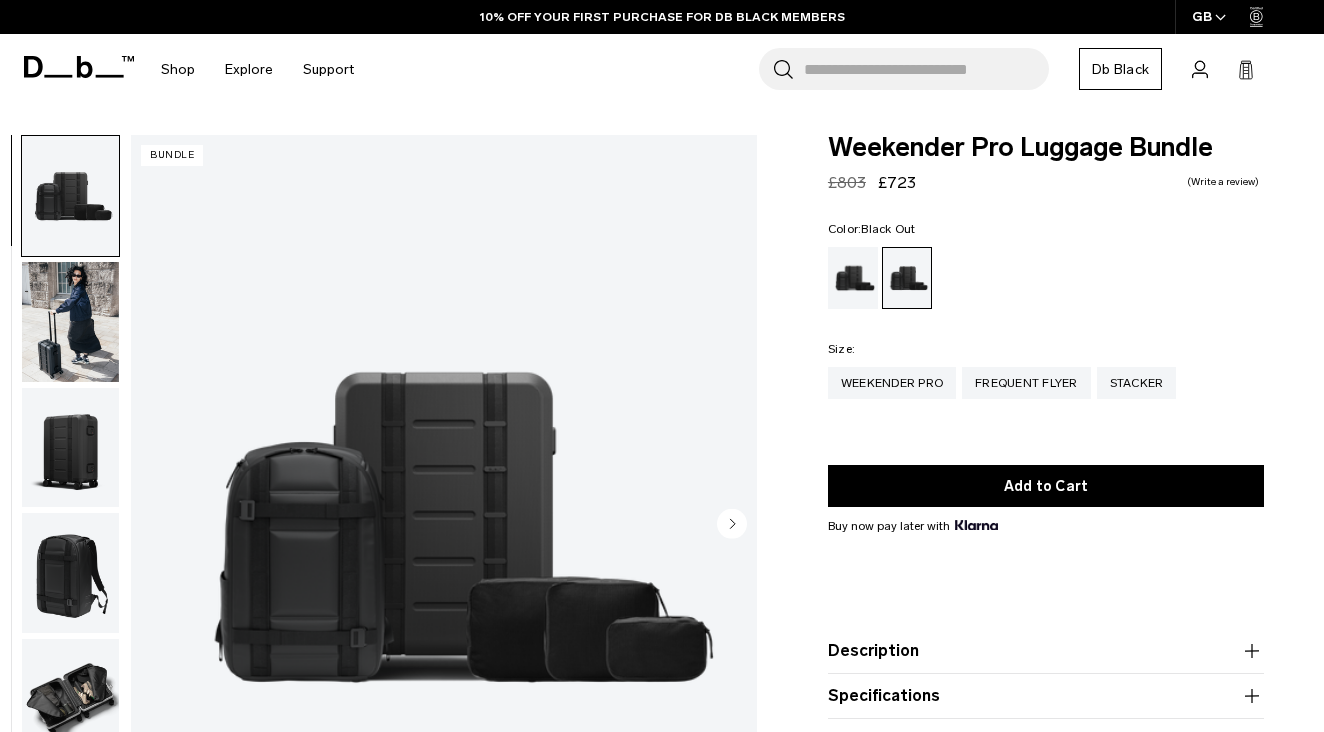 scroll, scrollTop: 0, scrollLeft: 0, axis: both 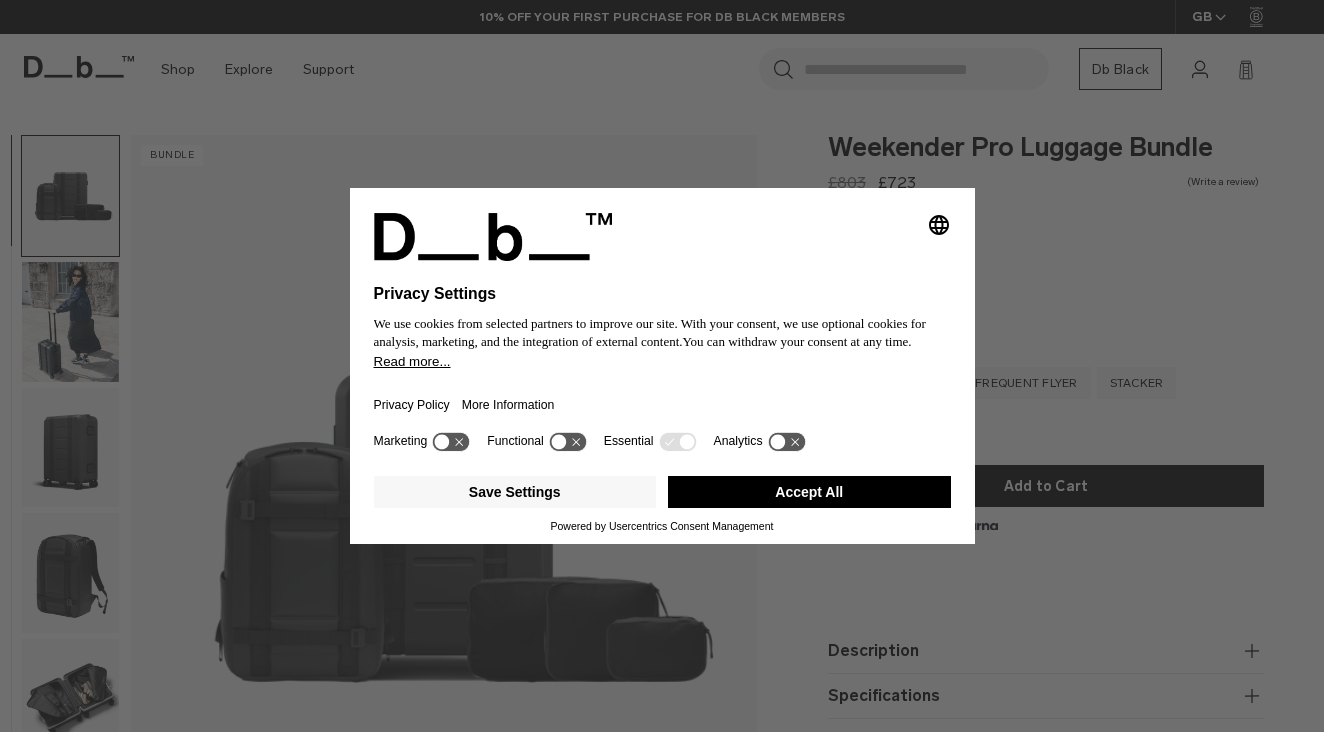 click on "Accept All" at bounding box center [809, 492] 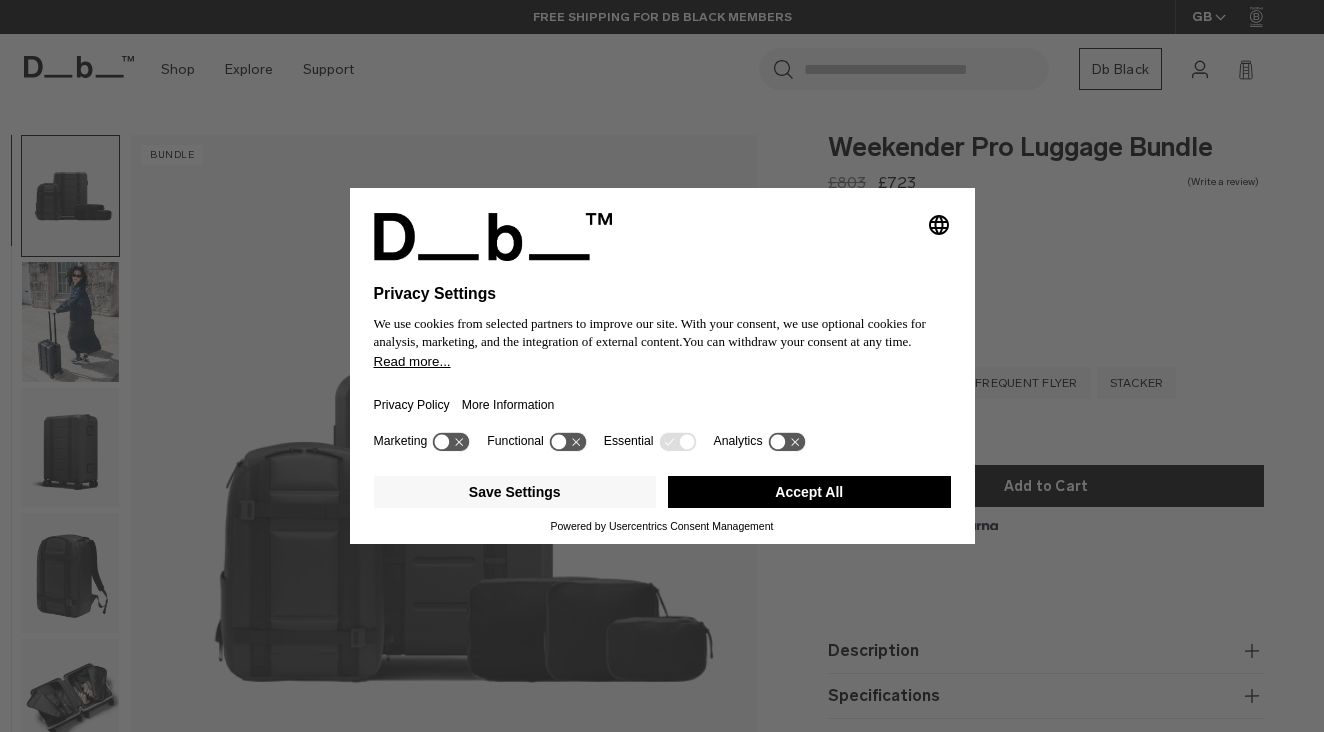 click on "Accept All" at bounding box center [809, 492] 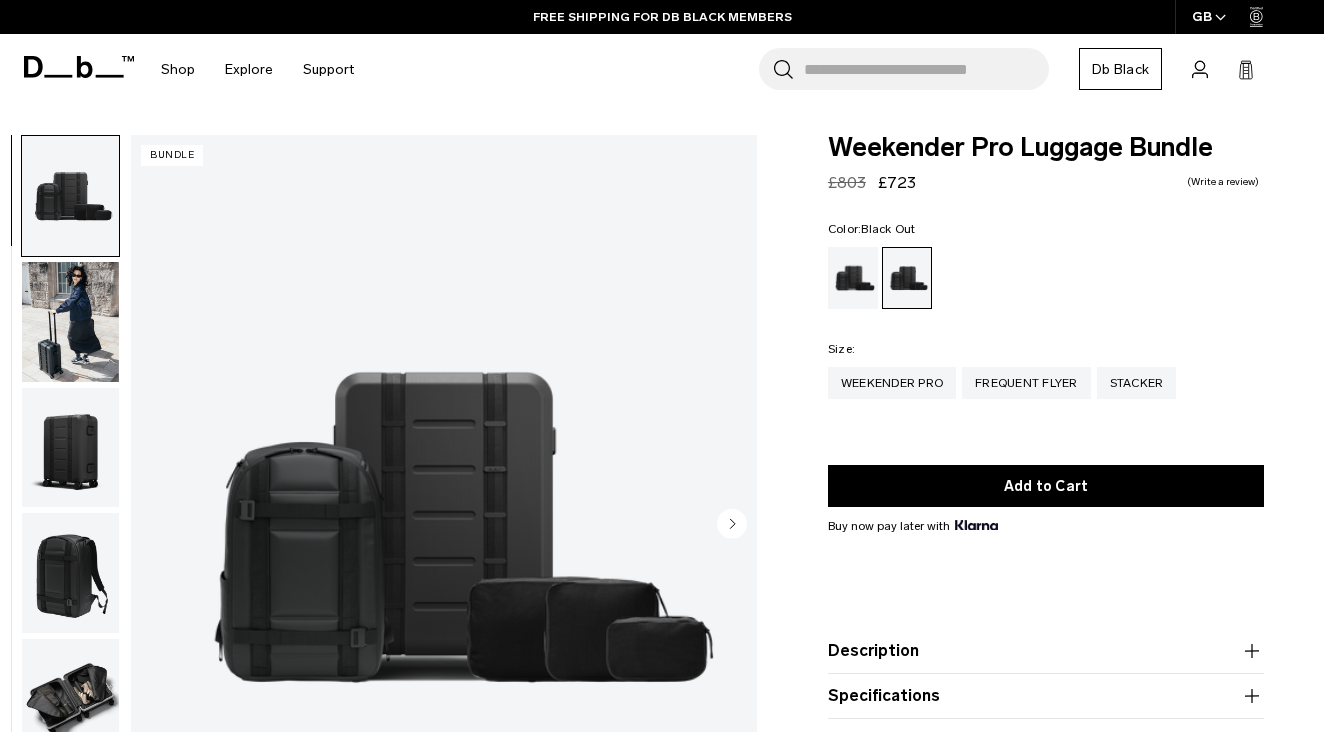 scroll, scrollTop: 0, scrollLeft: 0, axis: both 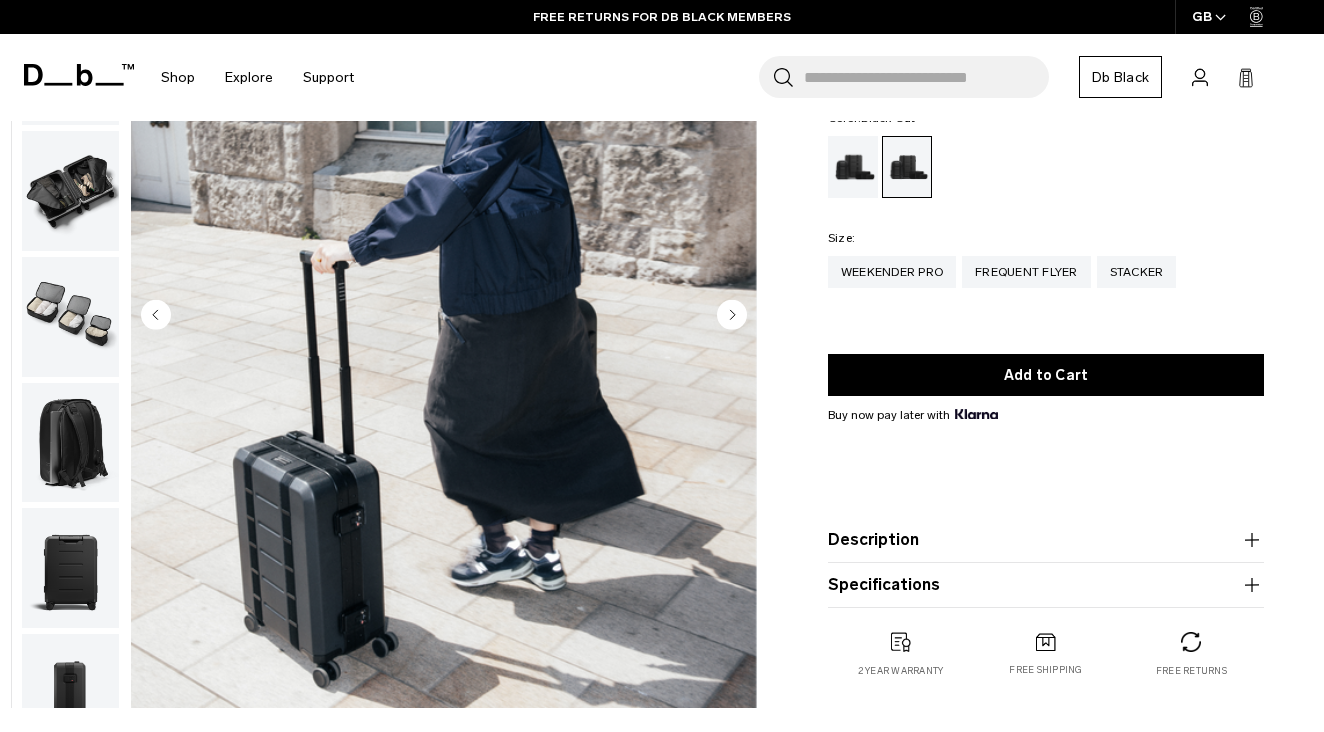 click at bounding box center [70, 317] 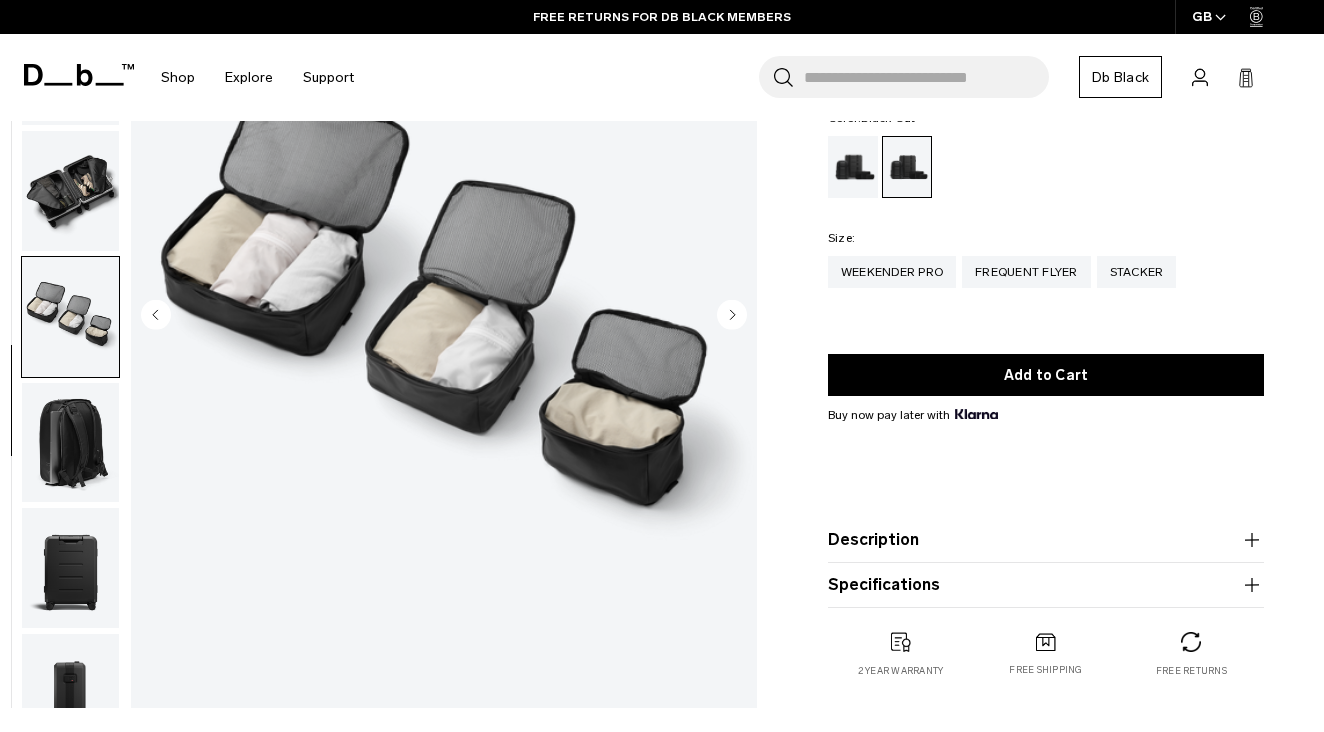 scroll, scrollTop: 357, scrollLeft: 0, axis: vertical 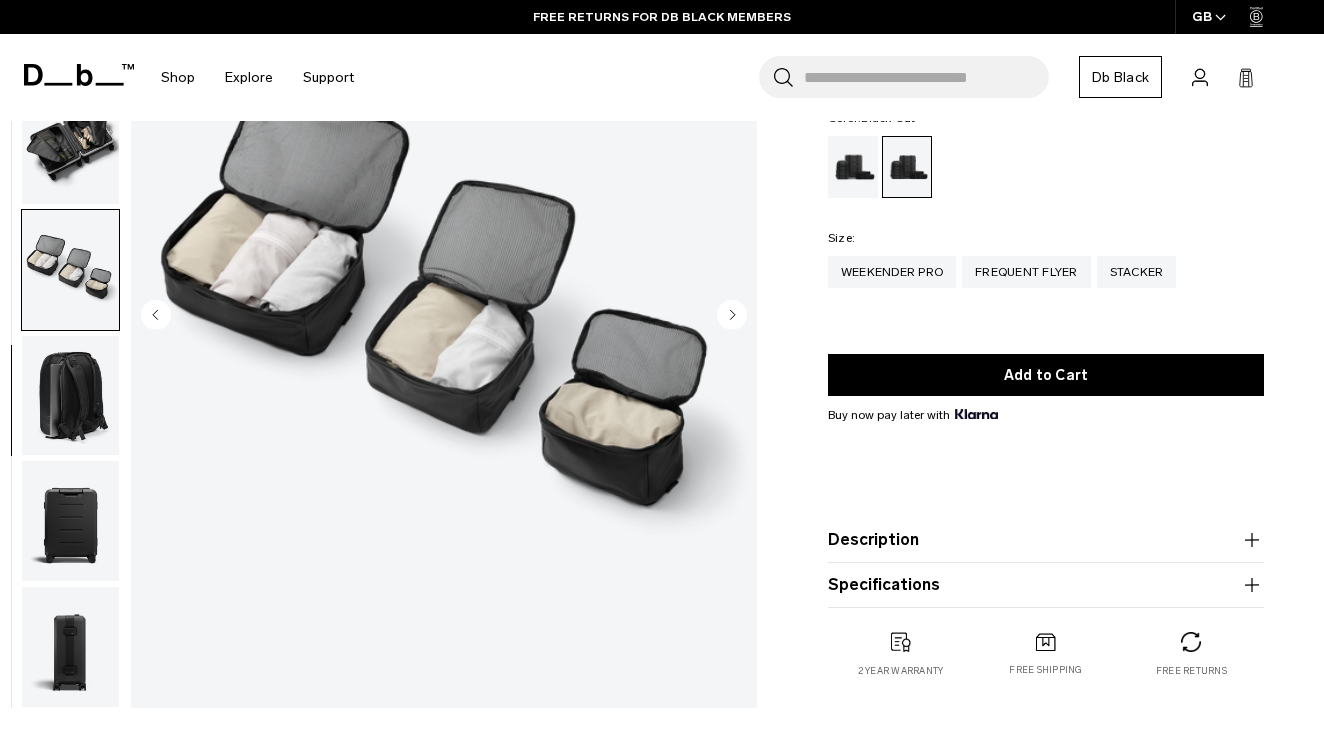 click at bounding box center [70, 396] 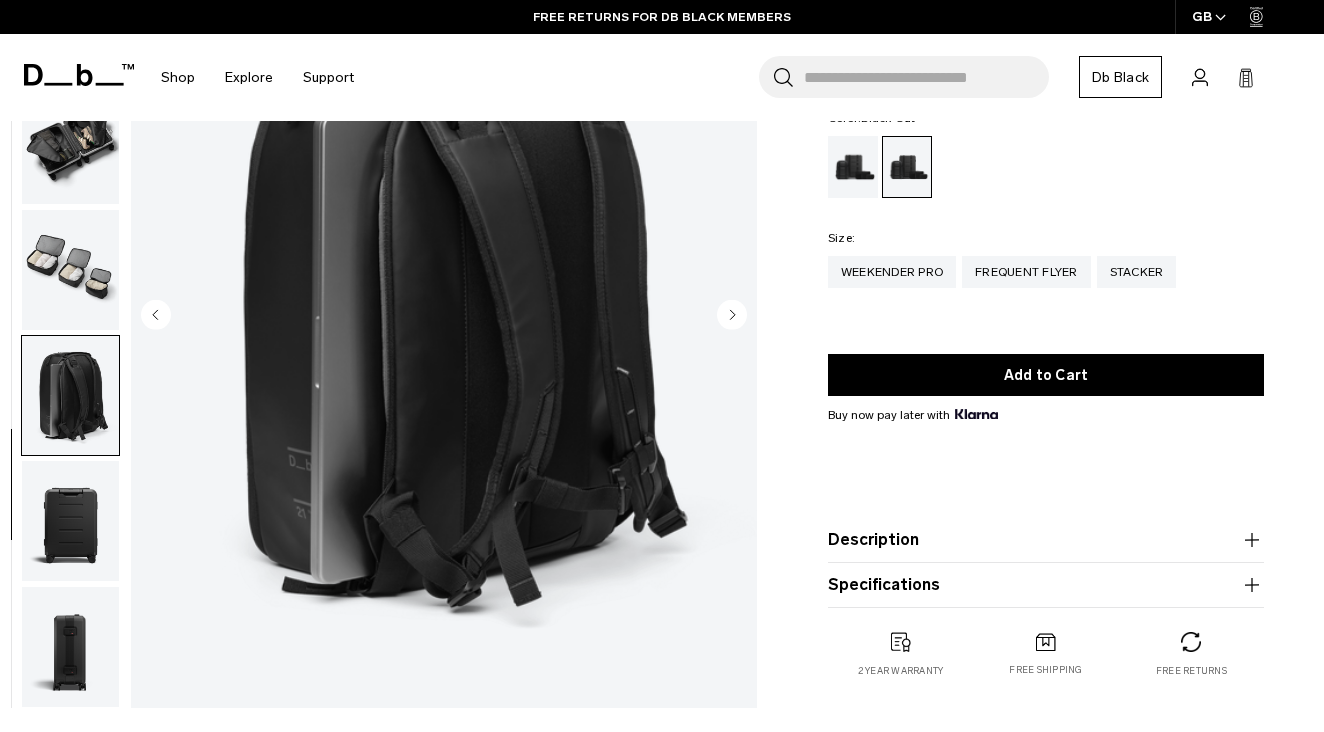 click at bounding box center [70, 521] 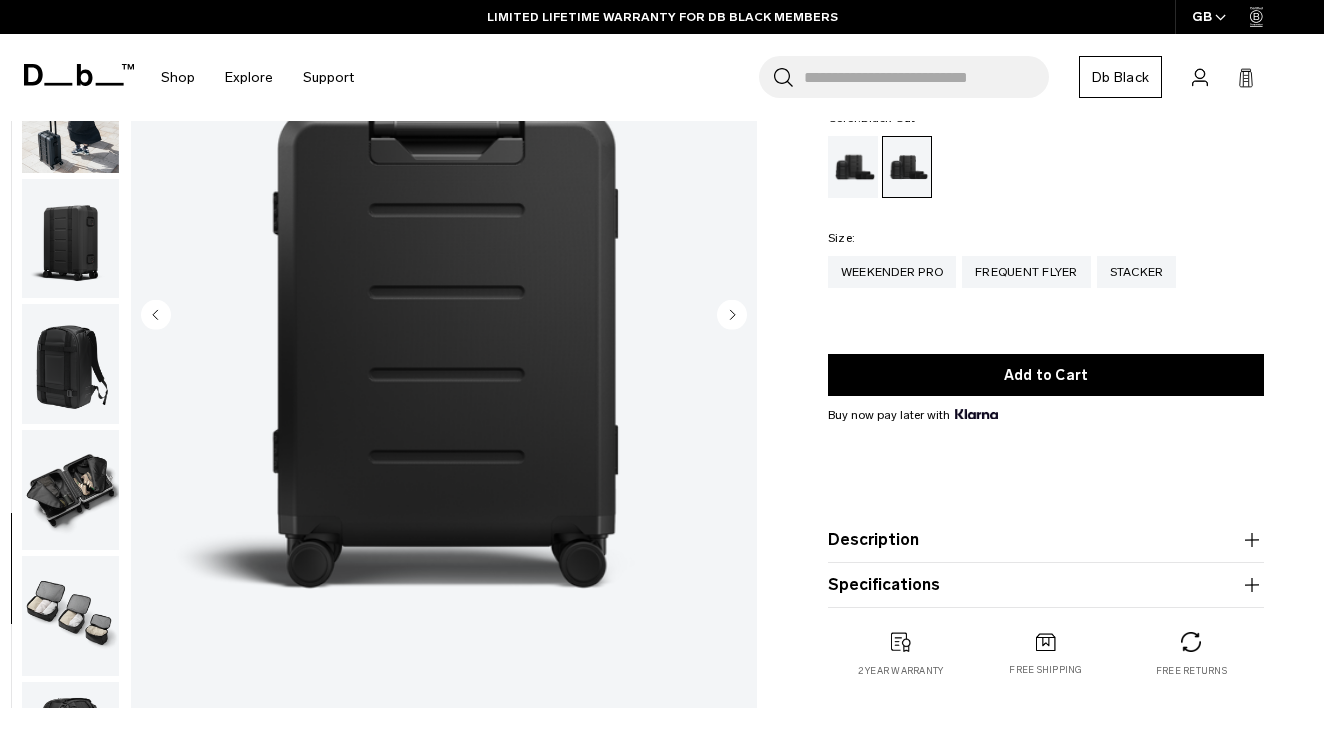 scroll, scrollTop: 0, scrollLeft: 0, axis: both 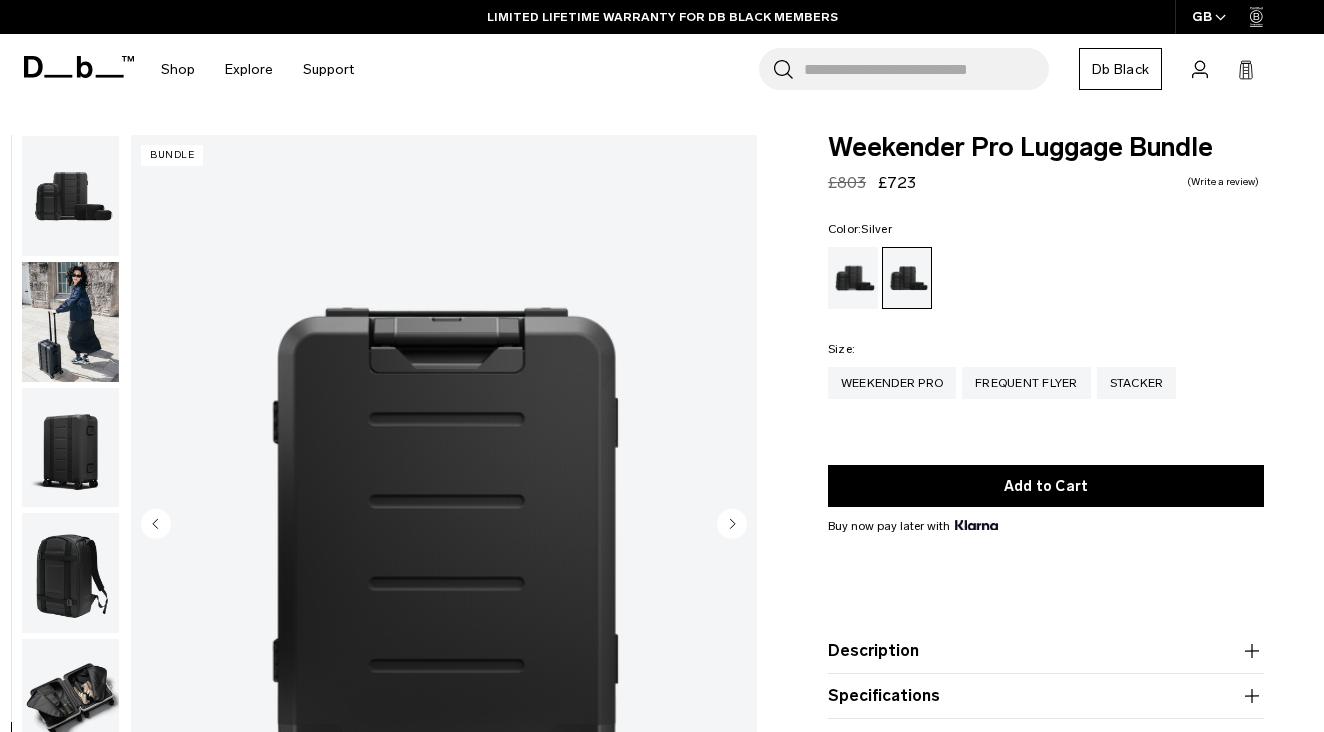 click at bounding box center [853, 278] 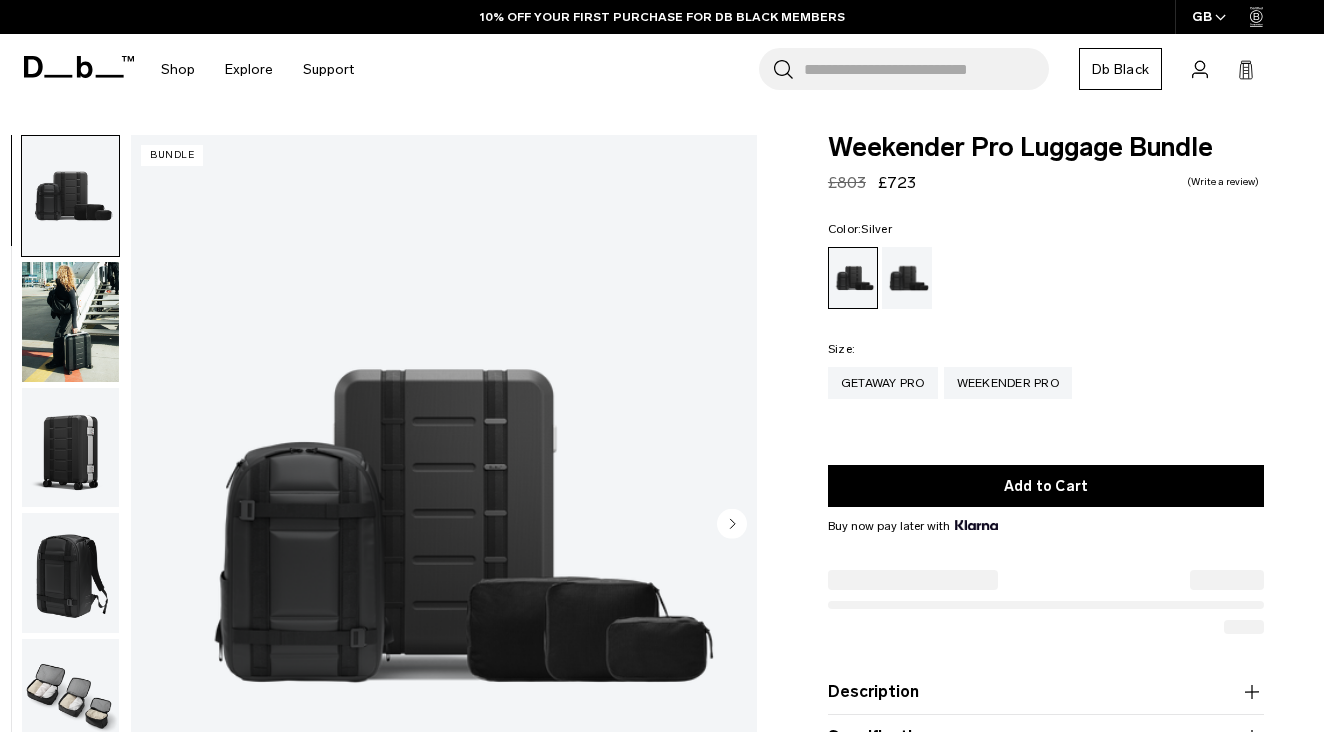 scroll, scrollTop: 0, scrollLeft: 0, axis: both 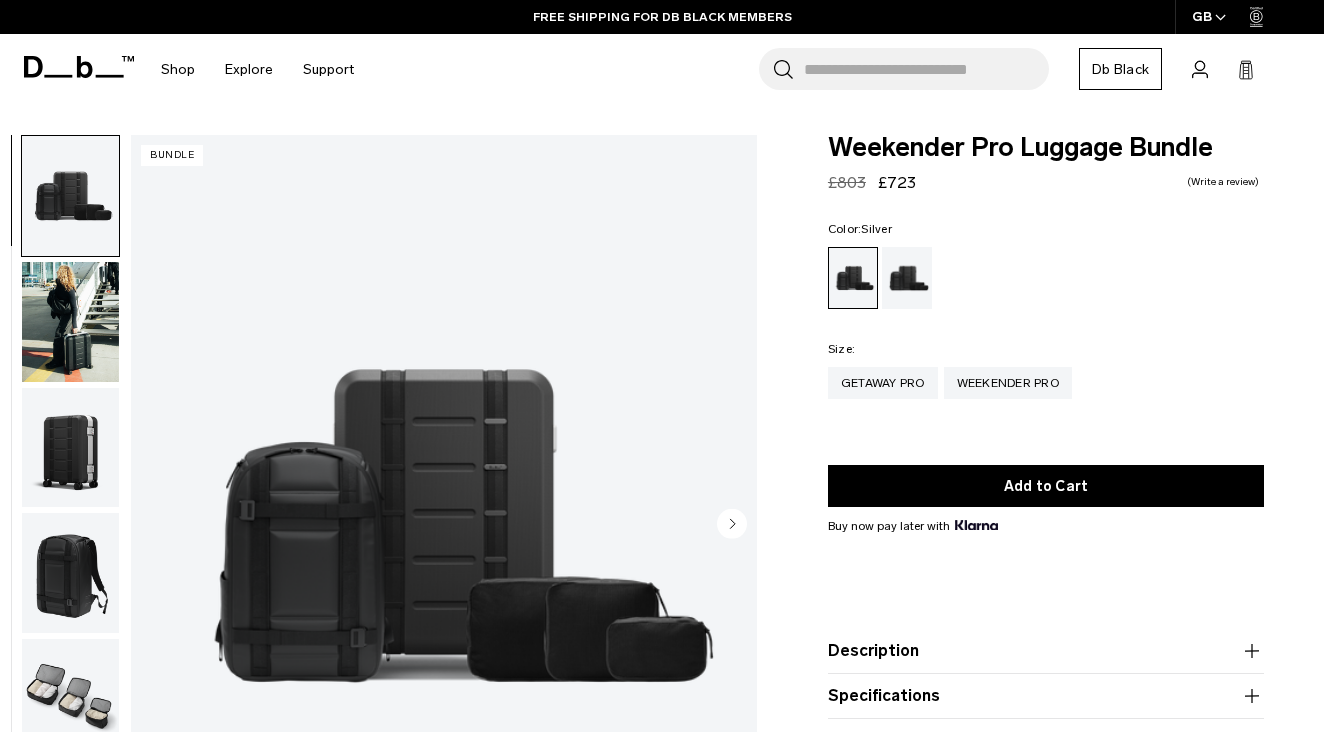 click at bounding box center (70, 322) 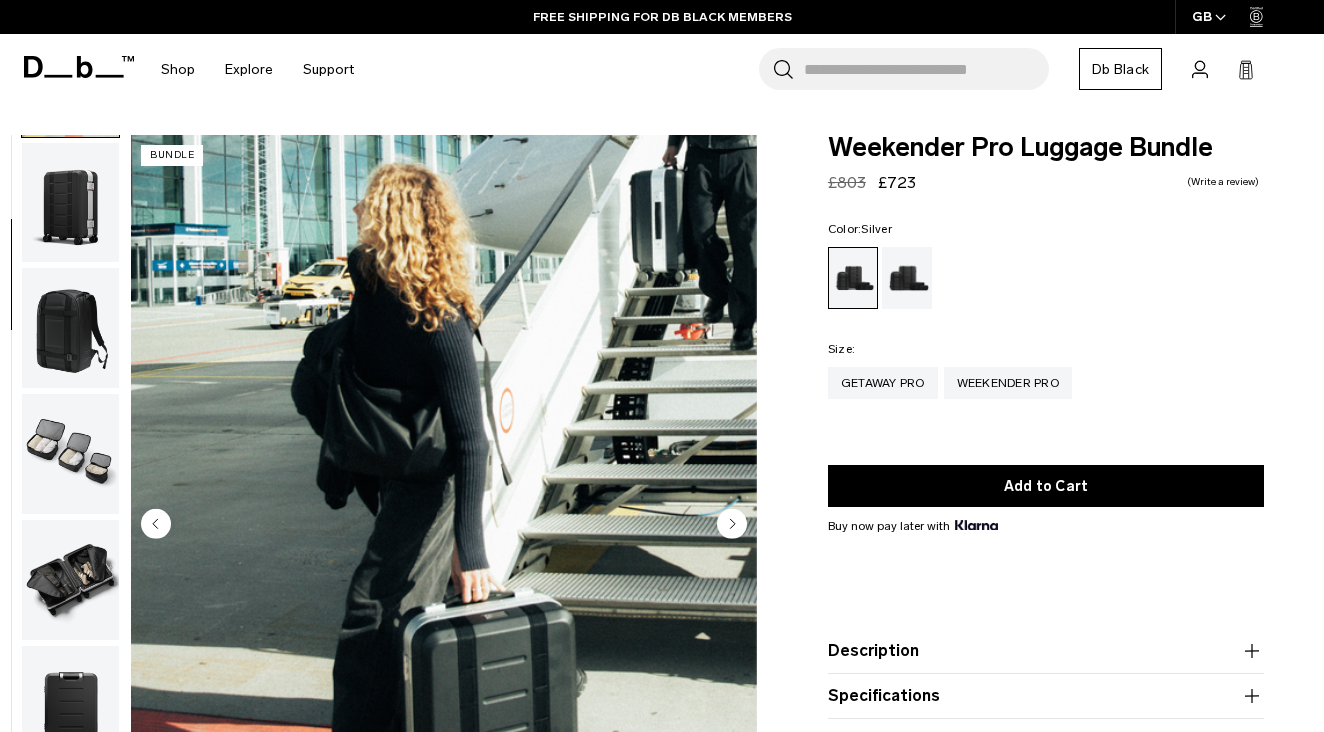 click at bounding box center (70, 328) 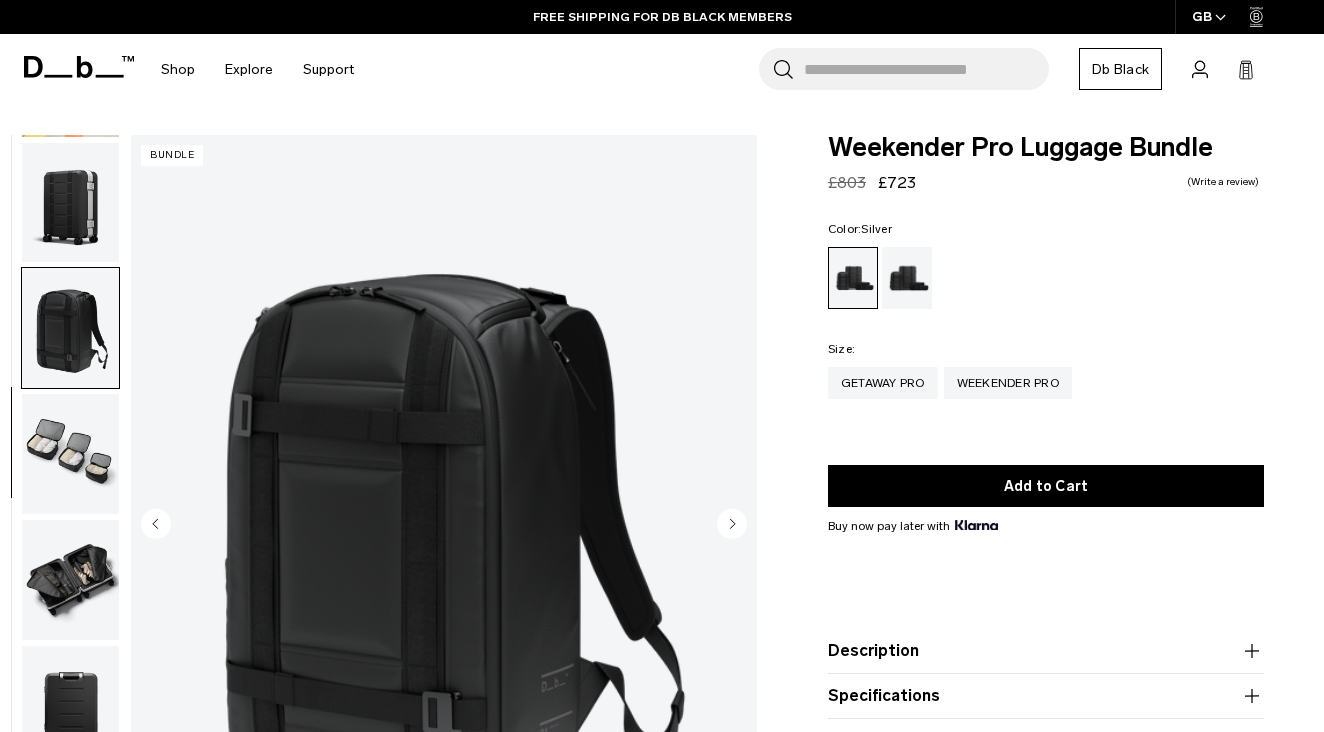 scroll, scrollTop: 357, scrollLeft: 0, axis: vertical 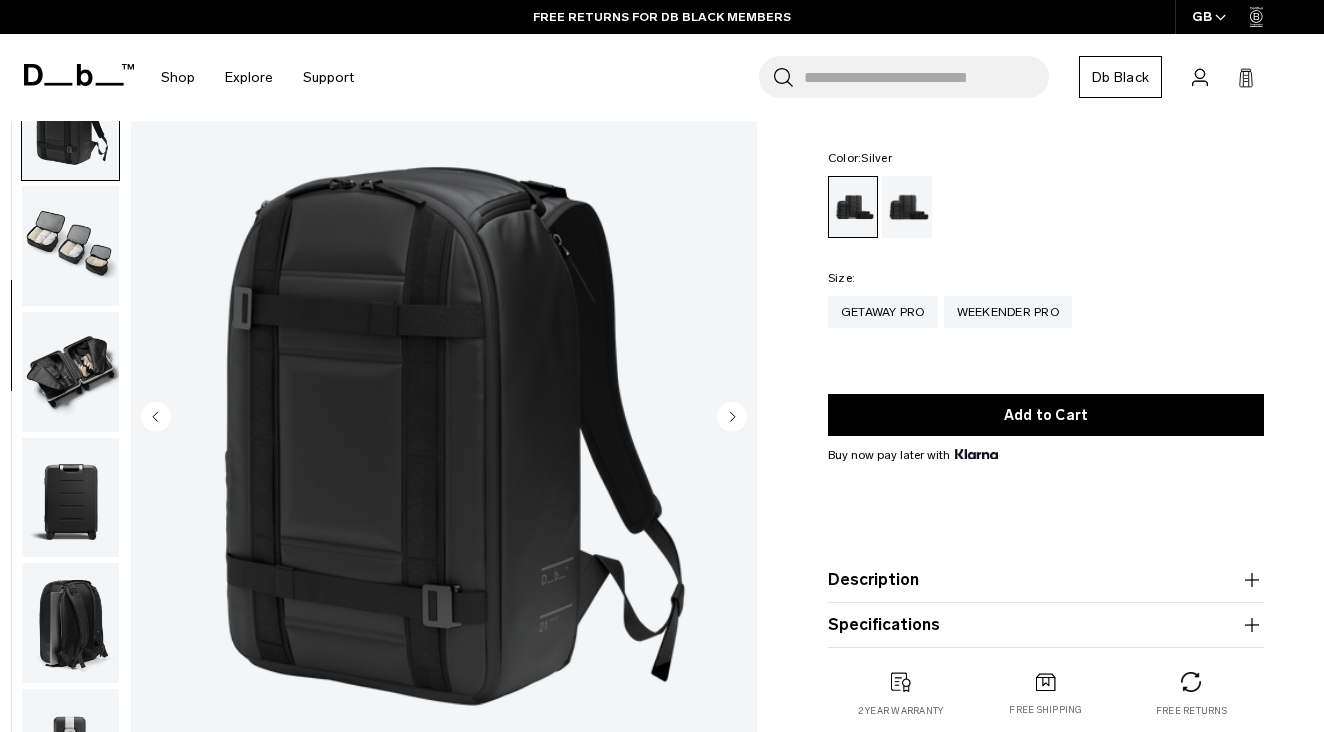 click at bounding box center (70, 246) 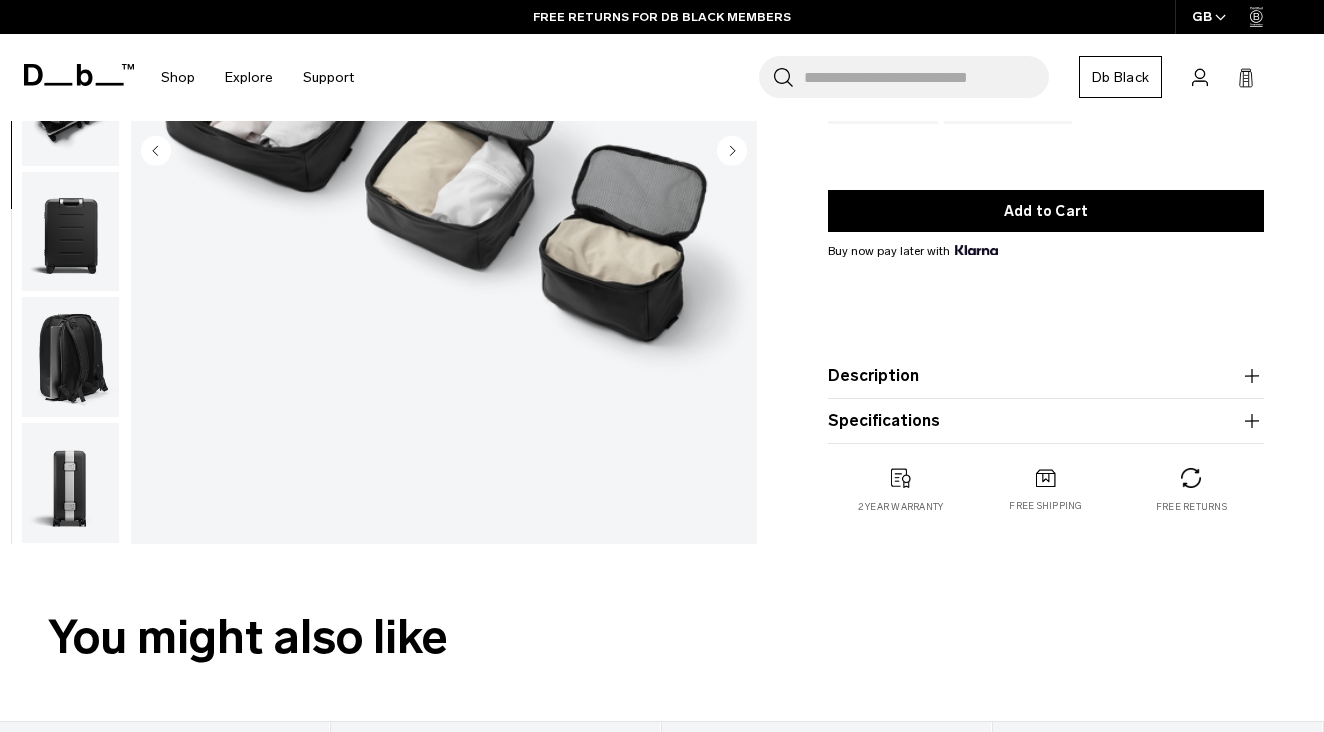 scroll, scrollTop: 375, scrollLeft: 0, axis: vertical 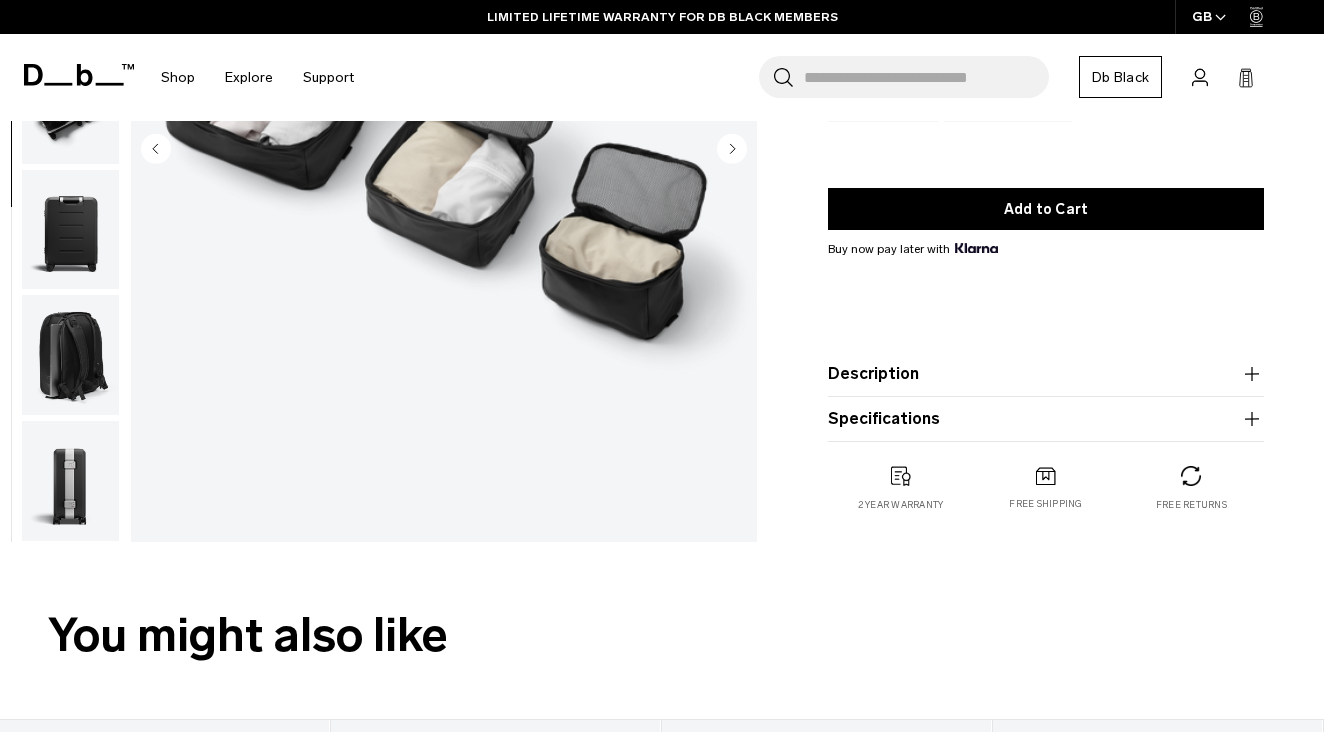 click at bounding box center (70, 481) 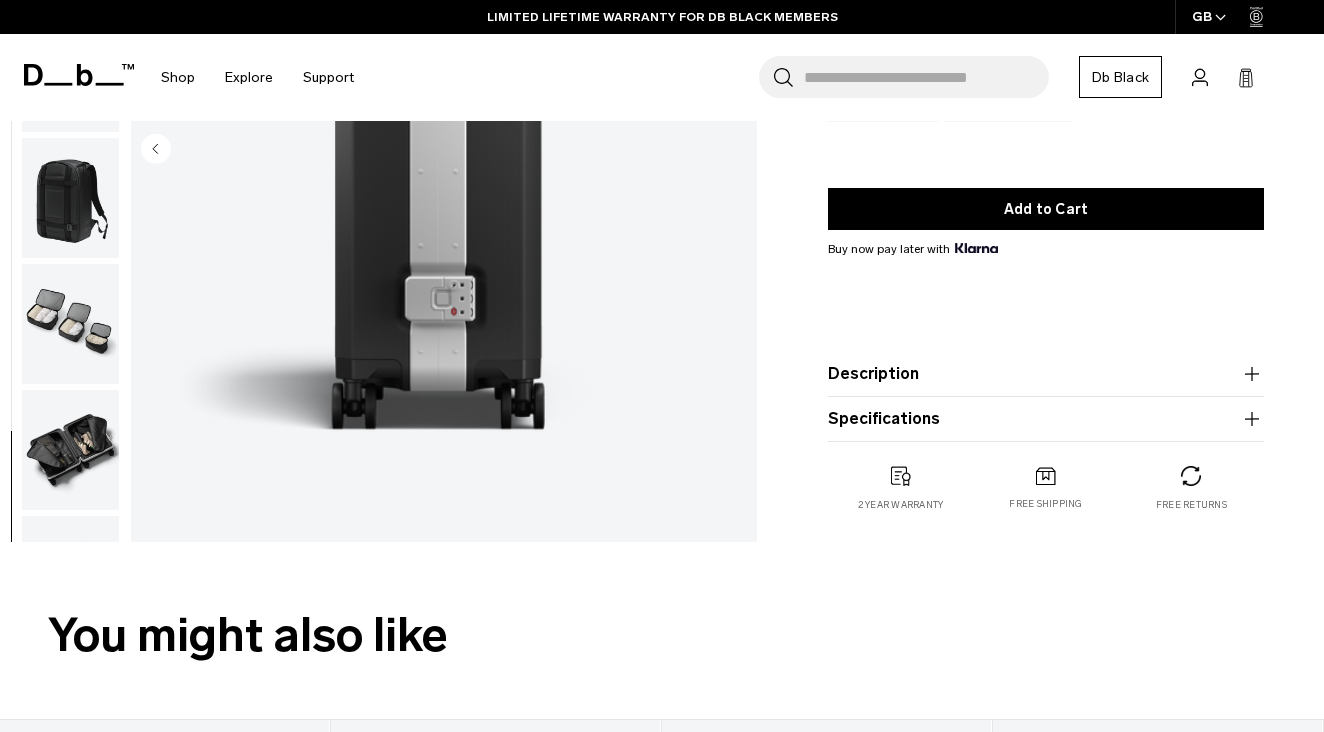 scroll, scrollTop: 0, scrollLeft: 0, axis: both 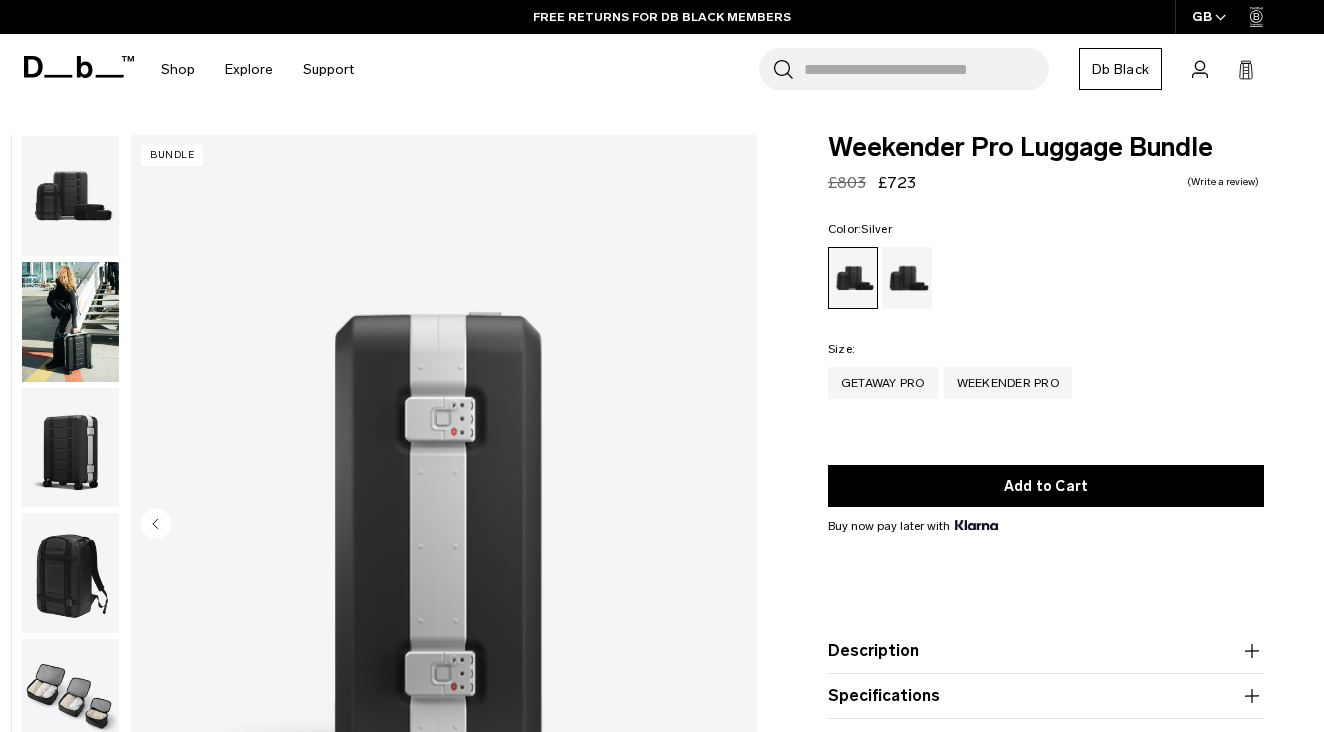 click at bounding box center (70, 573) 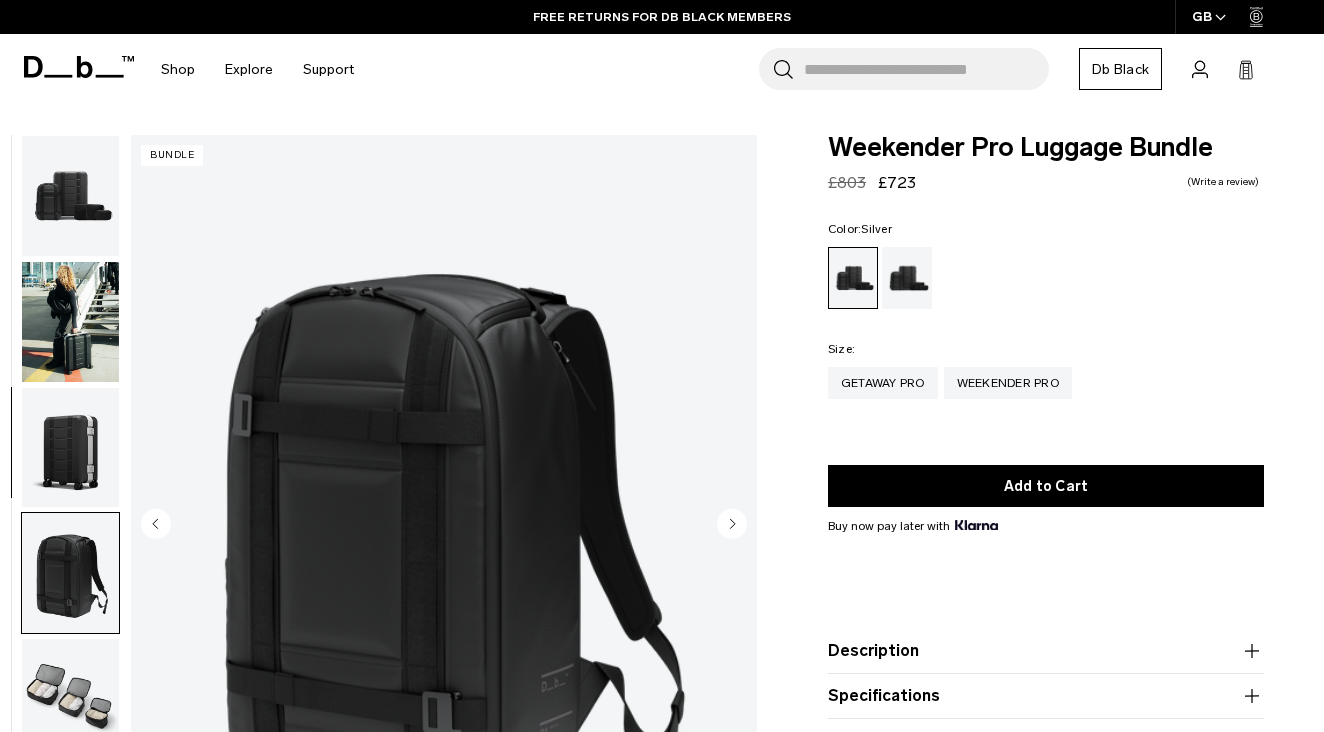 scroll, scrollTop: 357, scrollLeft: 0, axis: vertical 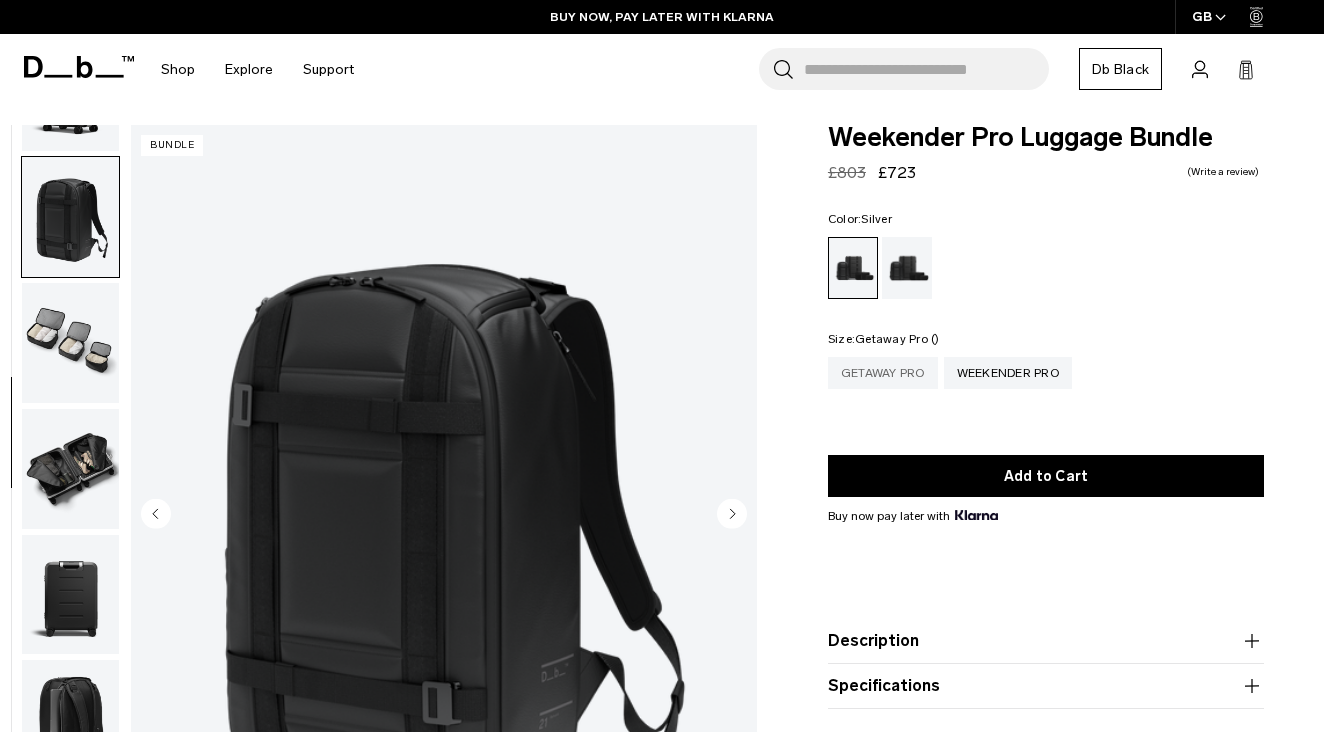 click on "Getaway Pro" at bounding box center (883, 373) 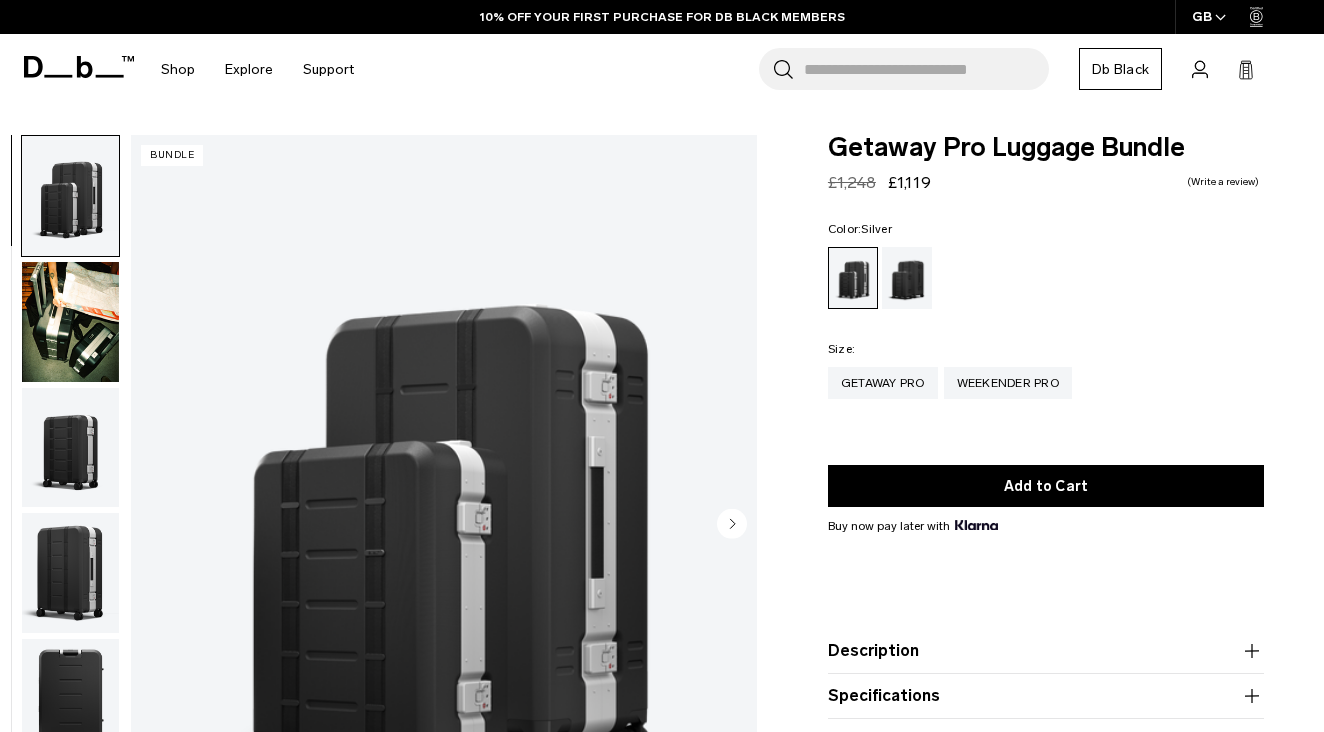 scroll, scrollTop: 44, scrollLeft: 0, axis: vertical 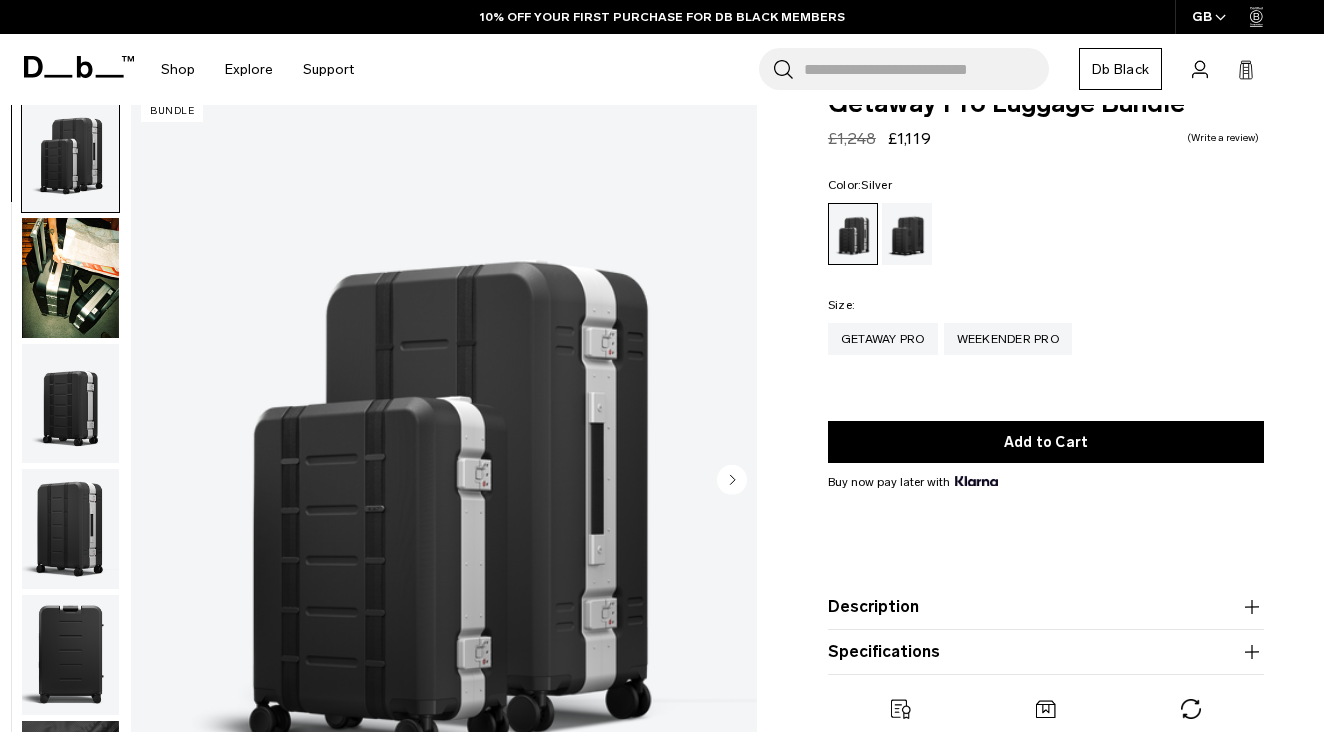 click at bounding box center (70, 278) 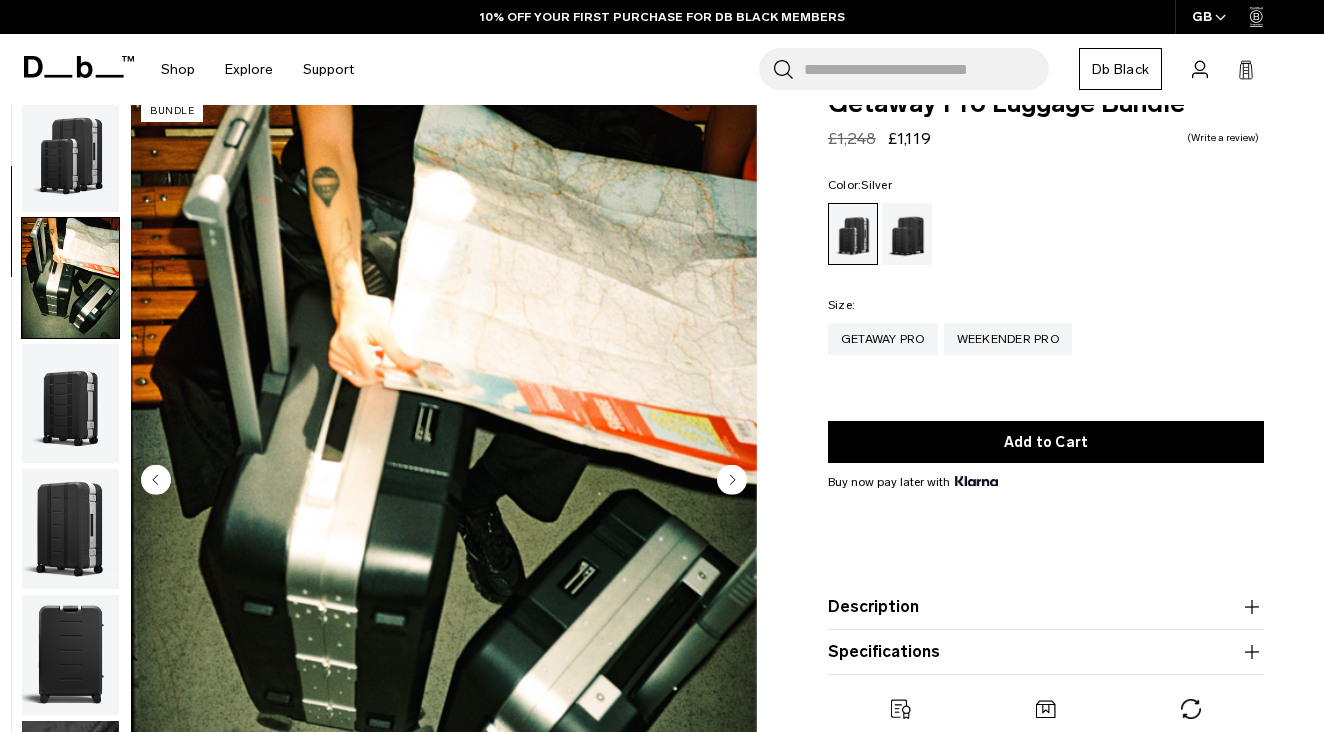 scroll, scrollTop: 127, scrollLeft: 0, axis: vertical 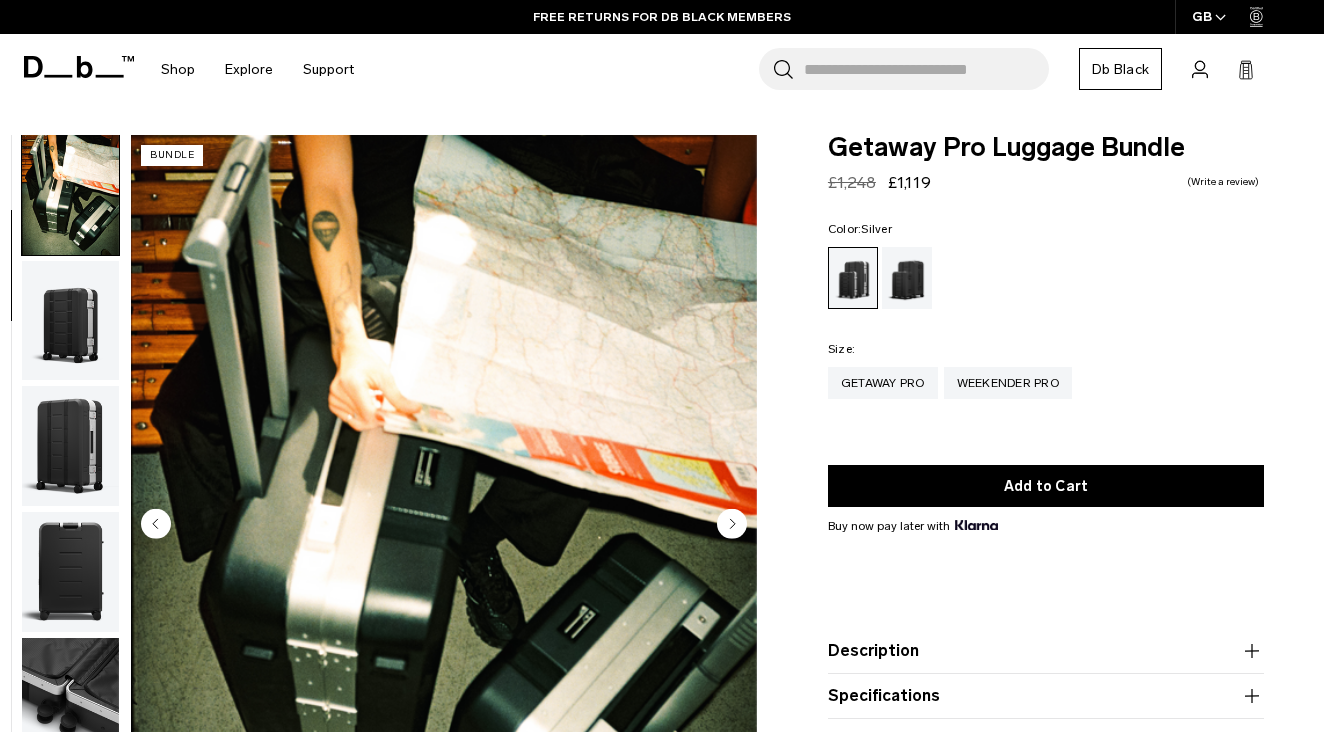 click at bounding box center (70, 446) 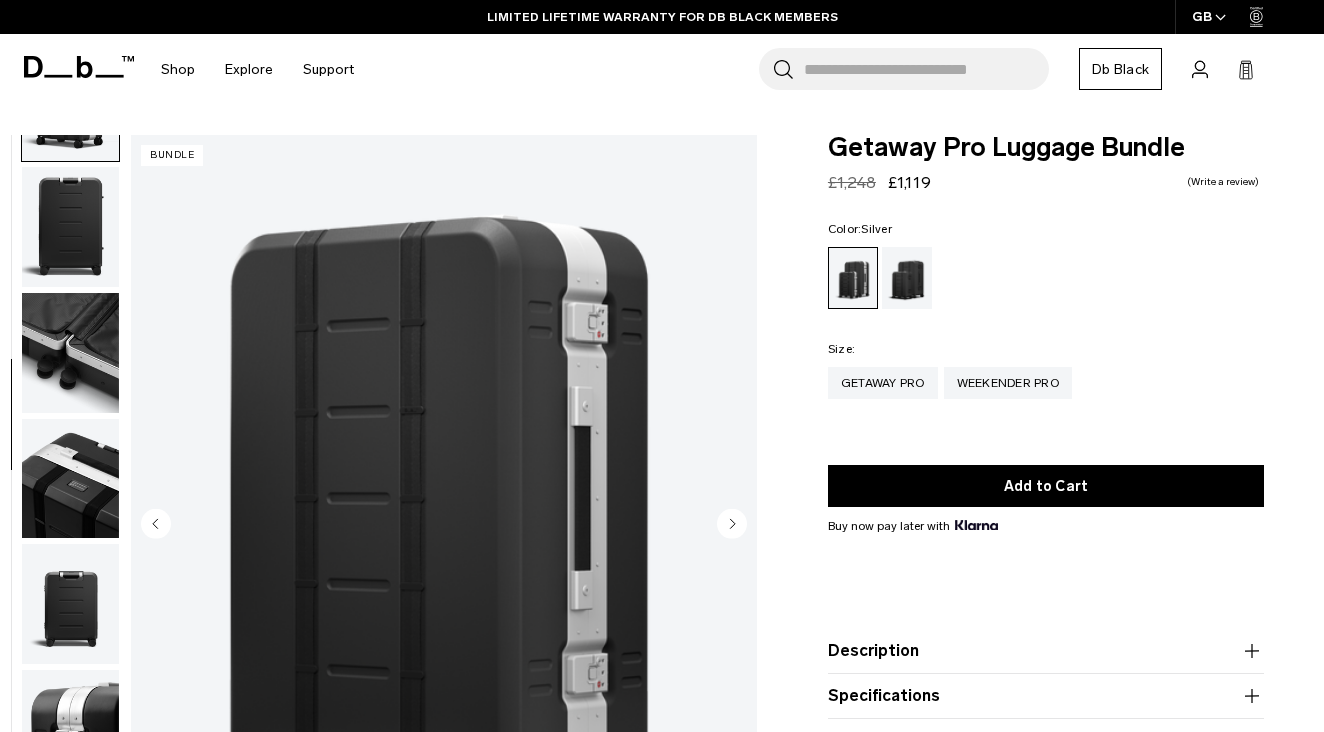scroll, scrollTop: 484, scrollLeft: 0, axis: vertical 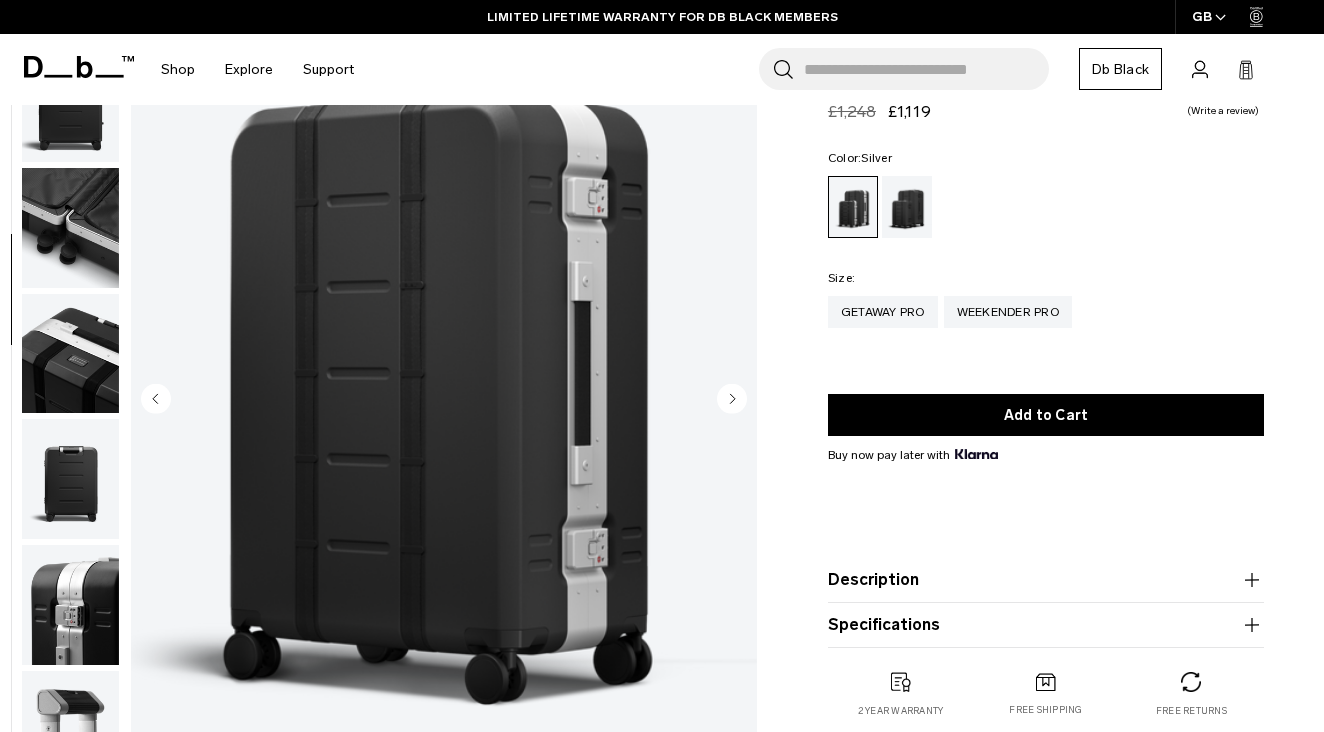 click at bounding box center (70, 479) 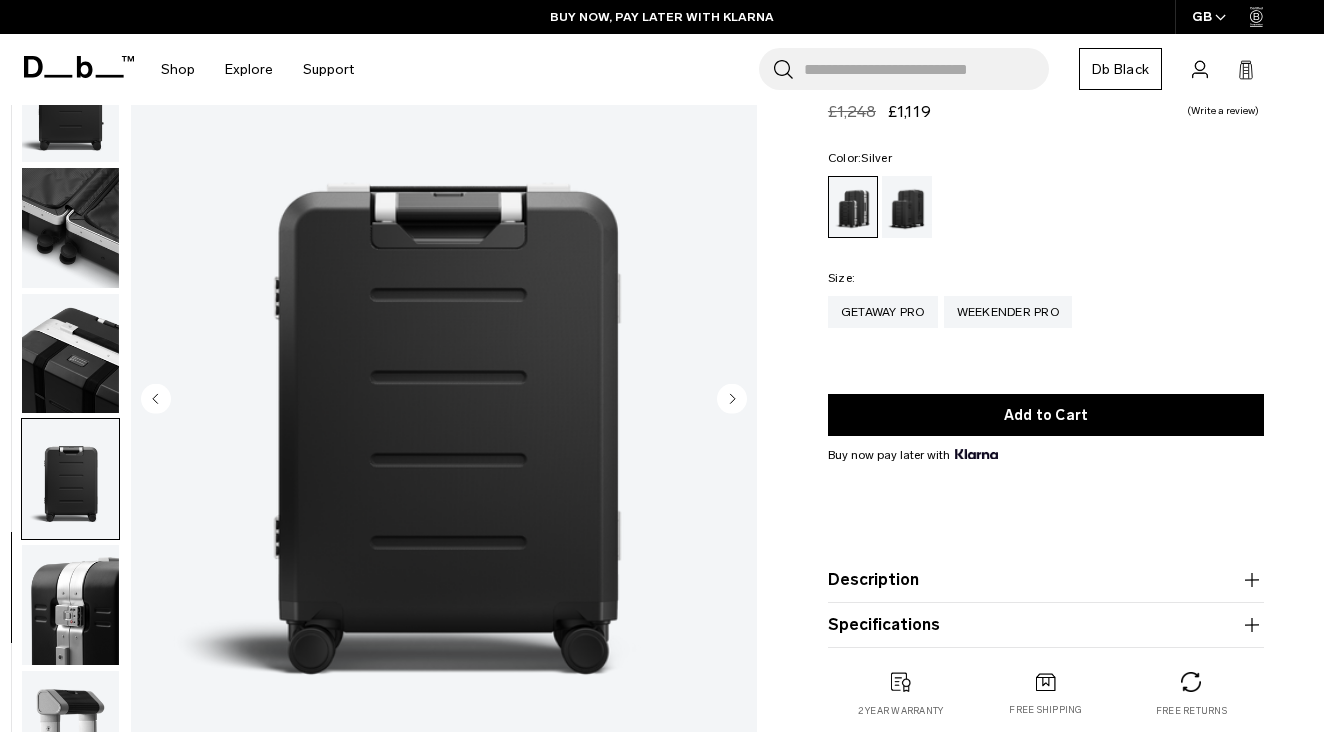 click at bounding box center [70, 605] 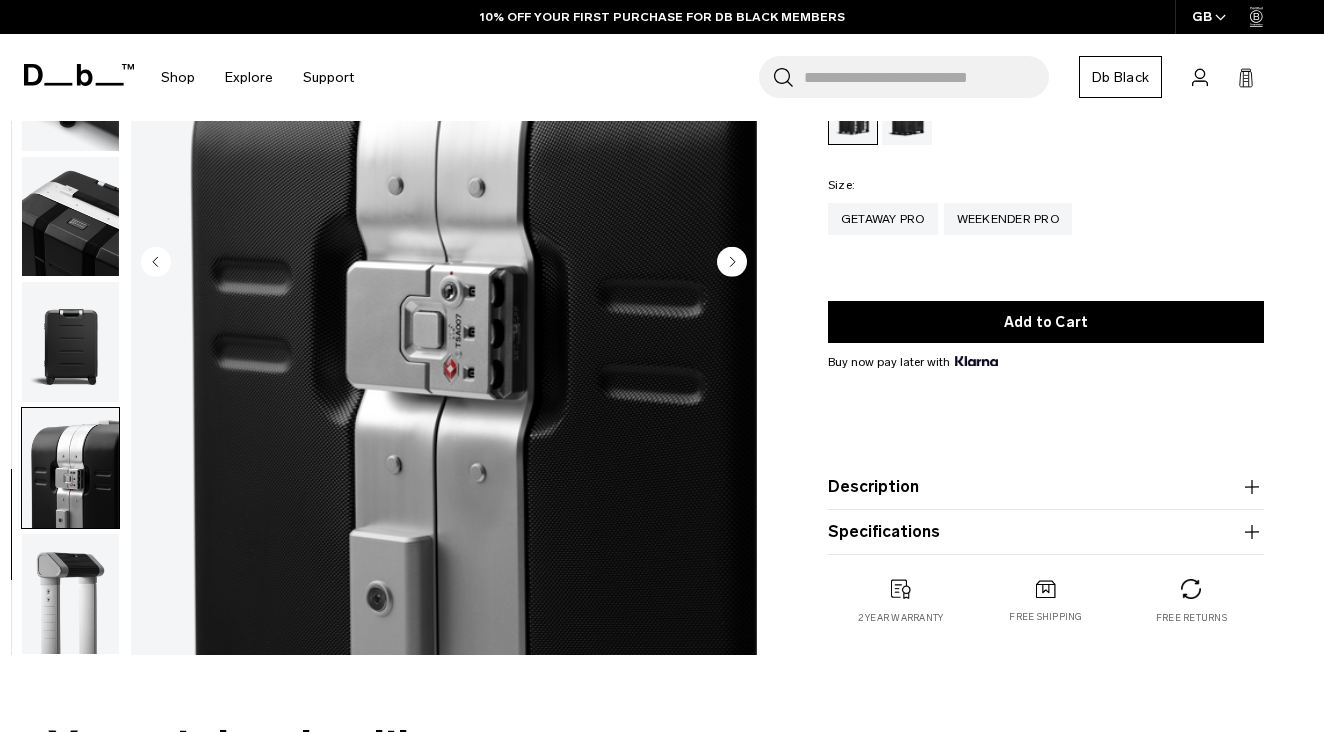 scroll, scrollTop: 265, scrollLeft: 0, axis: vertical 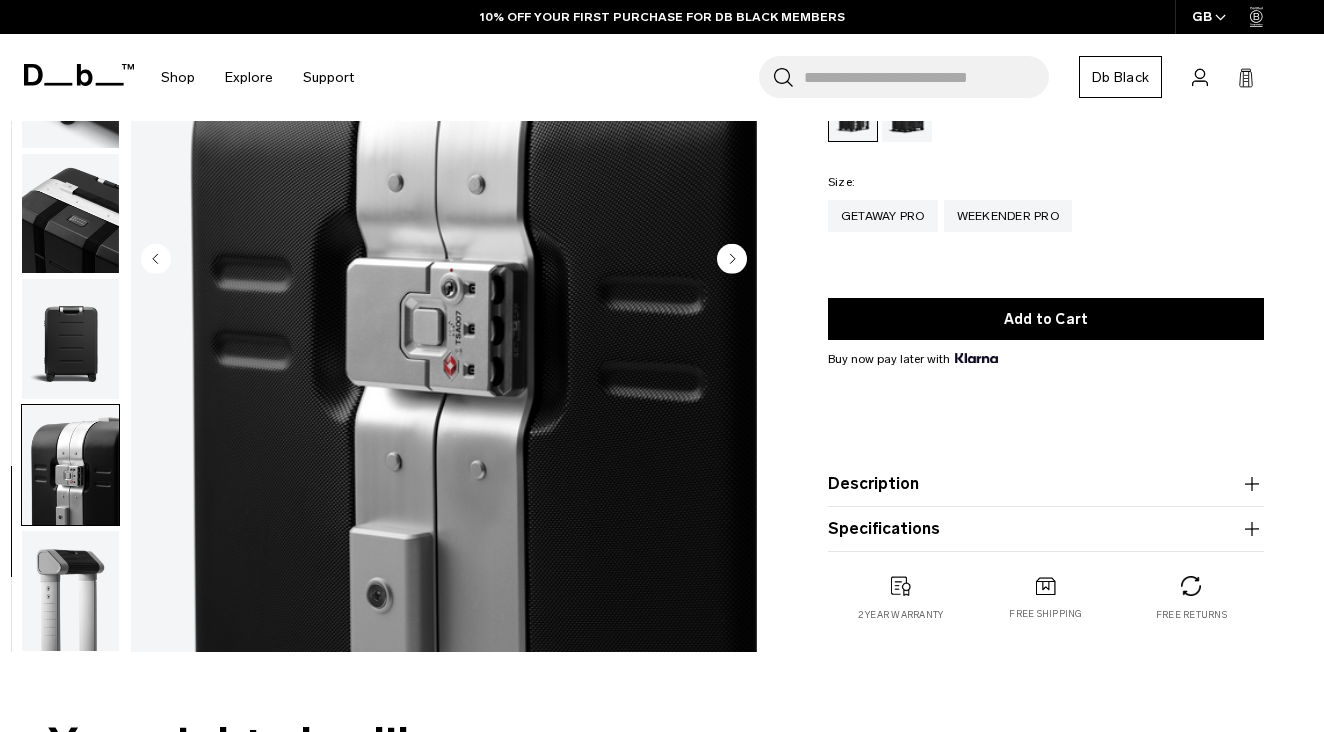 click at bounding box center [70, 591] 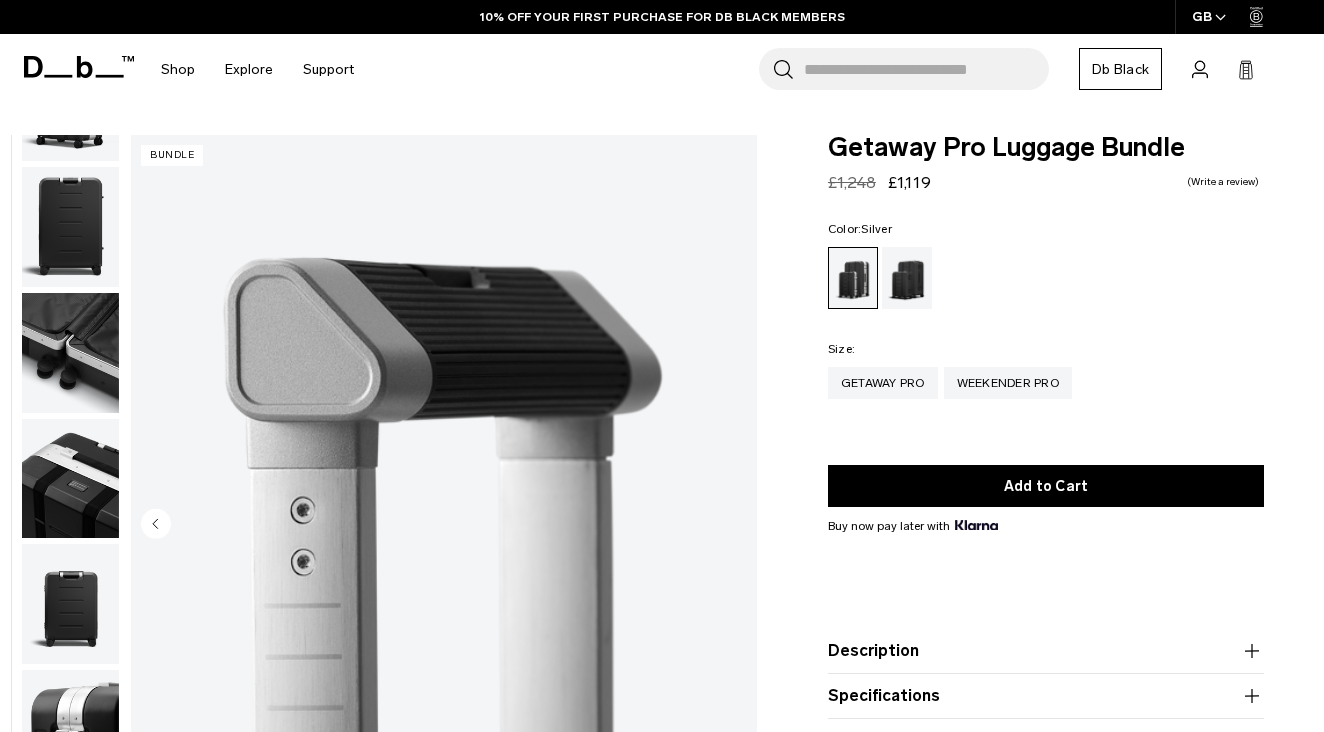 scroll, scrollTop: 0, scrollLeft: 0, axis: both 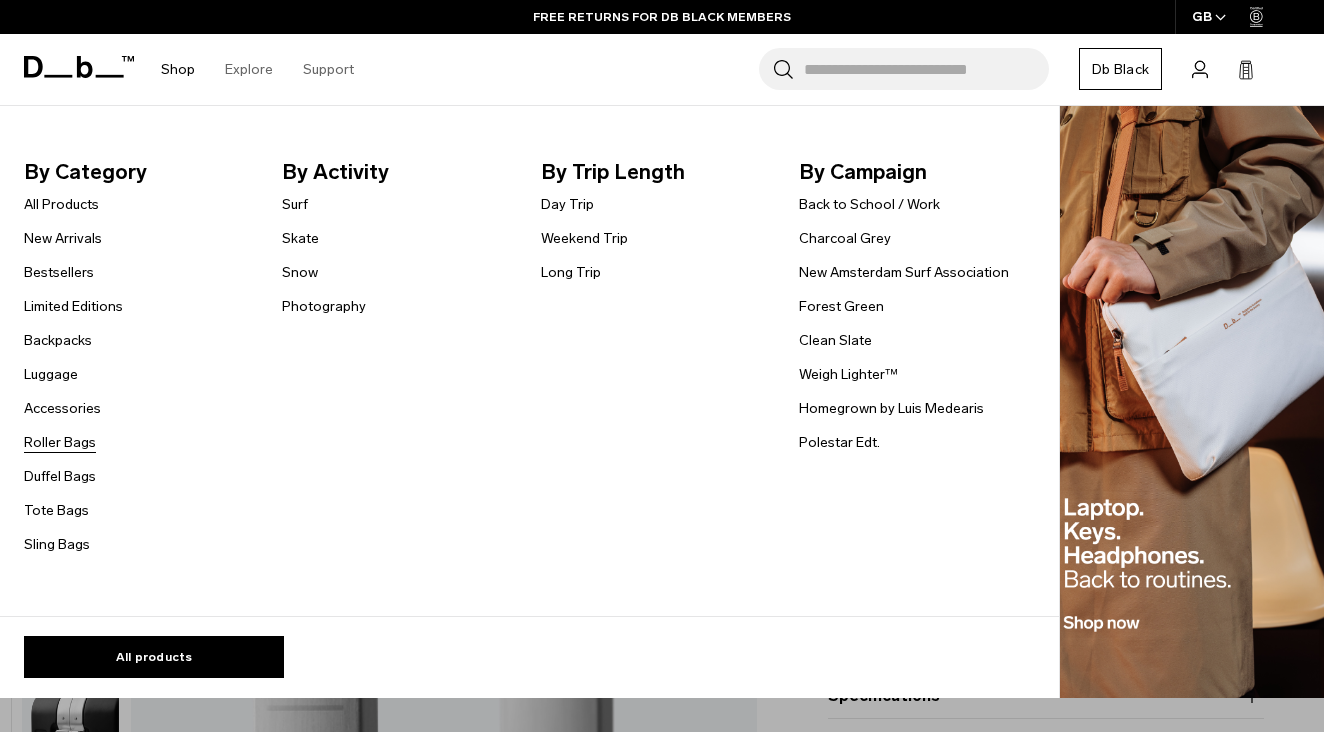 click on "Roller Bags" at bounding box center [60, 442] 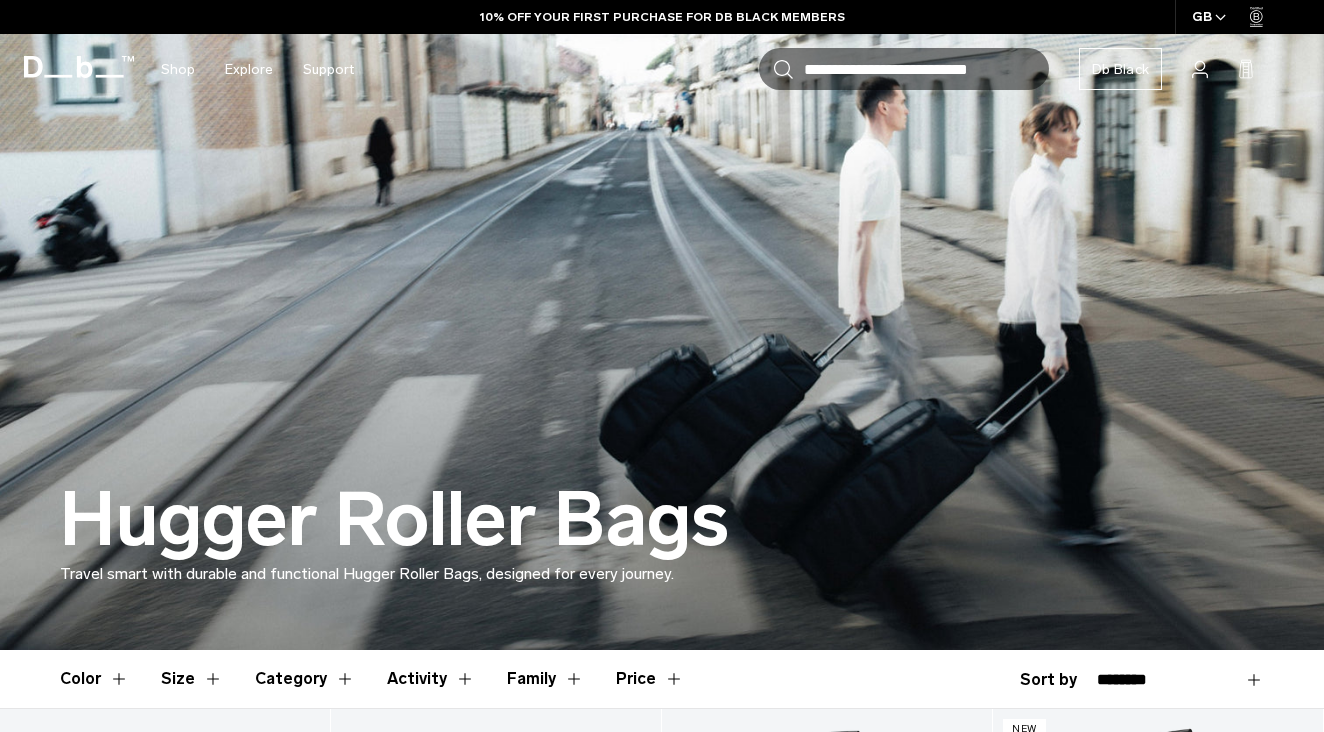 scroll, scrollTop: 0, scrollLeft: 0, axis: both 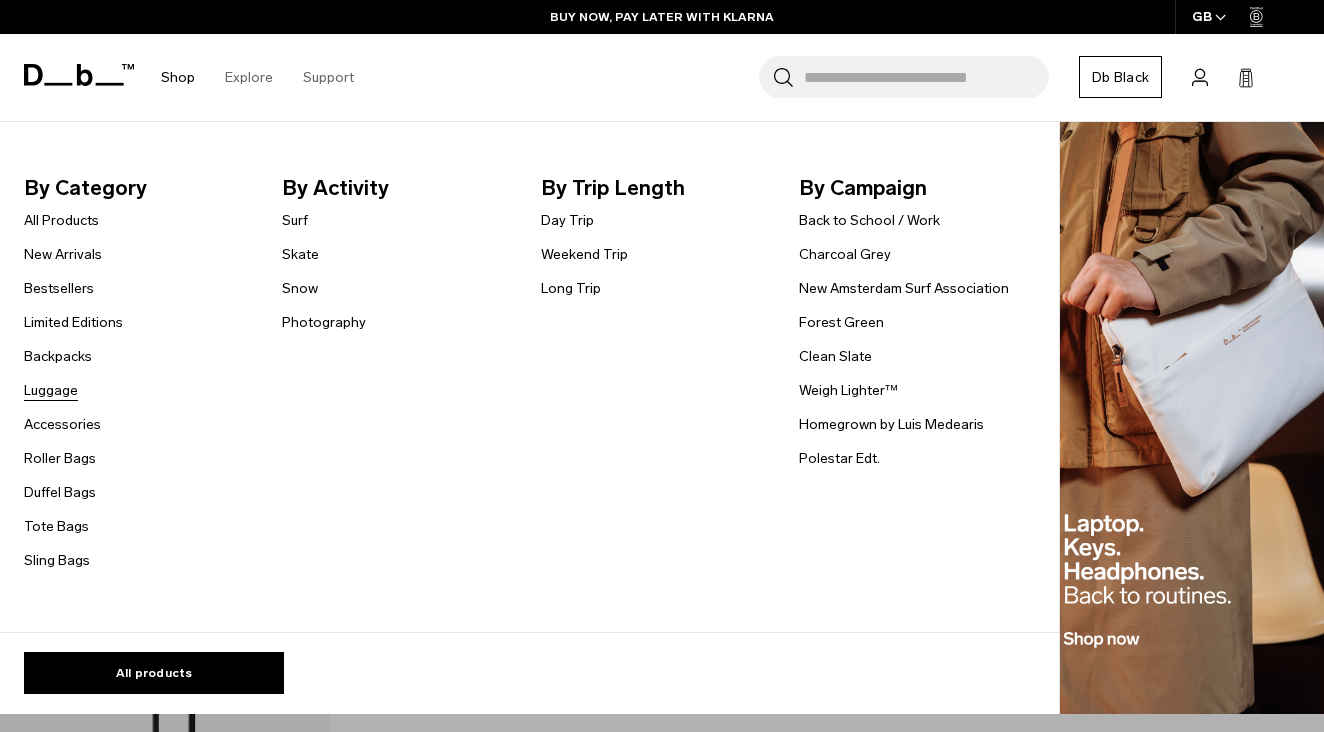 click on "Luggage" at bounding box center [51, 390] 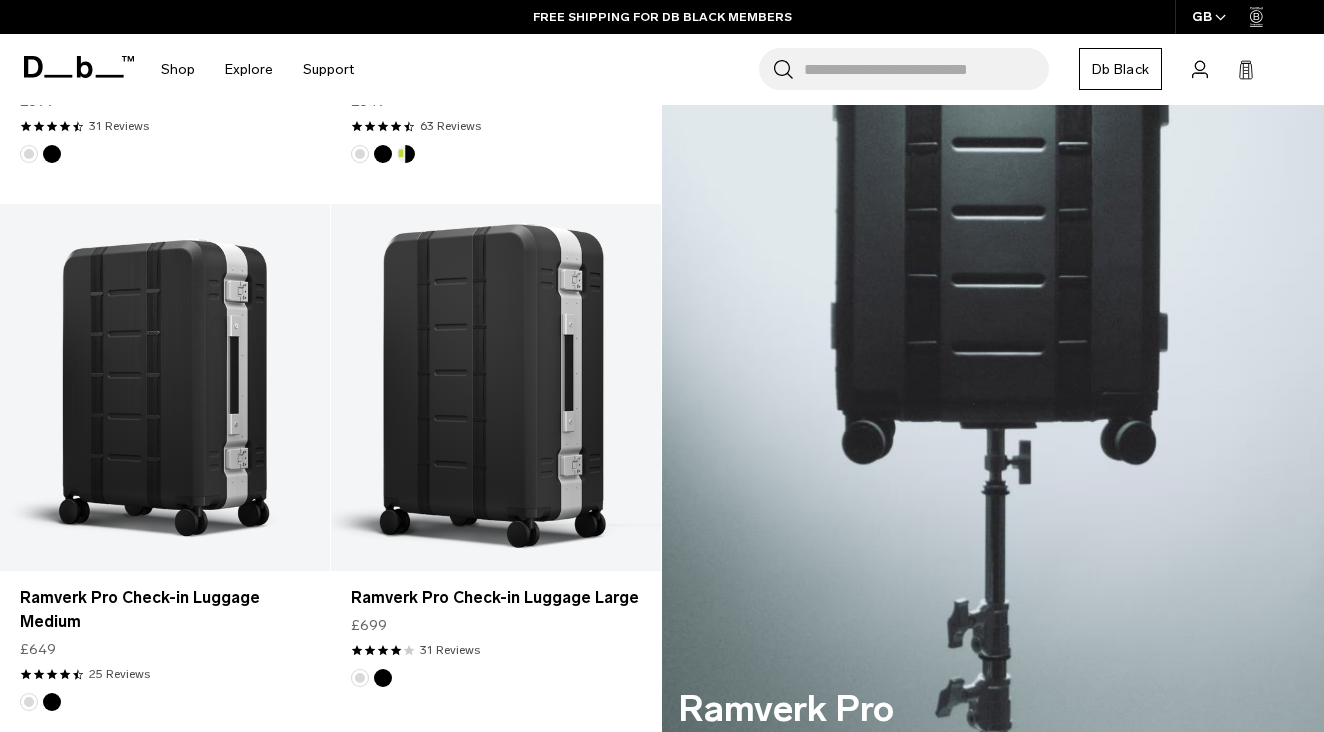 scroll, scrollTop: 794, scrollLeft: 0, axis: vertical 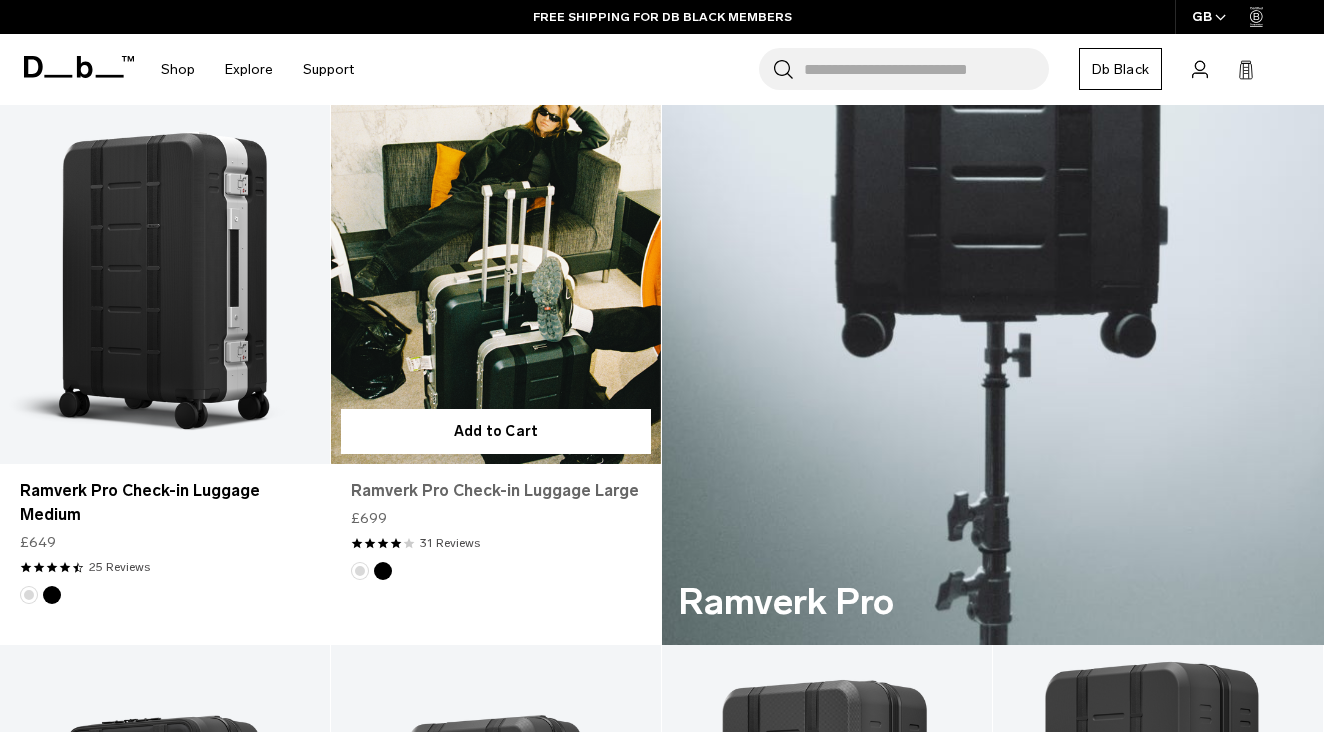 click on "Ramverk Pro Check-in Luggage Large" at bounding box center (496, 491) 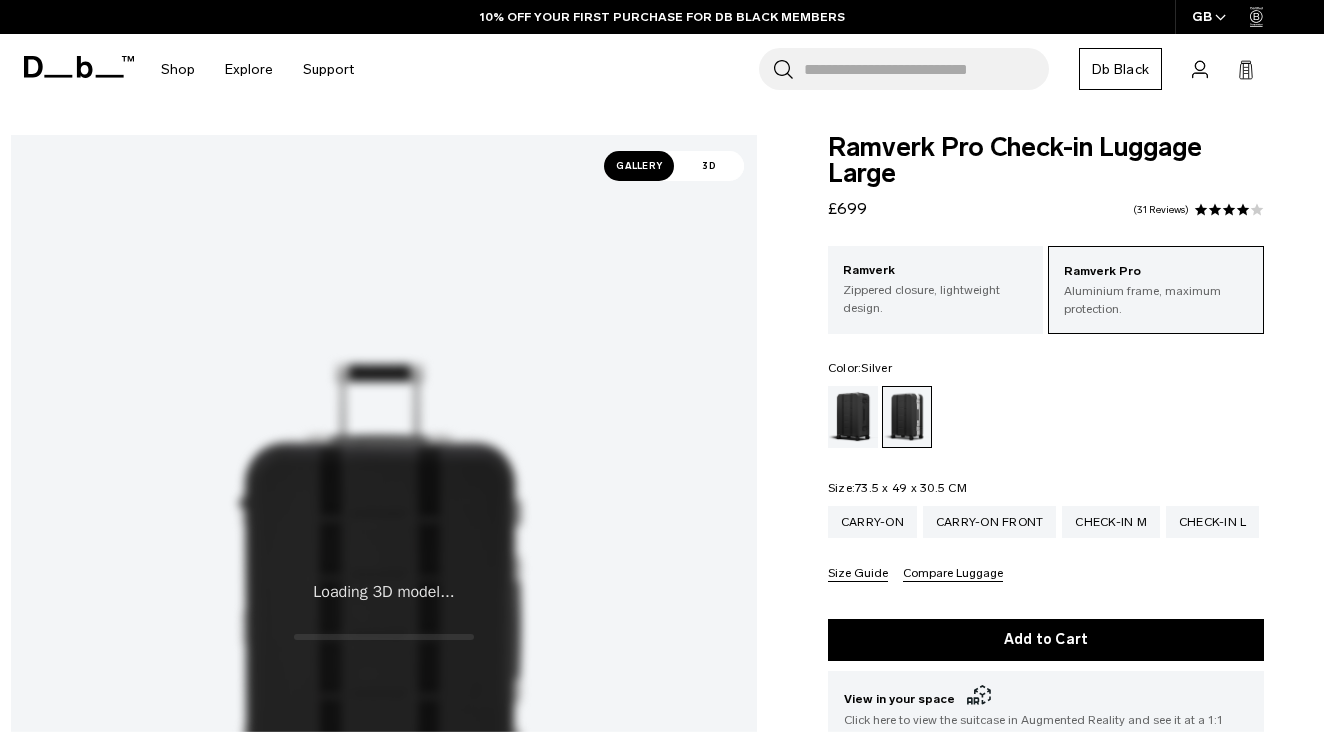 scroll, scrollTop: 171, scrollLeft: 0, axis: vertical 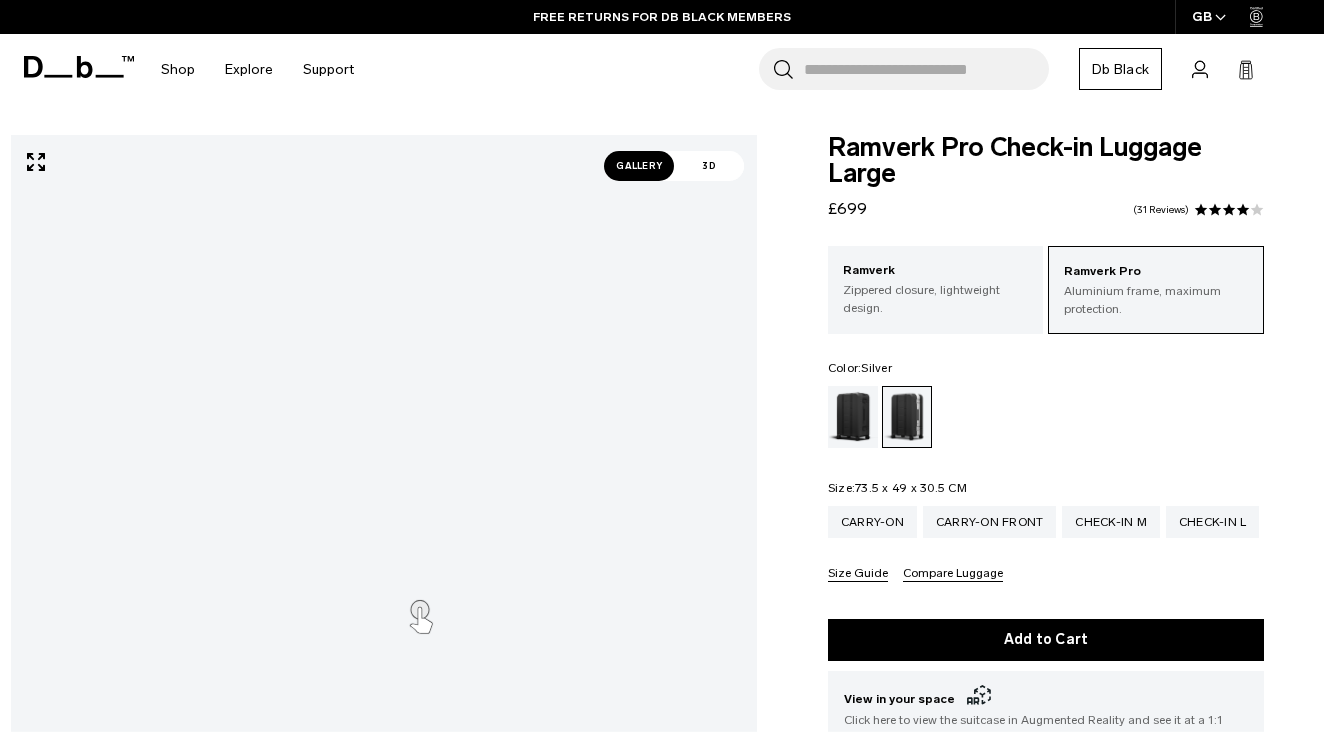 click on "Gallery" at bounding box center (639, 166) 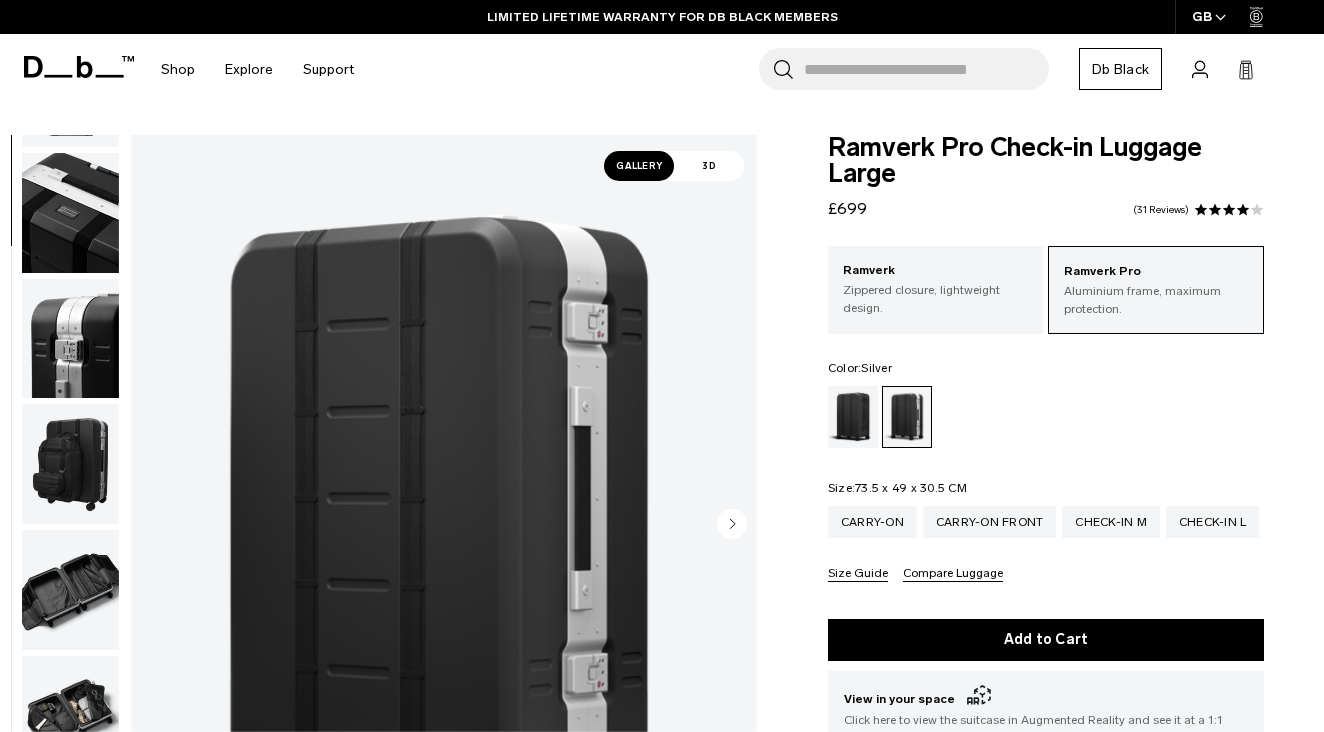 scroll, scrollTop: 738, scrollLeft: 0, axis: vertical 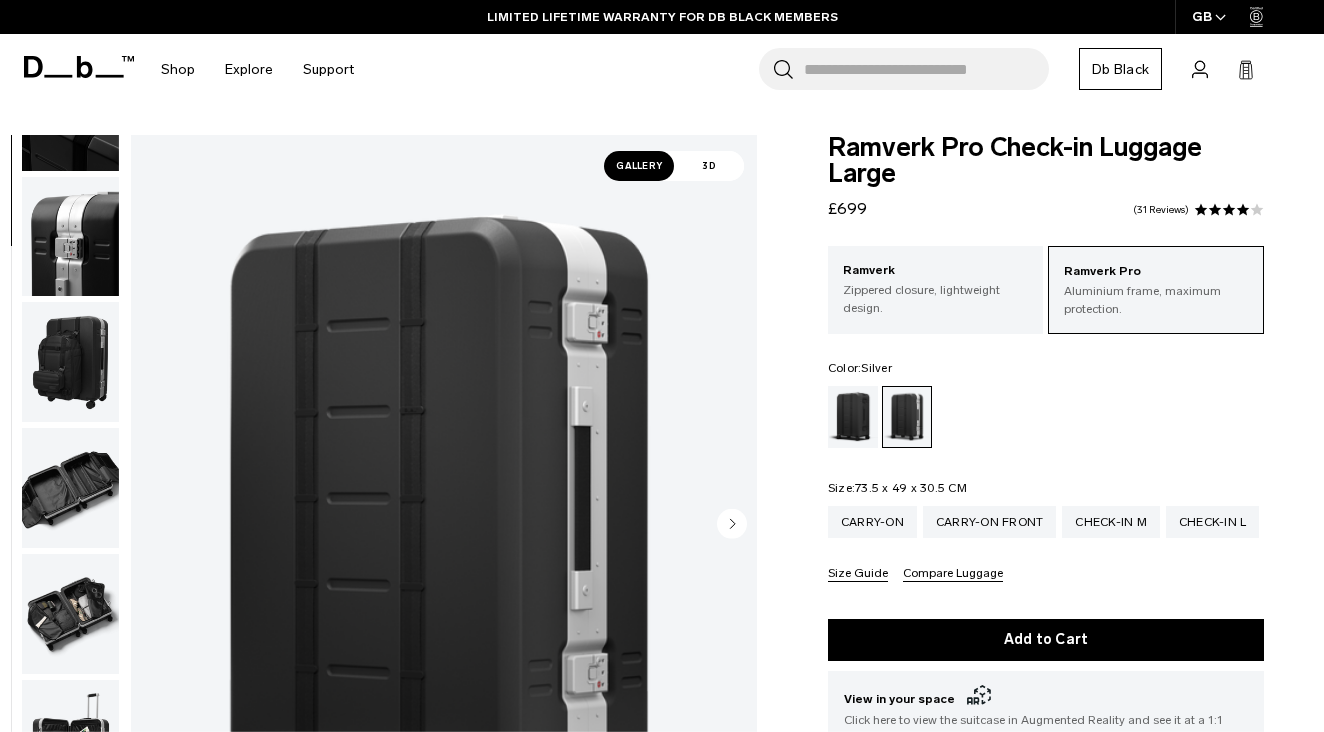 click at bounding box center [70, 362] 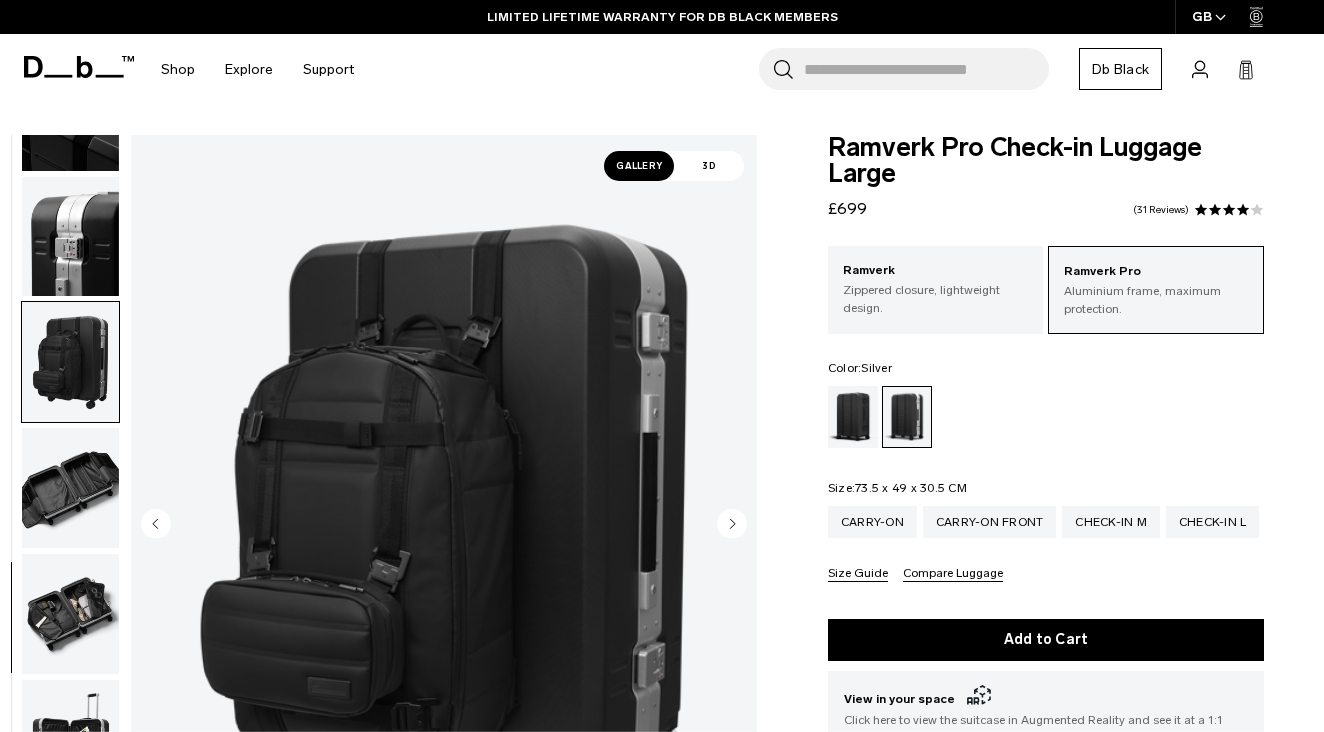 scroll, scrollTop: 738, scrollLeft: 0, axis: vertical 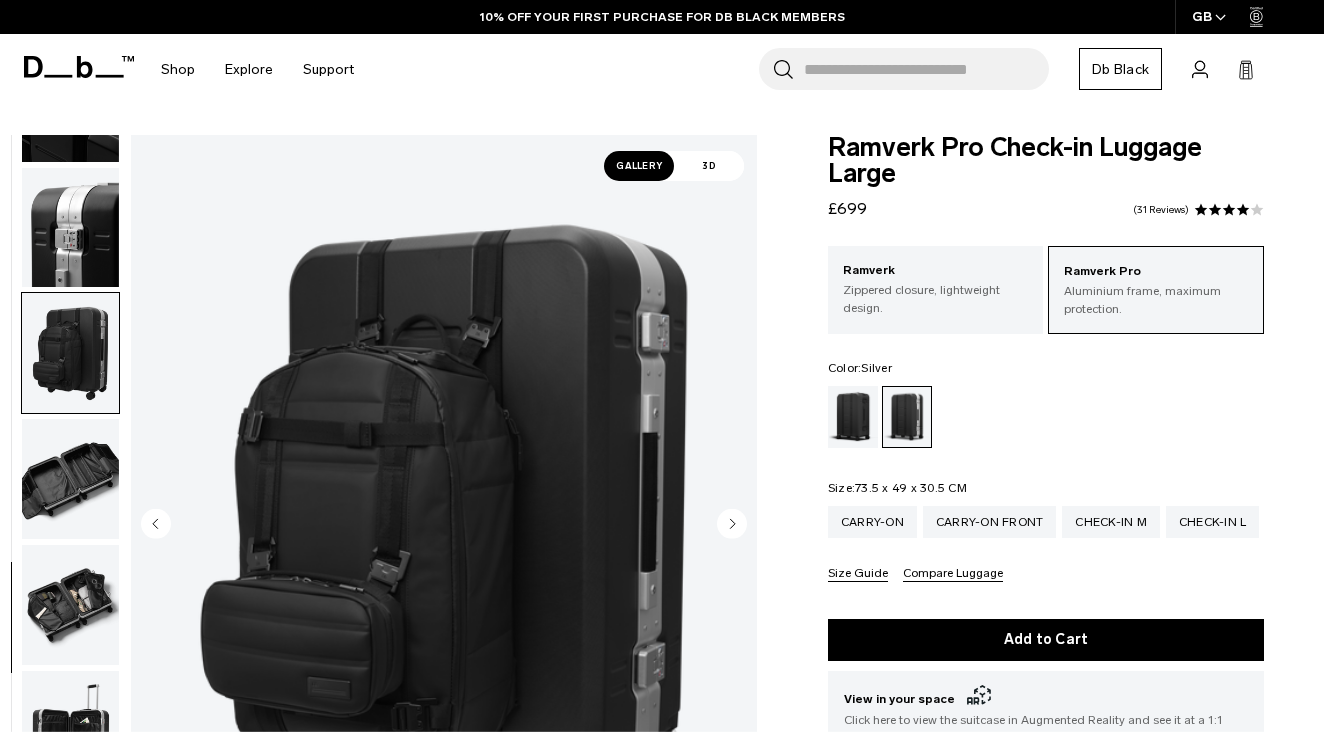 click on "31 Reviews" at bounding box center (1161, 210) 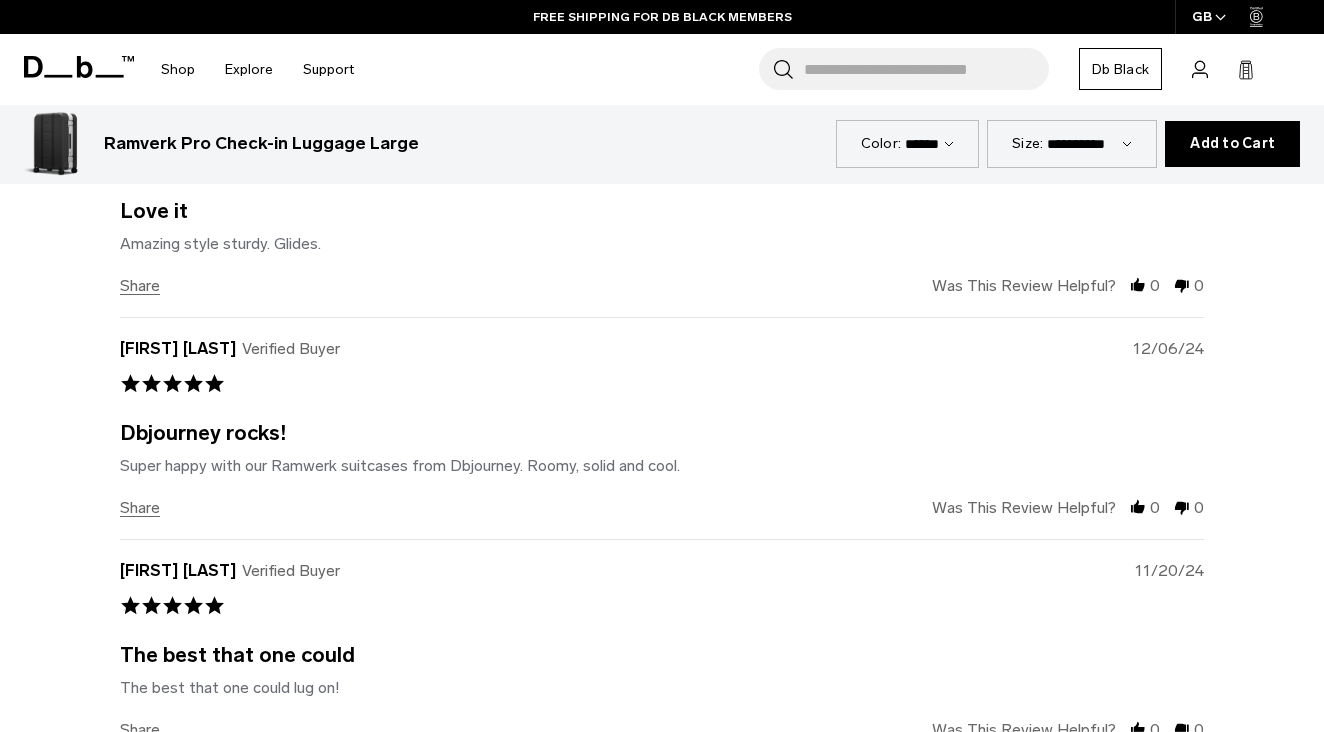 scroll, scrollTop: 6833, scrollLeft: 0, axis: vertical 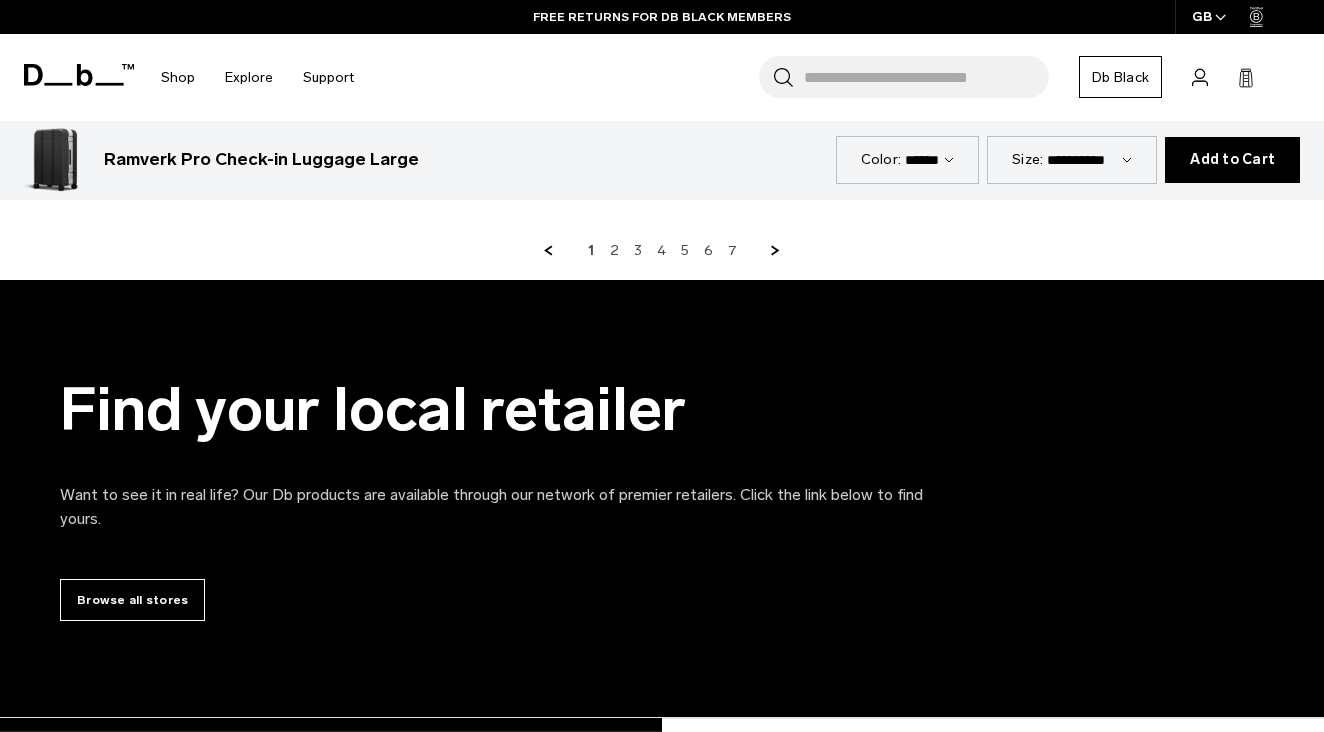 click on "1       2       3       4       5       6       7" at bounding box center (662, 251) 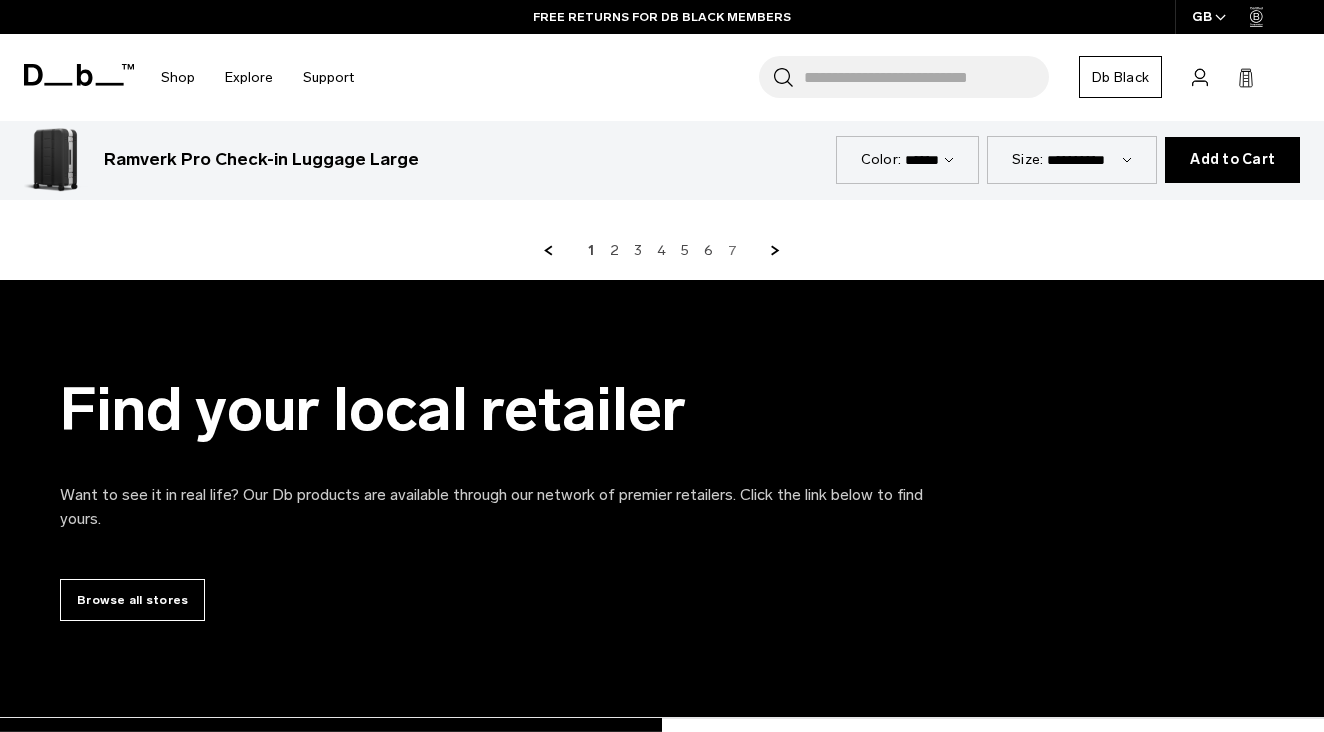 click on "7" at bounding box center [732, 251] 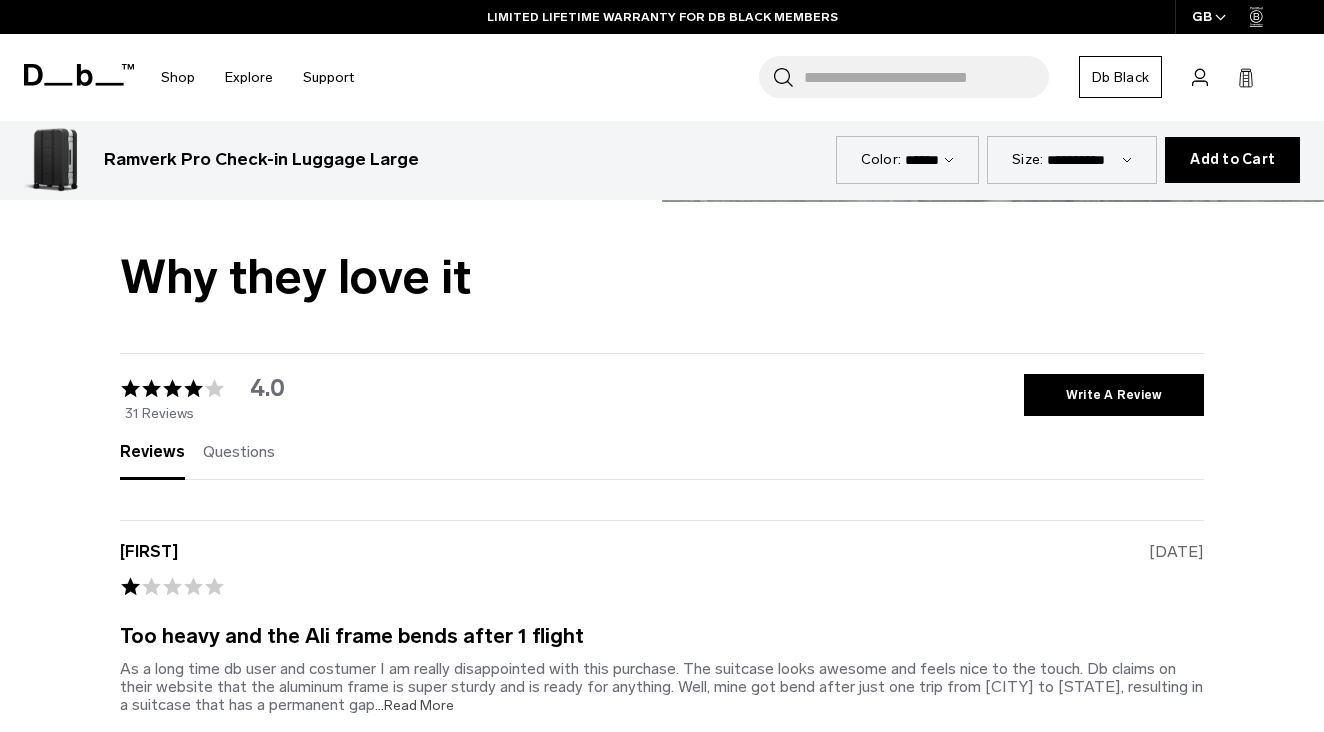scroll, scrollTop: 5425, scrollLeft: 0, axis: vertical 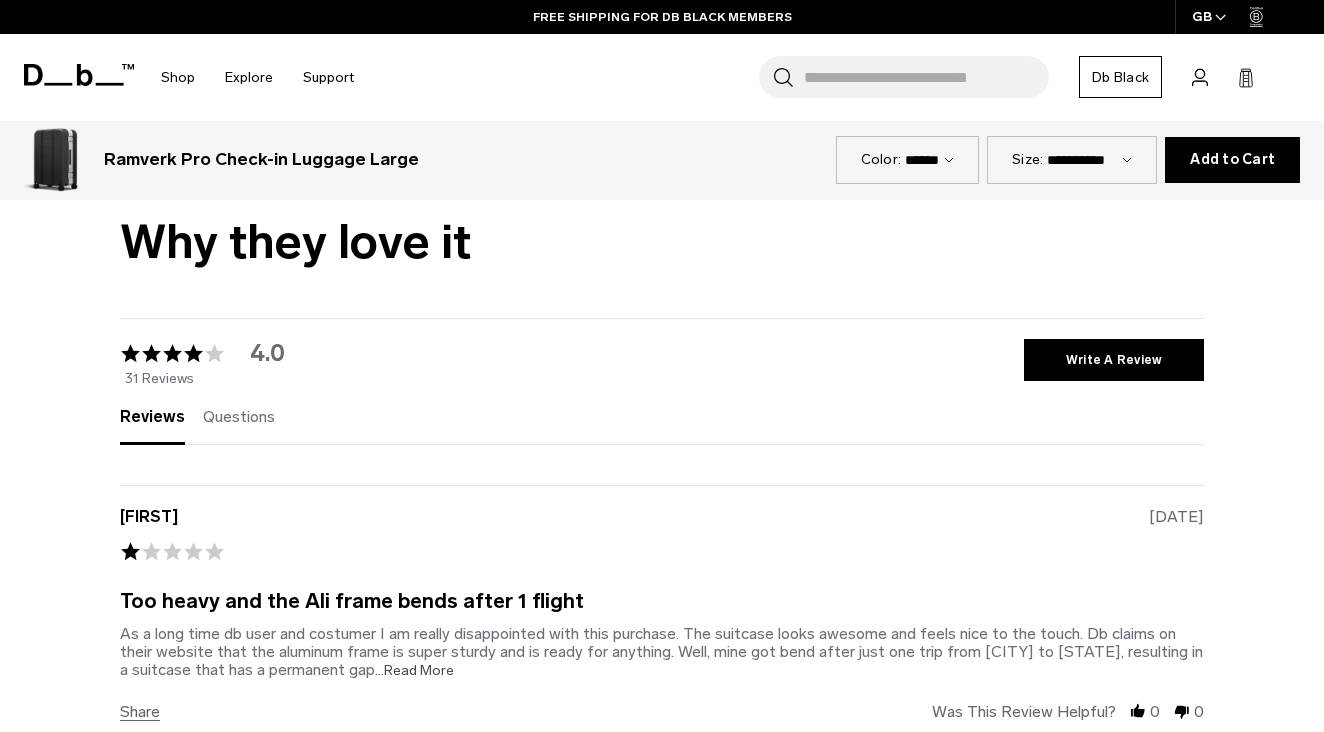 click on "...Read More" at bounding box center (414, 670) 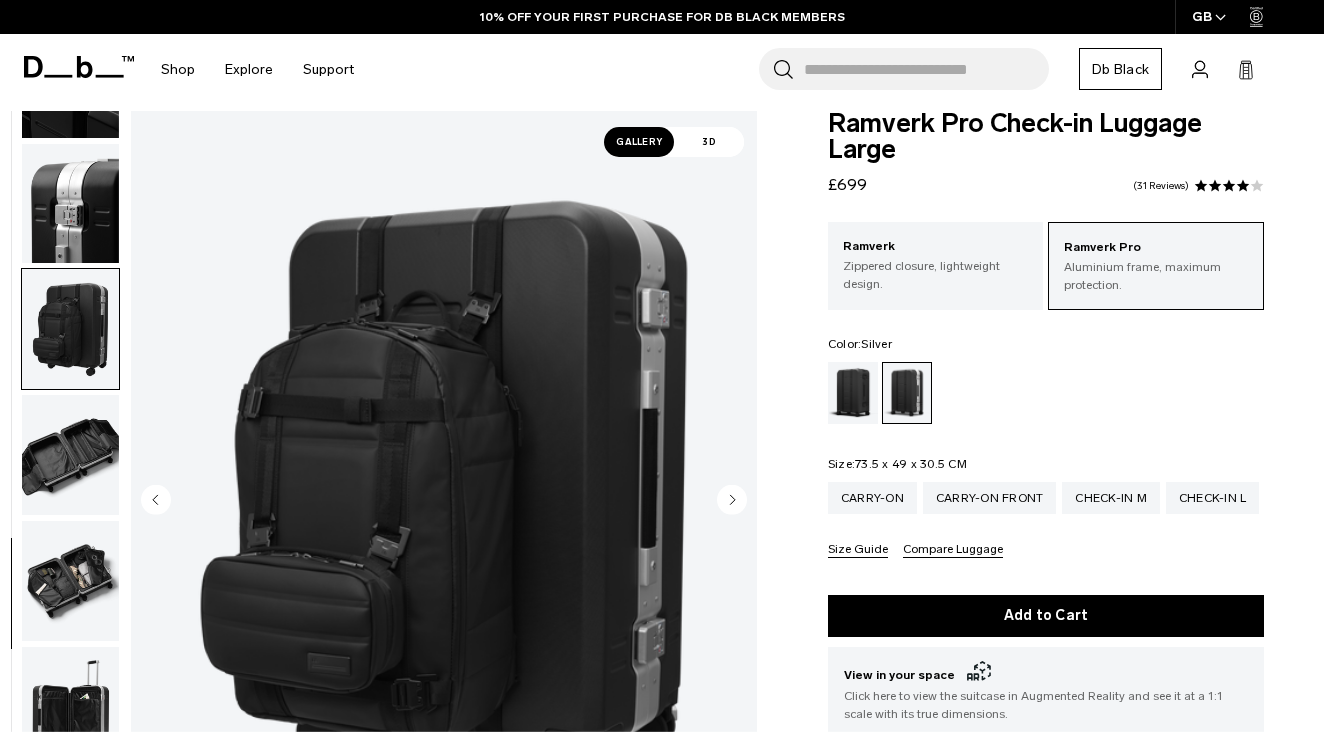 scroll, scrollTop: 0, scrollLeft: 0, axis: both 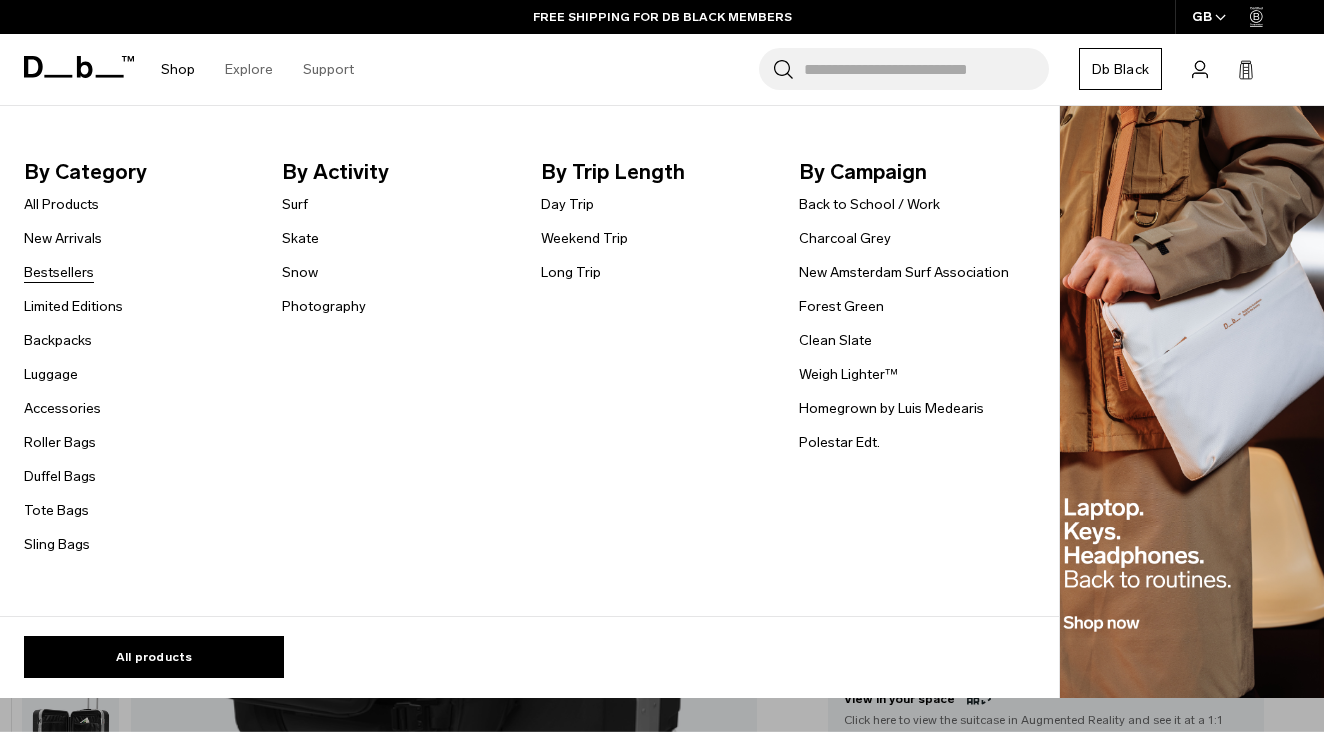 click on "Bestsellers" at bounding box center [59, 272] 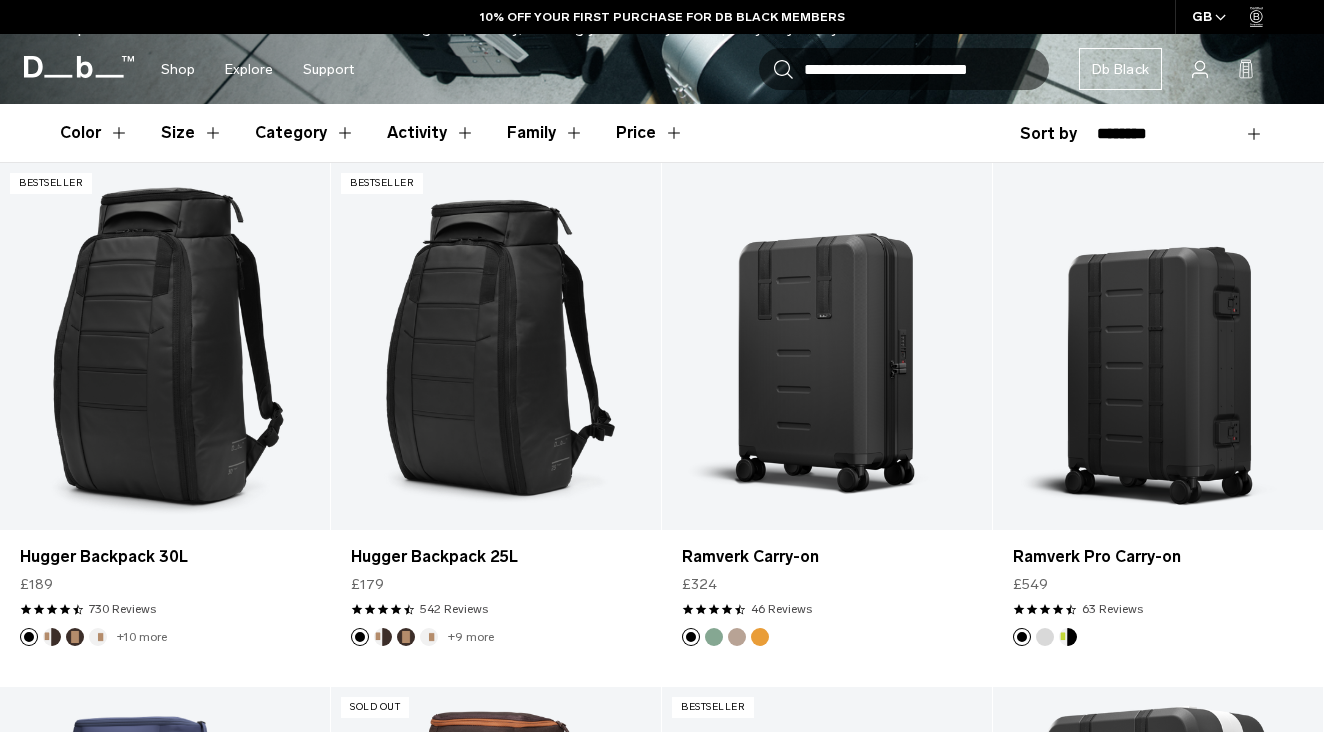 scroll, scrollTop: 0, scrollLeft: 0, axis: both 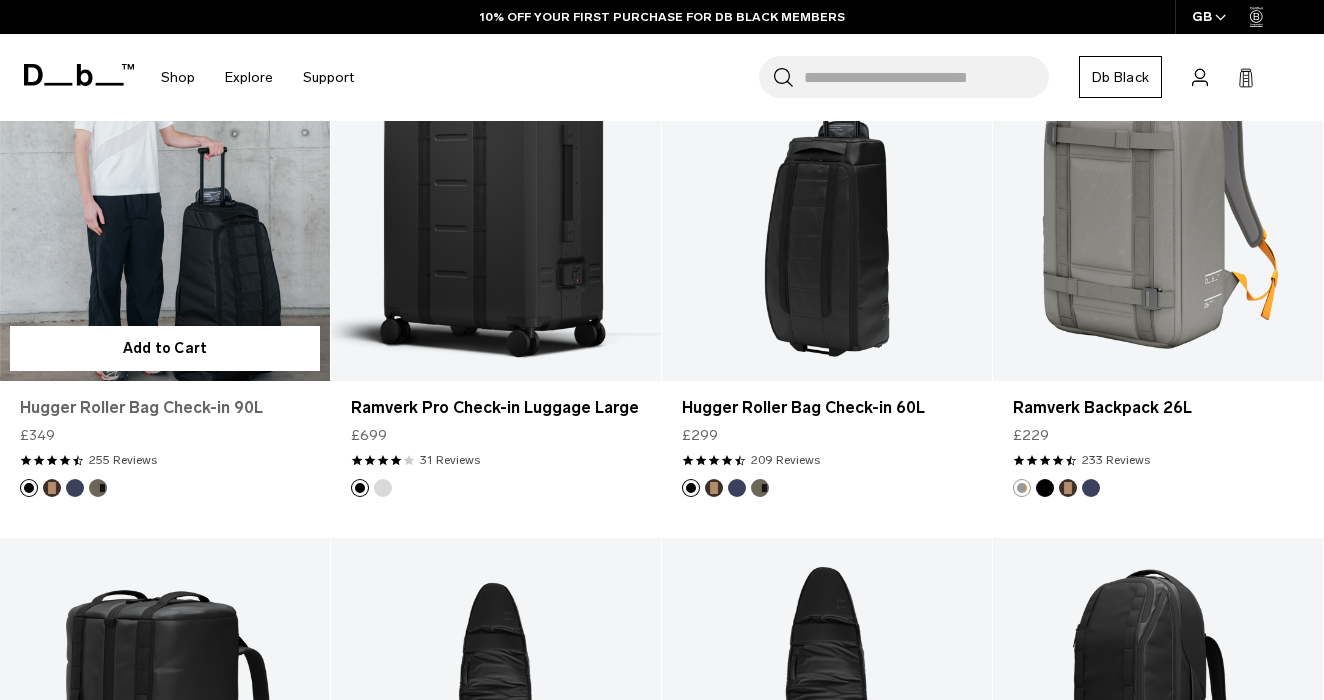 click on "Hugger Roller Bag Check-in 90L" at bounding box center [165, 408] 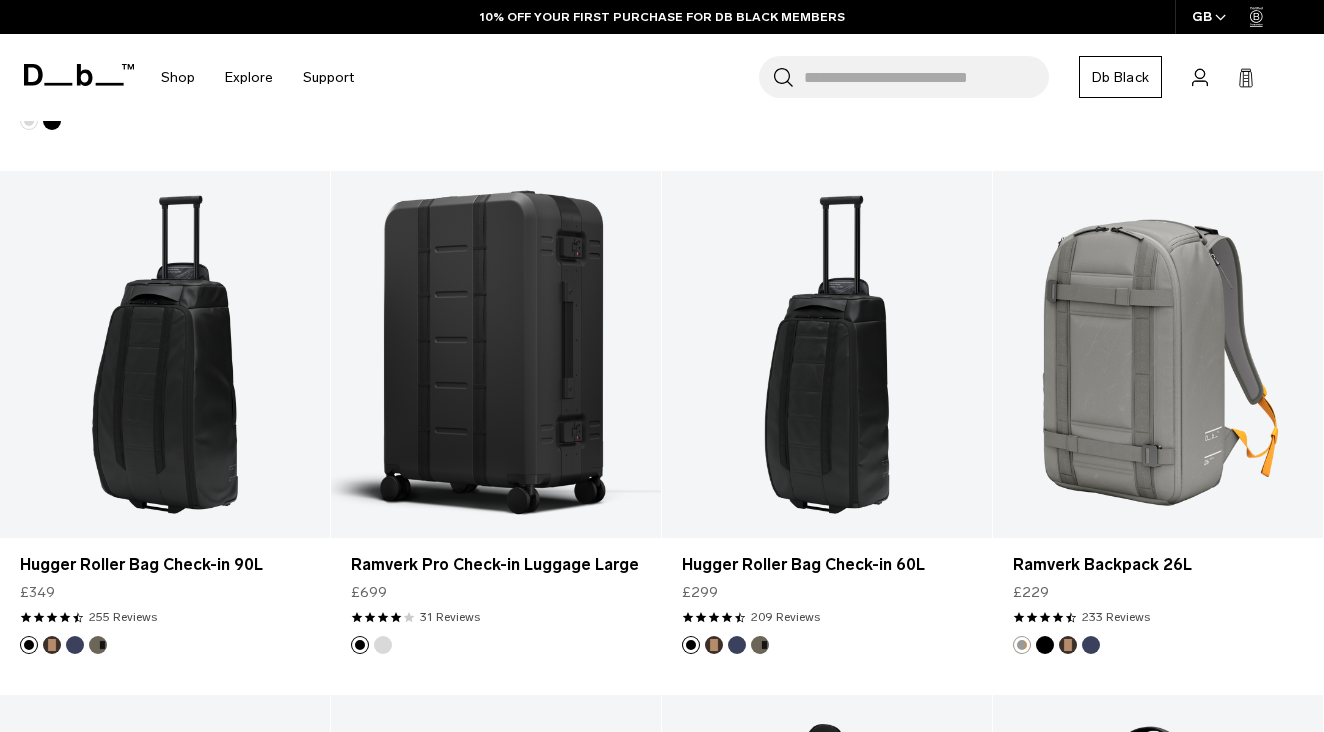 scroll, scrollTop: 2659, scrollLeft: 0, axis: vertical 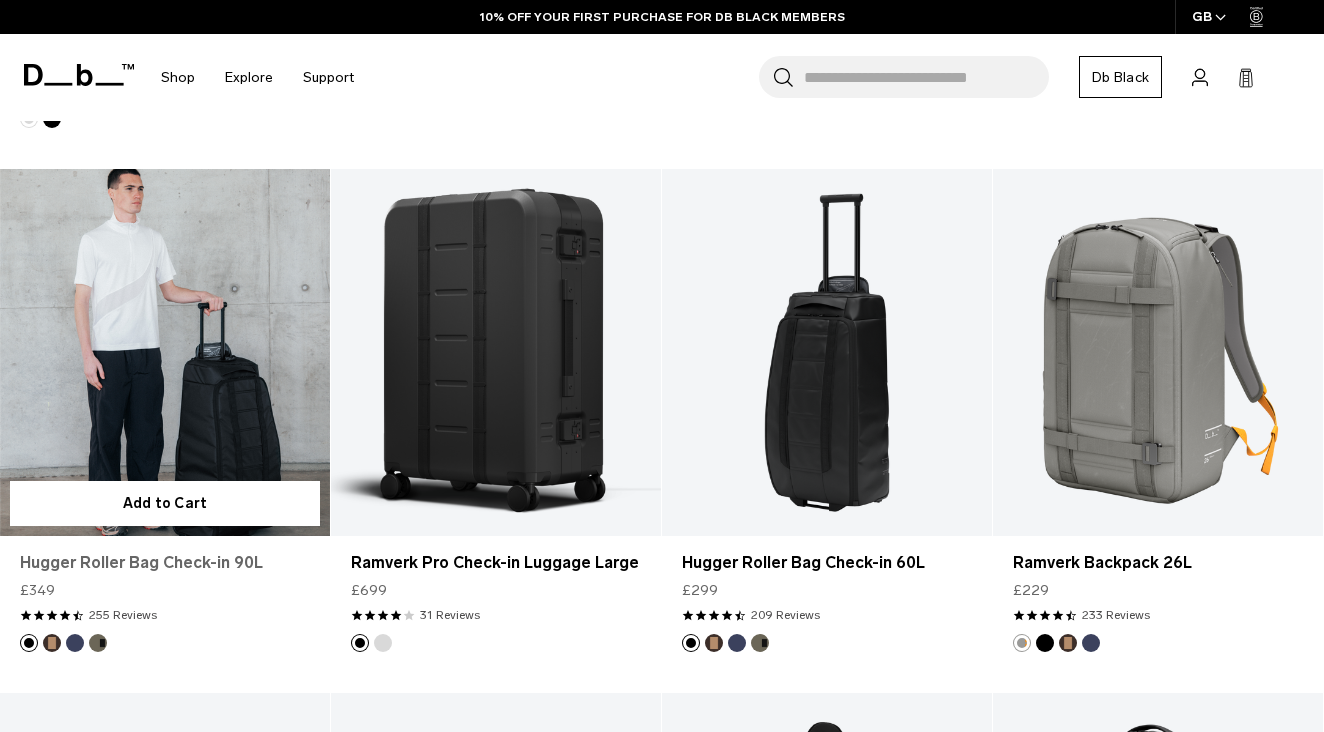 click on "Hugger Roller Bag Check-in 90L" at bounding box center [165, 563] 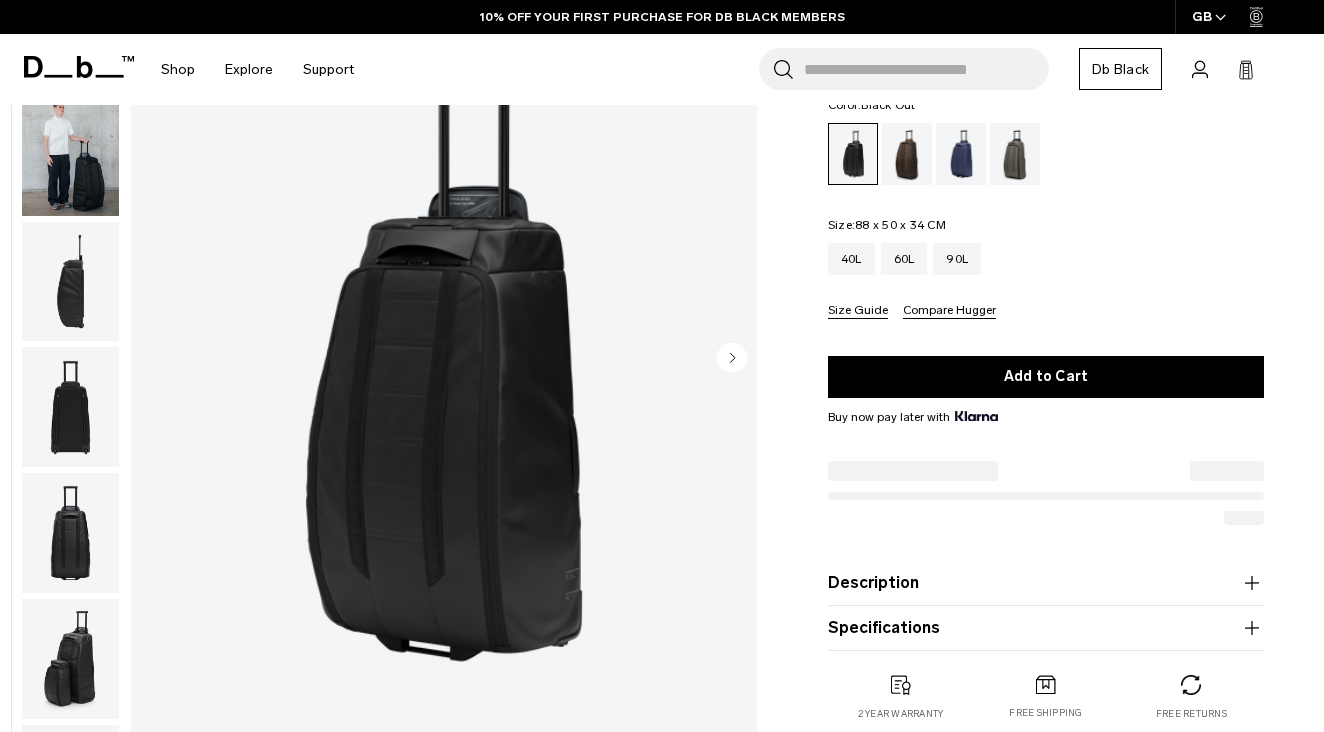 scroll, scrollTop: 166, scrollLeft: 0, axis: vertical 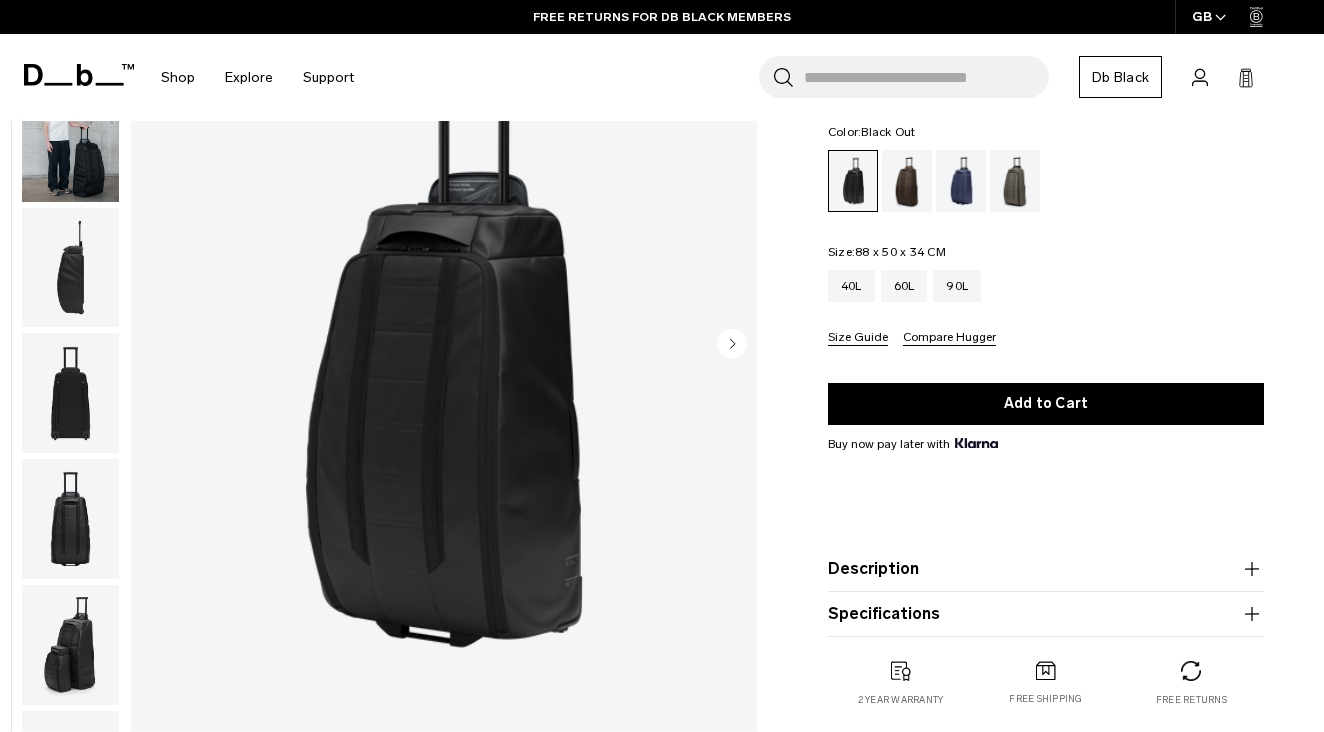 click at bounding box center [70, 645] 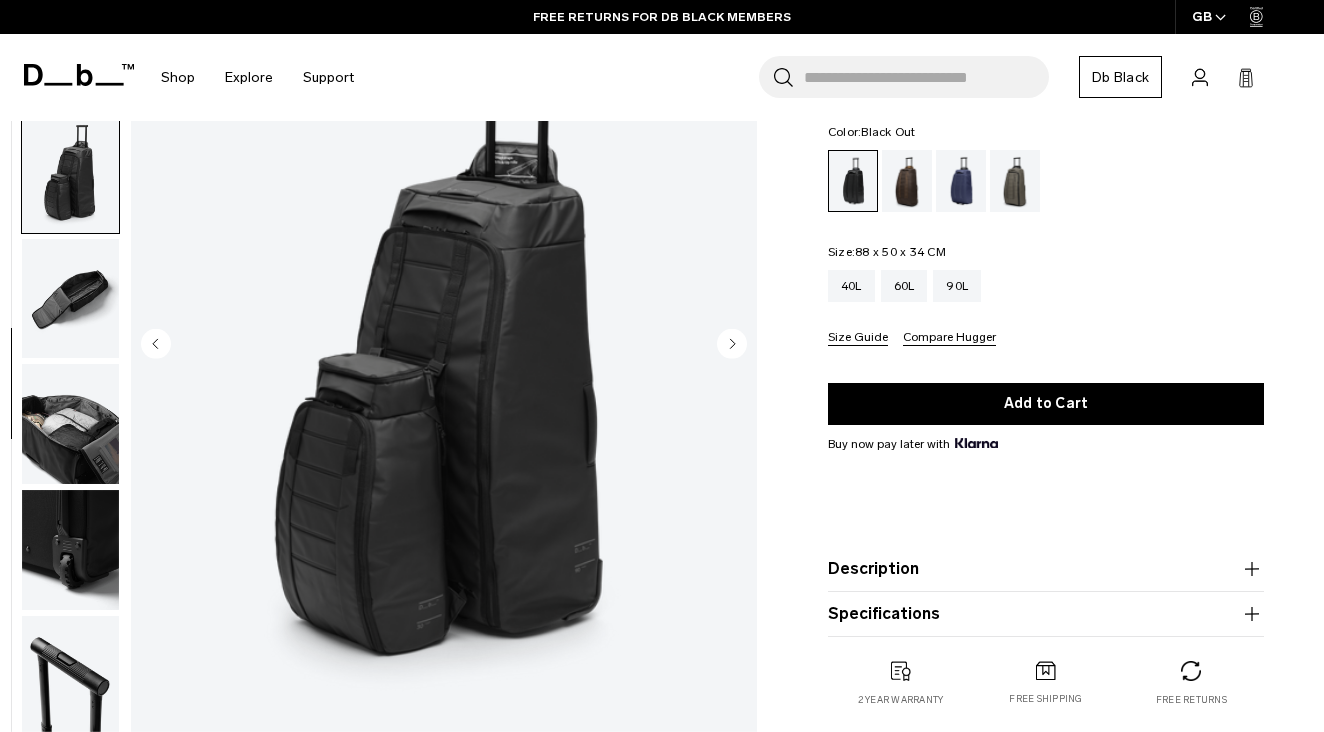 scroll, scrollTop: 484, scrollLeft: 0, axis: vertical 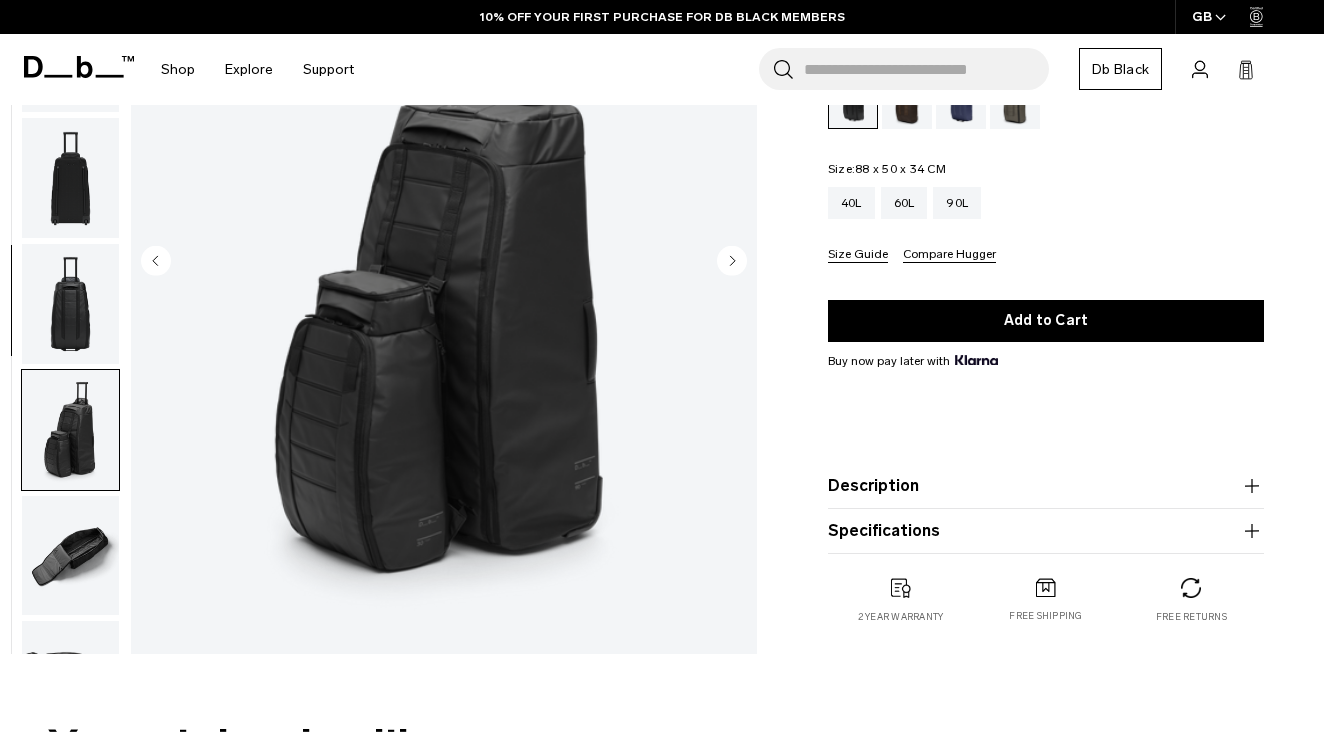 click at bounding box center [70, 178] 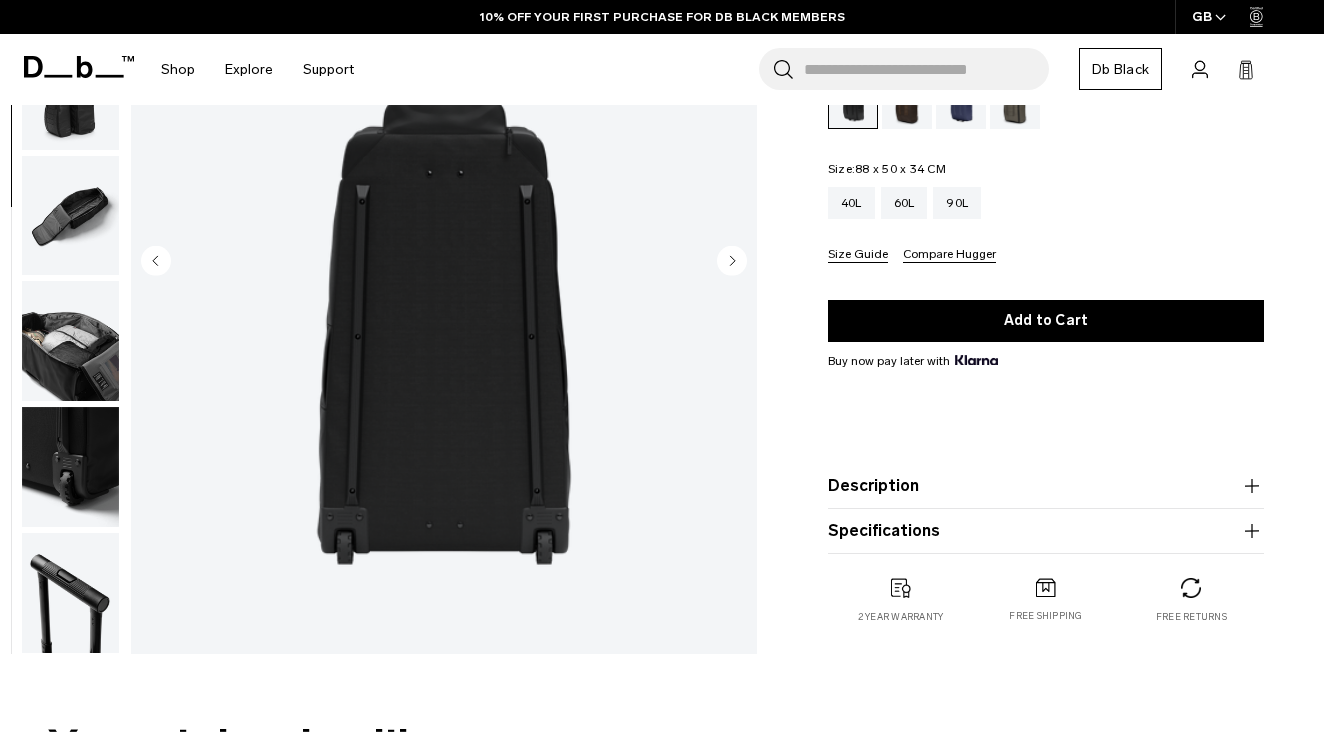 scroll, scrollTop: 484, scrollLeft: 0, axis: vertical 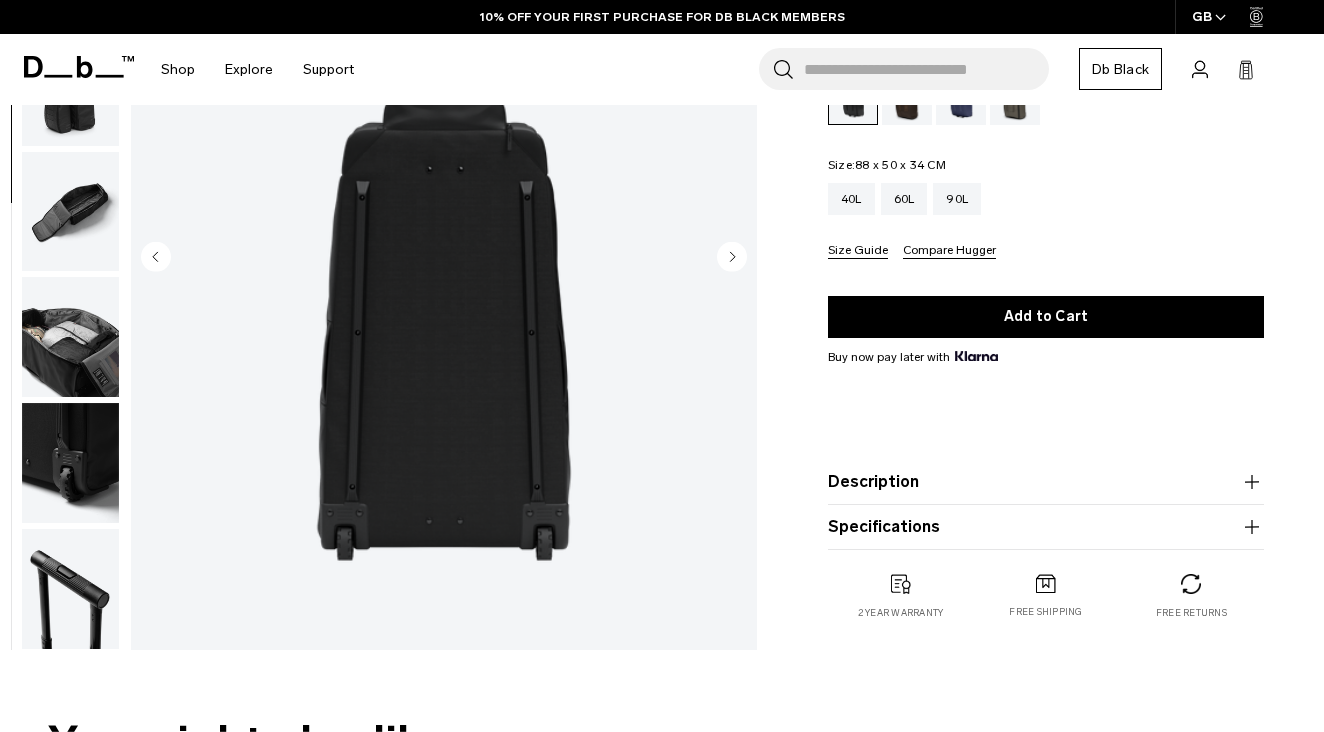 click at bounding box center [70, 463] 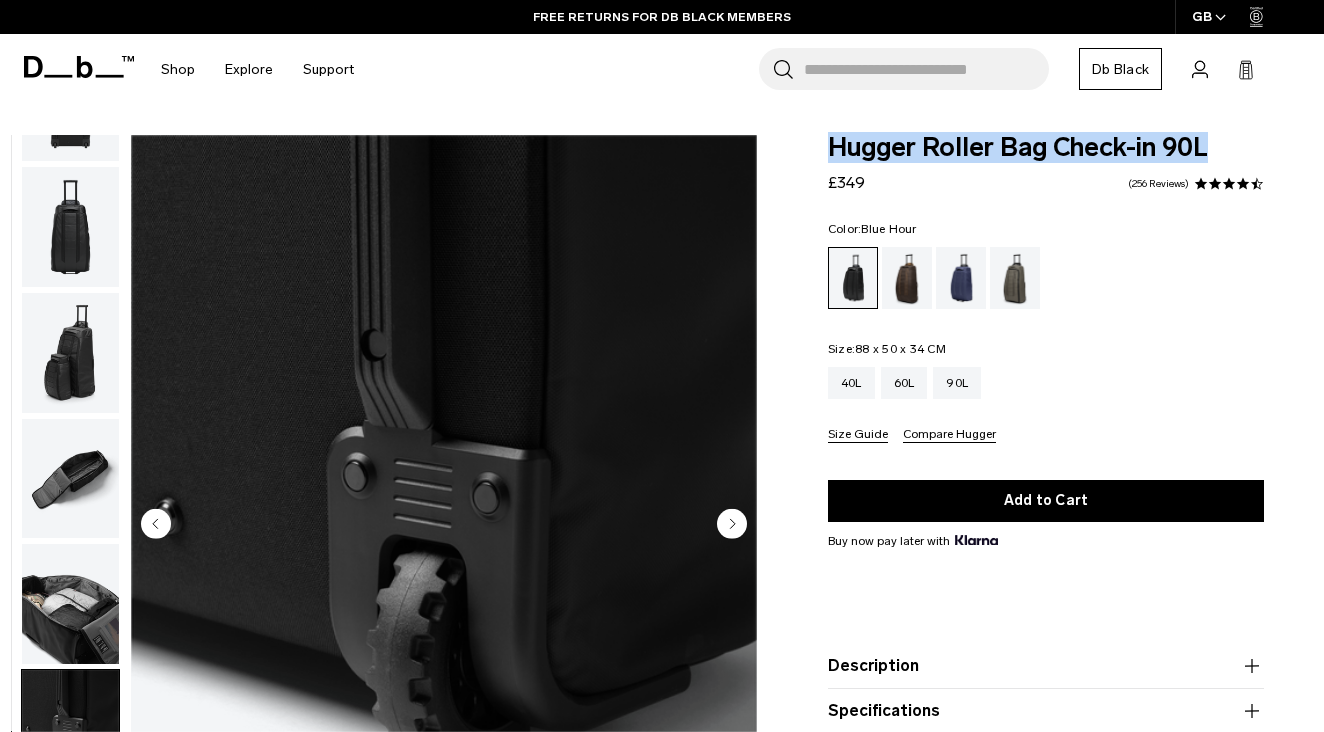 scroll, scrollTop: 0, scrollLeft: 0, axis: both 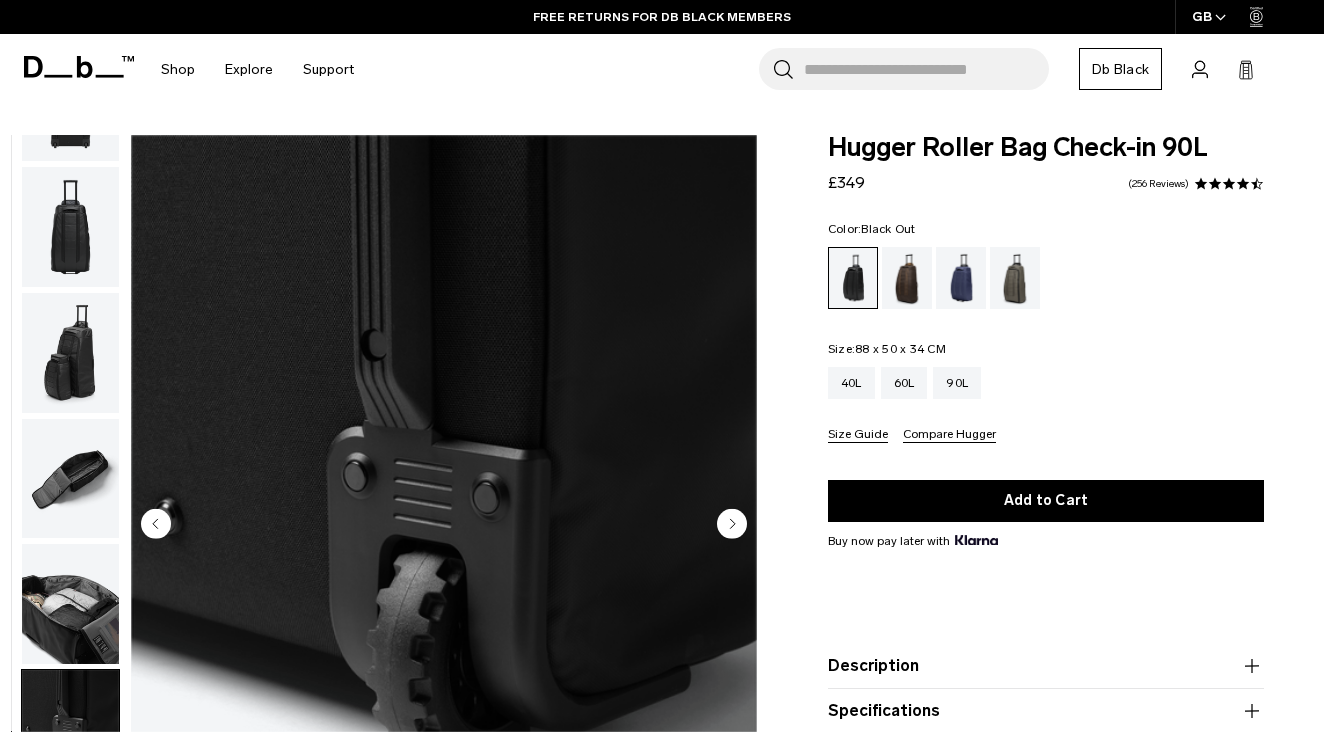 click at bounding box center (1201, 184) 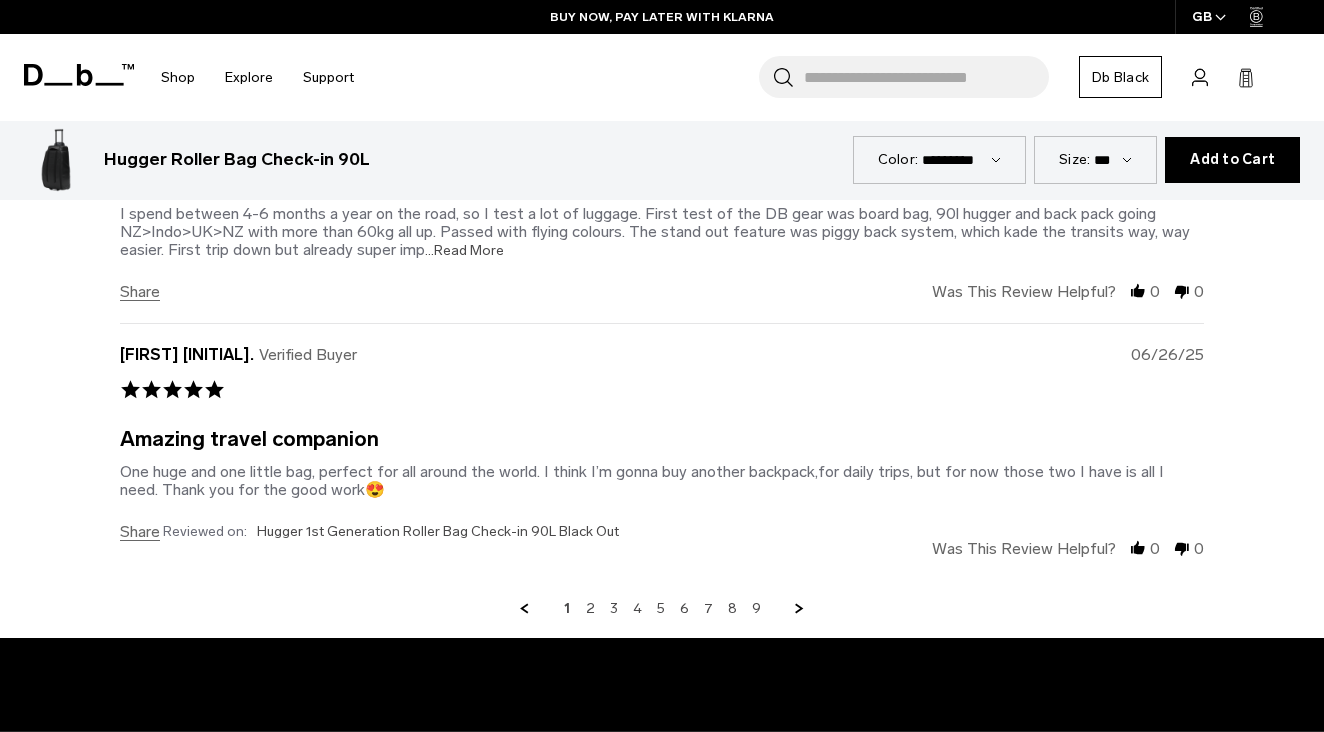 scroll, scrollTop: 5651, scrollLeft: 0, axis: vertical 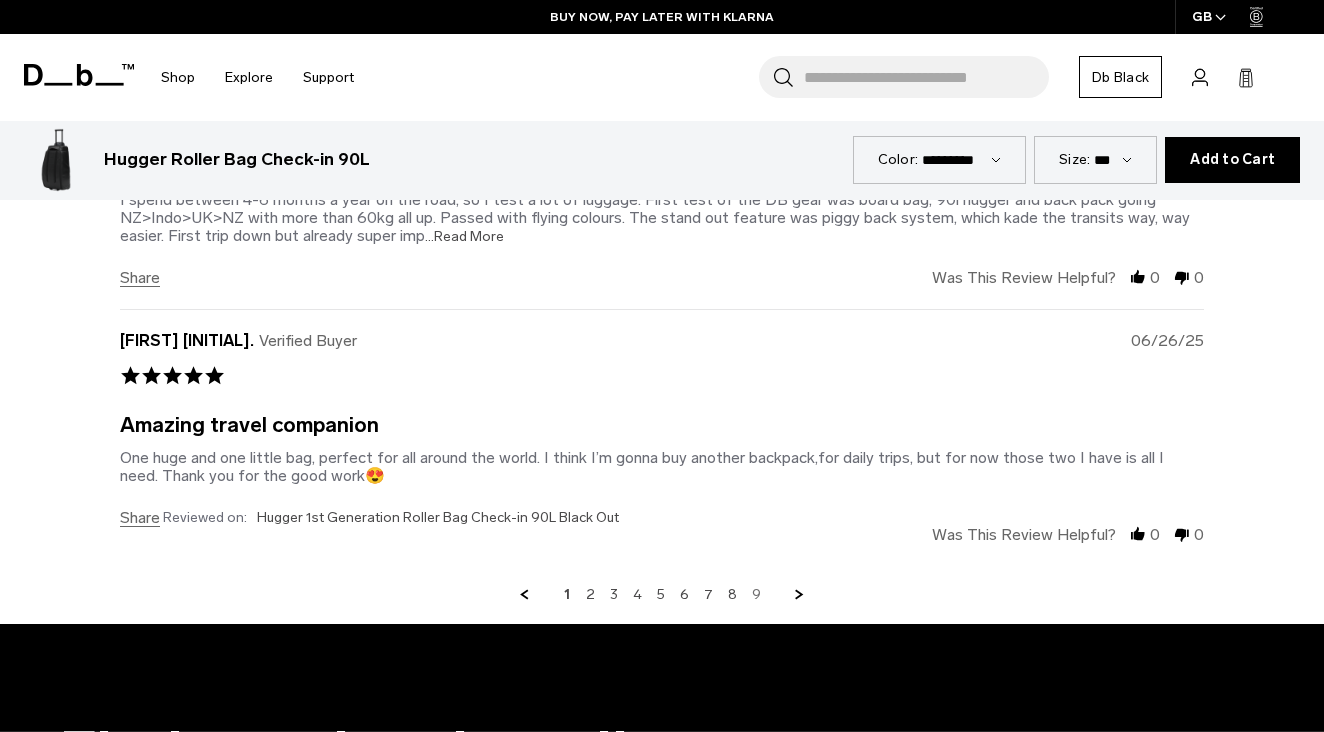 click on "9" at bounding box center (756, 595) 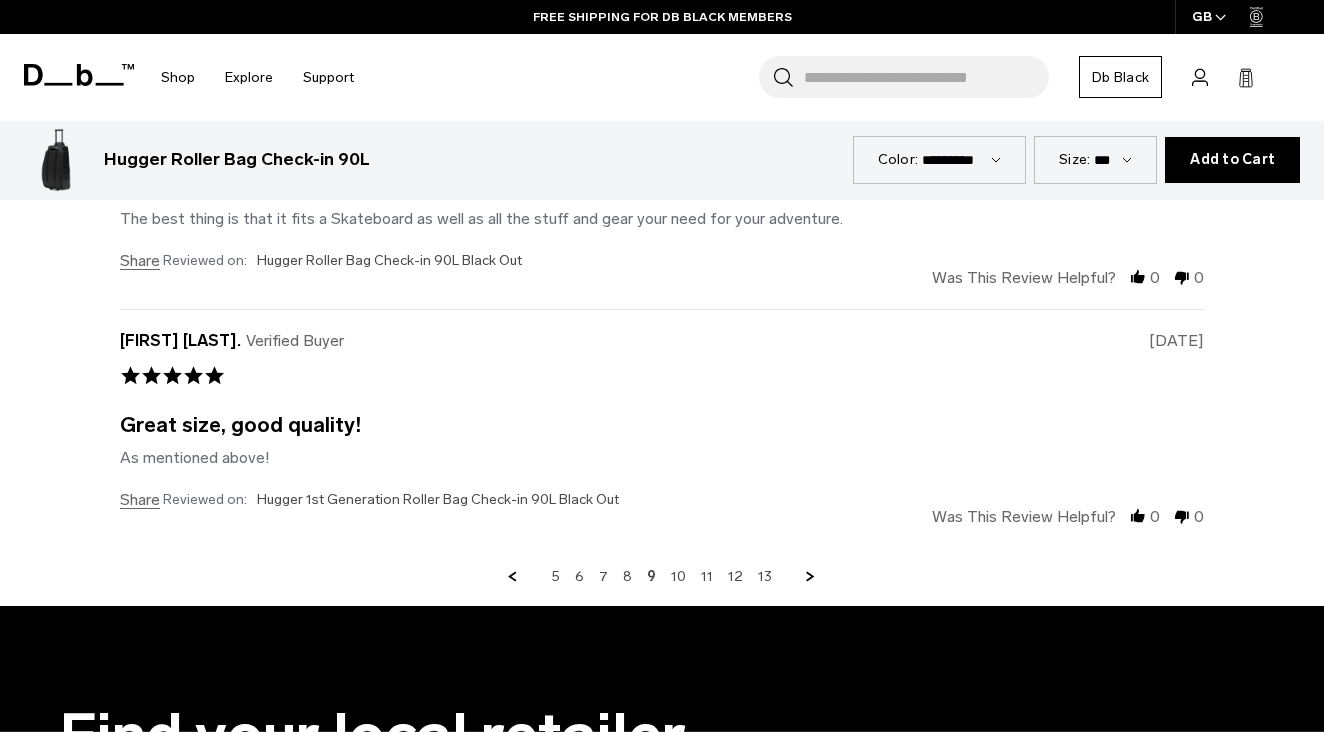 scroll, scrollTop: 5762, scrollLeft: 0, axis: vertical 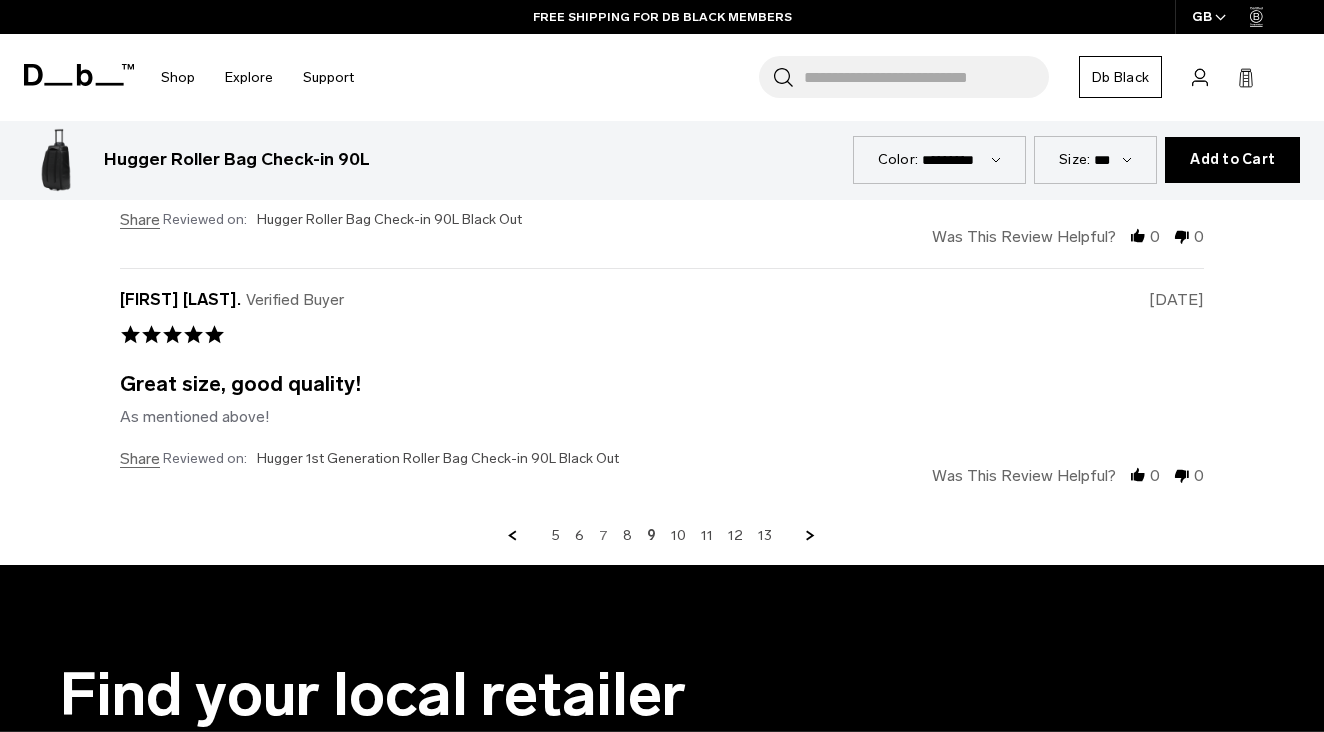 click on "7" at bounding box center (603, 536) 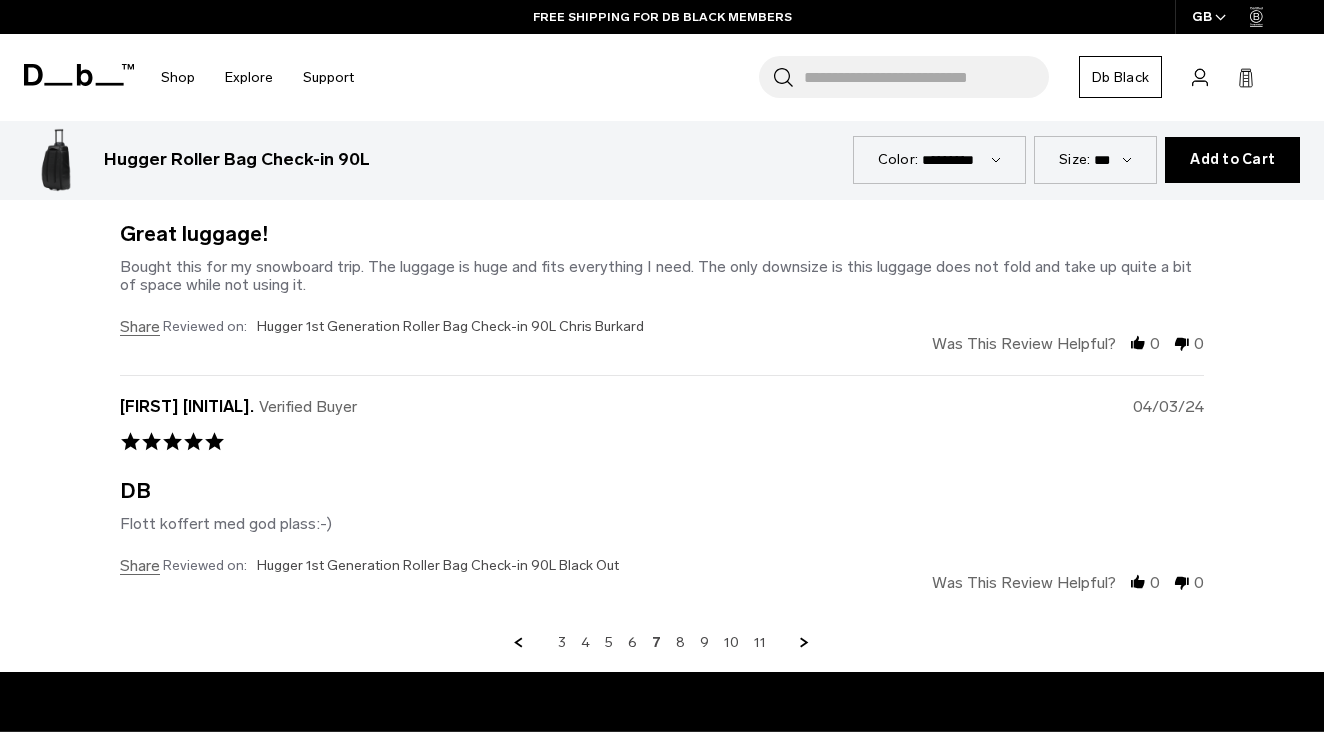 scroll, scrollTop: 5679, scrollLeft: 0, axis: vertical 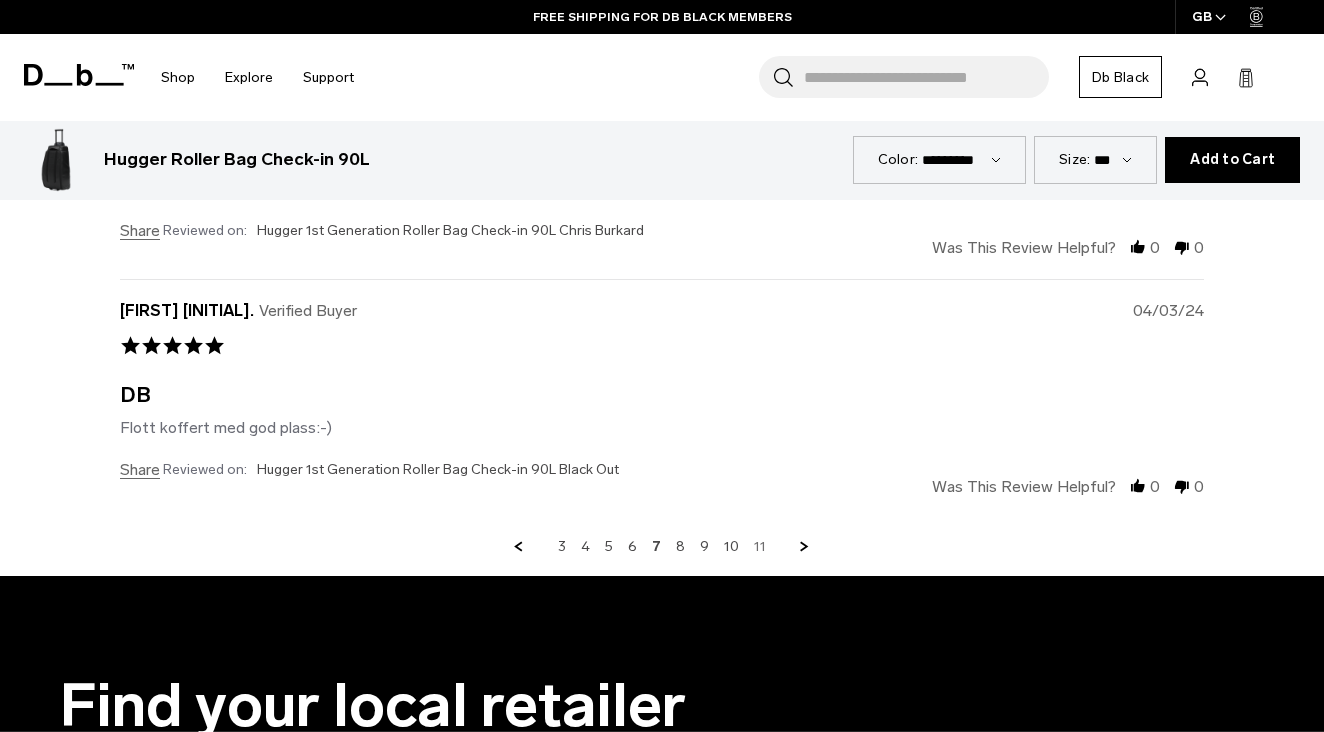 click on "11" at bounding box center (760, 547) 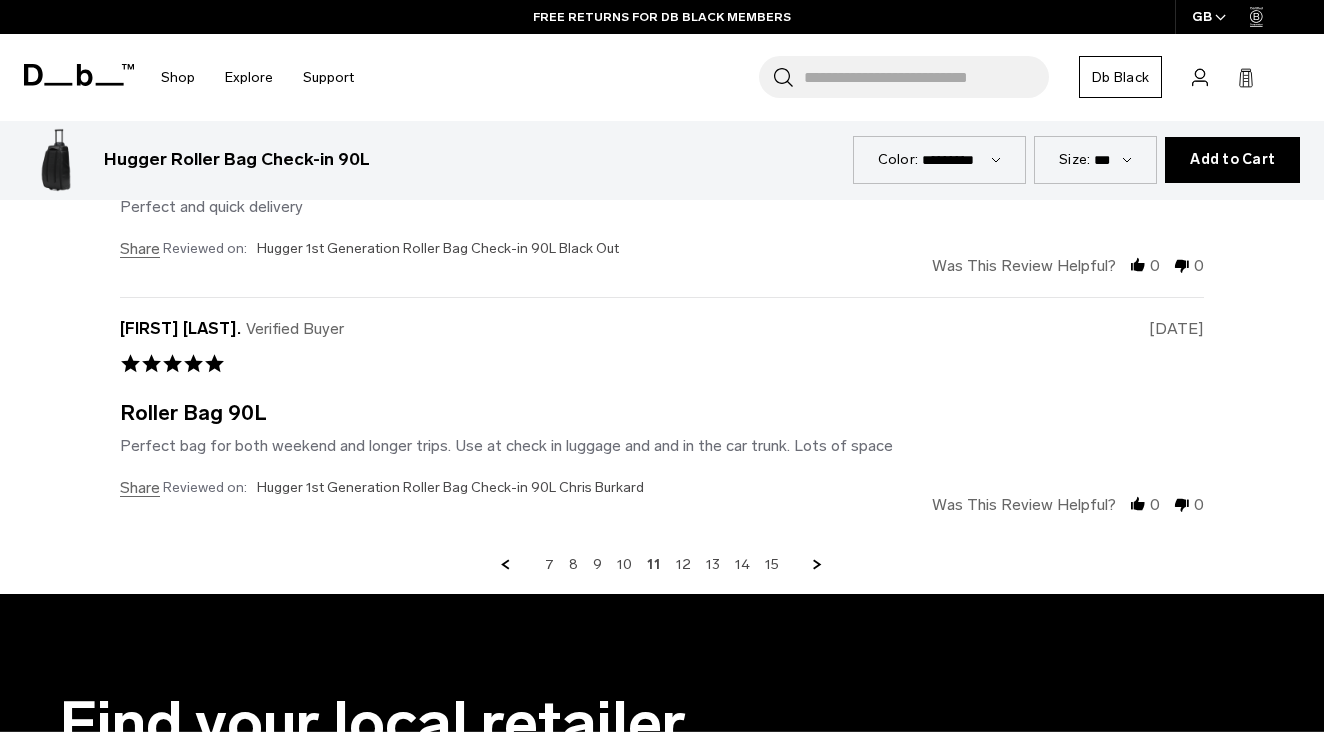 scroll, scrollTop: 5751, scrollLeft: 0, axis: vertical 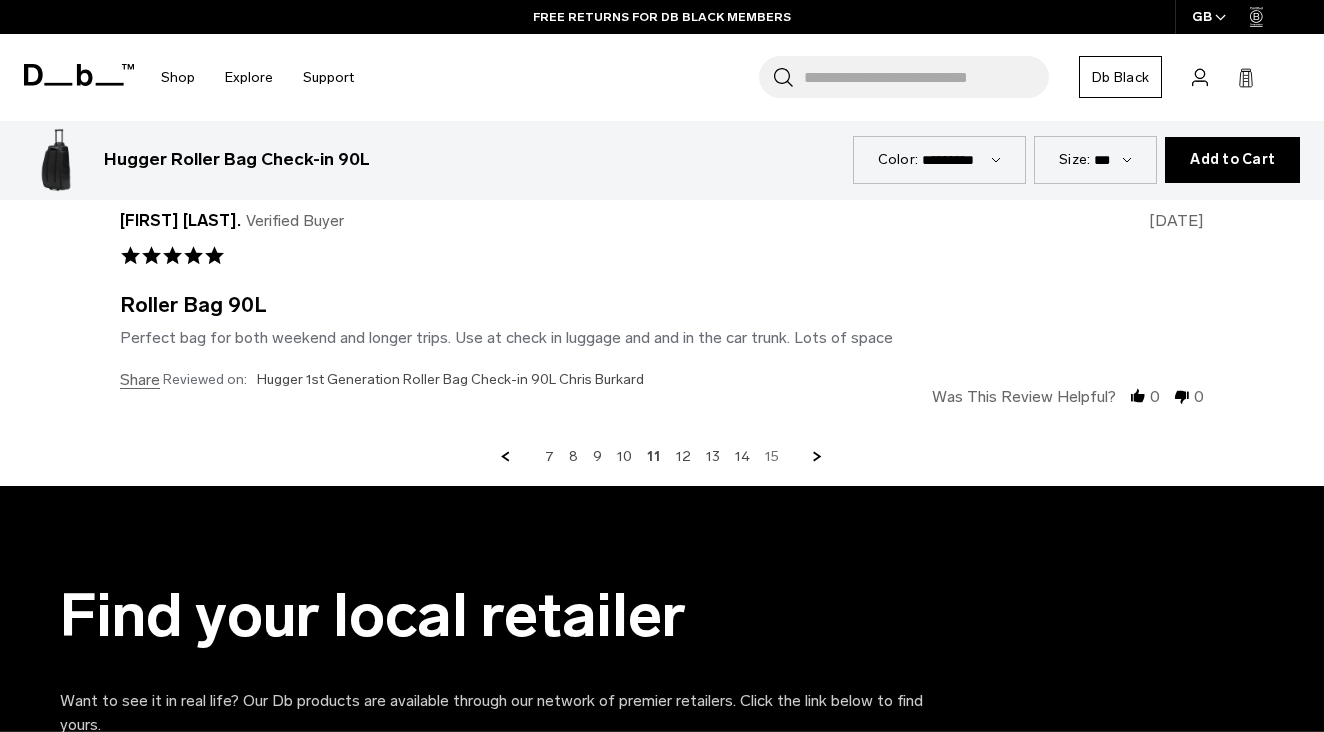 click on "15" at bounding box center [772, 457] 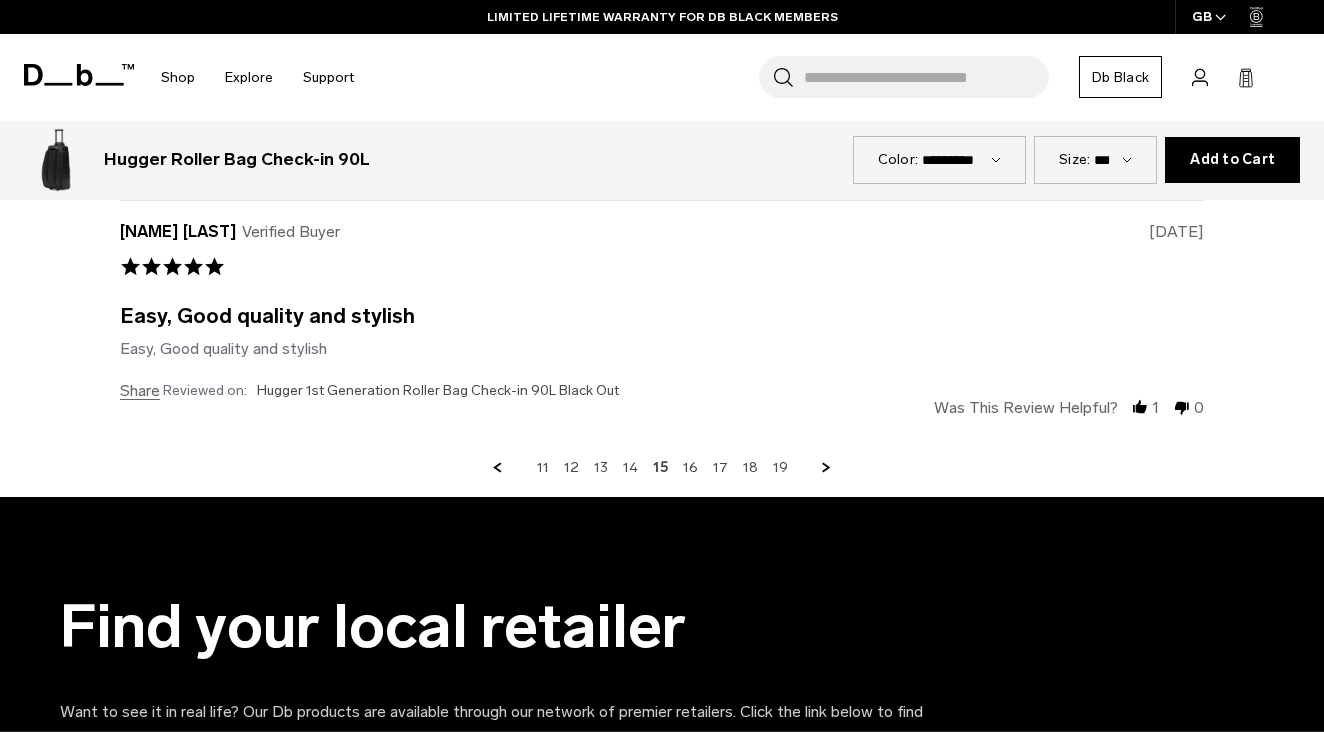 scroll, scrollTop: 5804, scrollLeft: 0, axis: vertical 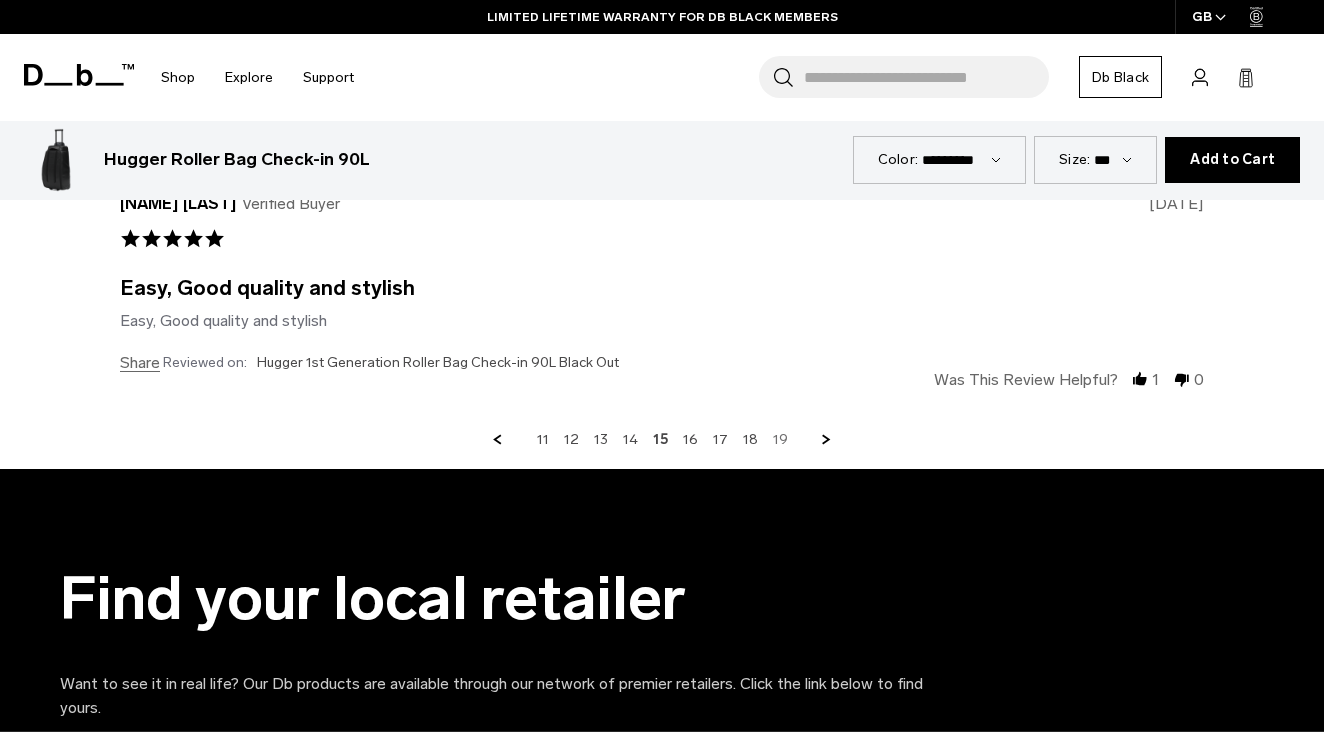 click on "19" at bounding box center (780, 440) 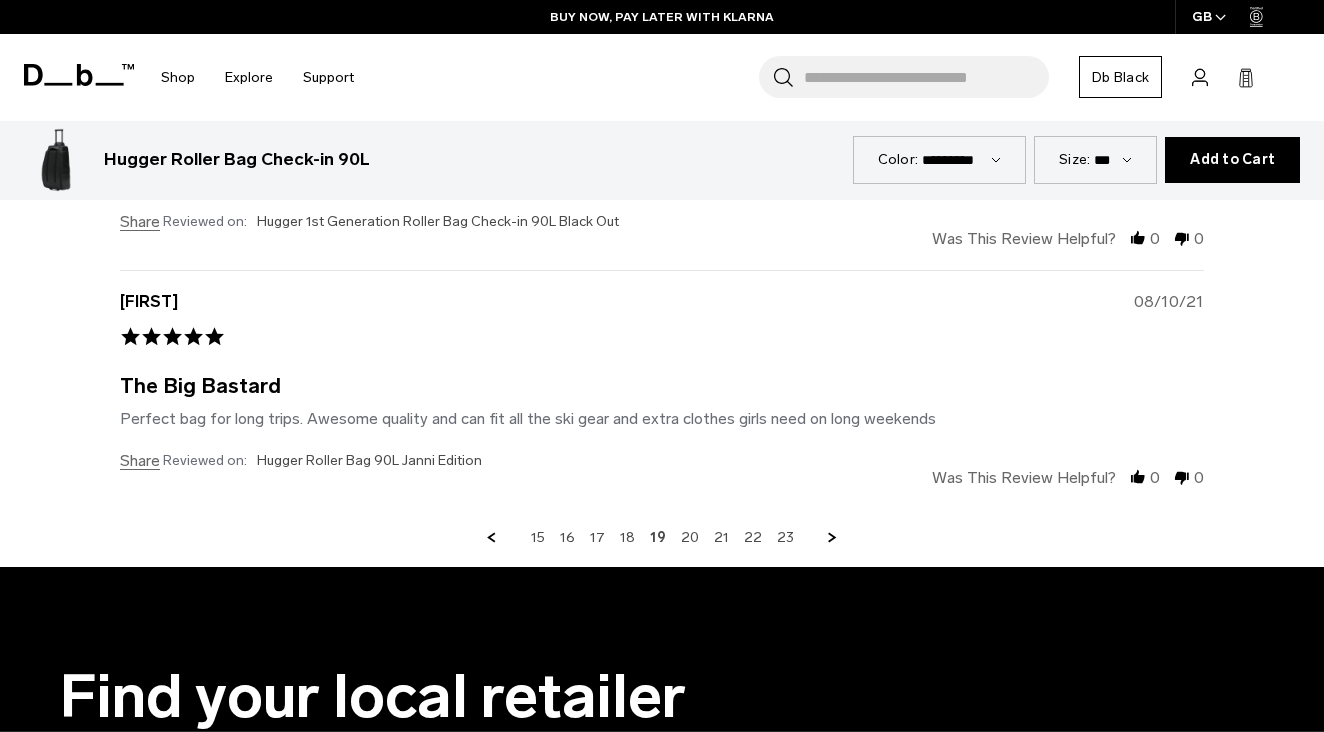 scroll, scrollTop: 6011, scrollLeft: 0, axis: vertical 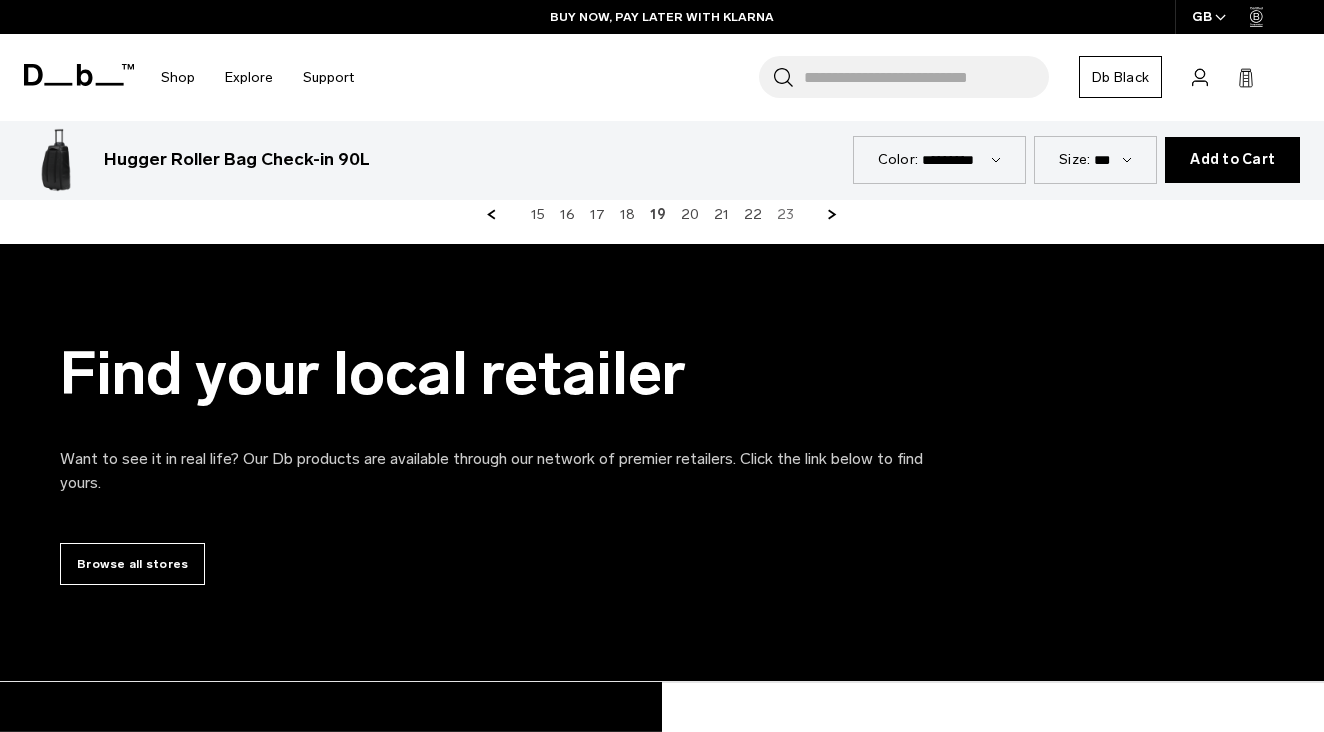click on "23" at bounding box center [785, 215] 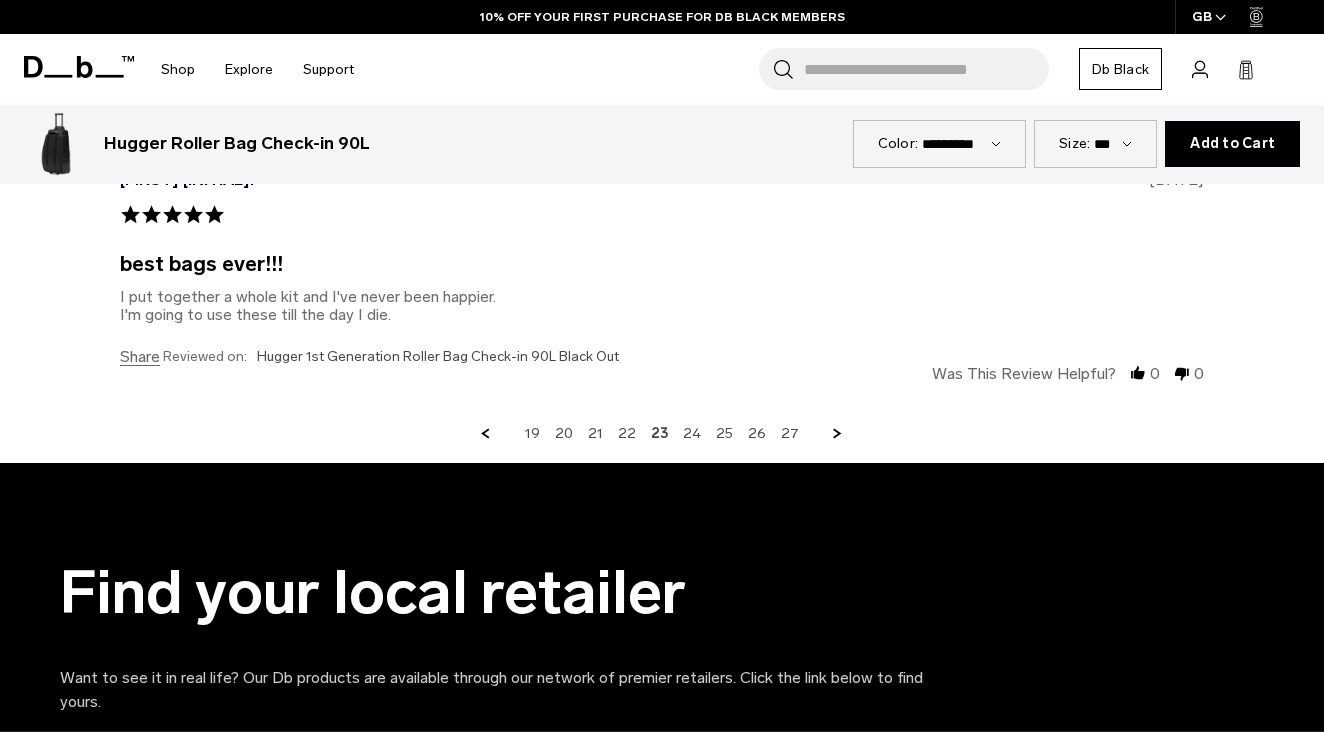 scroll, scrollTop: 5845, scrollLeft: 0, axis: vertical 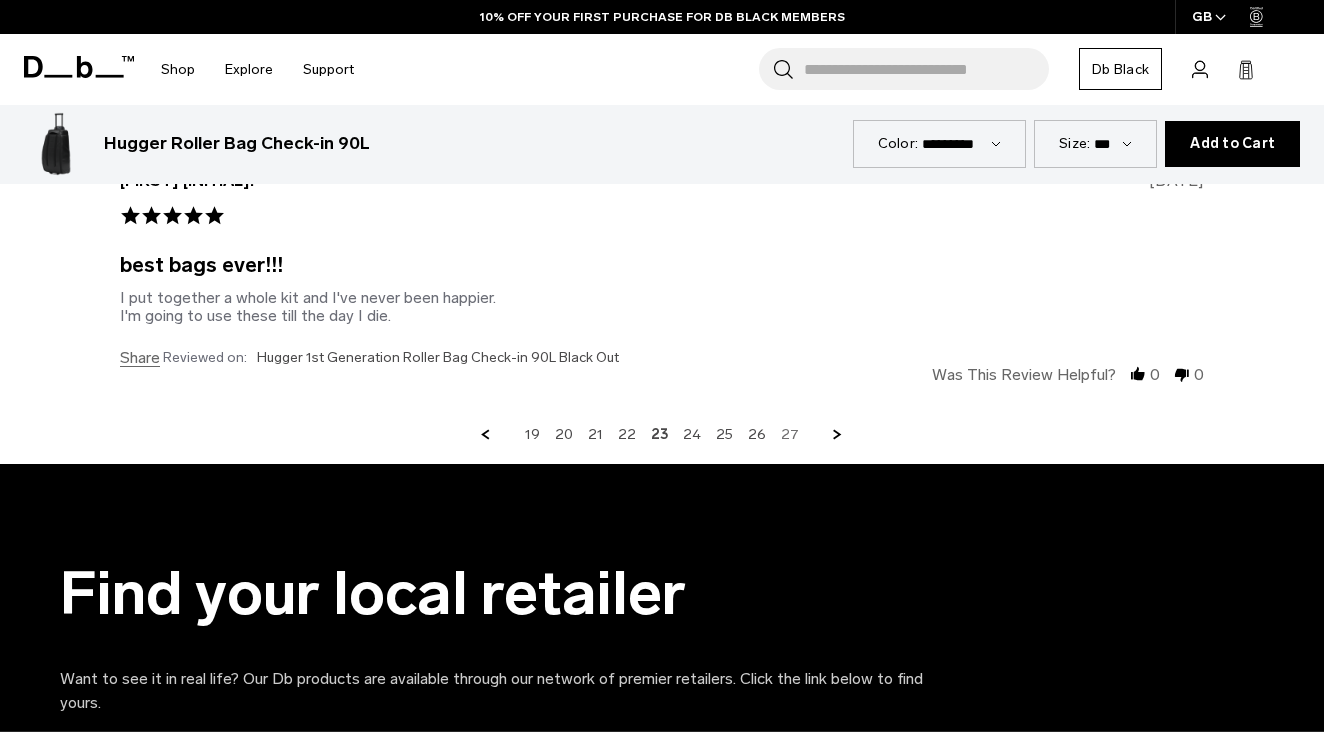 click on "27" at bounding box center (790, 435) 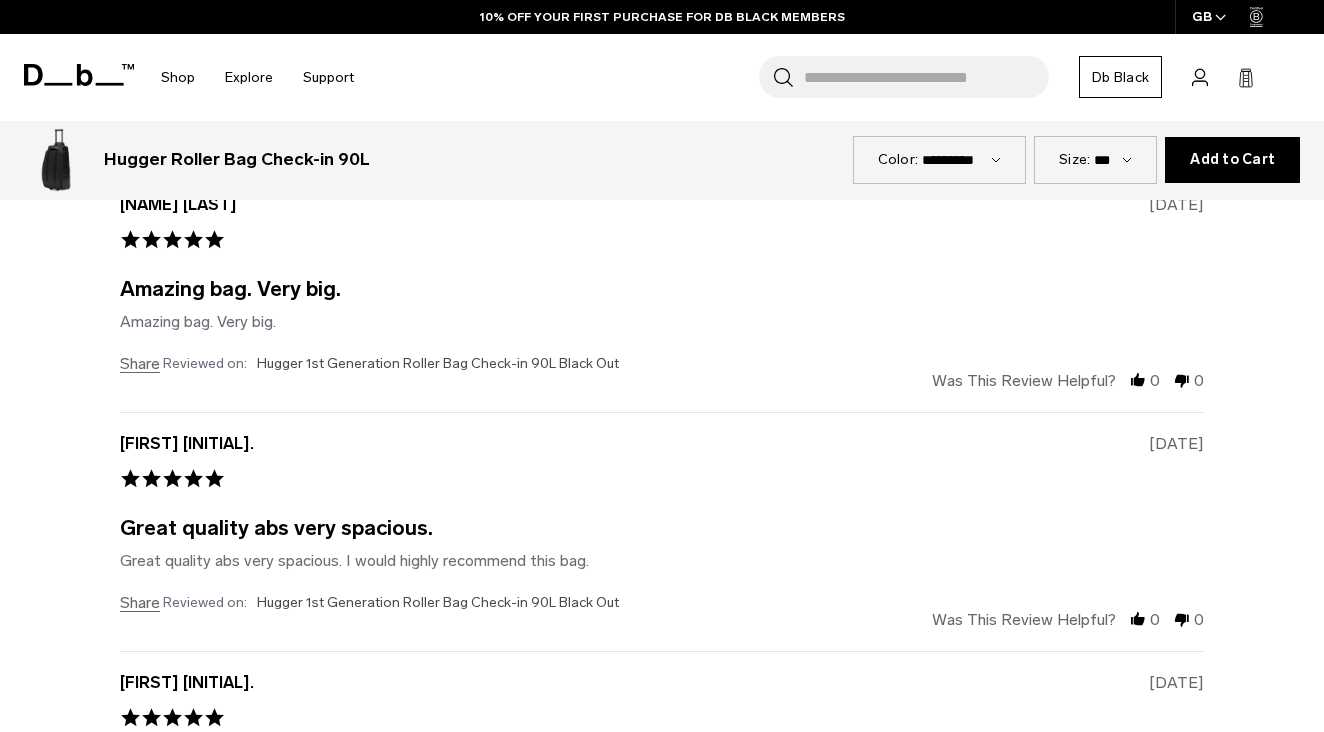scroll, scrollTop: 5527, scrollLeft: 0, axis: vertical 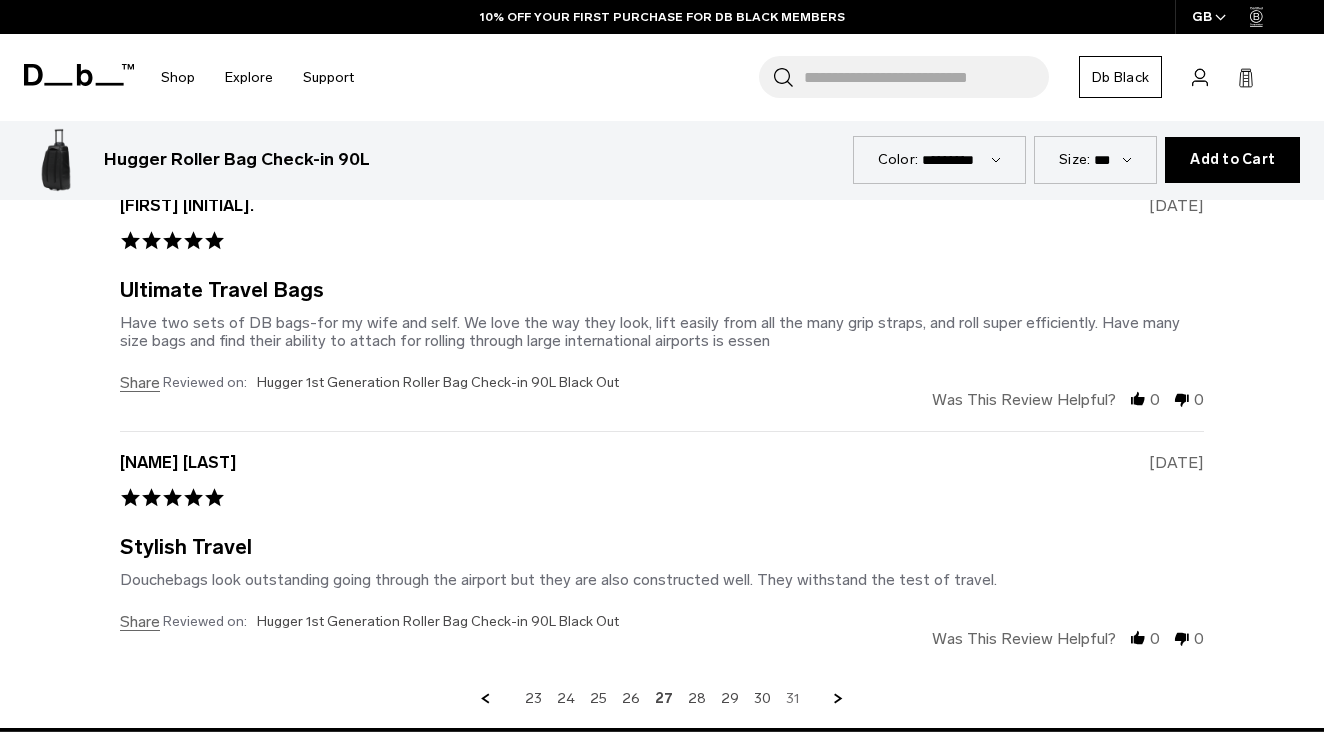click on "31" at bounding box center (793, 699) 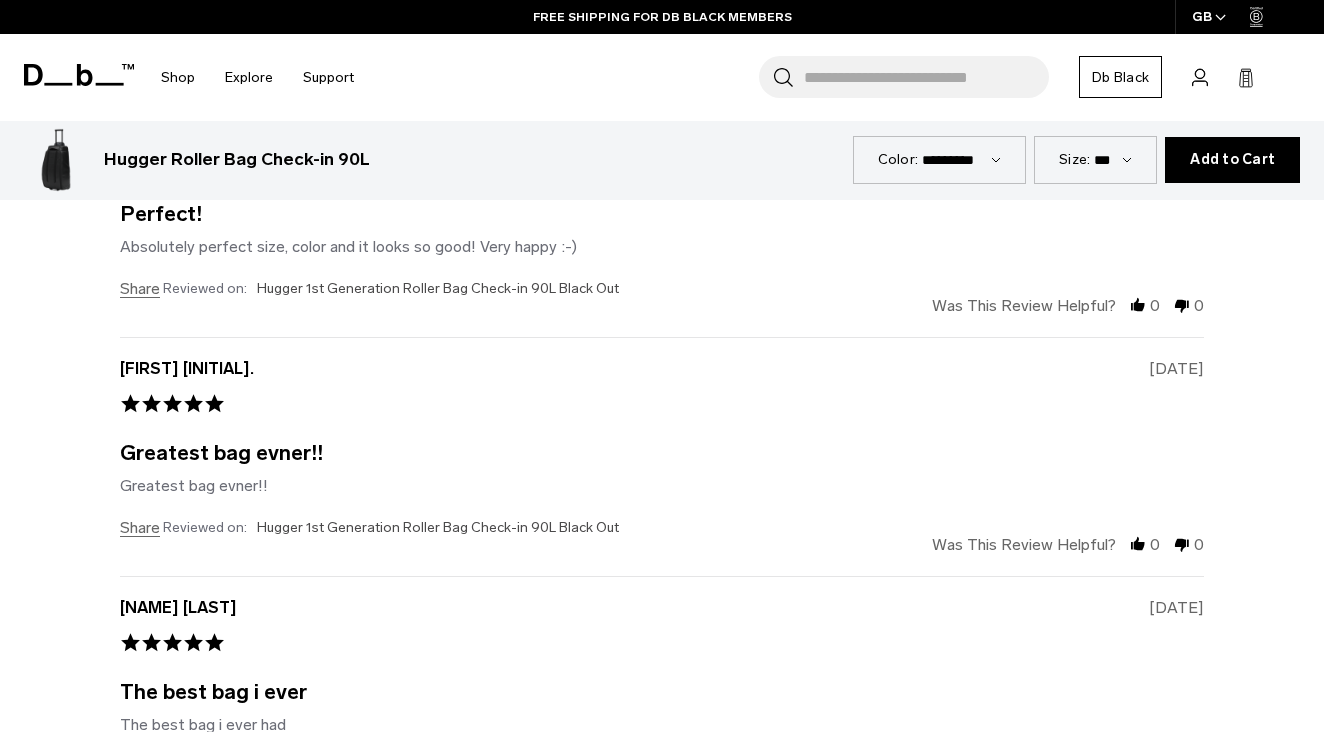 scroll, scrollTop: 5545, scrollLeft: 0, axis: vertical 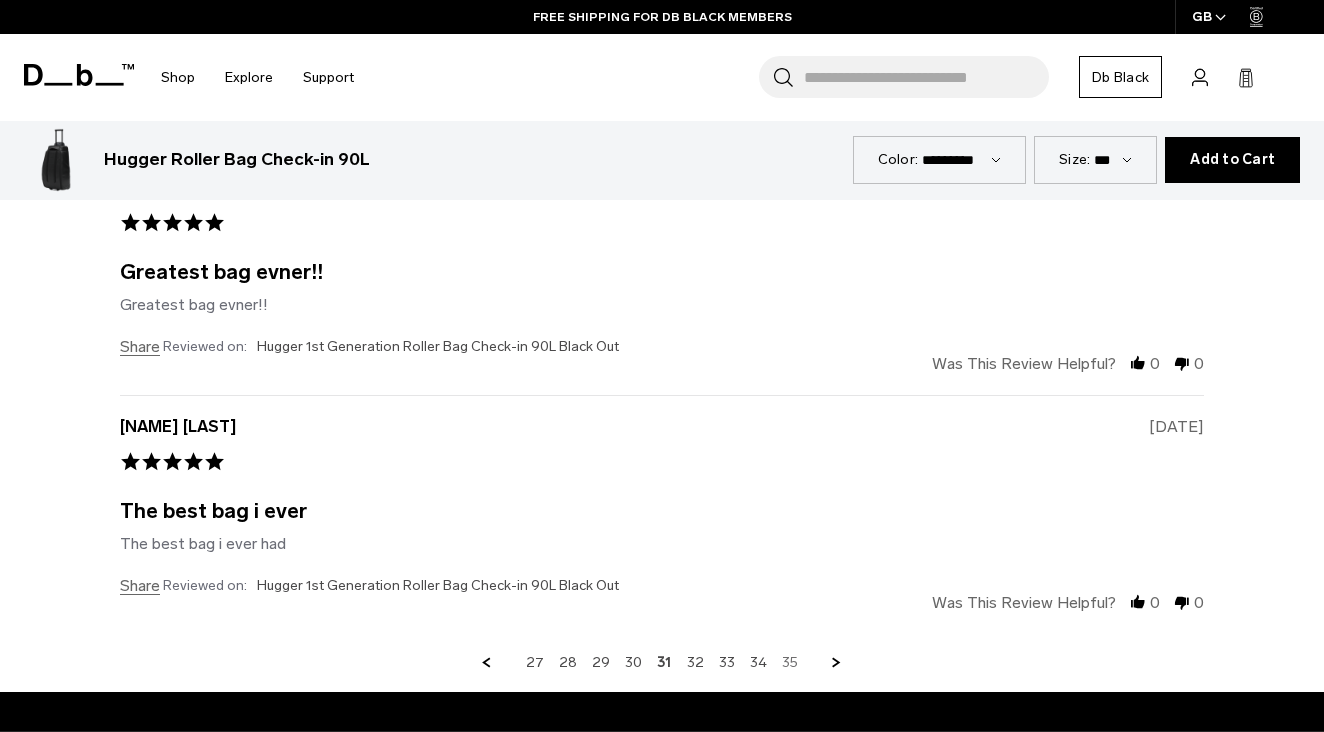 click on "35" at bounding box center [790, 663] 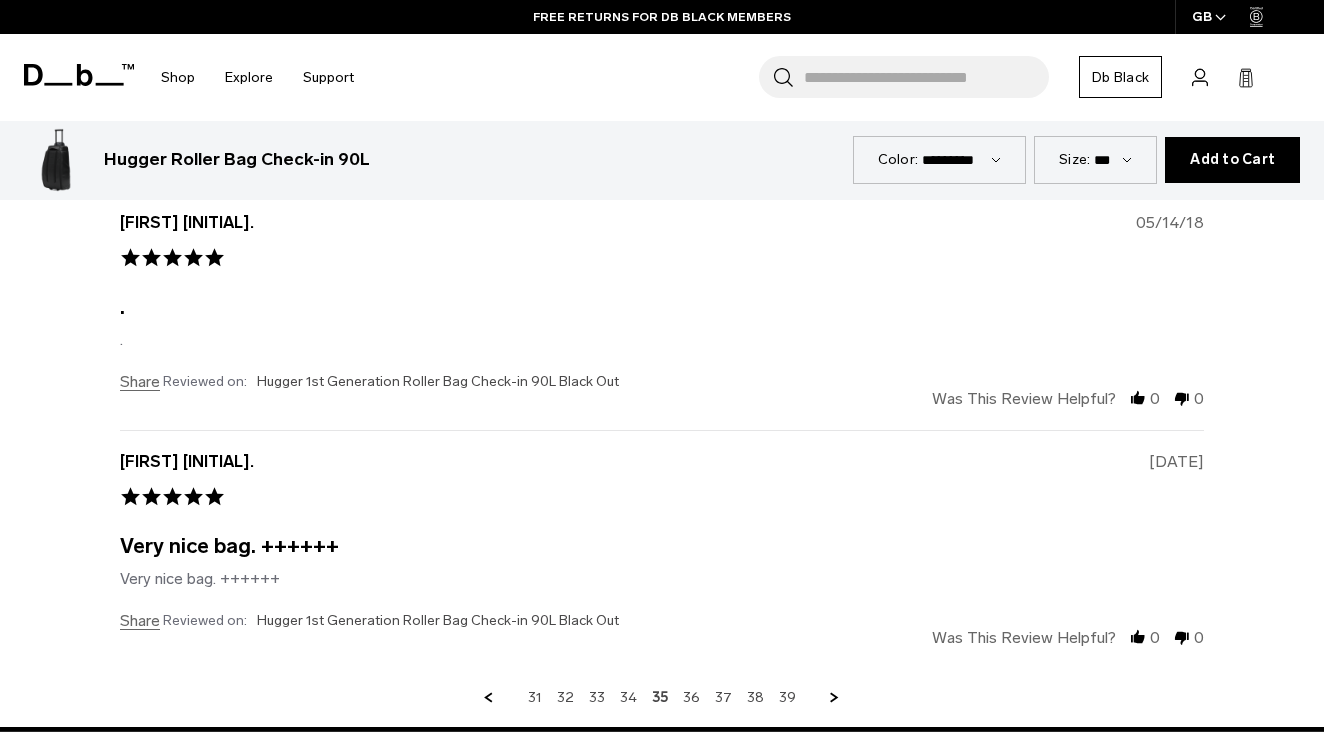 scroll, scrollTop: 5662, scrollLeft: 0, axis: vertical 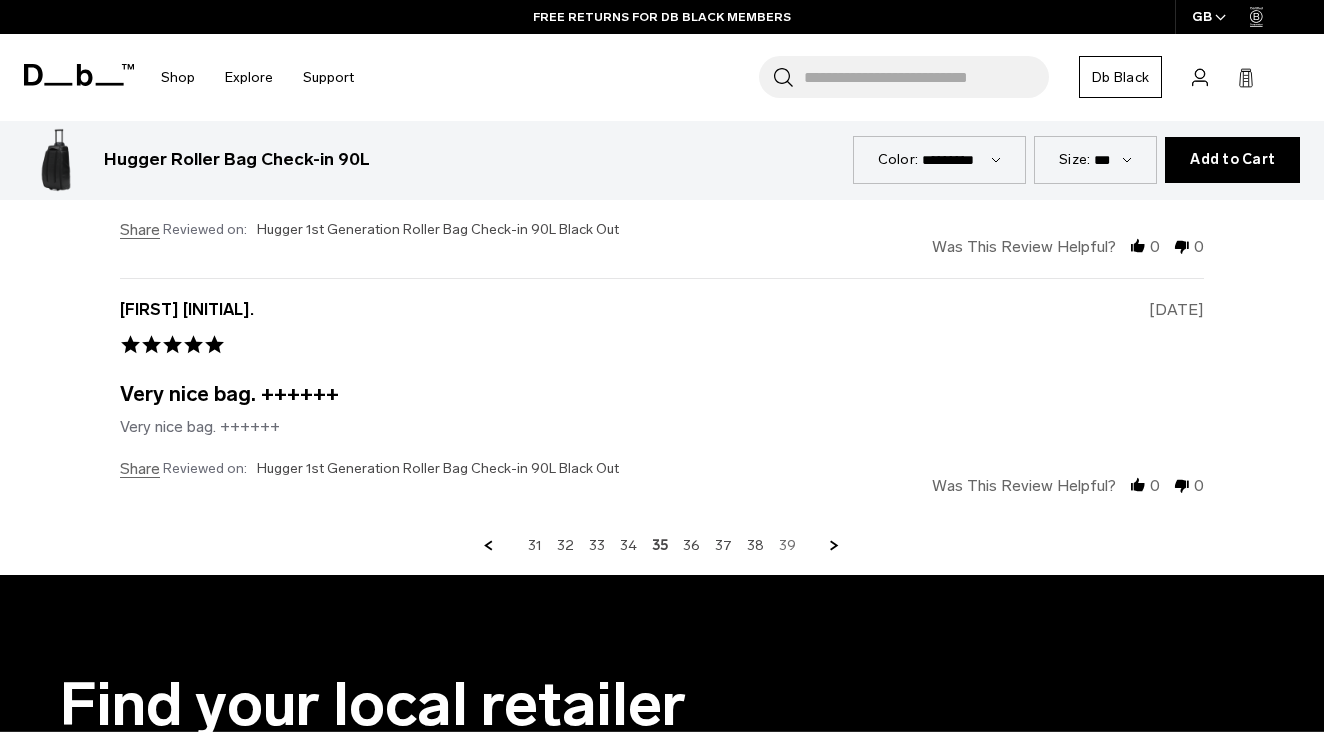 click on "39" at bounding box center [787, 546] 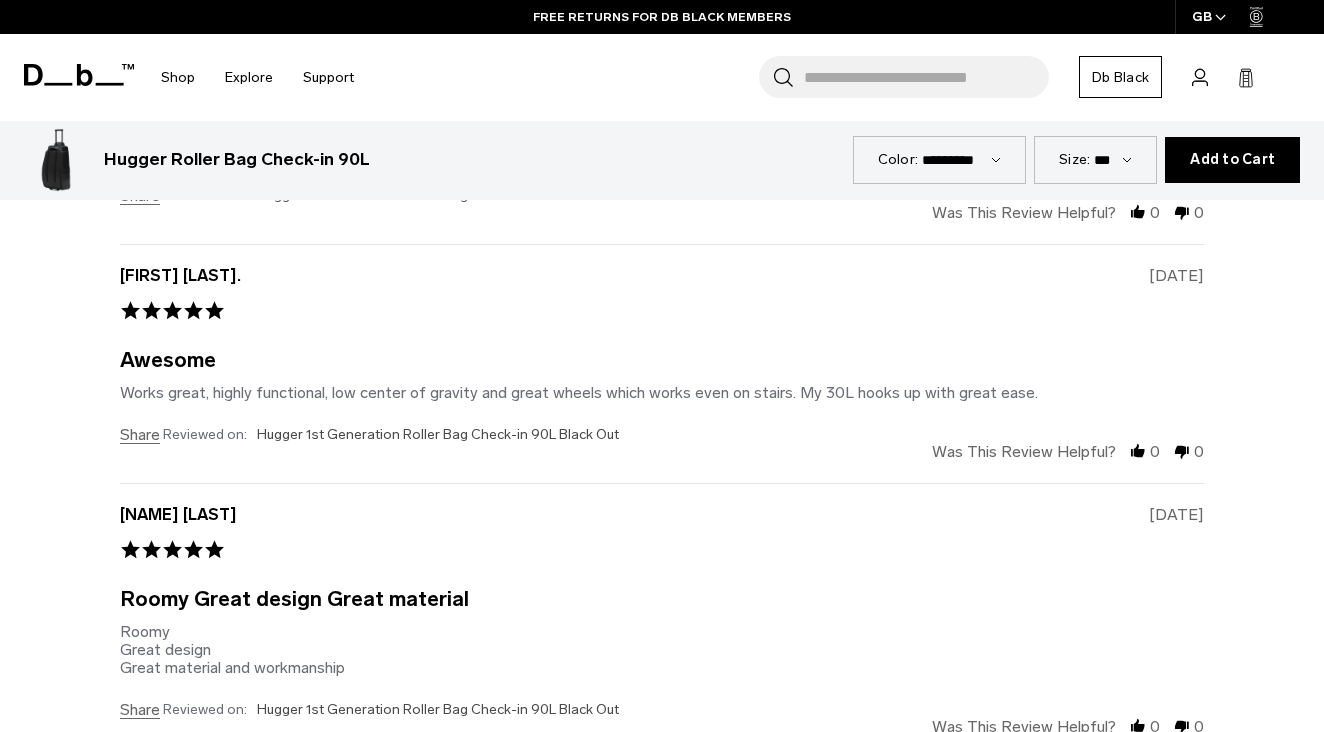 scroll, scrollTop: 5528, scrollLeft: 0, axis: vertical 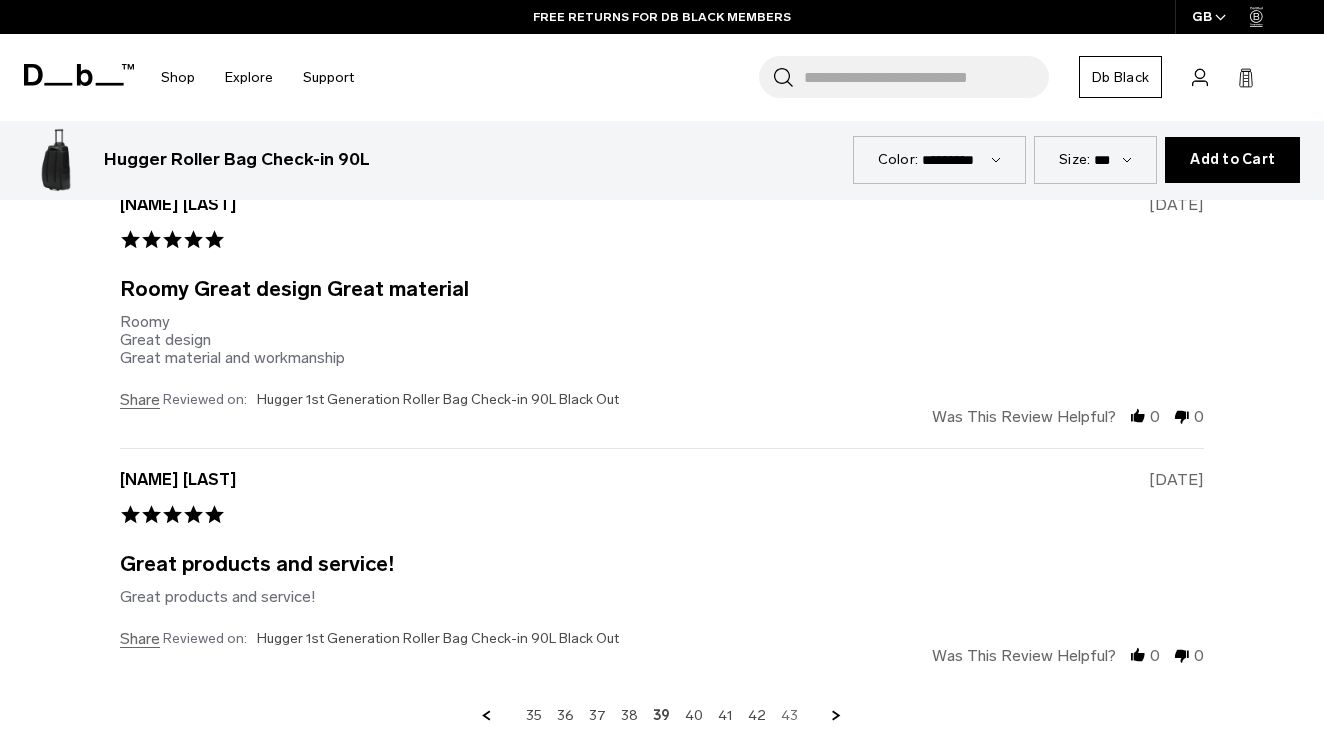 click on "43" at bounding box center [789, 716] 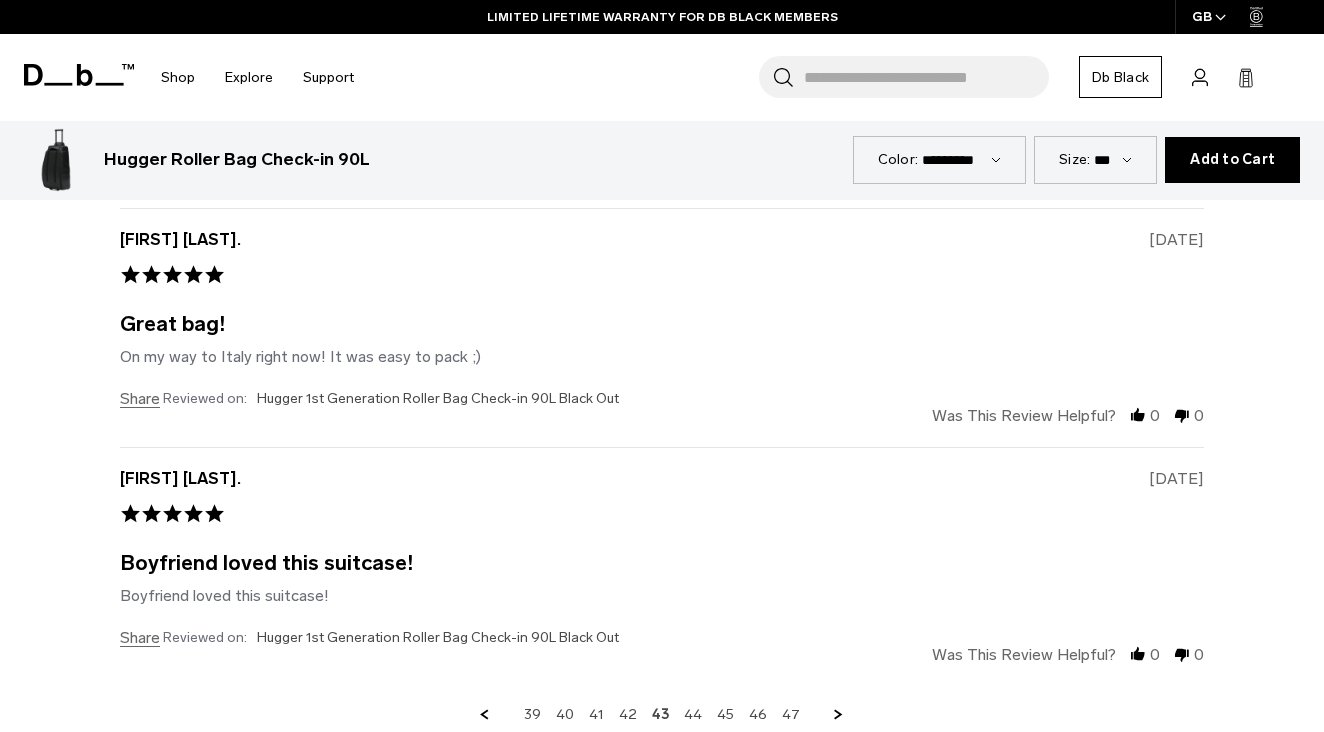 scroll, scrollTop: 5592, scrollLeft: 0, axis: vertical 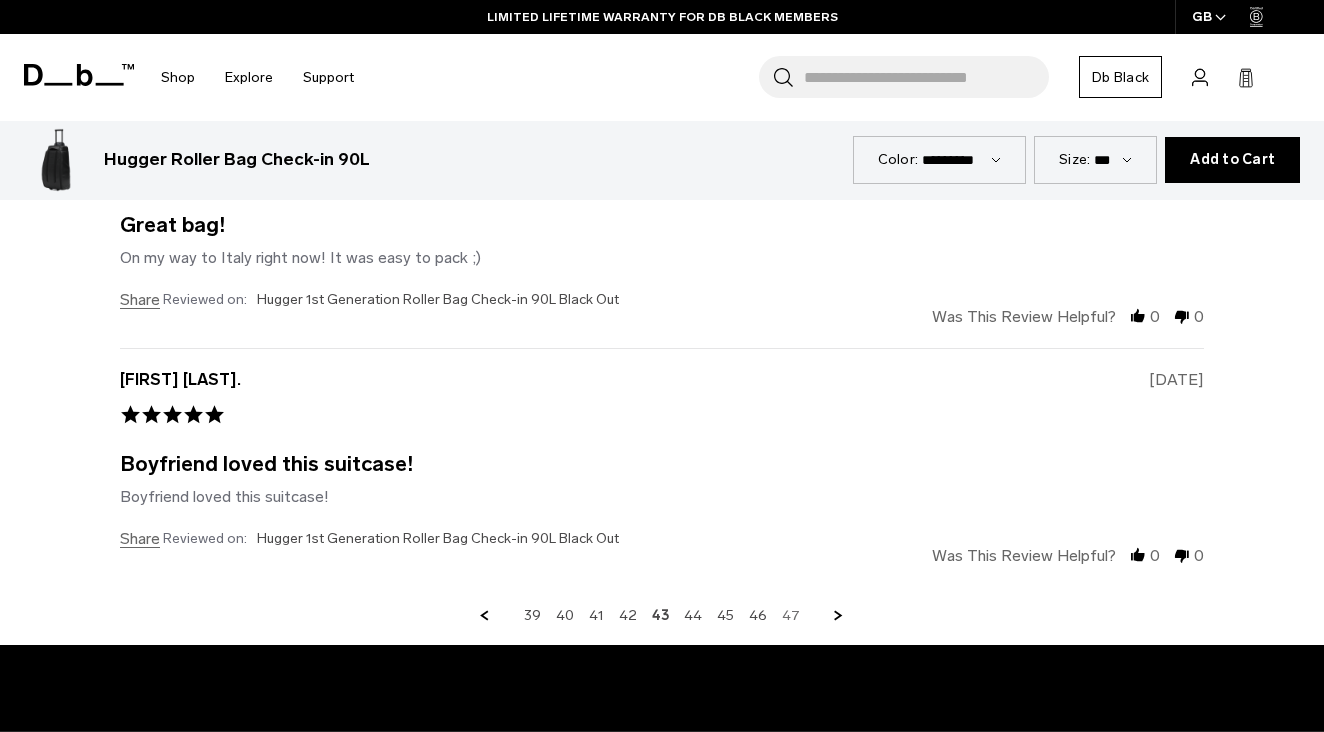 click on "47" at bounding box center [791, 616] 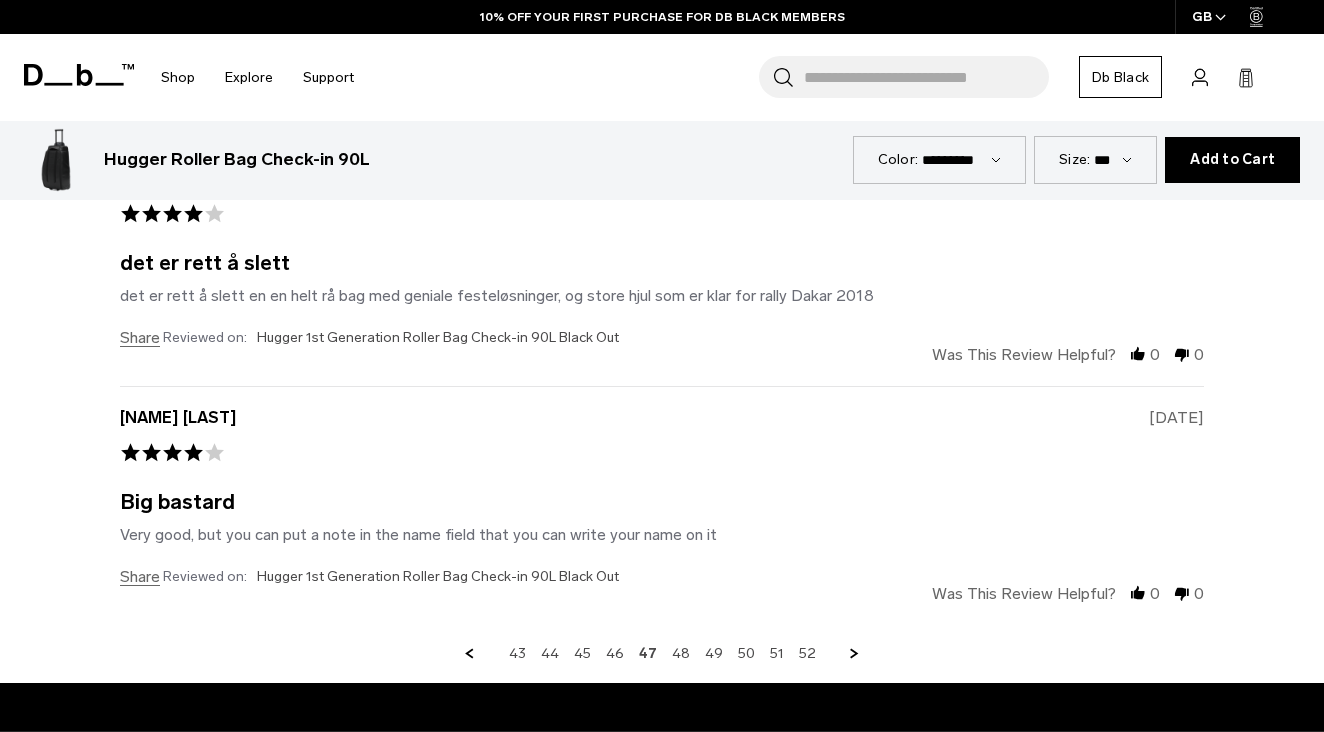 scroll, scrollTop: 5628, scrollLeft: 0, axis: vertical 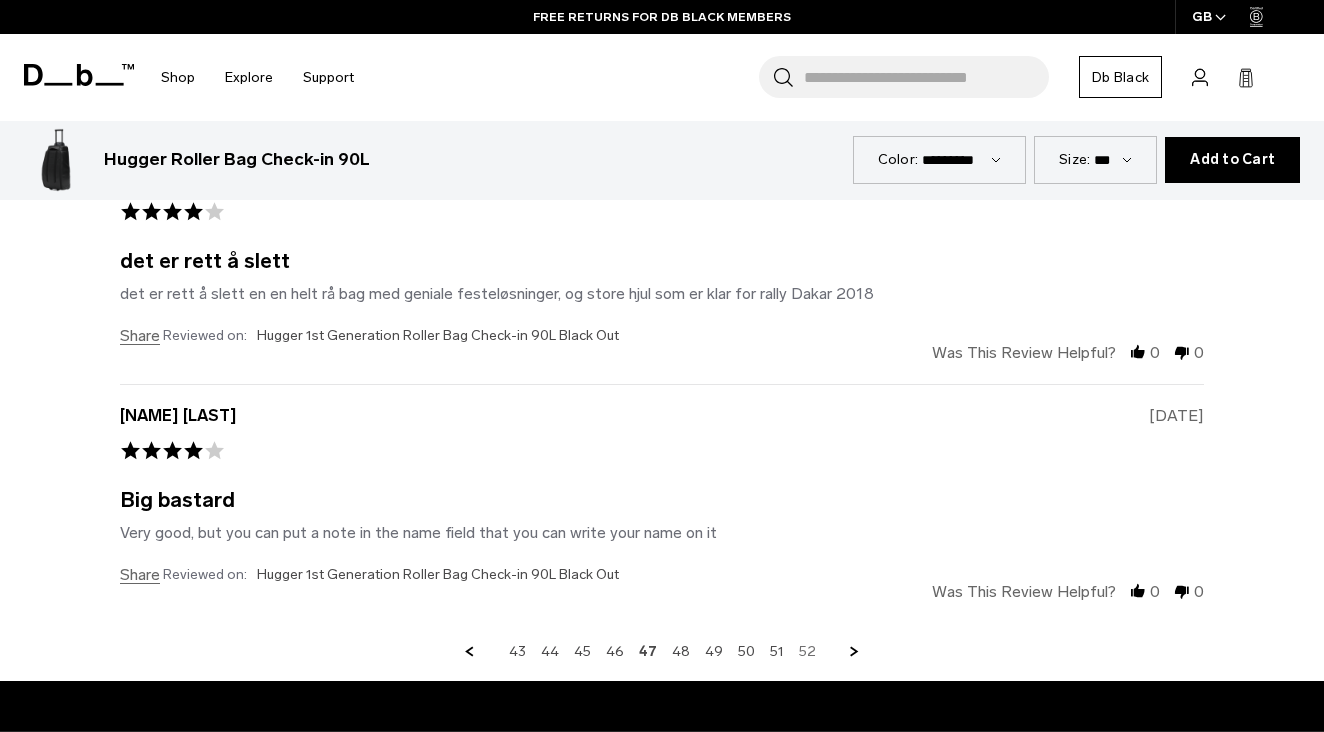click on "52" at bounding box center [807, 652] 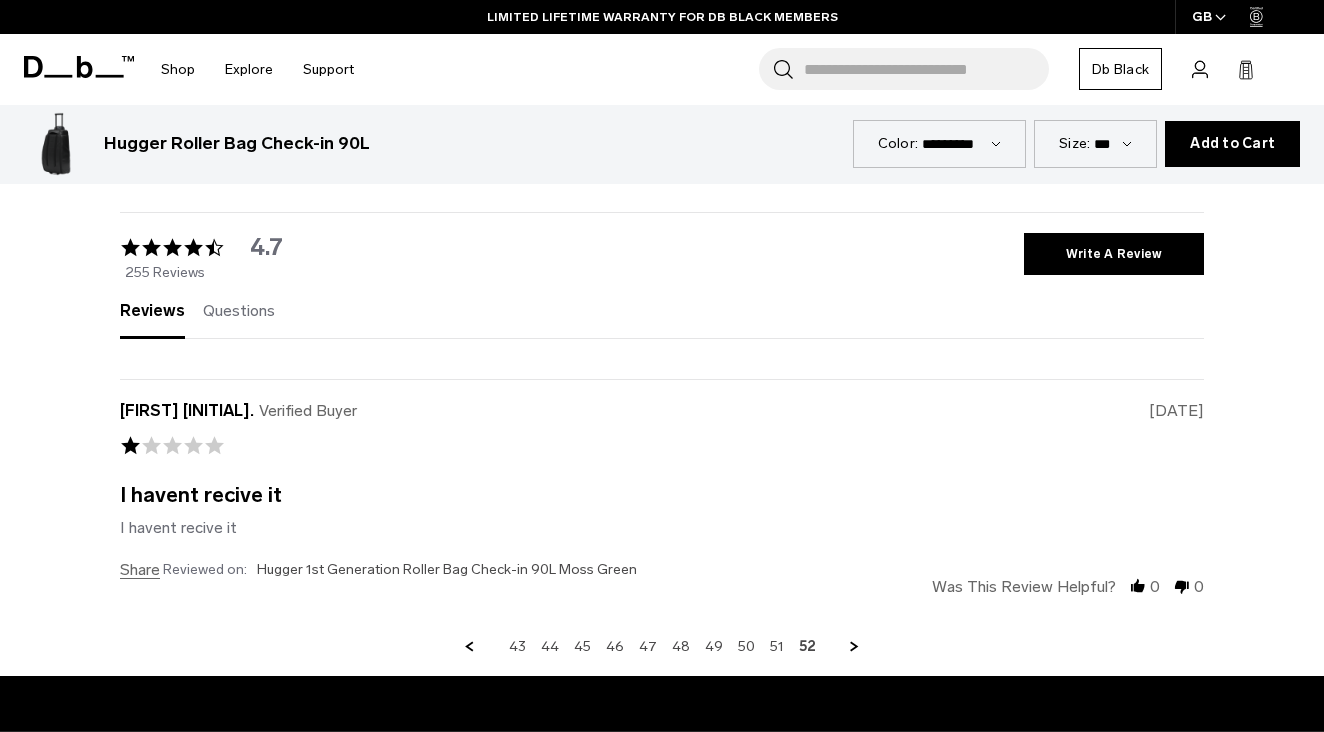 scroll, scrollTop: 4604, scrollLeft: 0, axis: vertical 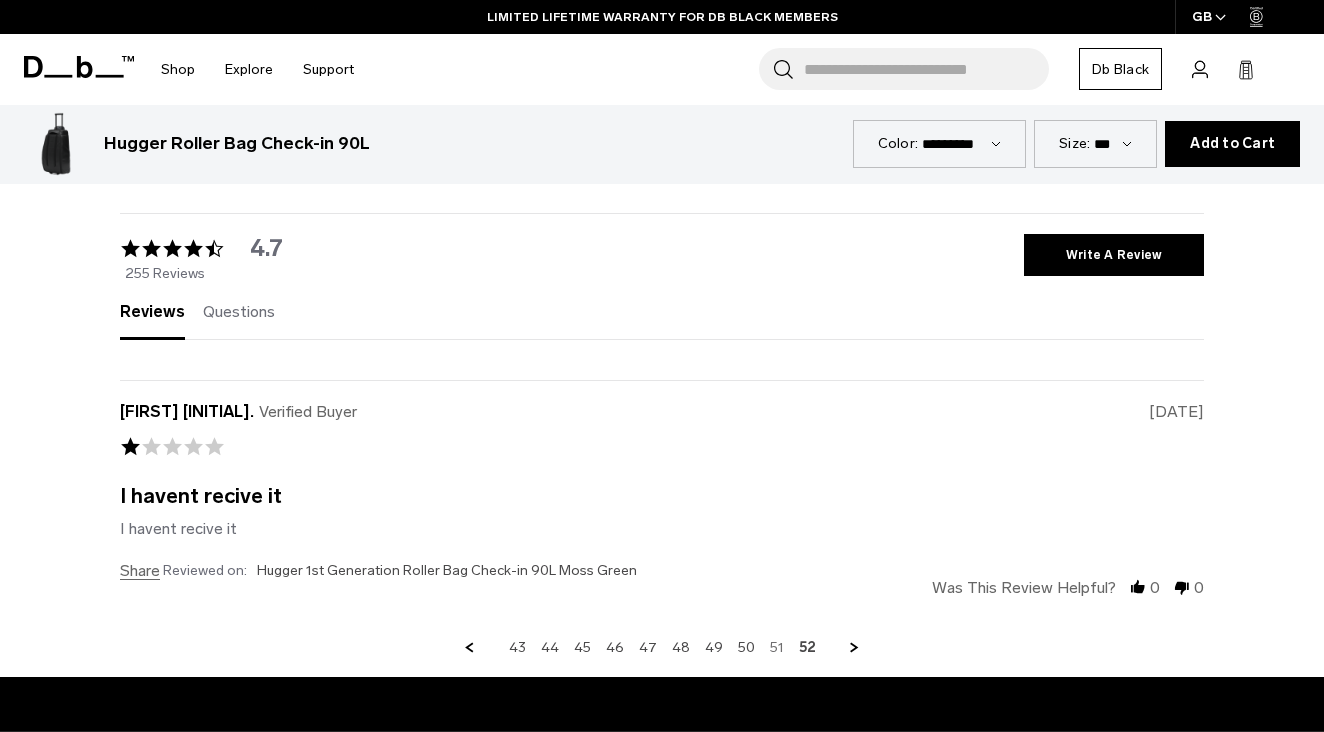 click on "51" at bounding box center [777, 648] 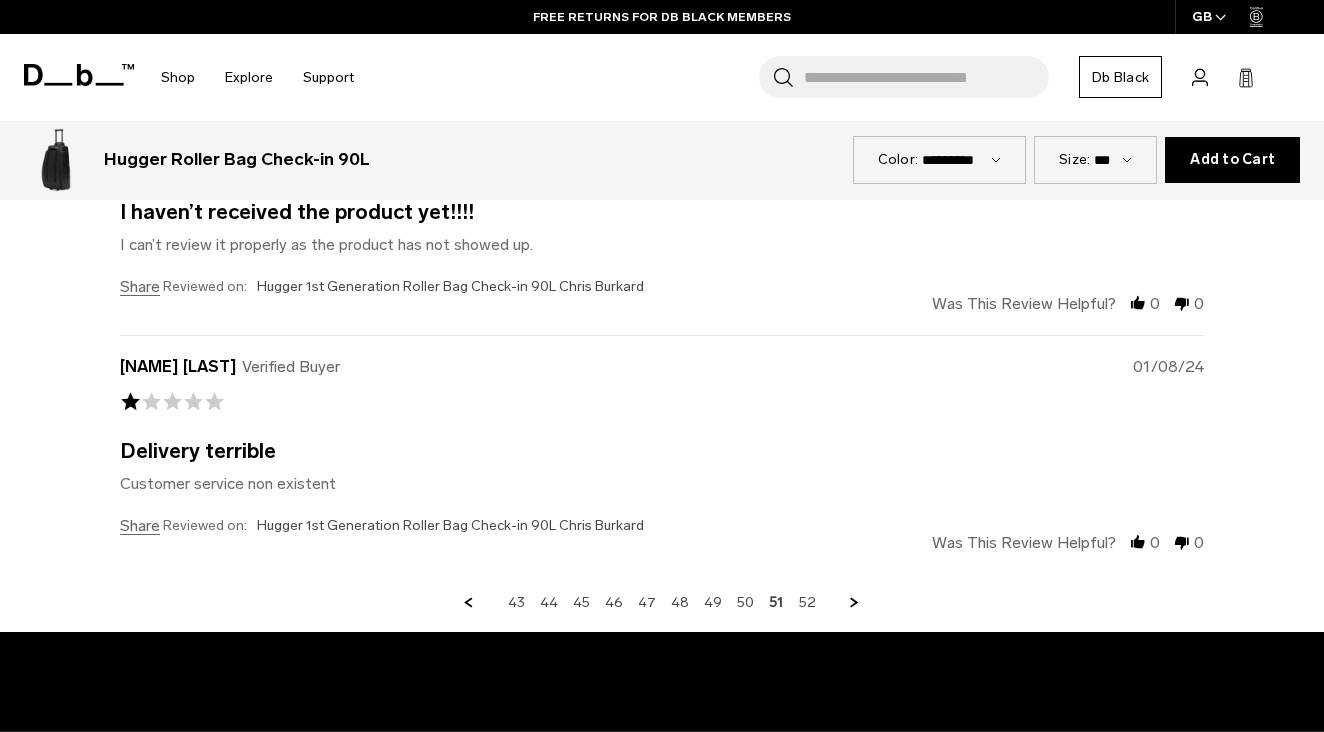 scroll, scrollTop: 5642, scrollLeft: 0, axis: vertical 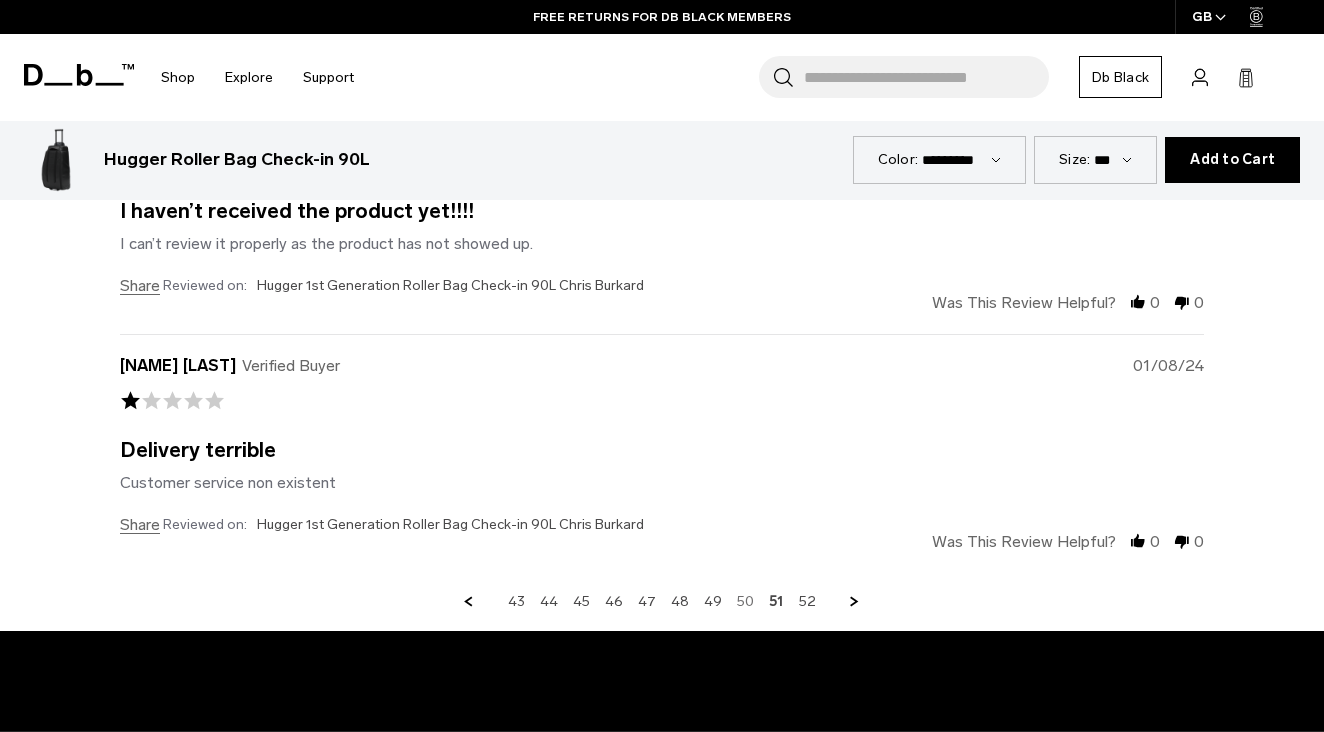 click on "50" at bounding box center [745, 602] 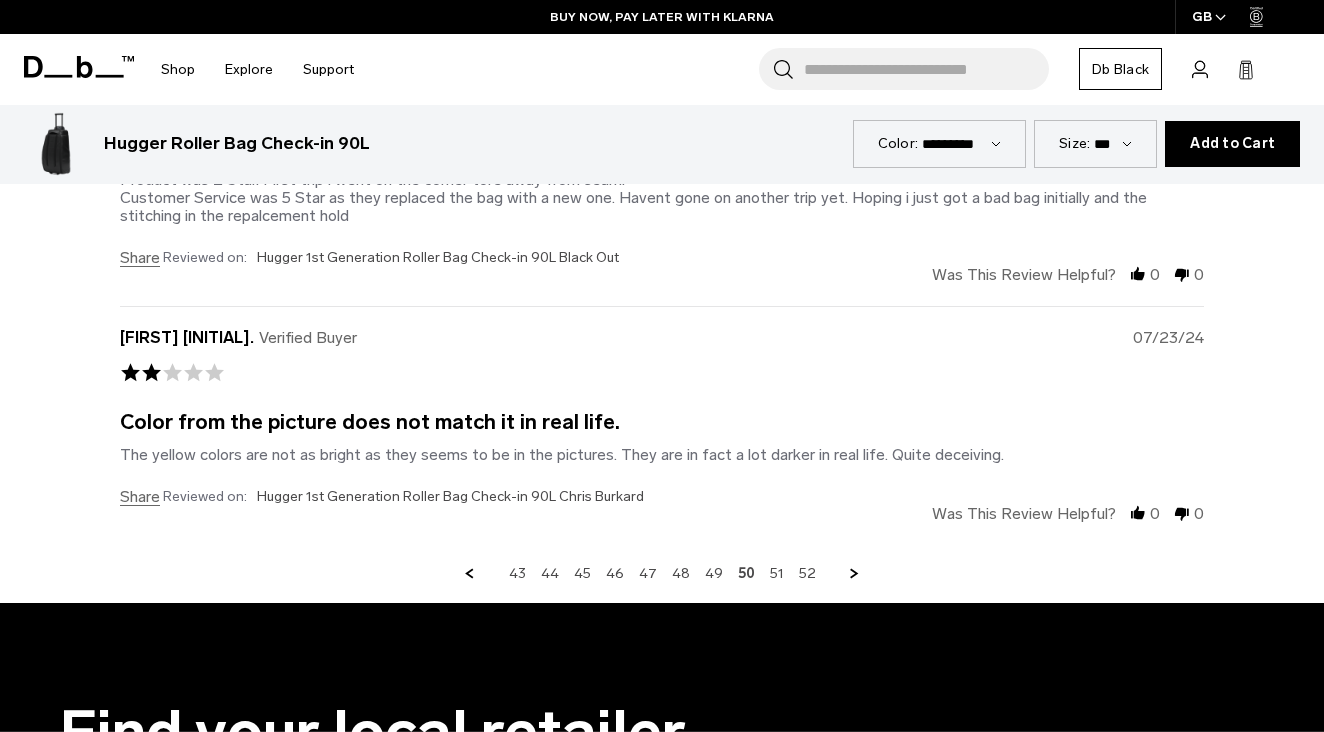 scroll, scrollTop: 5755, scrollLeft: 0, axis: vertical 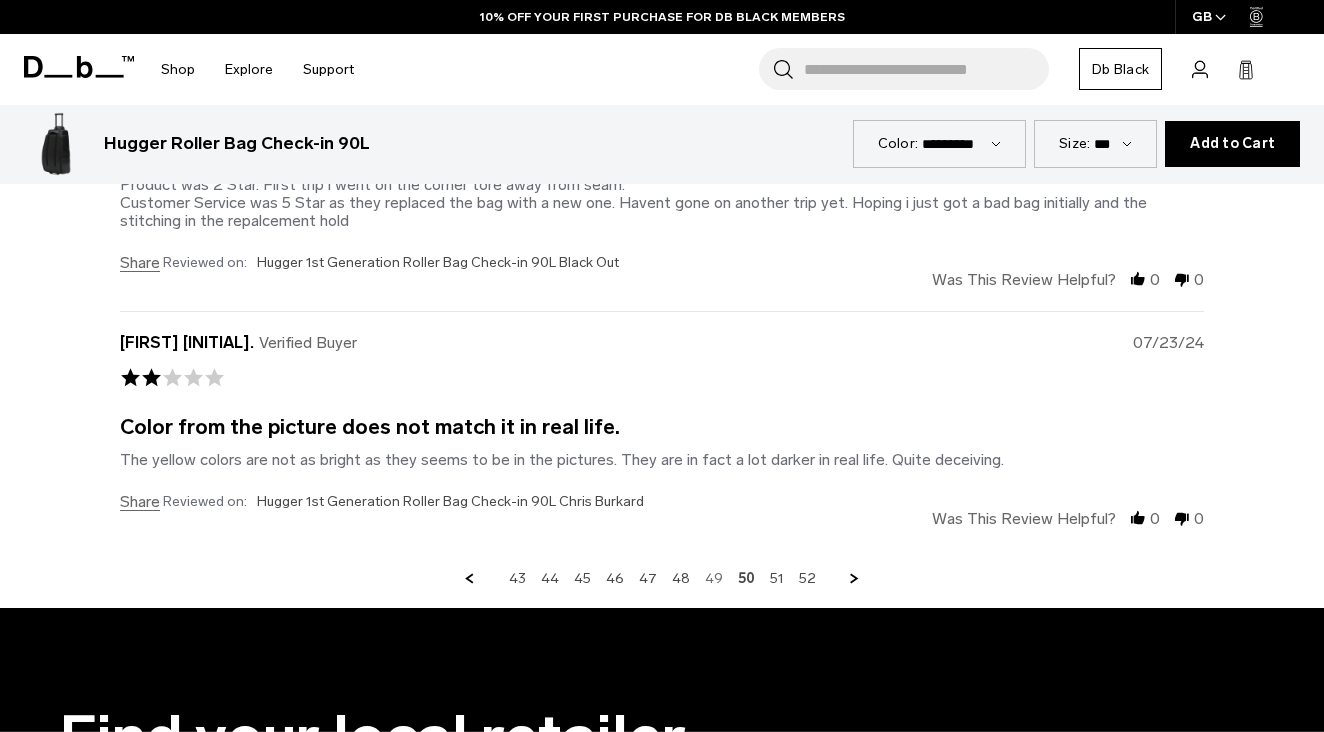 click on "49" at bounding box center [714, 579] 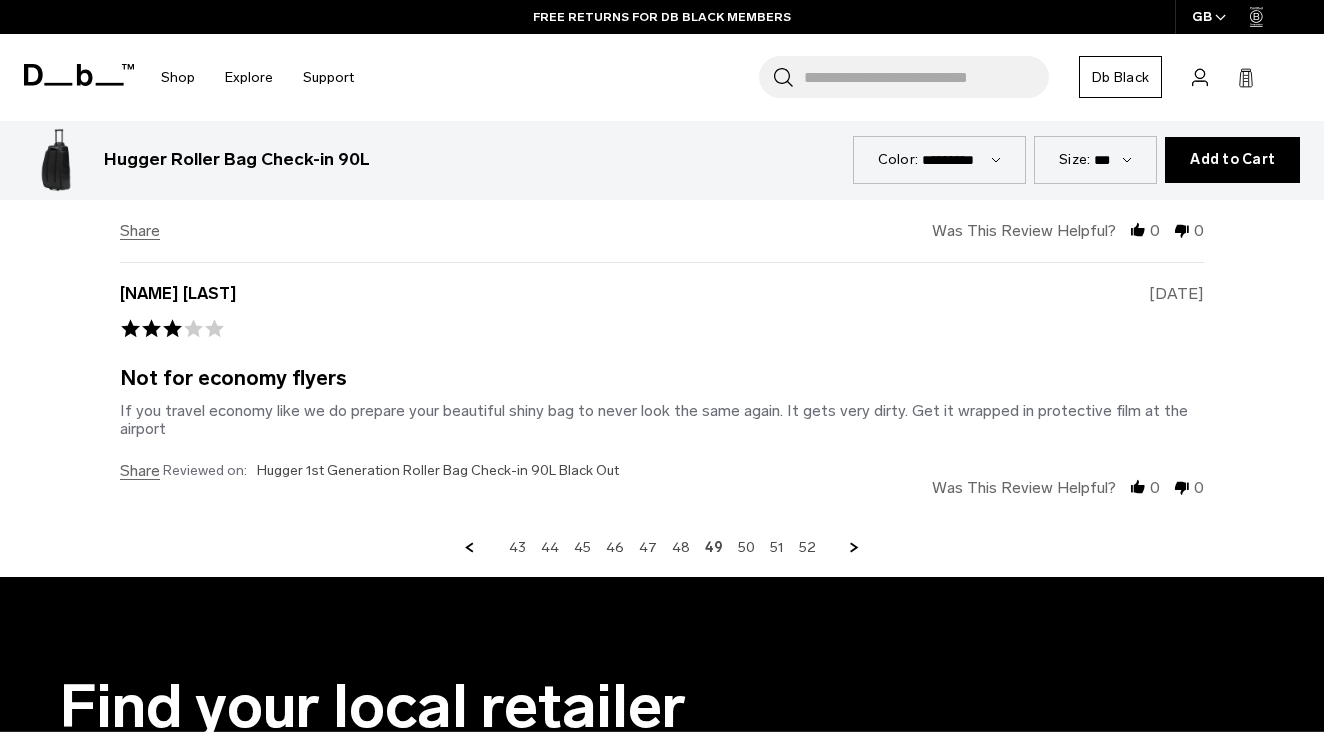 scroll, scrollTop: 5681, scrollLeft: 0, axis: vertical 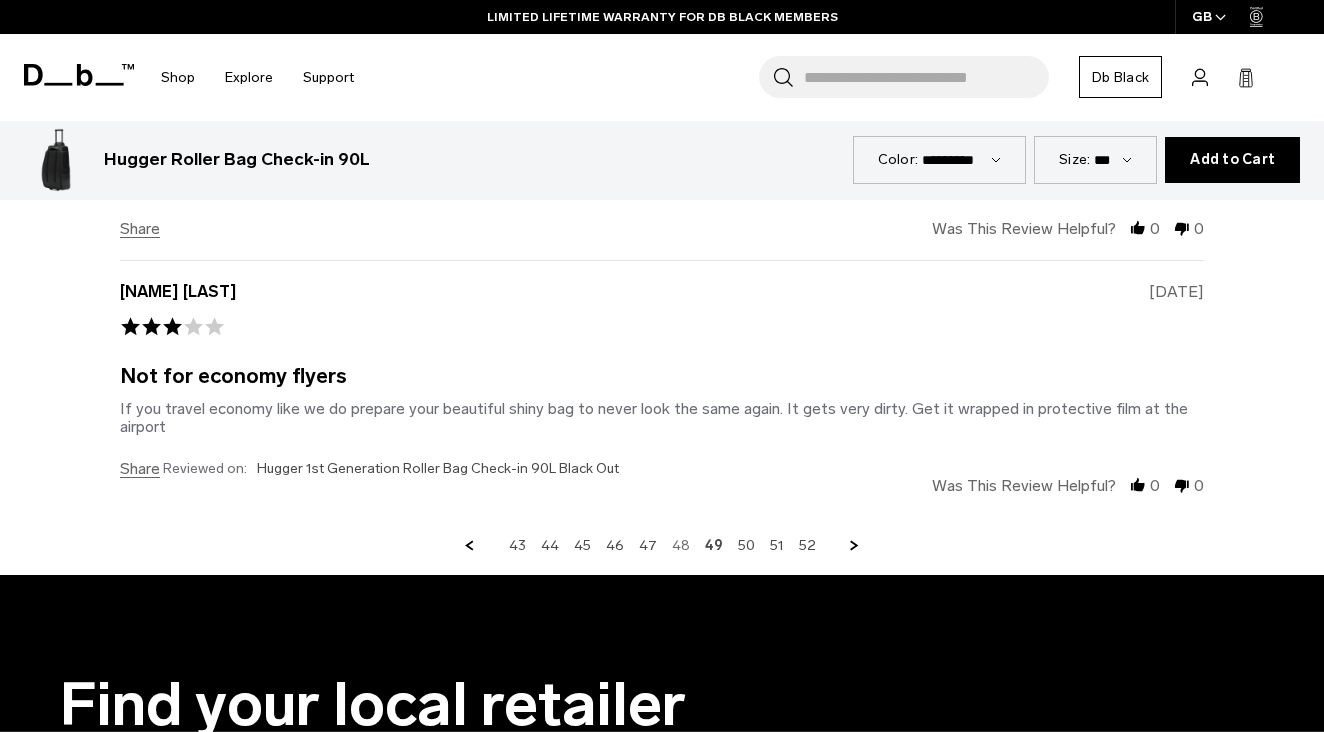 click on "48" at bounding box center (681, 546) 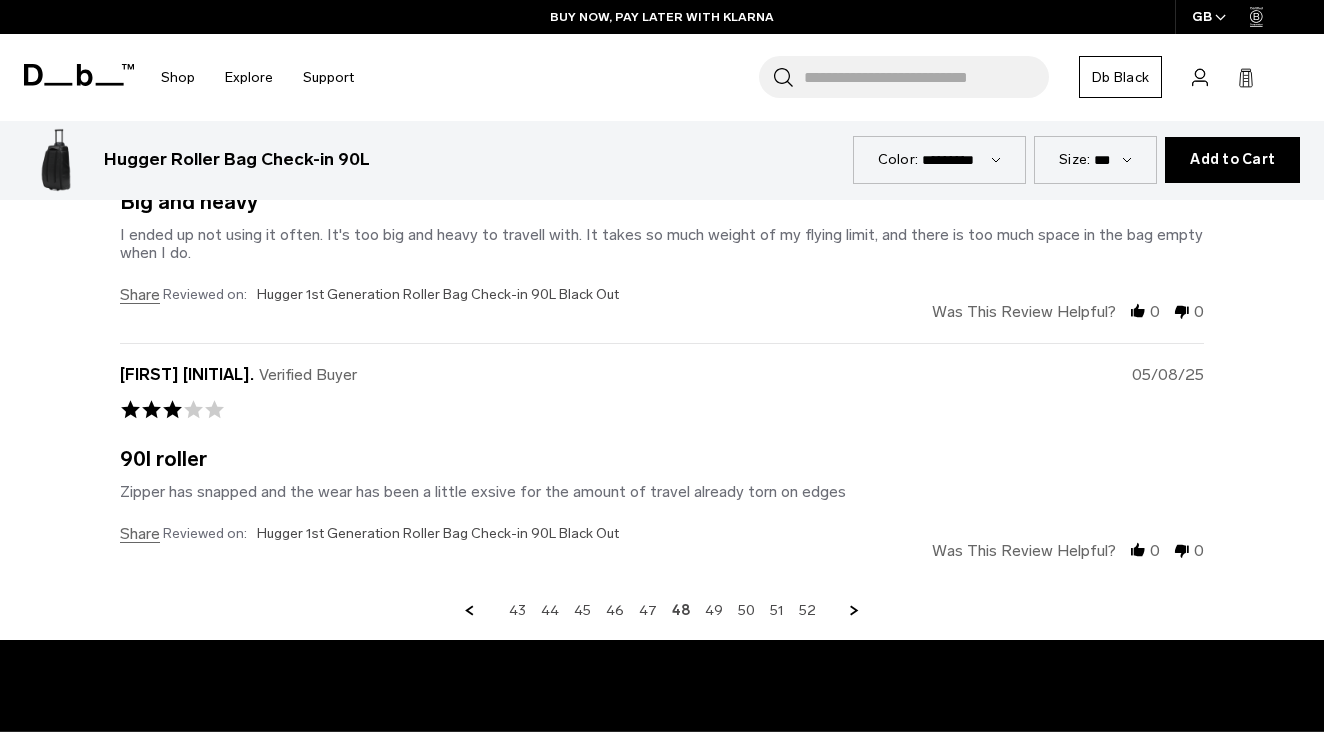 scroll, scrollTop: 5712, scrollLeft: 0, axis: vertical 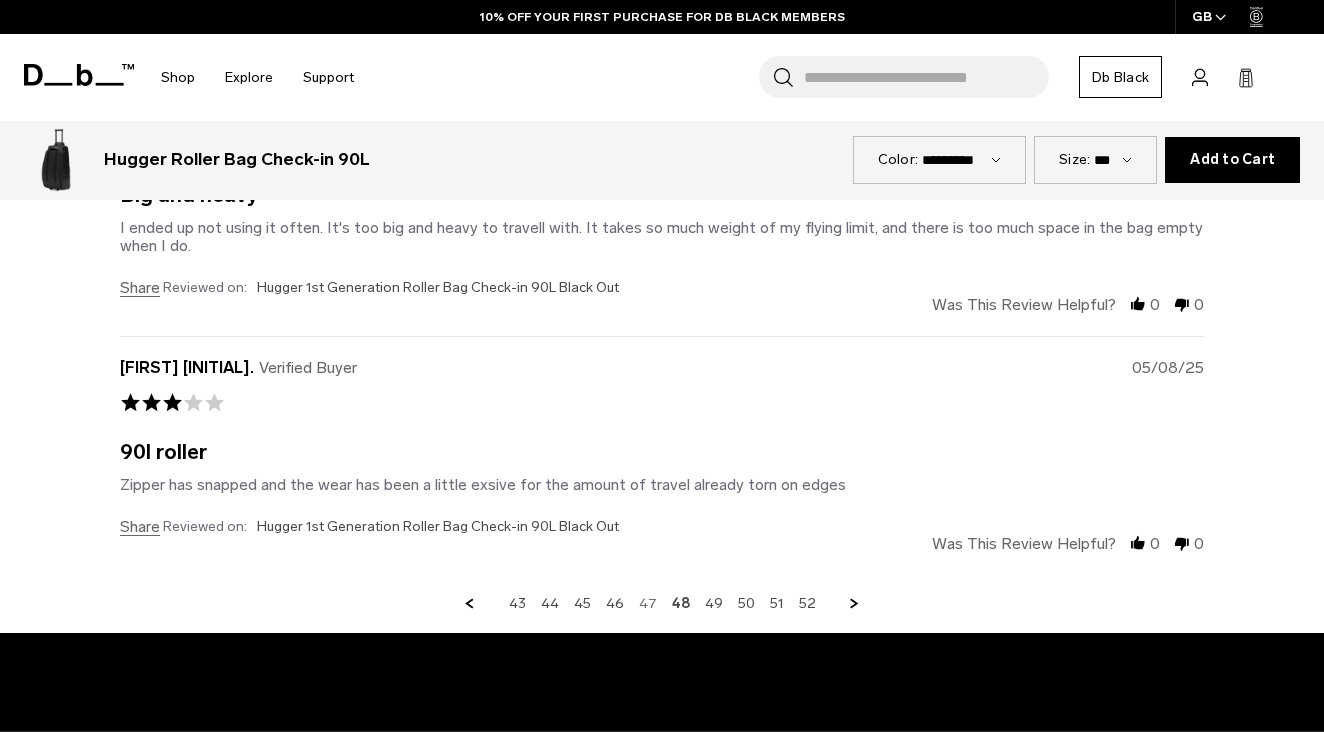 click on "47" at bounding box center [648, 604] 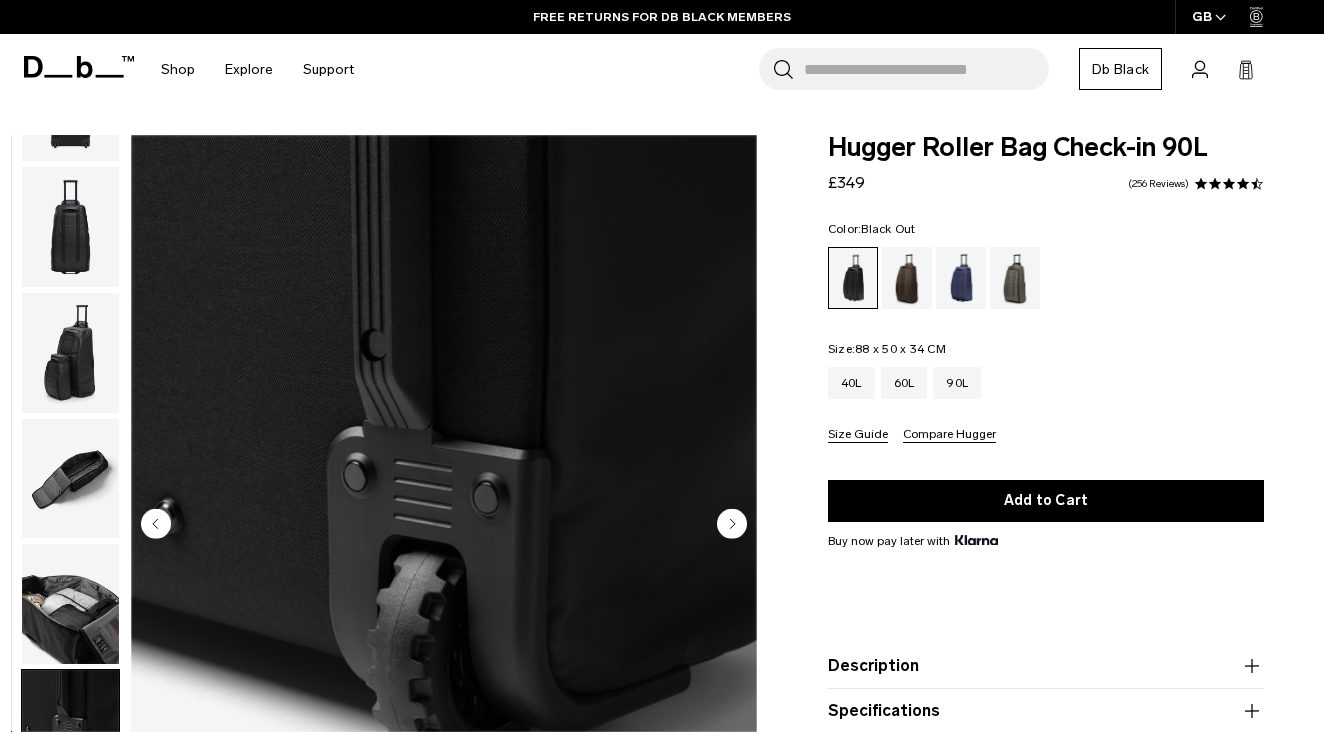 scroll, scrollTop: 0, scrollLeft: 0, axis: both 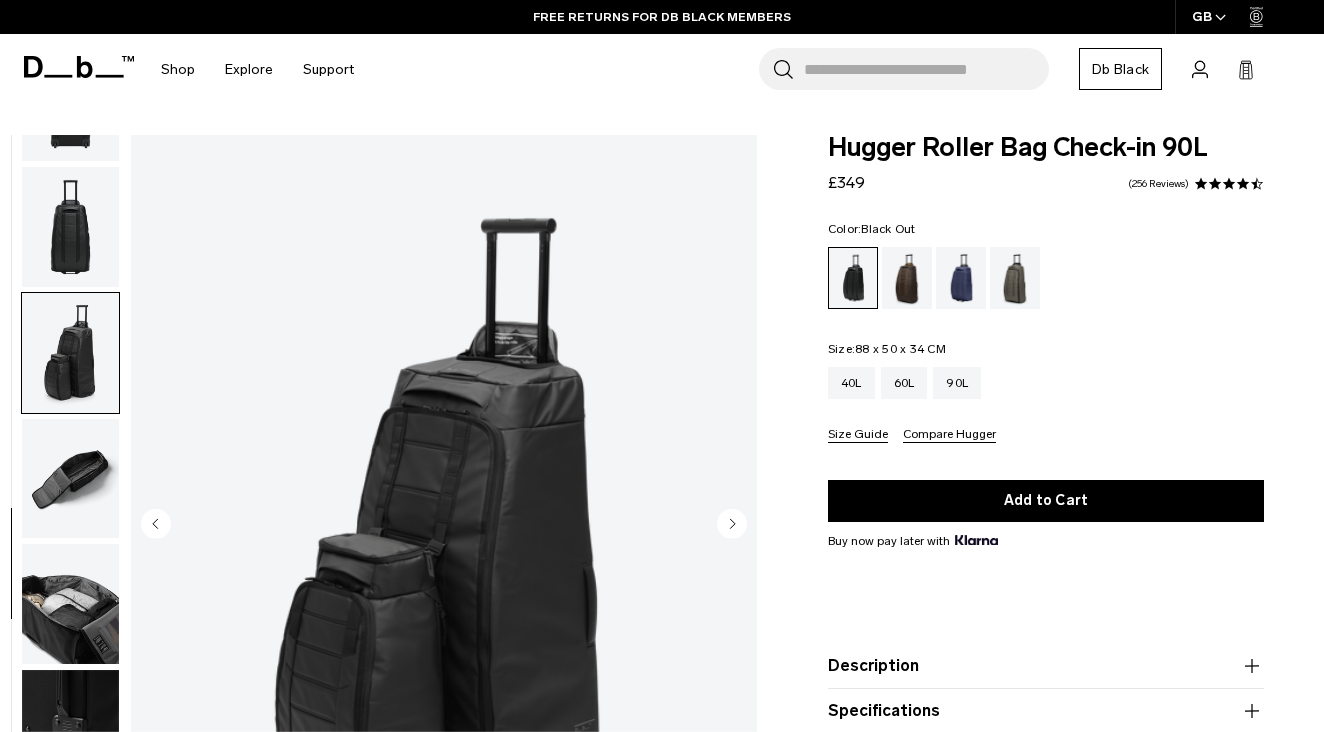 click at bounding box center [70, 227] 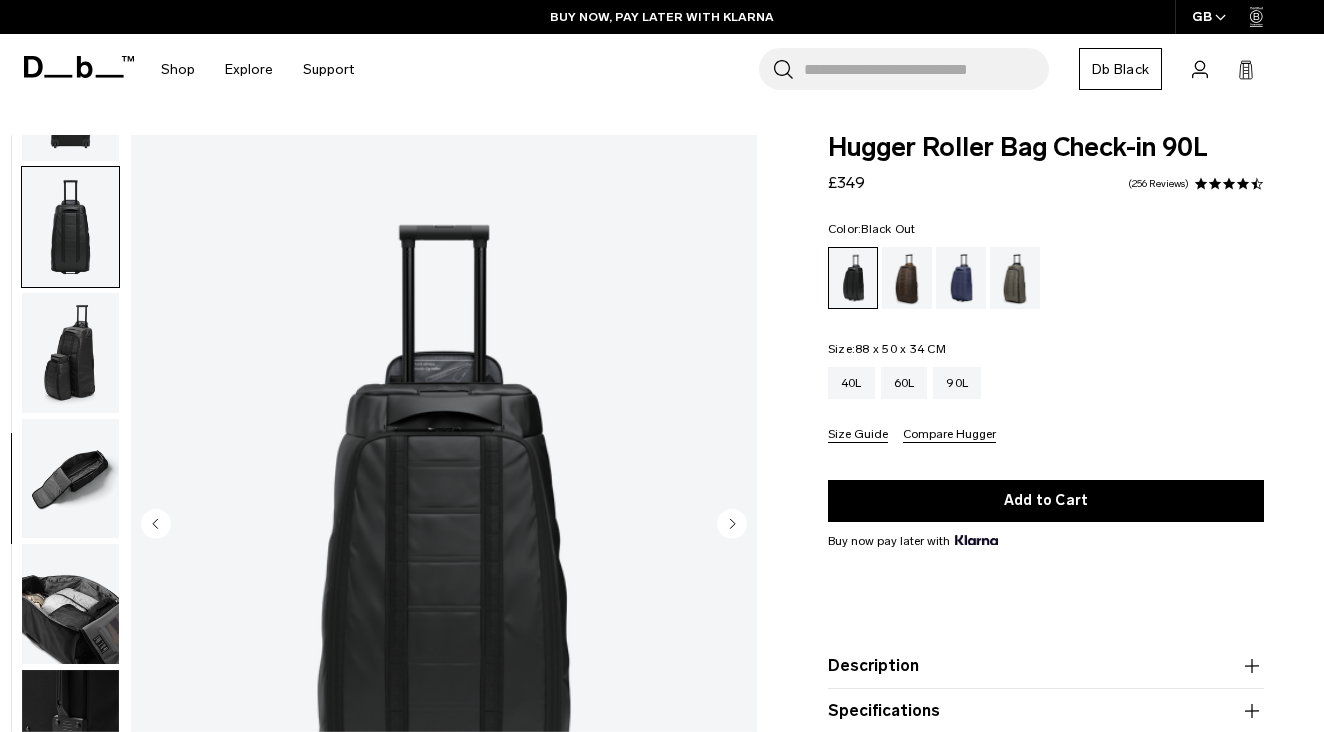 scroll, scrollTop: -1, scrollLeft: 0, axis: vertical 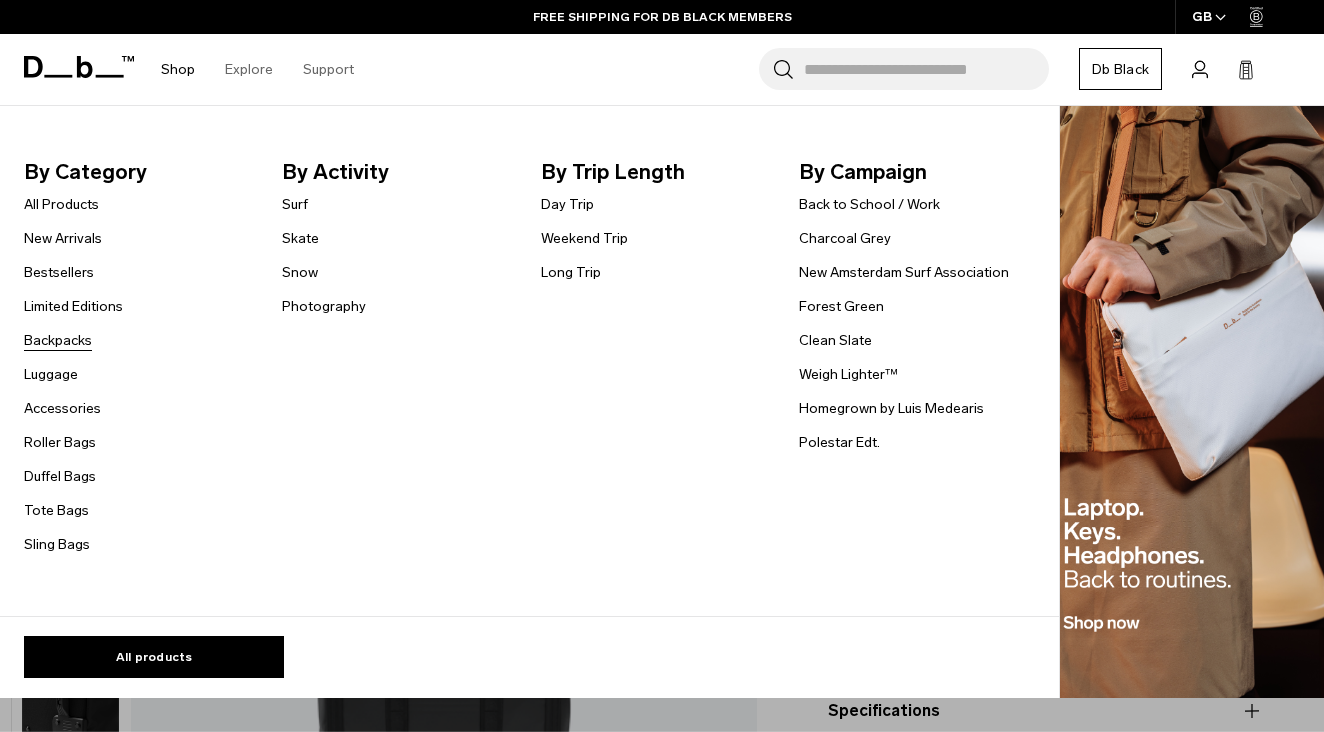 click on "Backpacks" at bounding box center [58, 340] 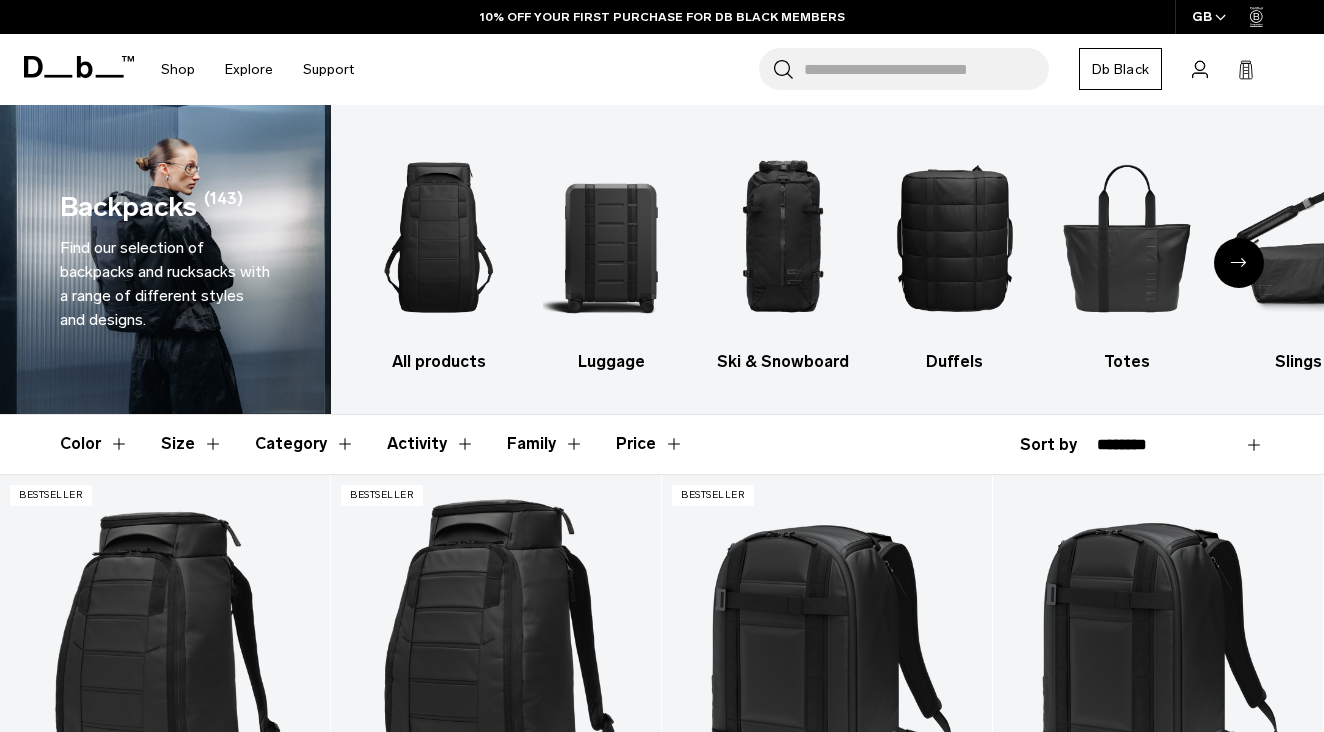 scroll, scrollTop: 246, scrollLeft: 0, axis: vertical 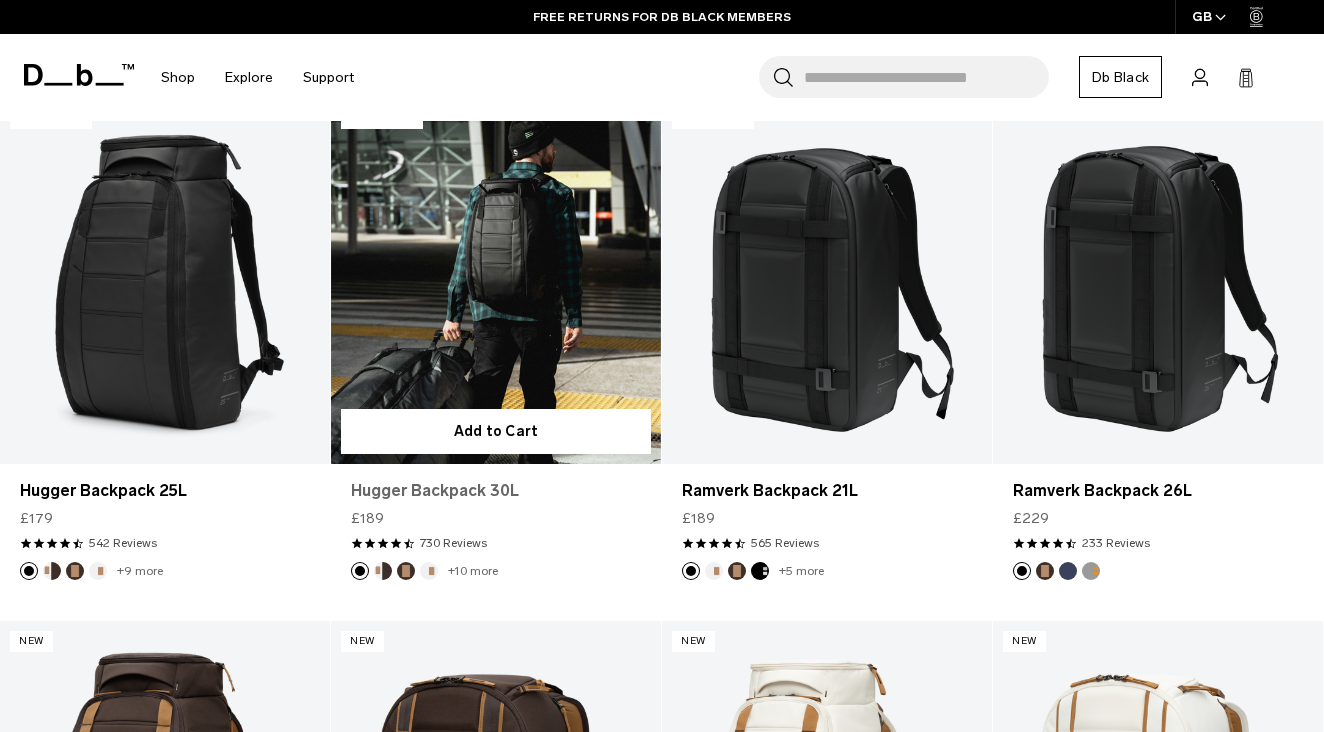 click on "Hugger Backpack 30L" at bounding box center [496, 491] 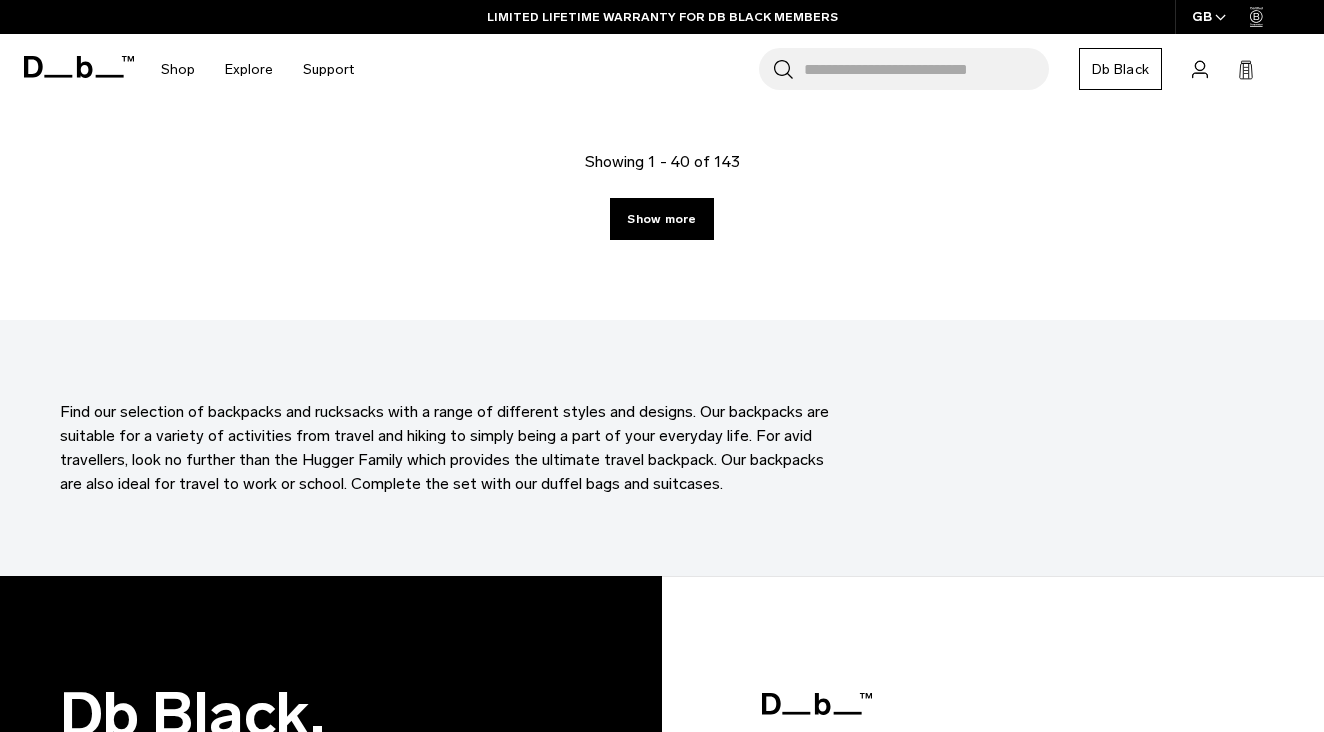 scroll, scrollTop: 5416, scrollLeft: 0, axis: vertical 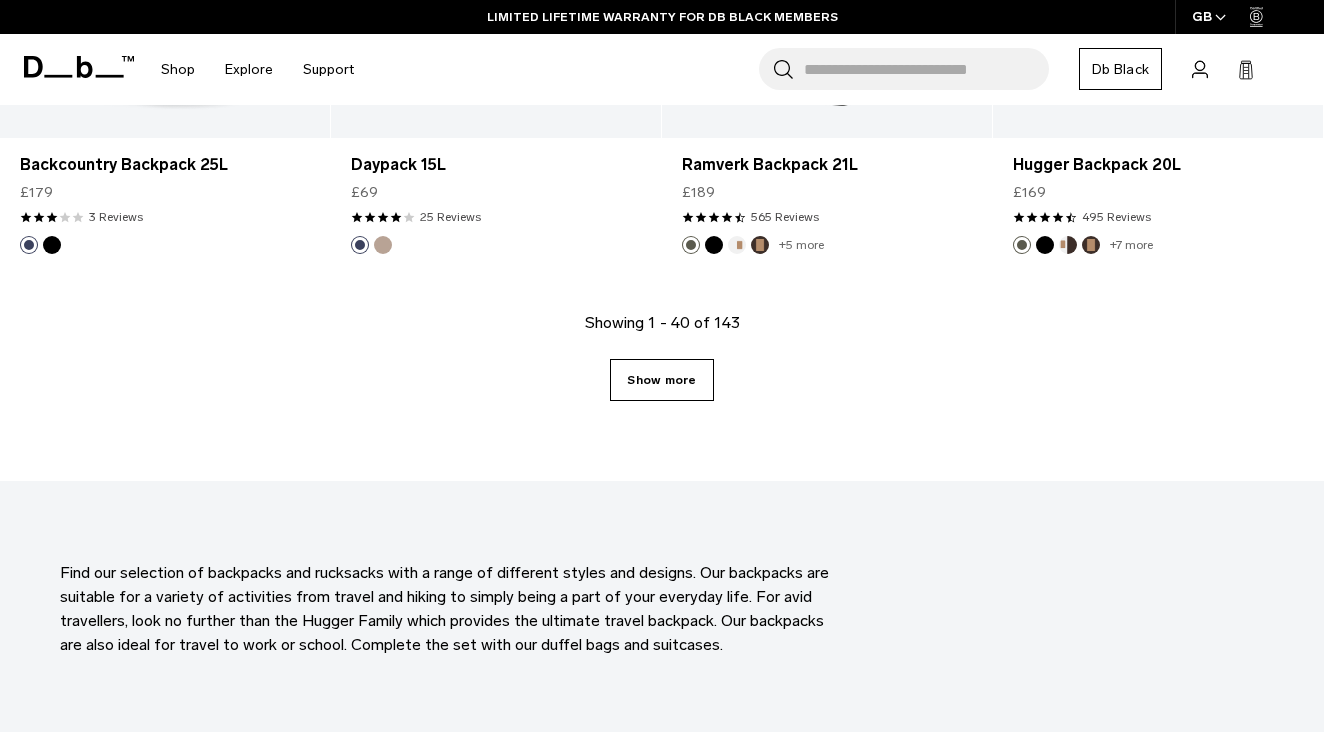 click on "Show more" at bounding box center (661, 380) 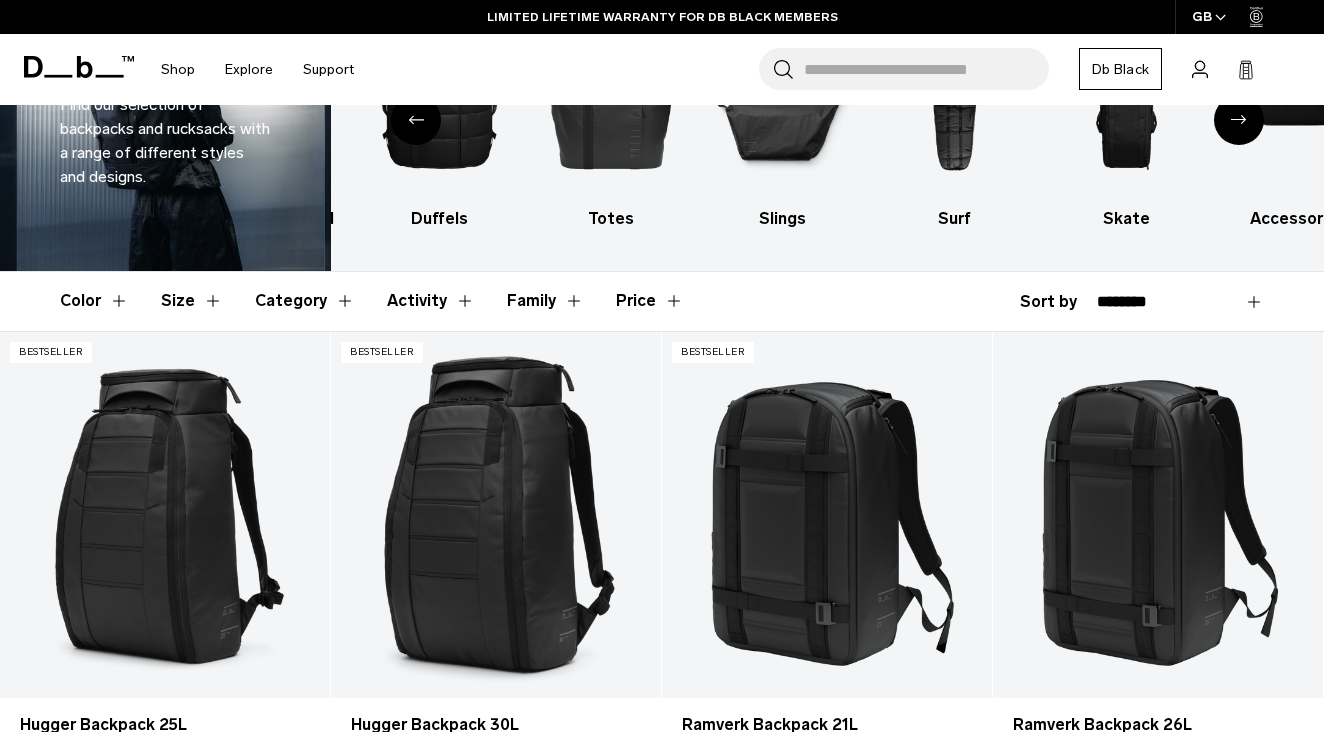 scroll, scrollTop: 89, scrollLeft: 0, axis: vertical 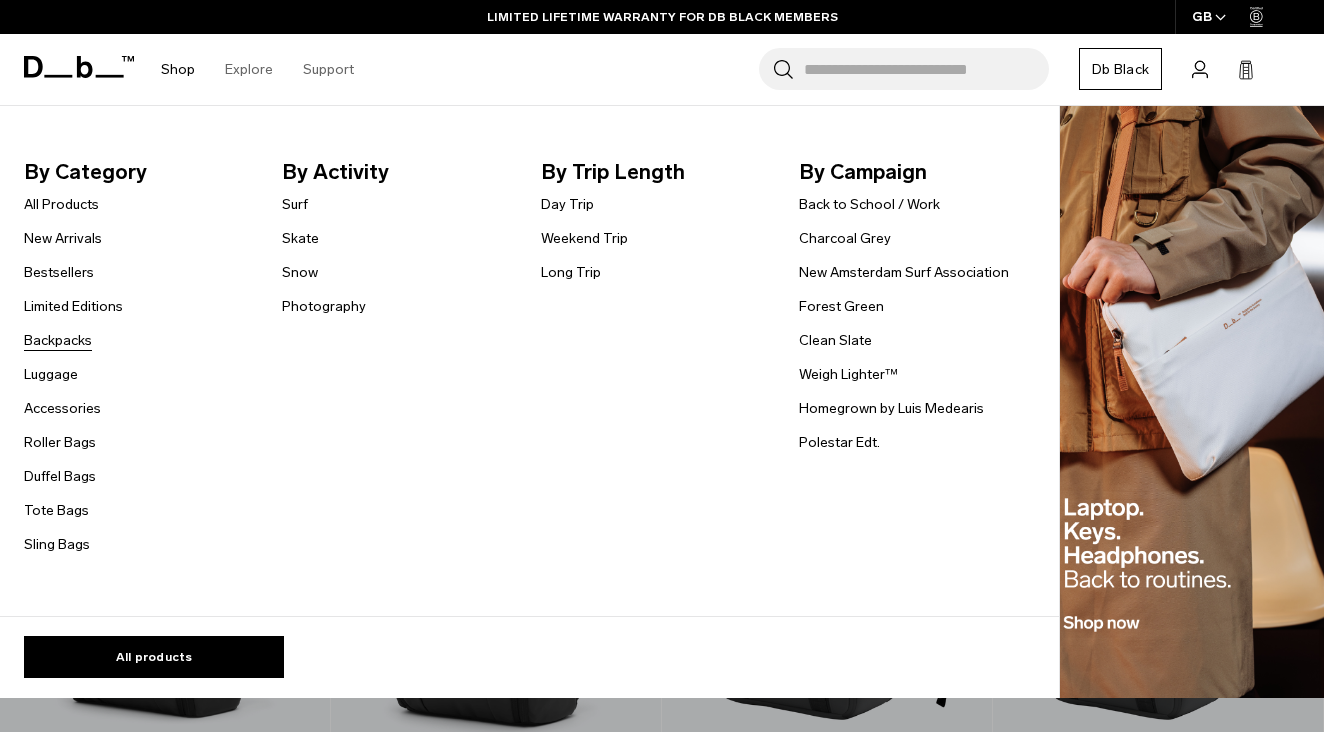 click on "Backpacks" at bounding box center [58, 340] 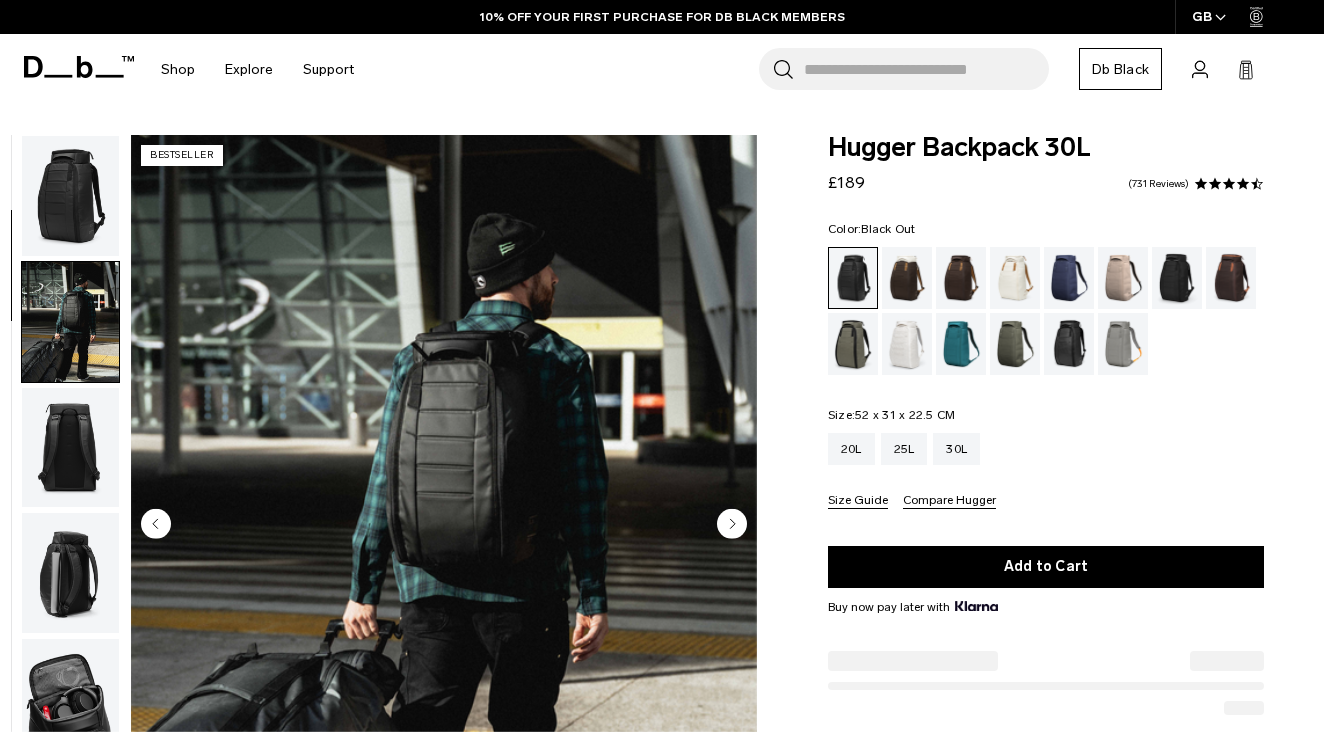 scroll, scrollTop: 0, scrollLeft: 0, axis: both 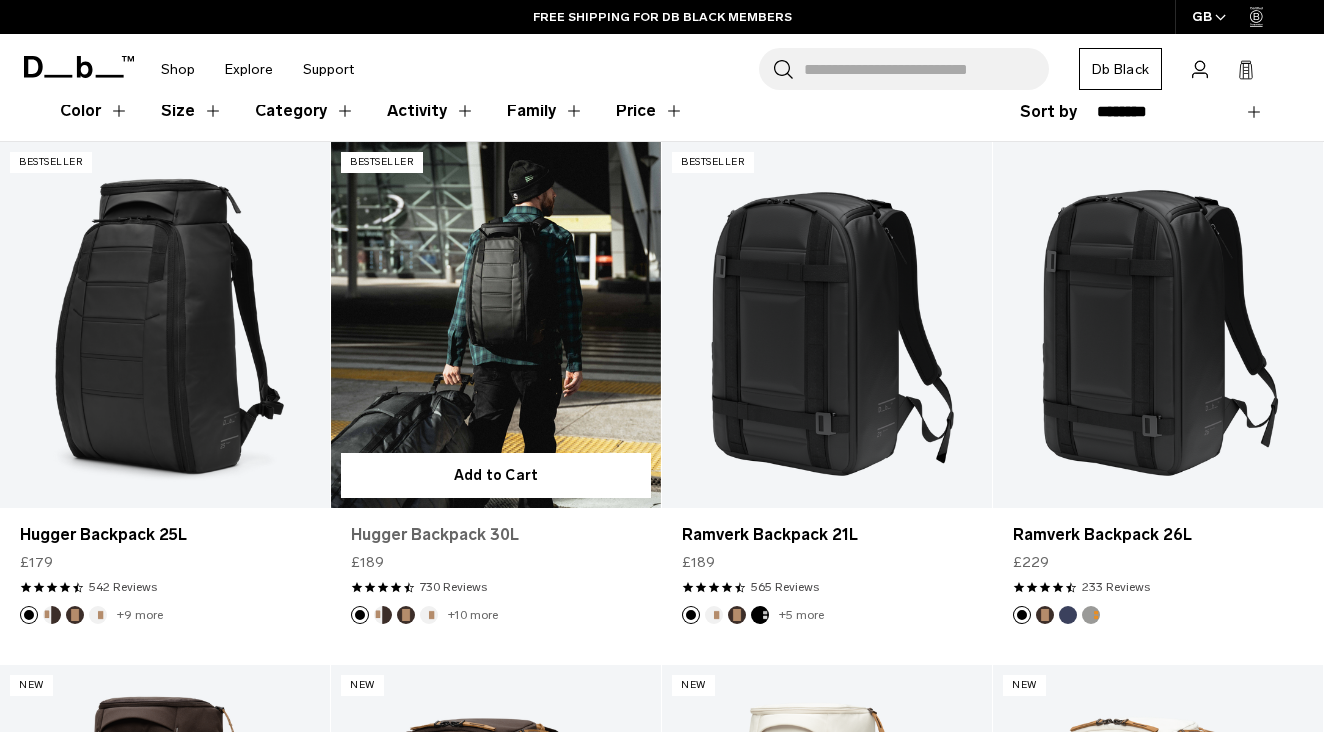 click on "Hugger Backpack 30L" at bounding box center [496, 535] 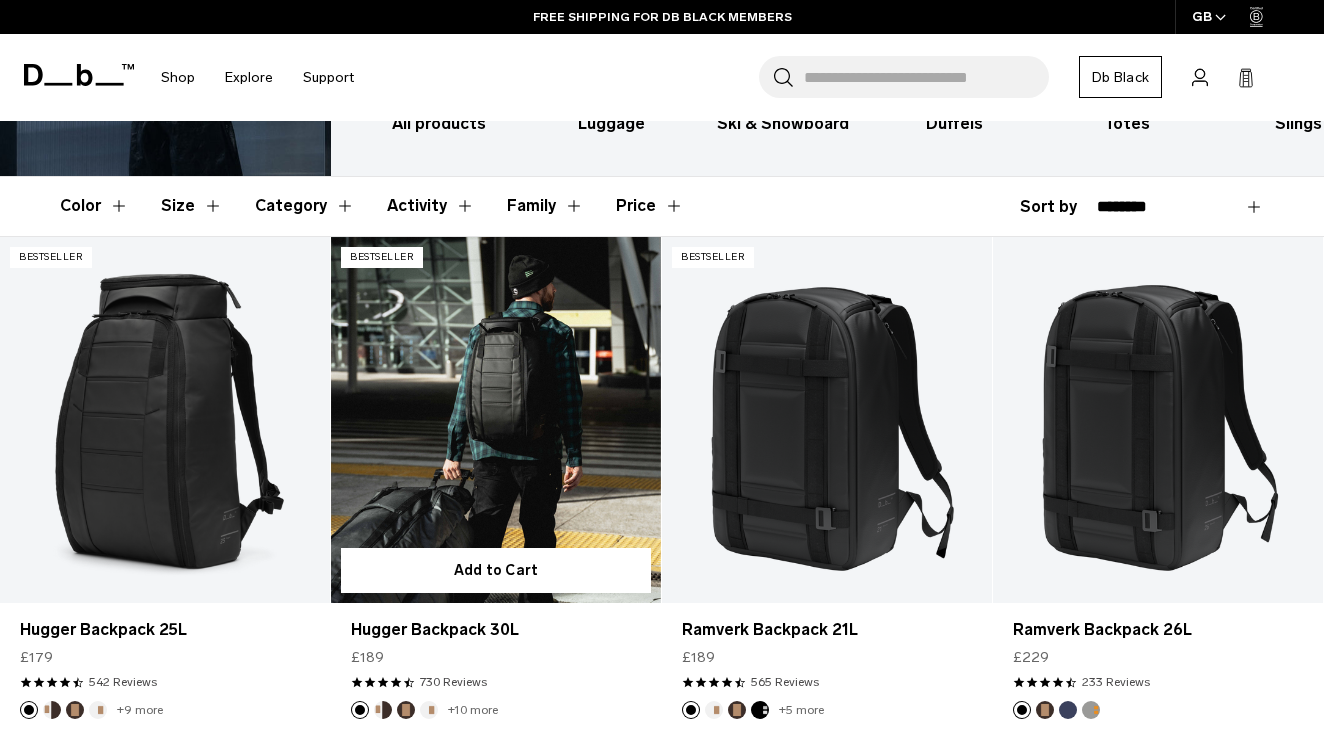 scroll, scrollTop: 229, scrollLeft: 0, axis: vertical 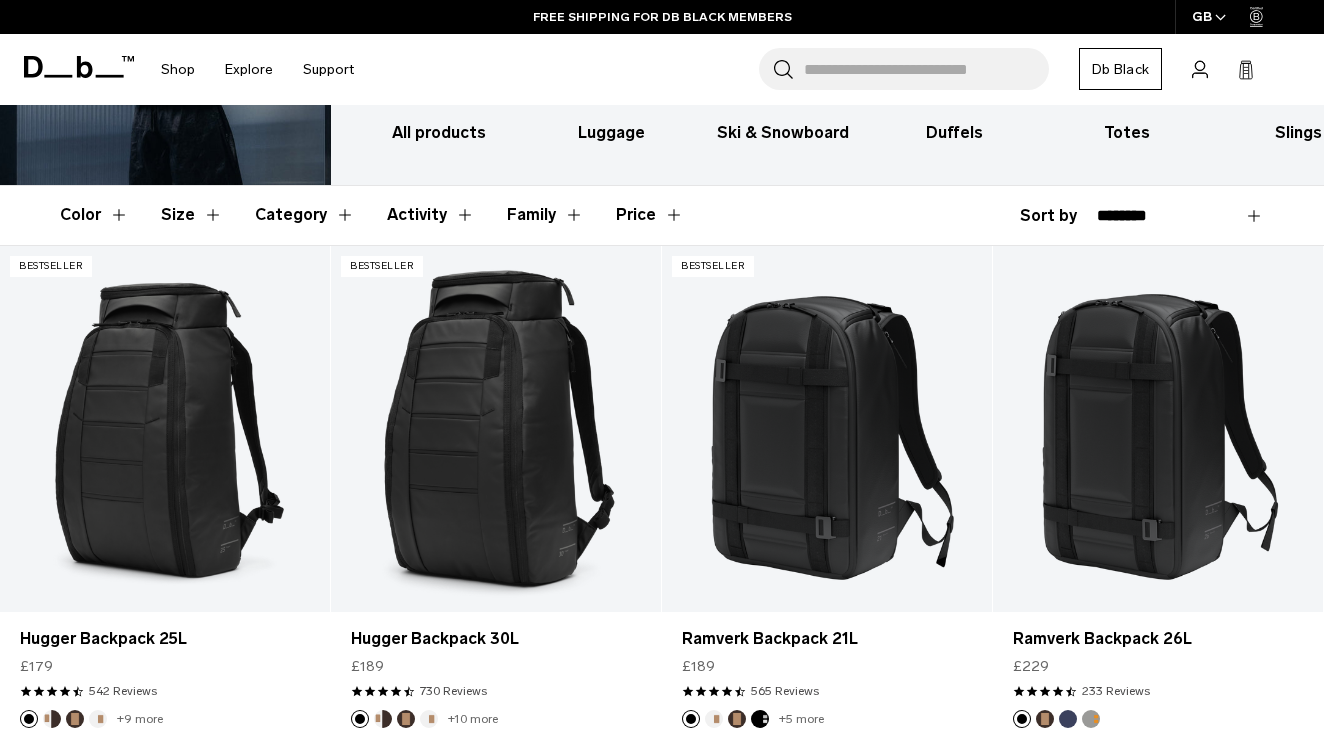 click on "Size" at bounding box center [192, 215] 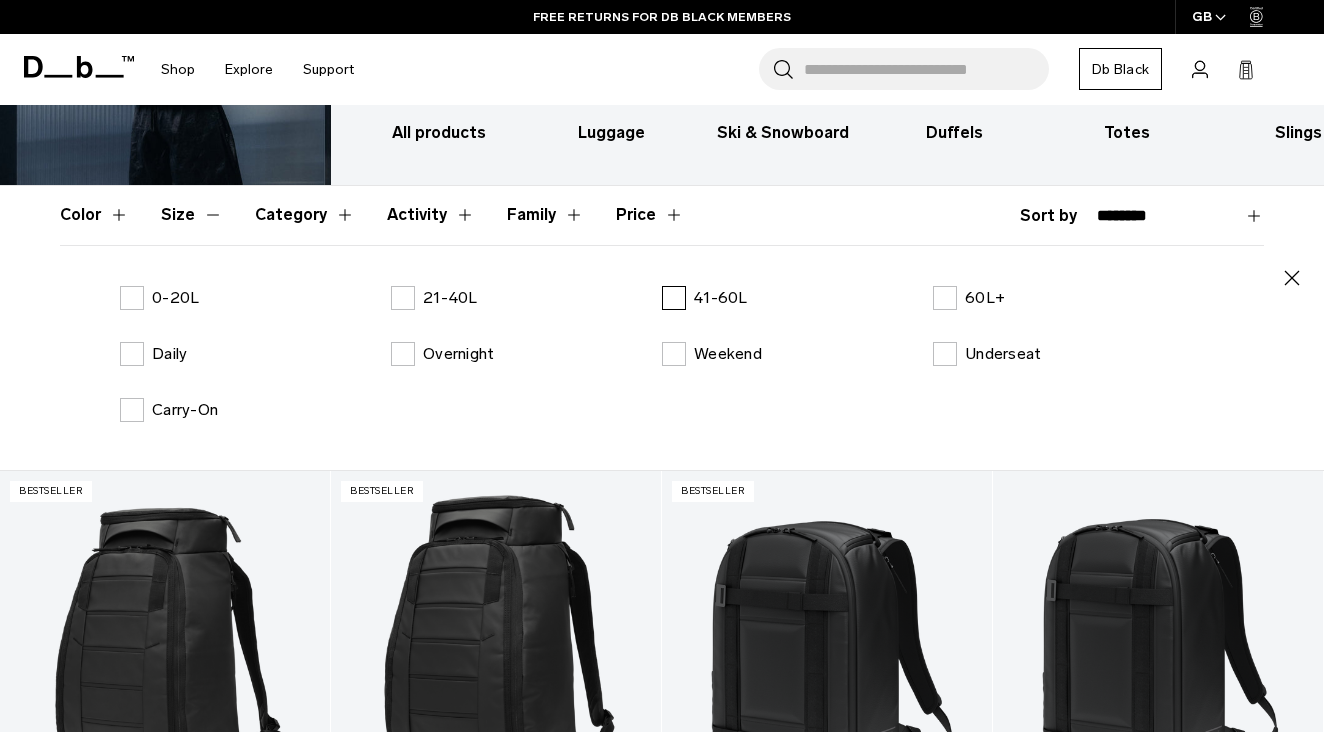 click on "41-60L" at bounding box center (705, 298) 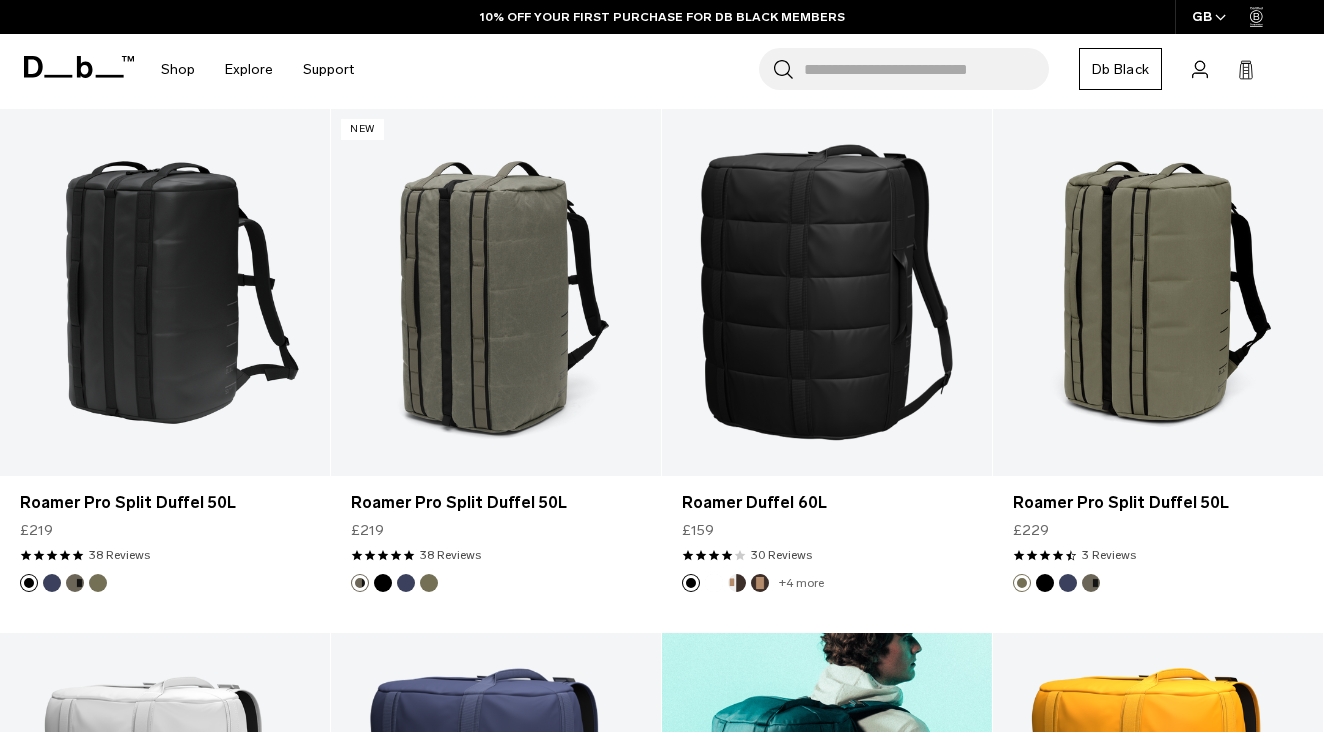 scroll, scrollTop: 1180, scrollLeft: 0, axis: vertical 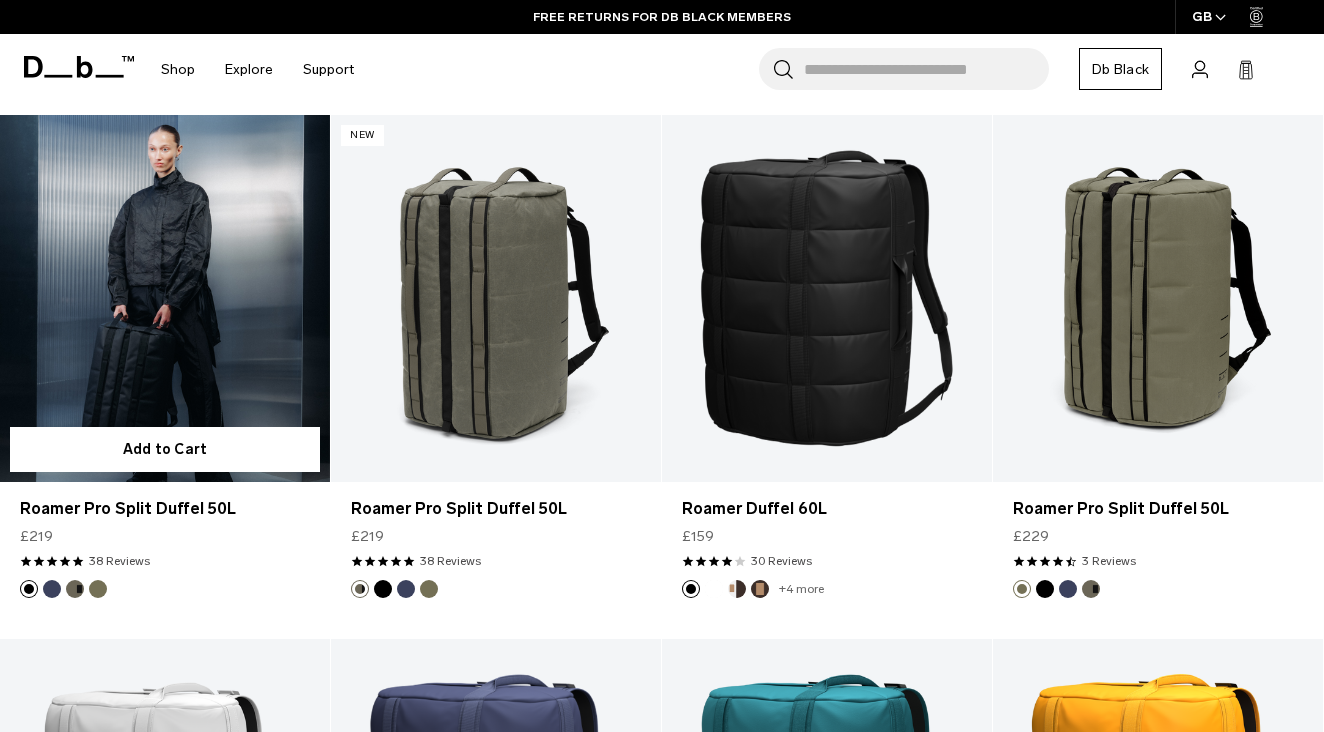 click at bounding box center (165, 298) 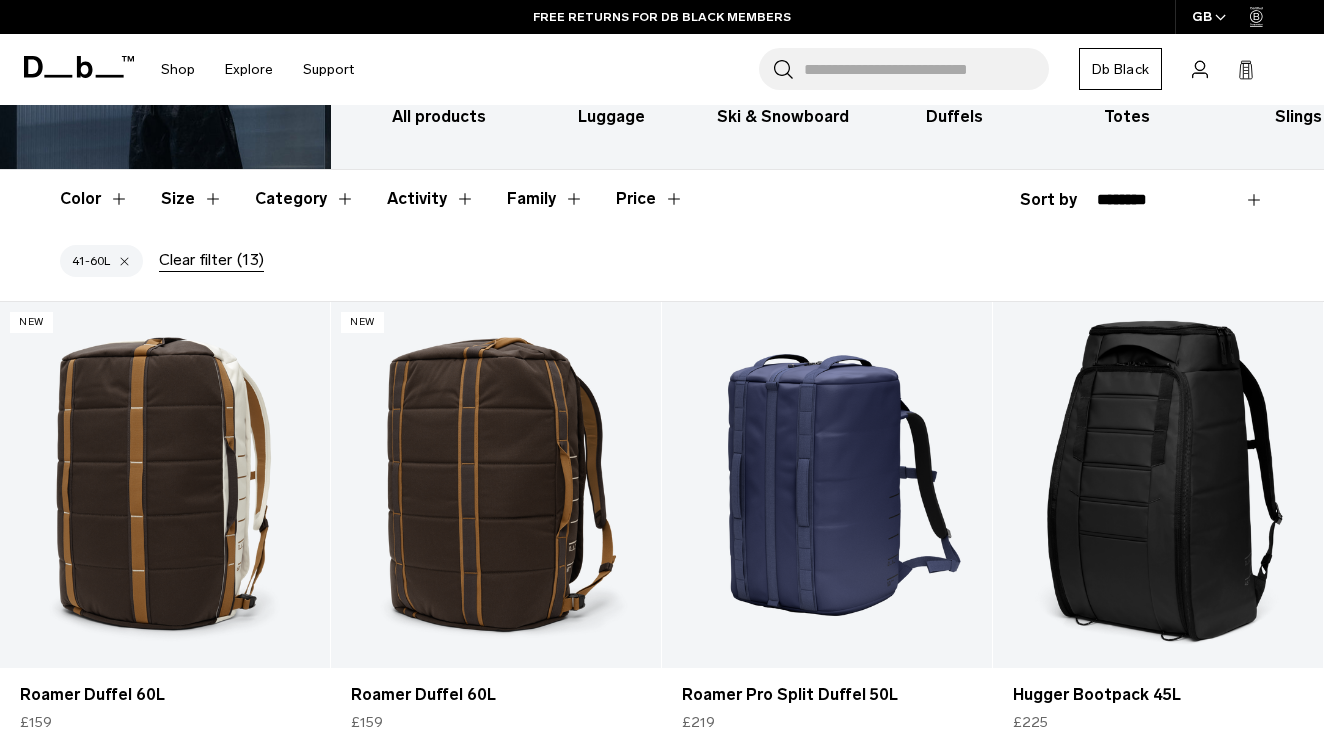 scroll, scrollTop: 578, scrollLeft: 0, axis: vertical 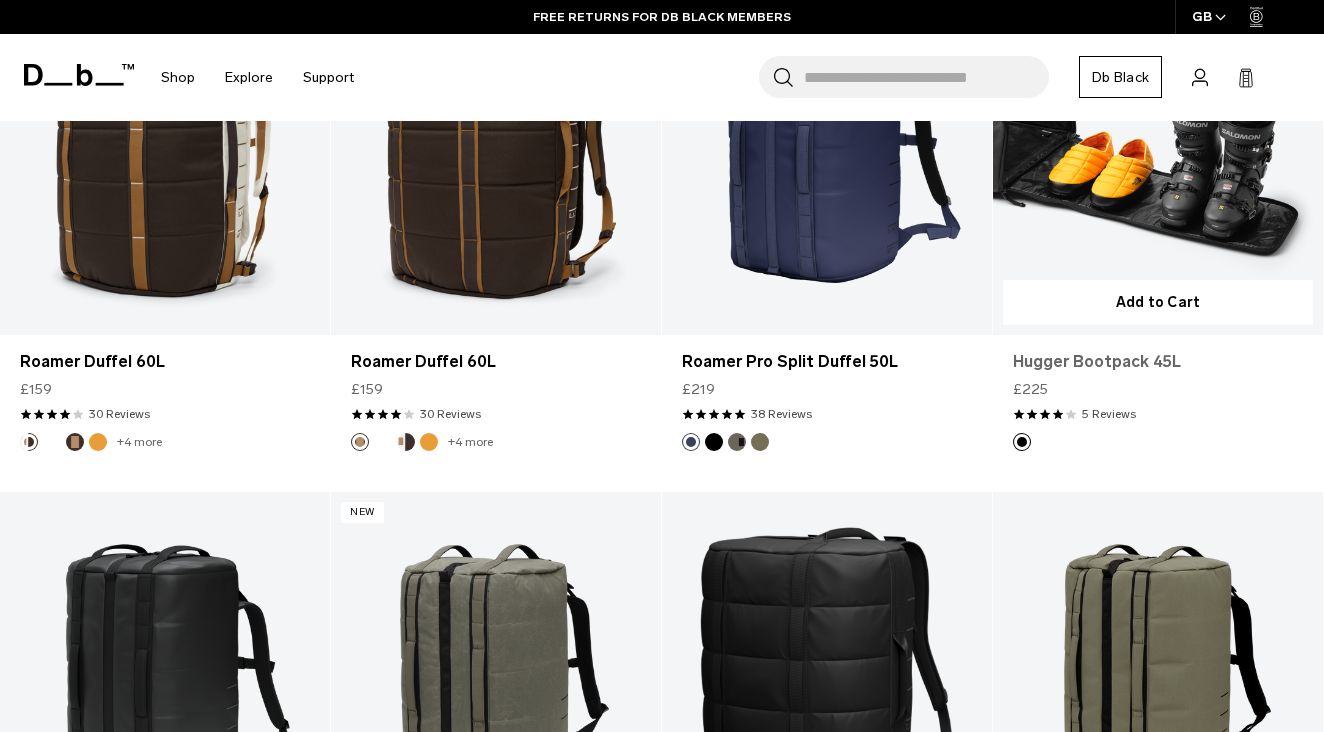 click on "Hugger Bootpack 45L" at bounding box center (1158, 362) 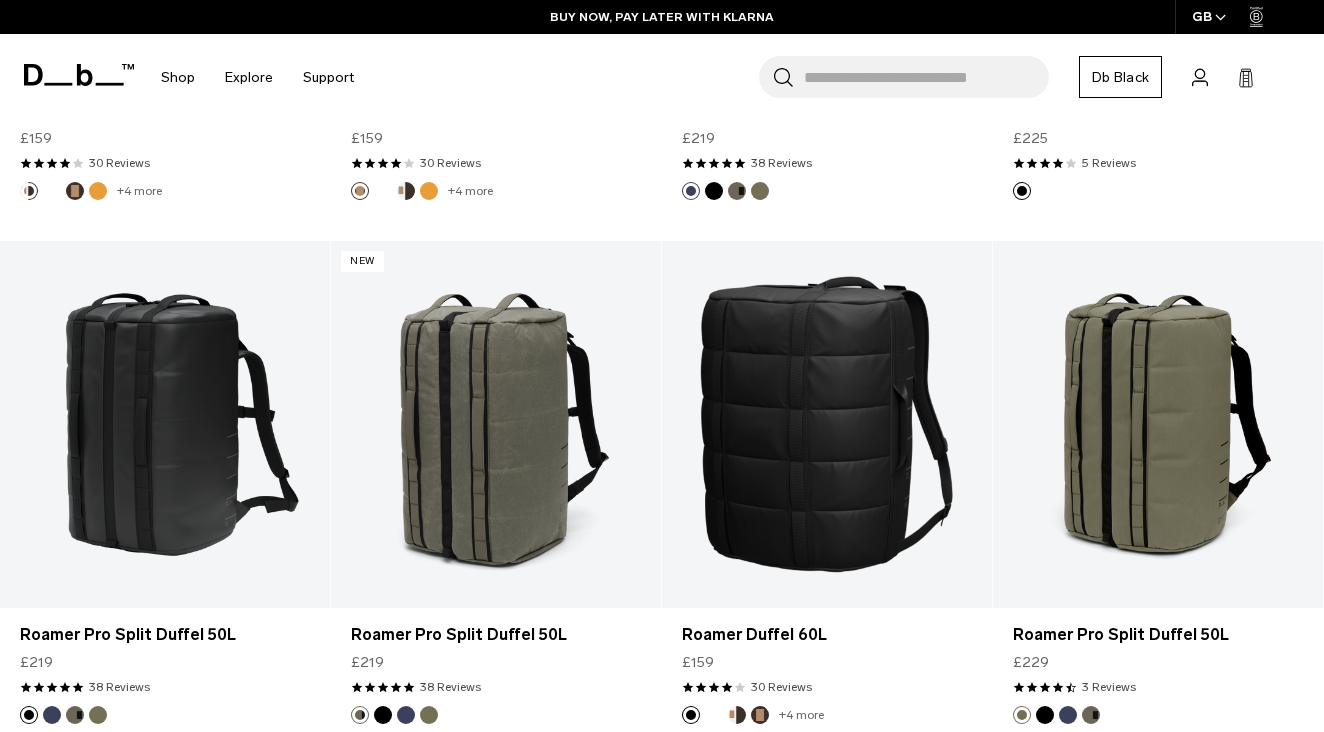 scroll, scrollTop: 849, scrollLeft: 0, axis: vertical 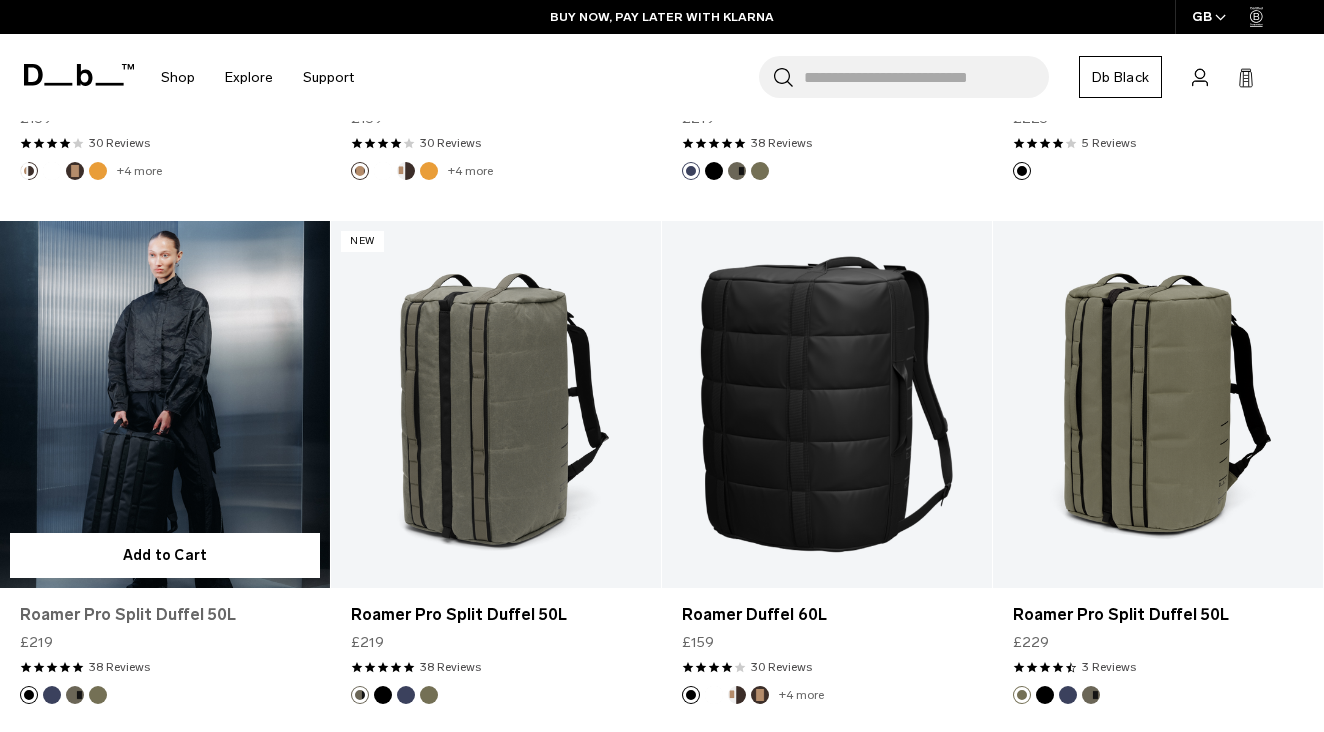 click on "Roamer Pro Split Duffel 50L" at bounding box center [165, 615] 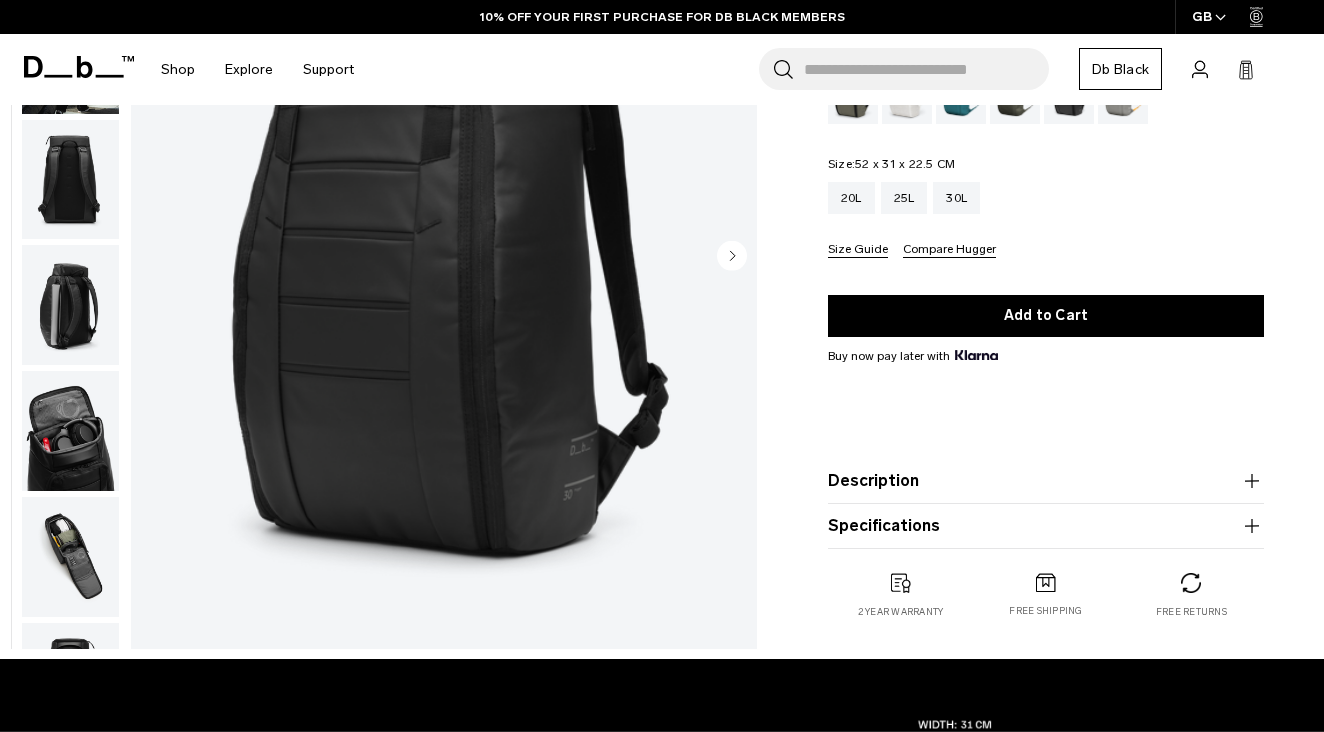 scroll, scrollTop: 268, scrollLeft: 0, axis: vertical 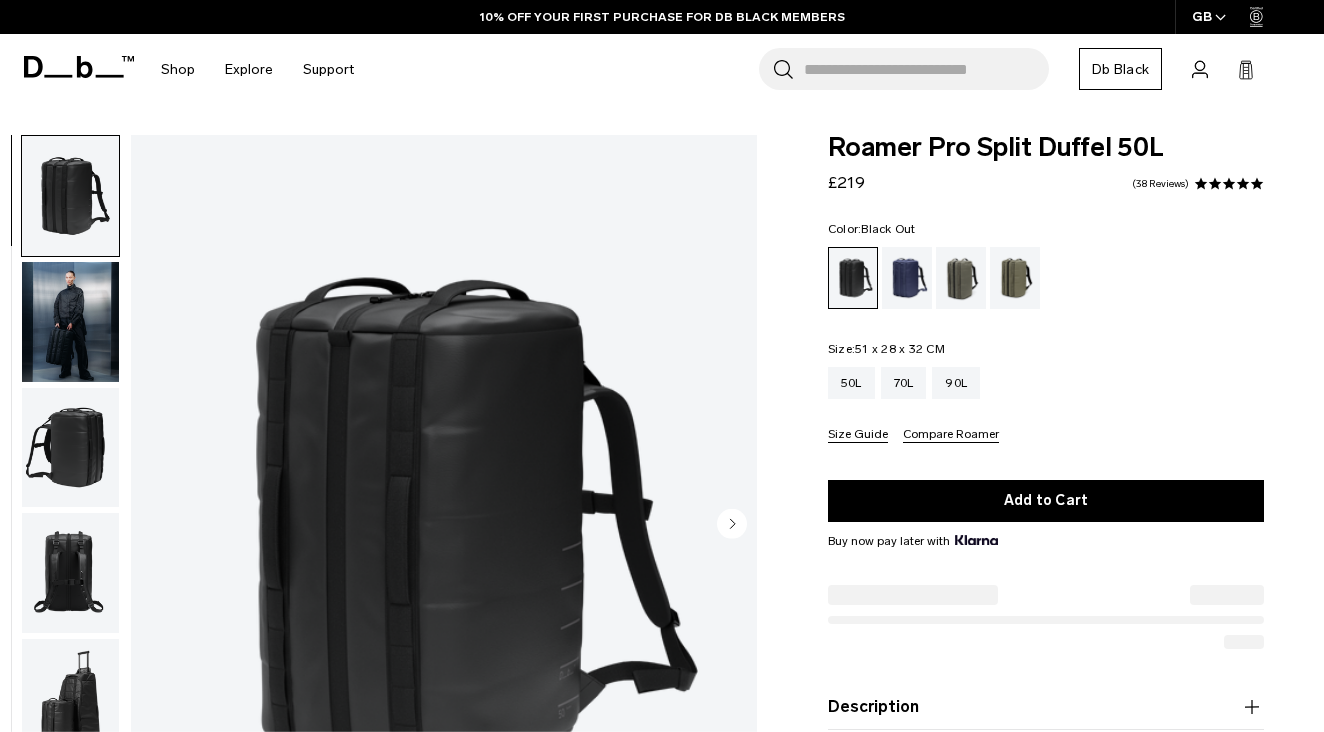 click at bounding box center (70, 573) 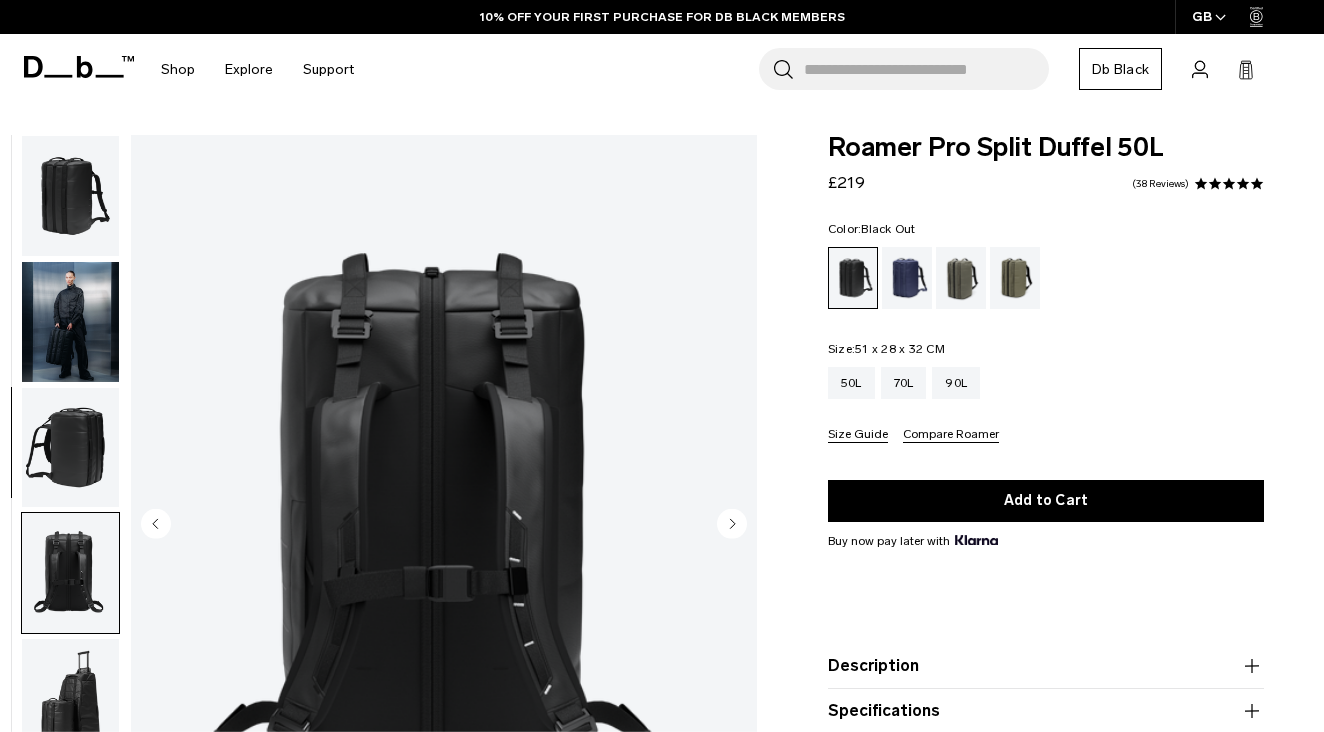 scroll, scrollTop: 357, scrollLeft: 0, axis: vertical 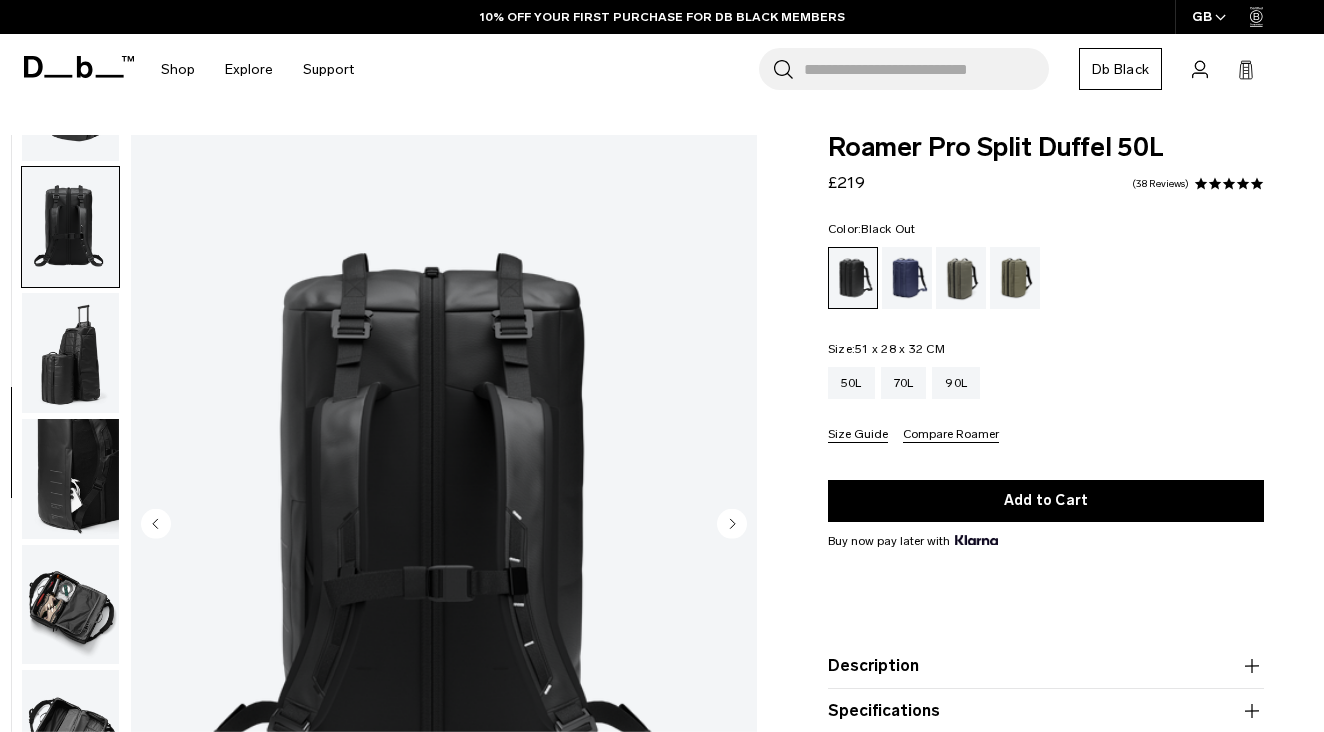 click at bounding box center [70, 605] 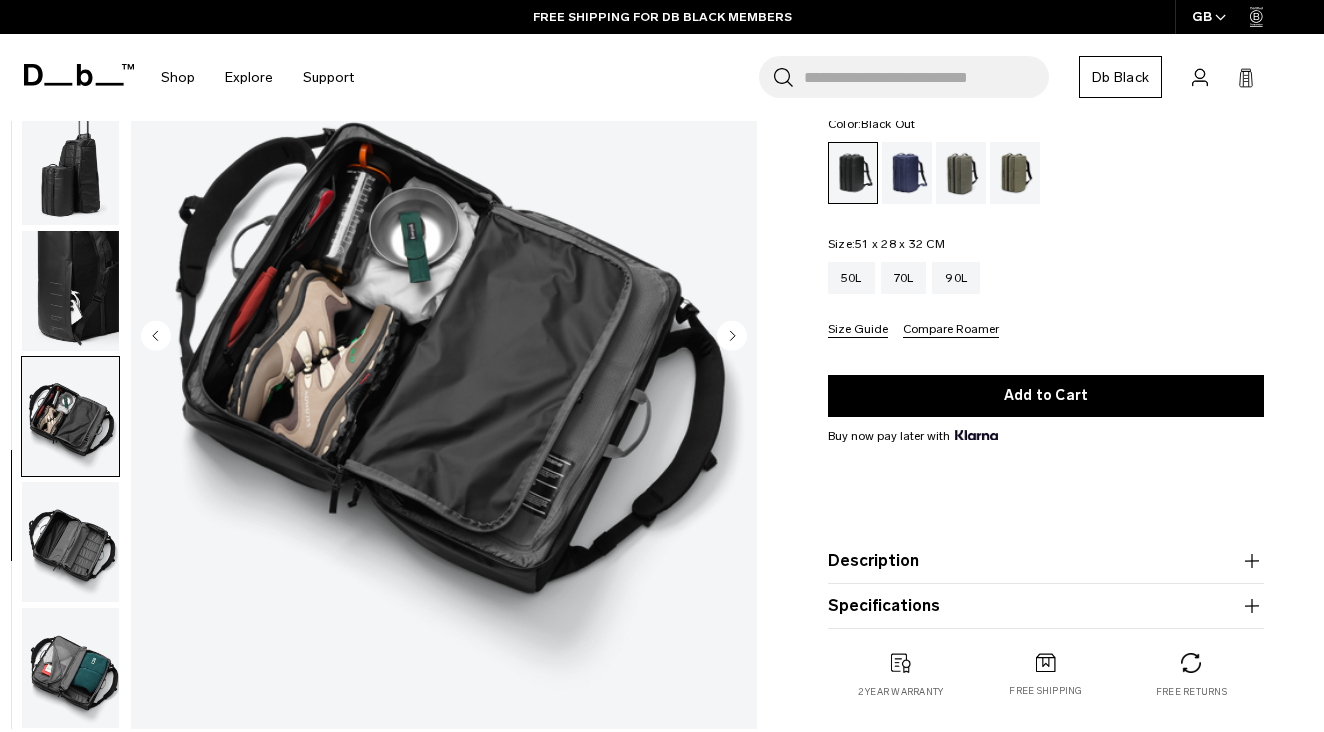 scroll, scrollTop: 189, scrollLeft: 0, axis: vertical 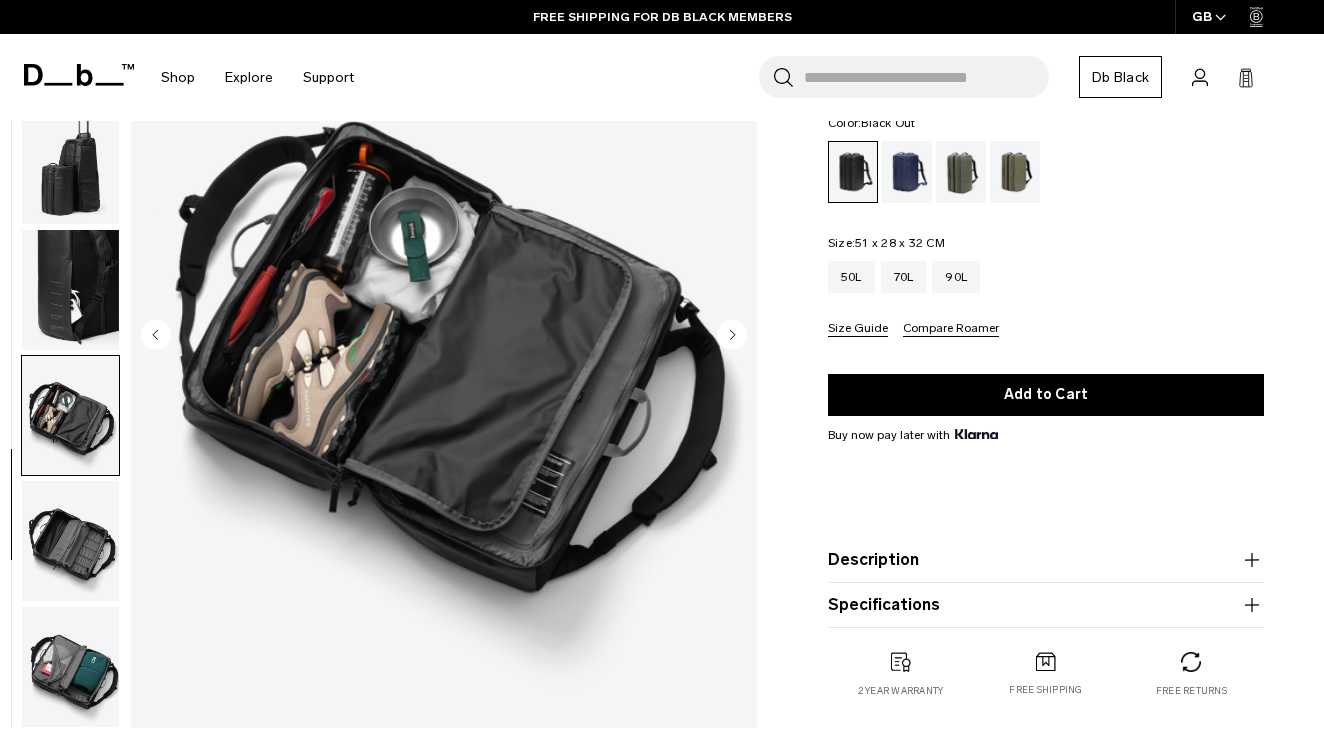 click at bounding box center (70, 667) 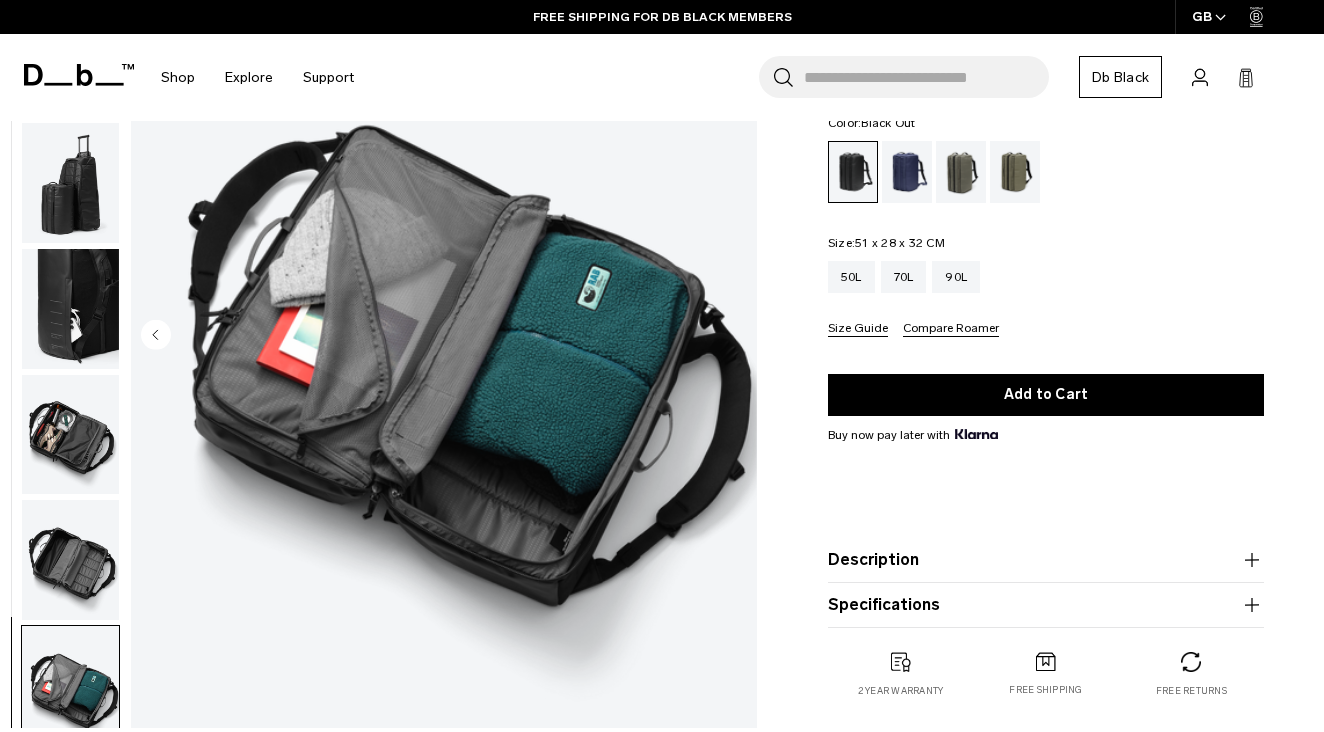 click at bounding box center (70, 183) 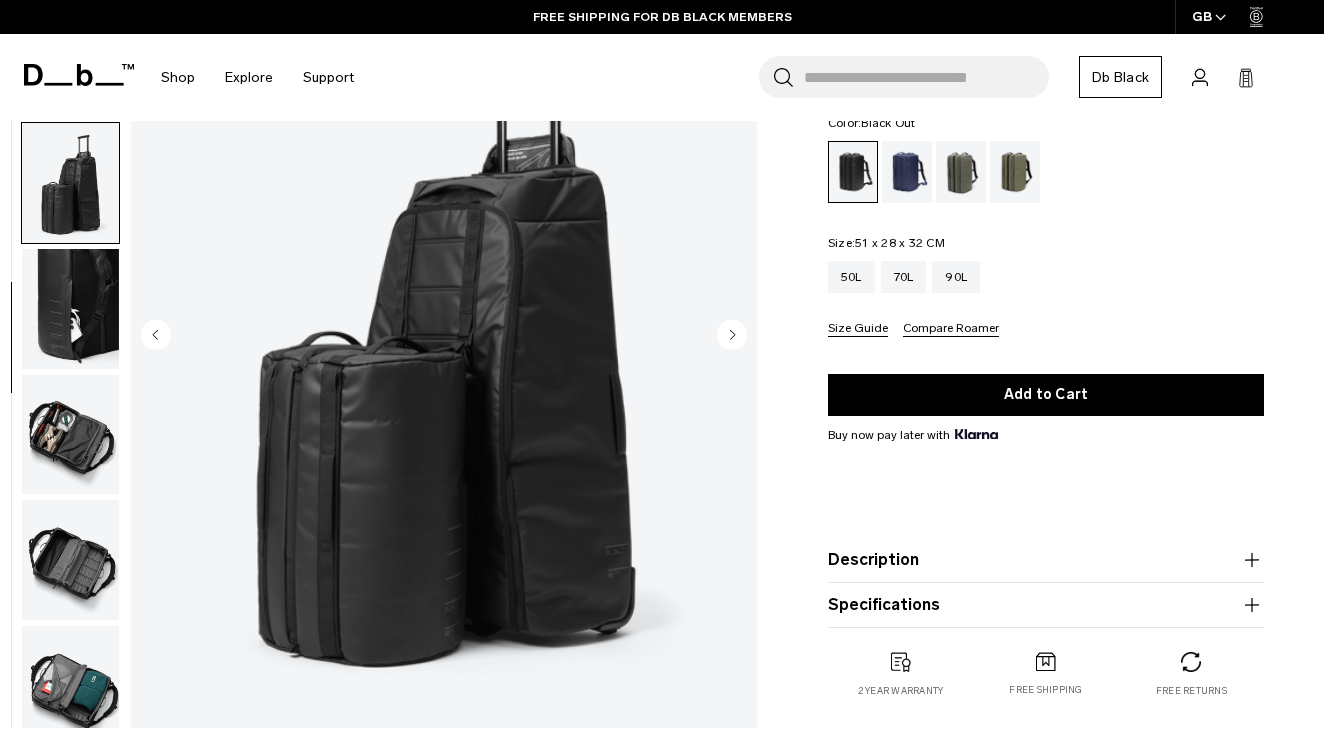 scroll, scrollTop: 357, scrollLeft: 0, axis: vertical 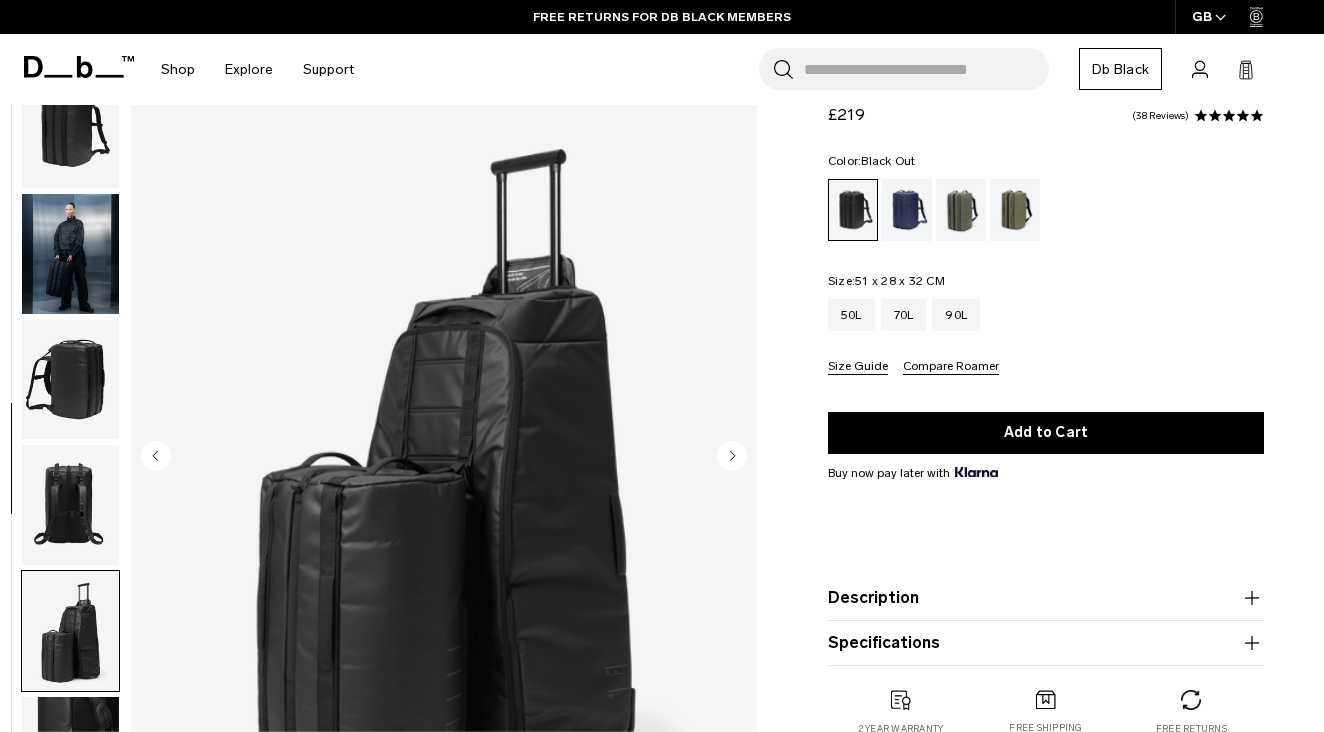 click at bounding box center (70, 254) 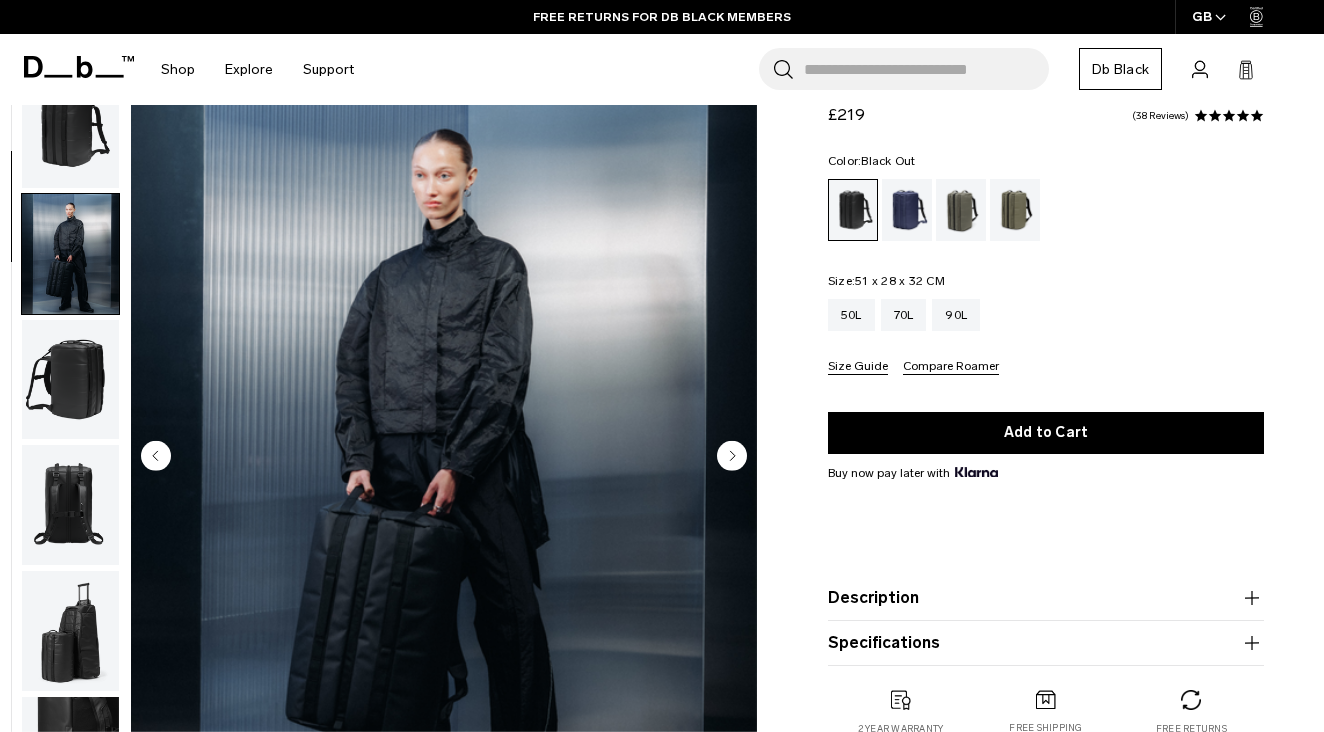 scroll, scrollTop: 0, scrollLeft: 0, axis: both 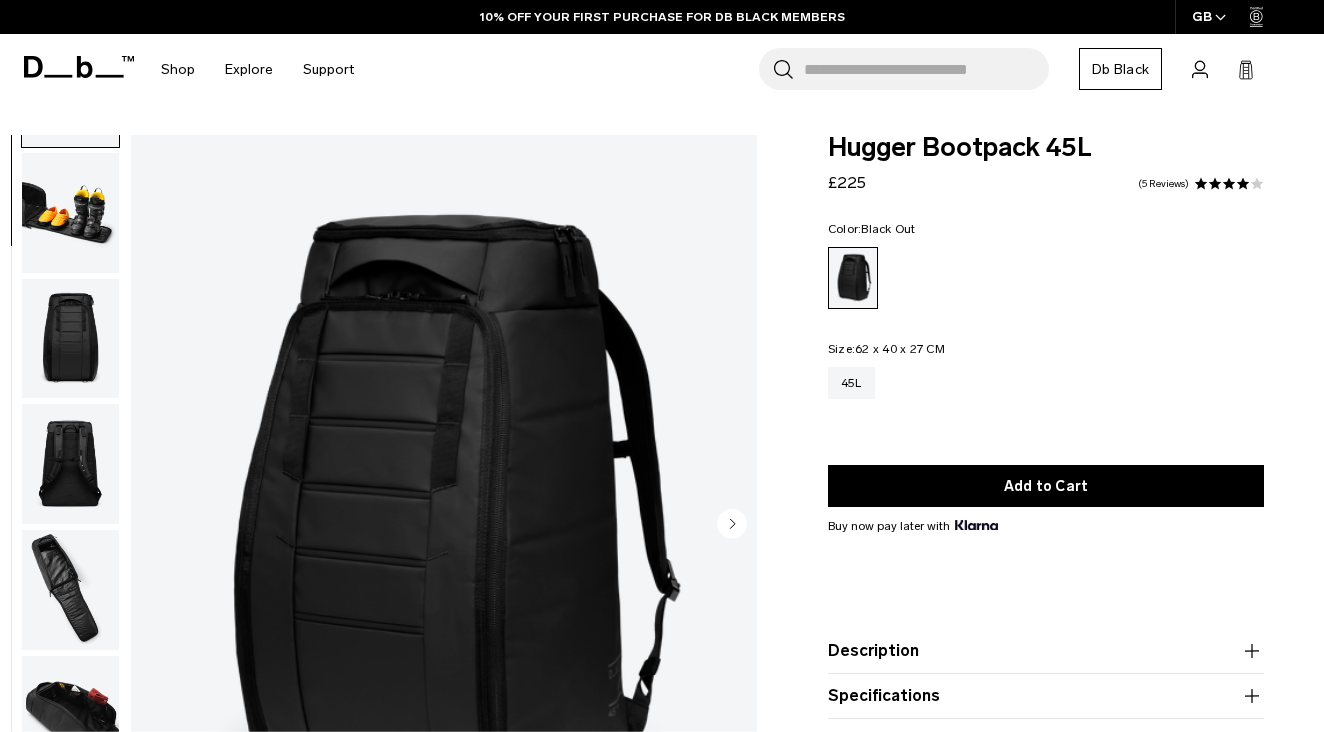 click at bounding box center (70, 590) 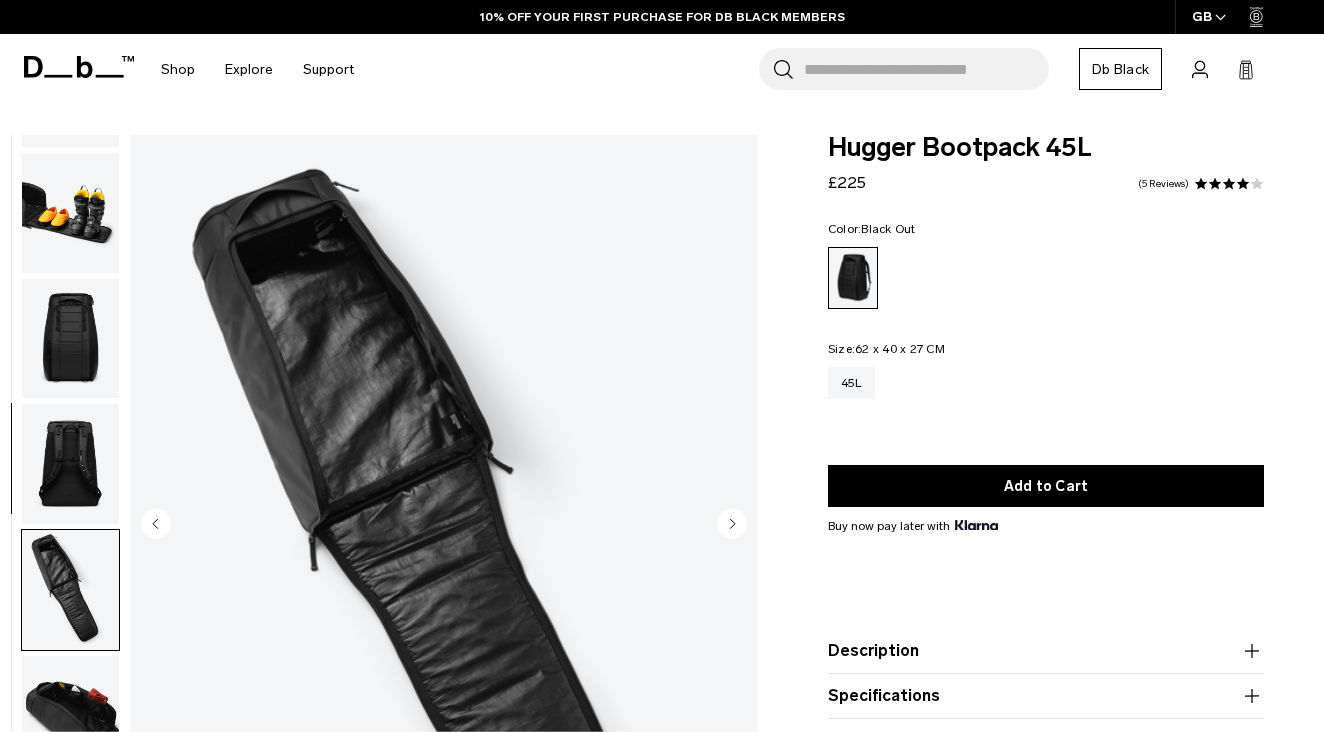 scroll, scrollTop: 508, scrollLeft: 0, axis: vertical 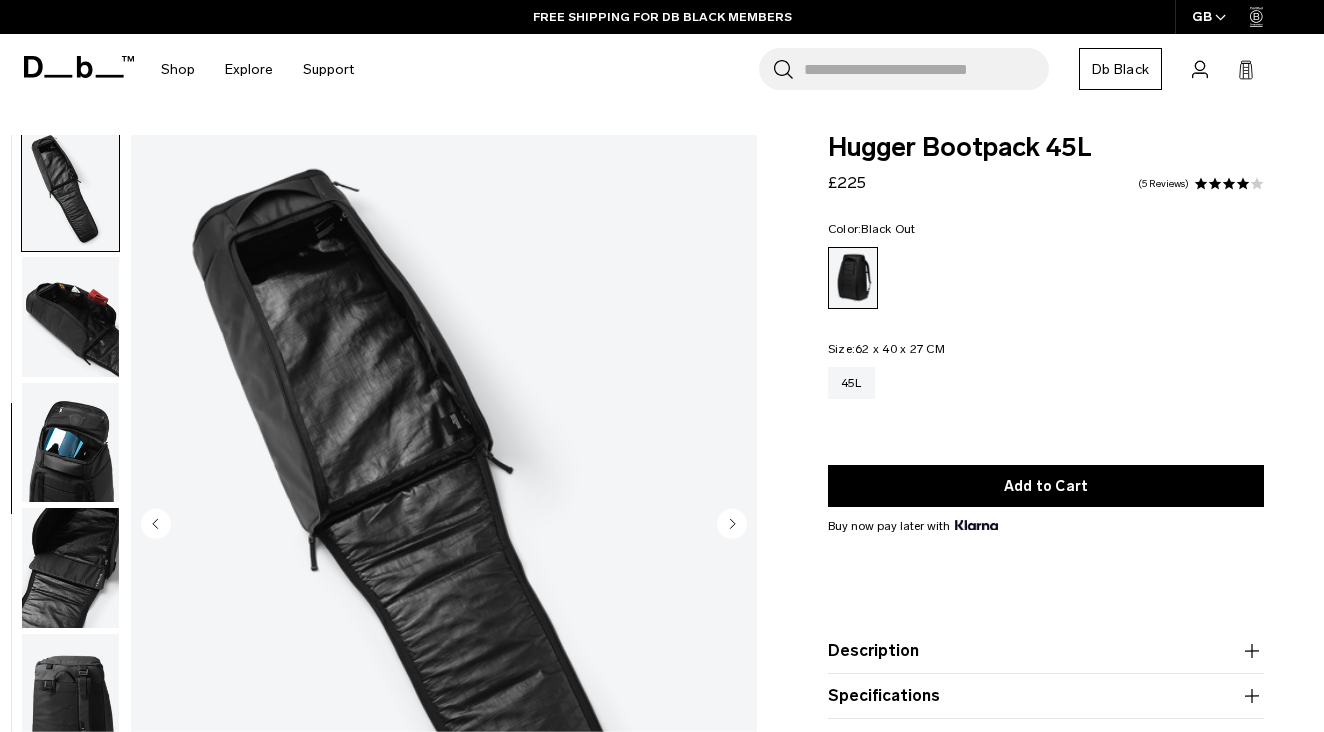 click at bounding box center (70, 568) 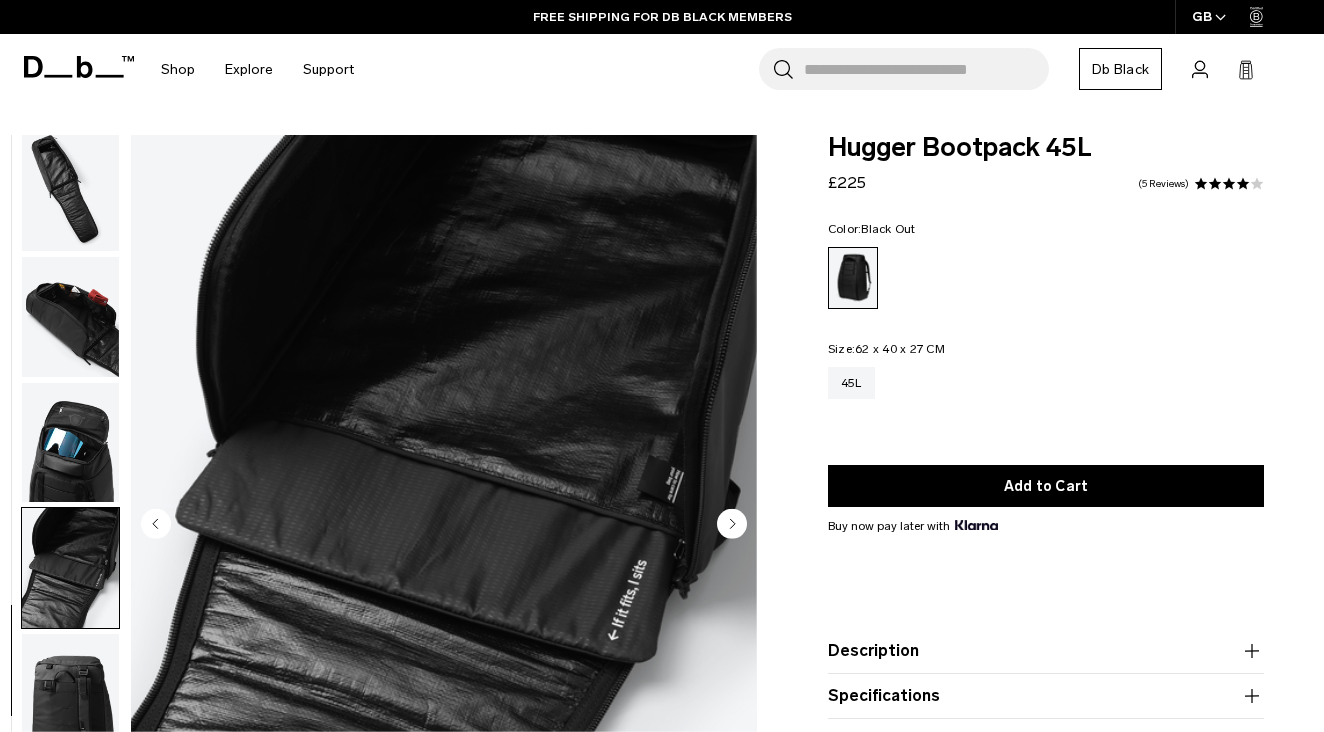 scroll, scrollTop: 611, scrollLeft: 0, axis: vertical 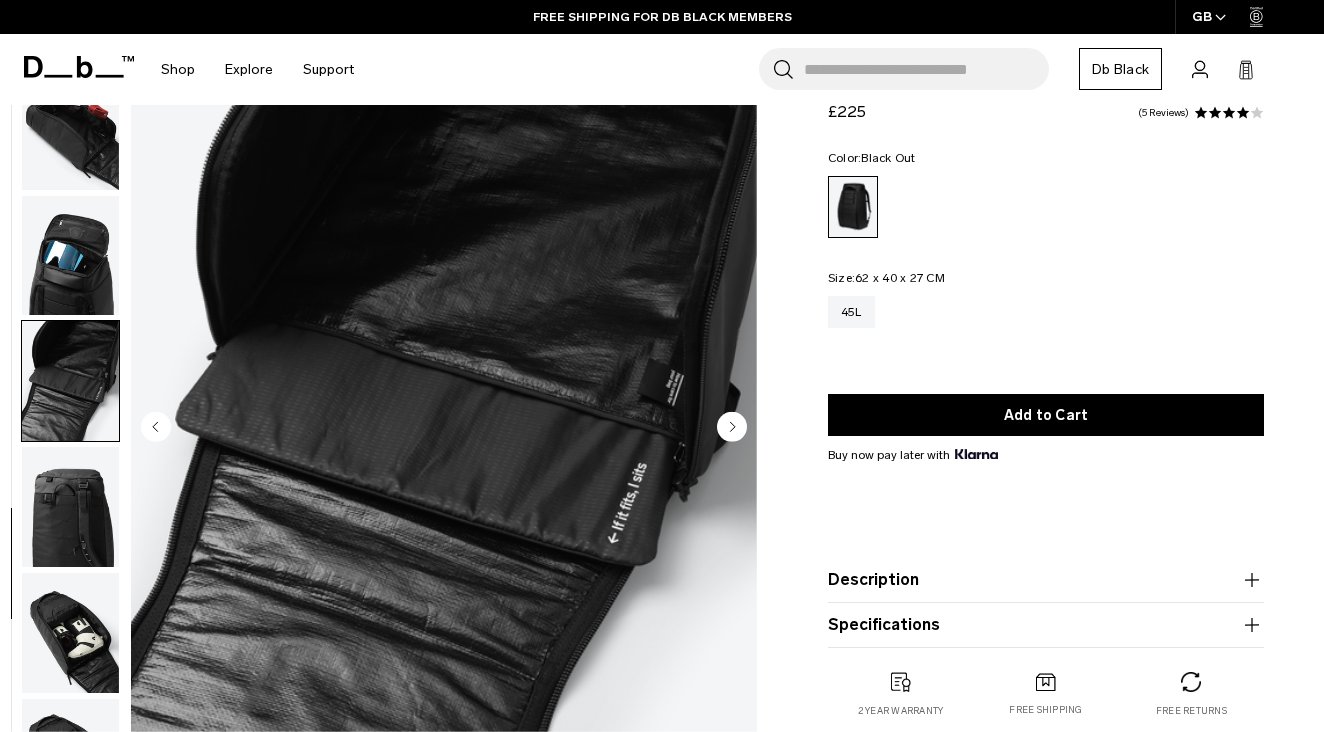 click at bounding box center [70, 633] 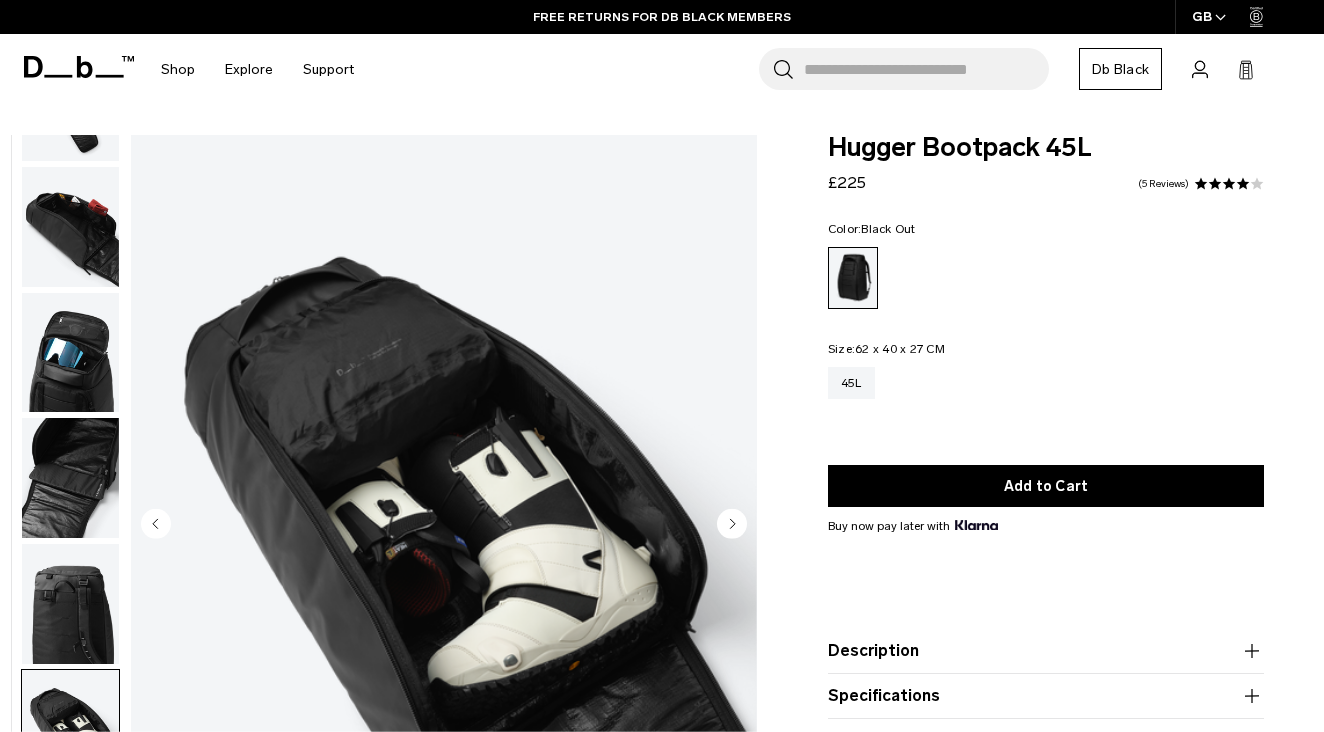 scroll, scrollTop: -1, scrollLeft: 0, axis: vertical 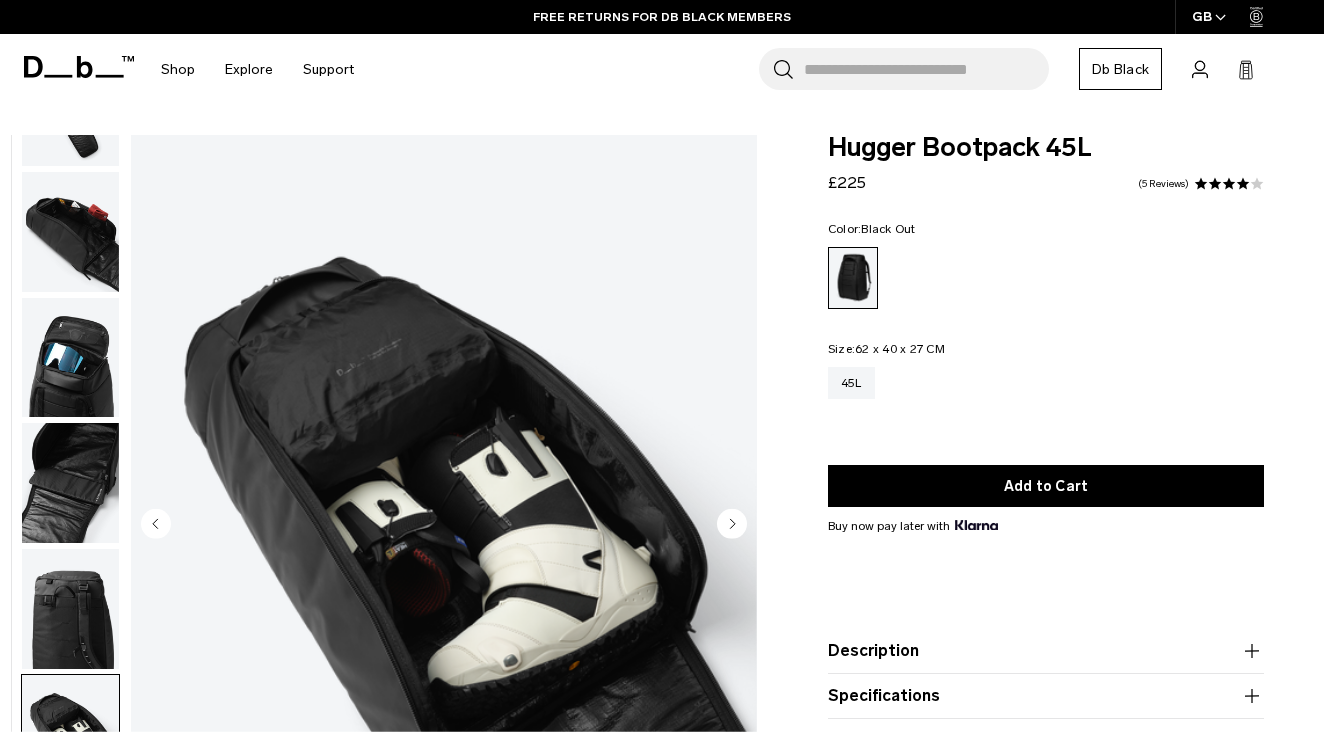 click at bounding box center [1215, 184] 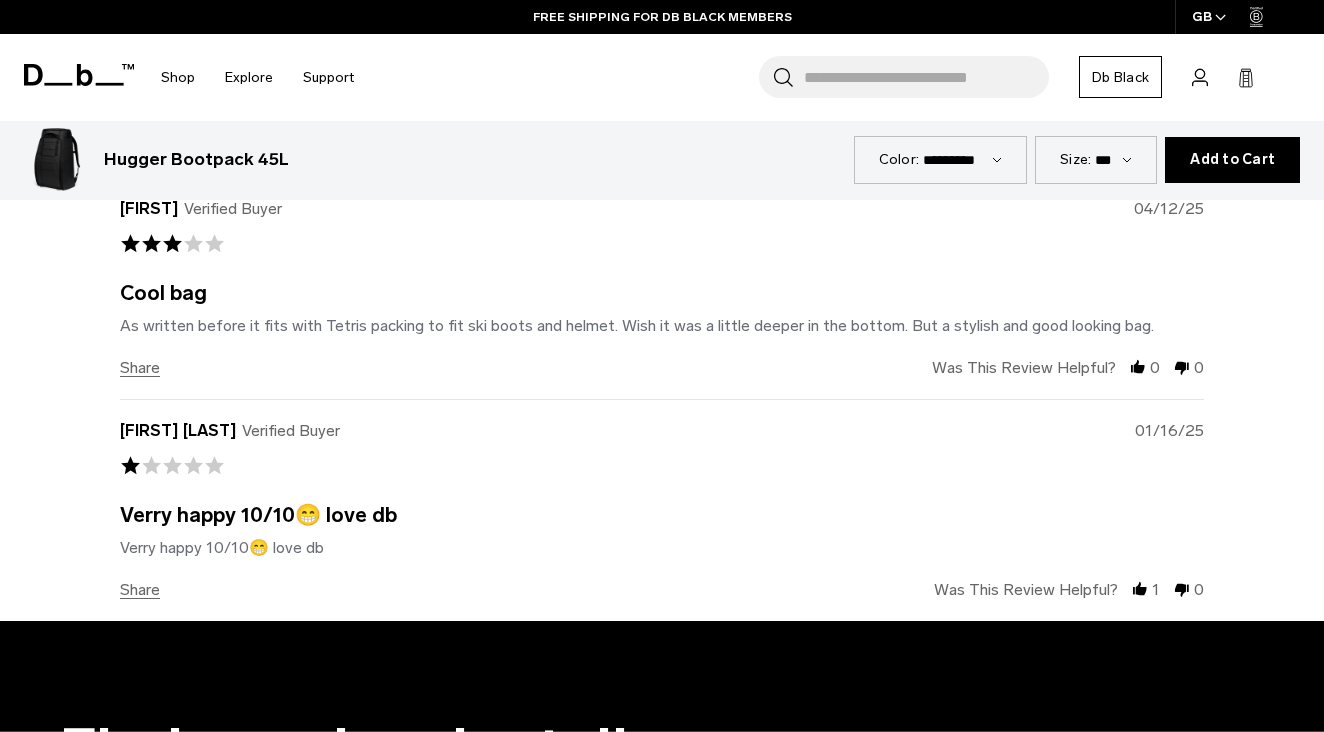 scroll, scrollTop: 6239, scrollLeft: 0, axis: vertical 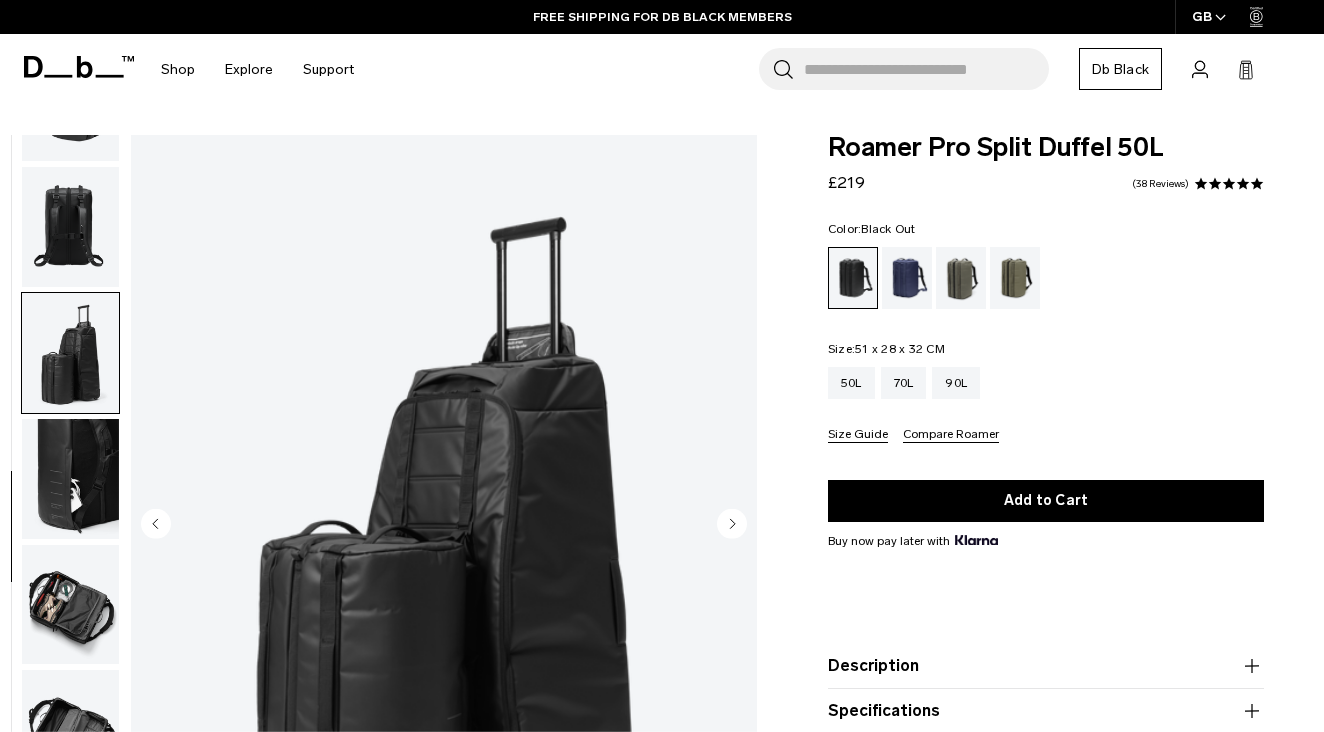 click at bounding box center [1215, 184] 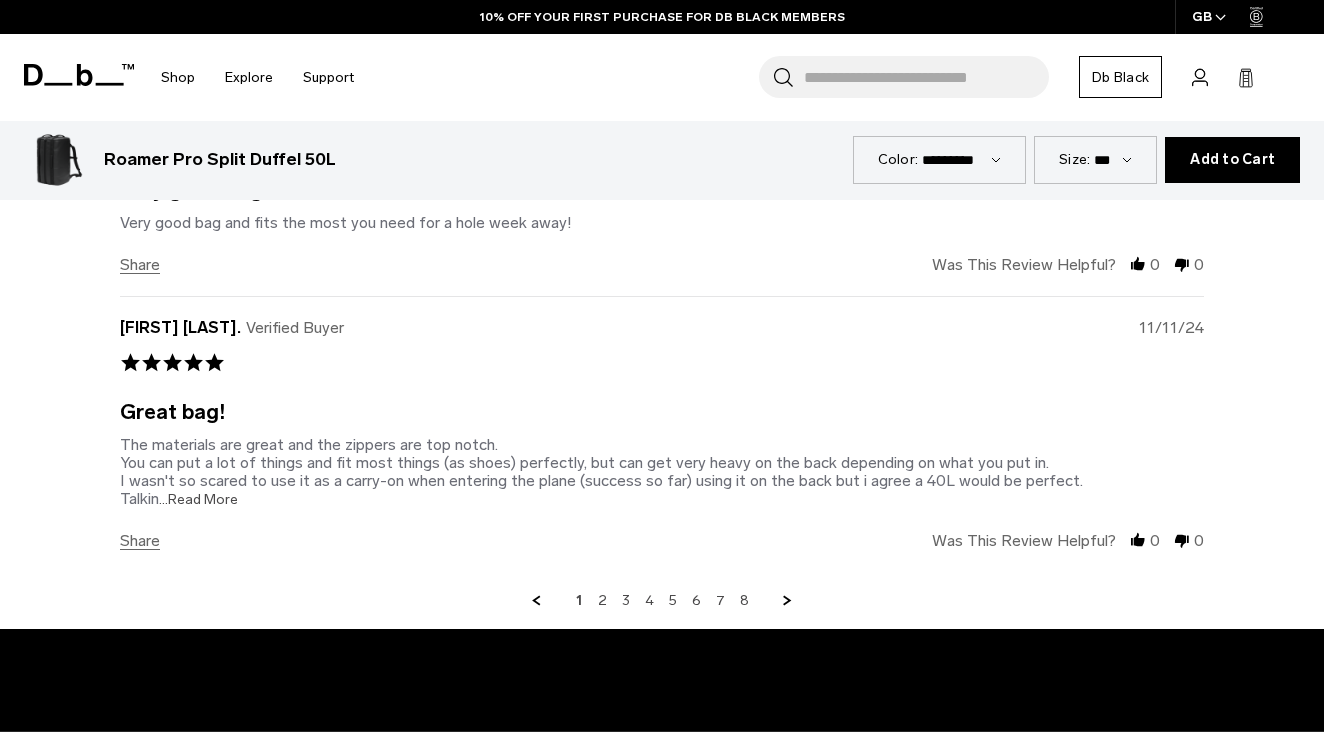 scroll, scrollTop: 4963, scrollLeft: 0, axis: vertical 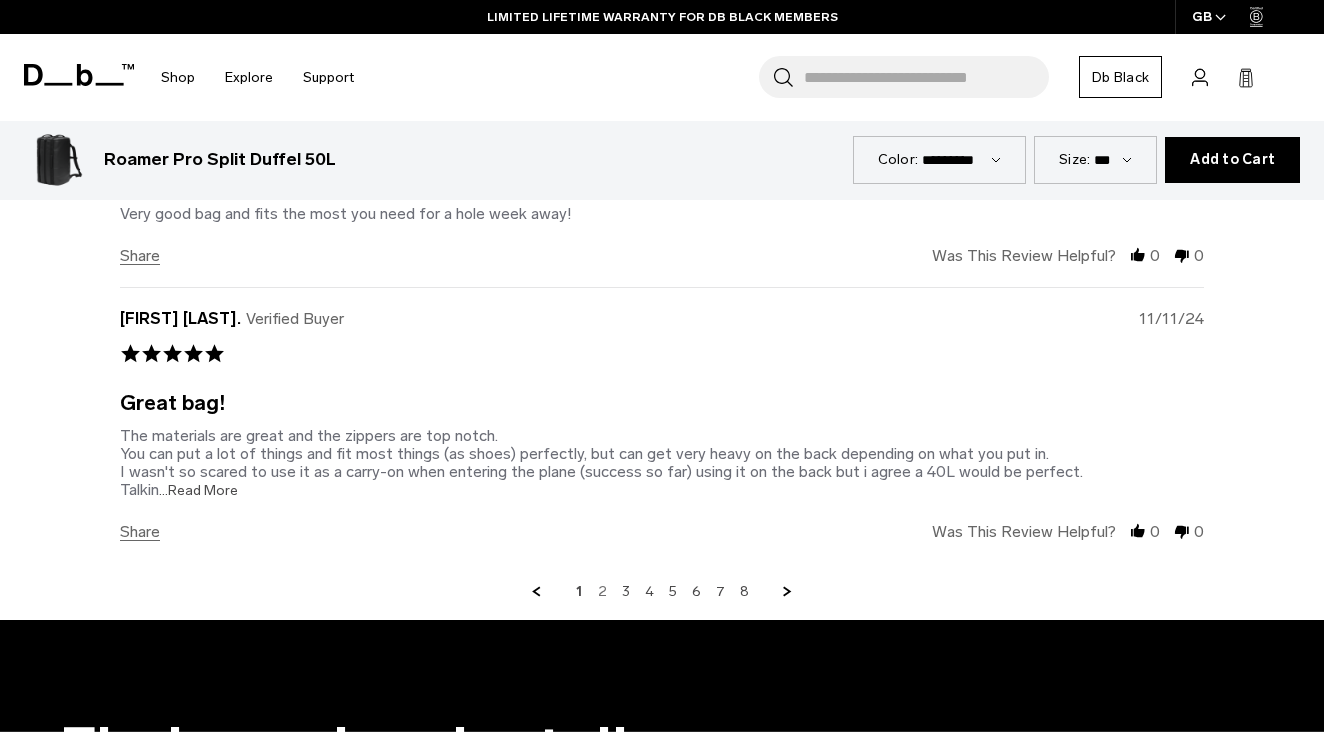 click on "2" at bounding box center (602, 592) 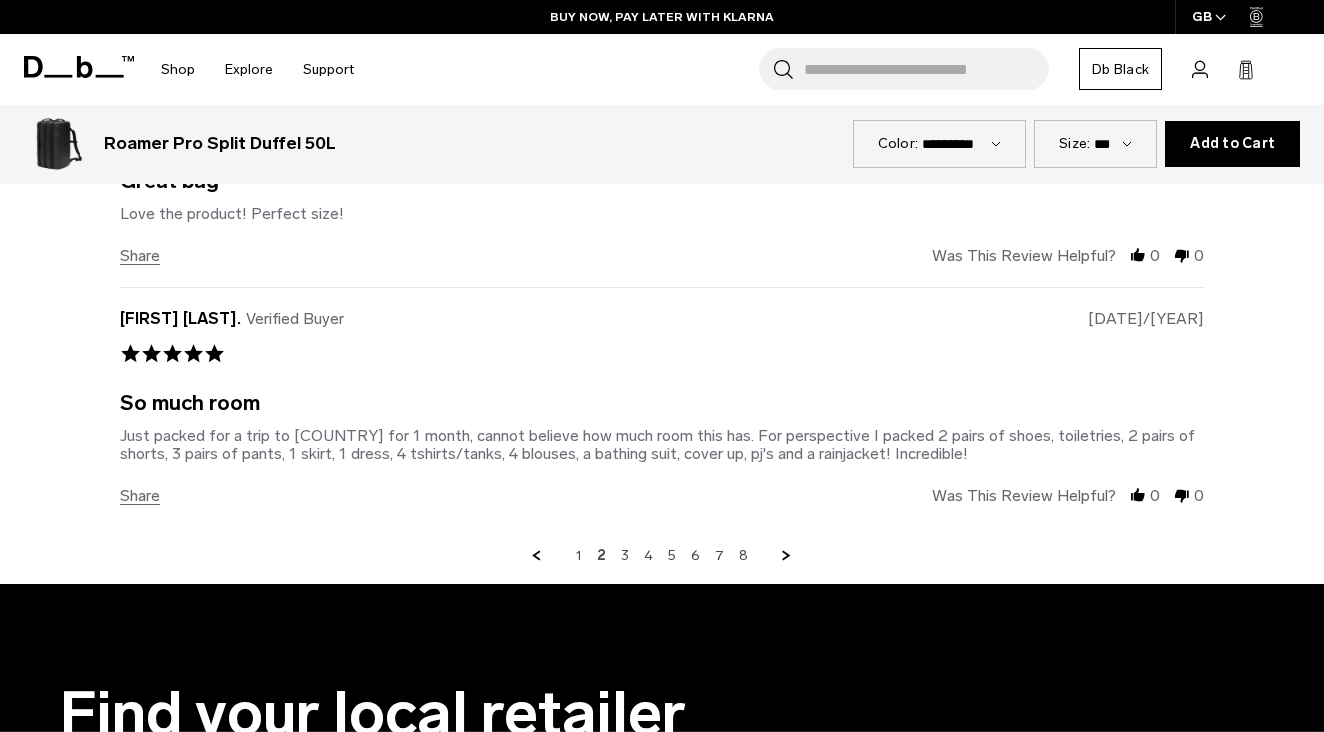 scroll, scrollTop: 4887, scrollLeft: 0, axis: vertical 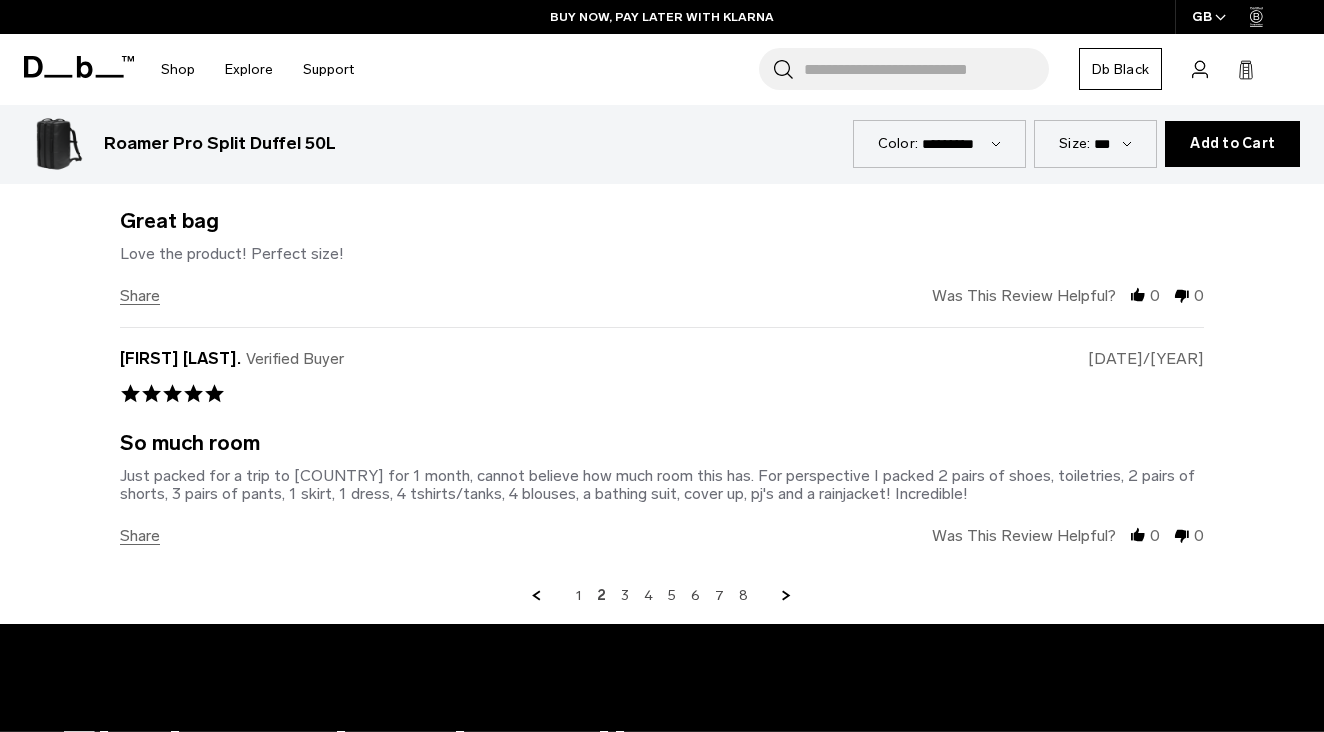 click on "Verified Reviewer            0.0 star rating
[DATE]/[YEAR]
0 of 5 rating
0 of 5 rating" at bounding box center (662, -6) 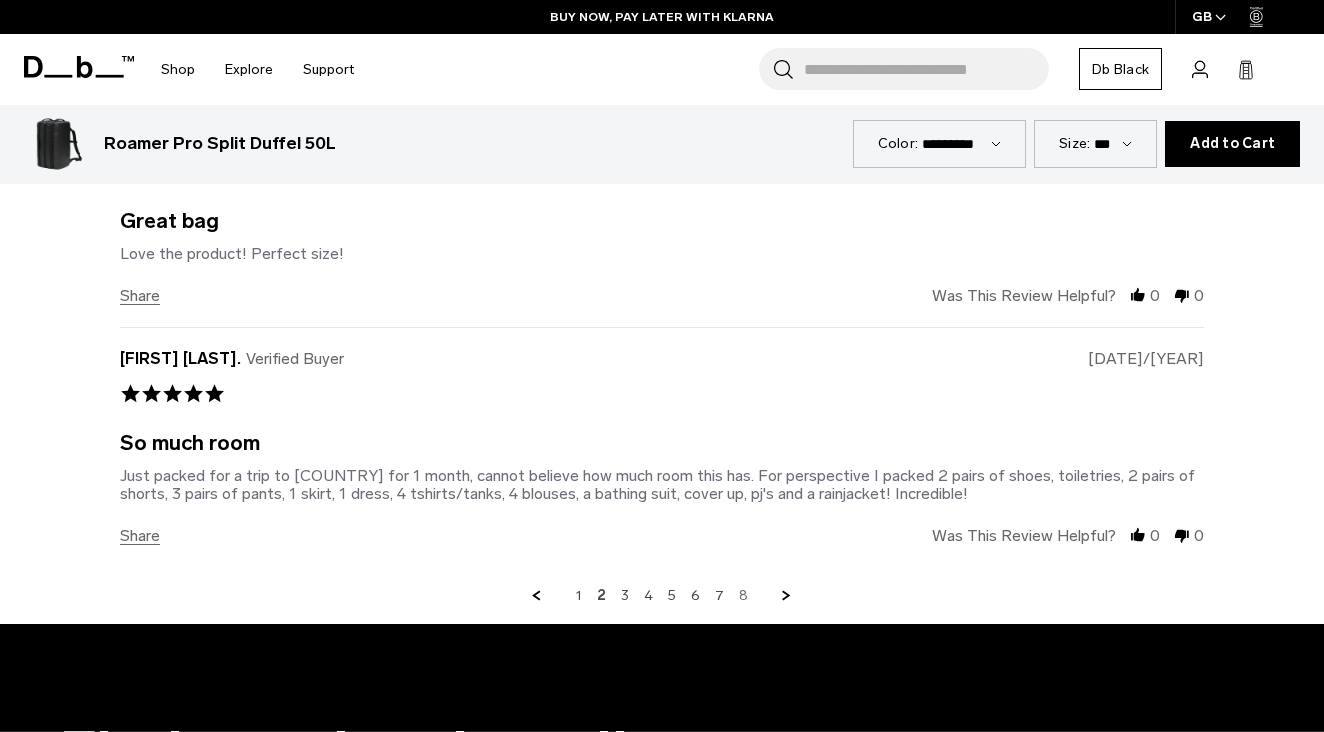 click on "8" at bounding box center [743, 596] 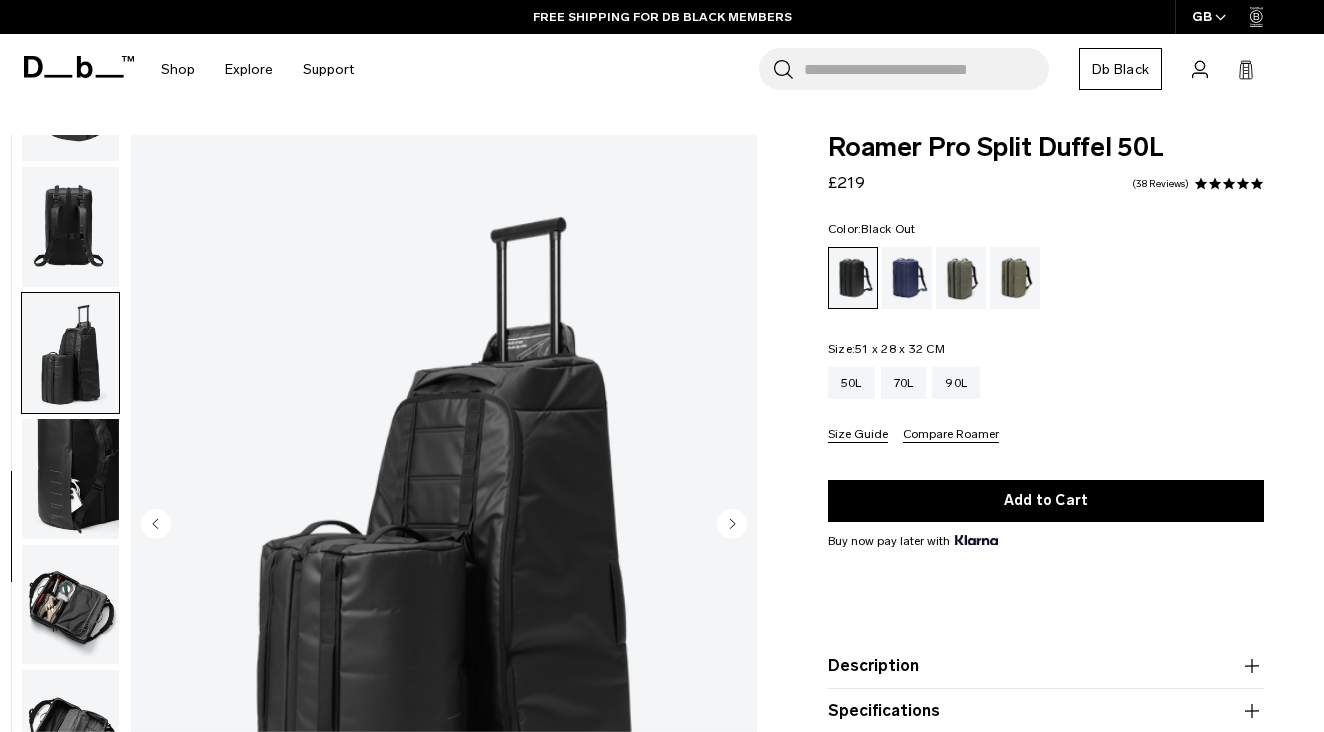 scroll, scrollTop: 0, scrollLeft: 0, axis: both 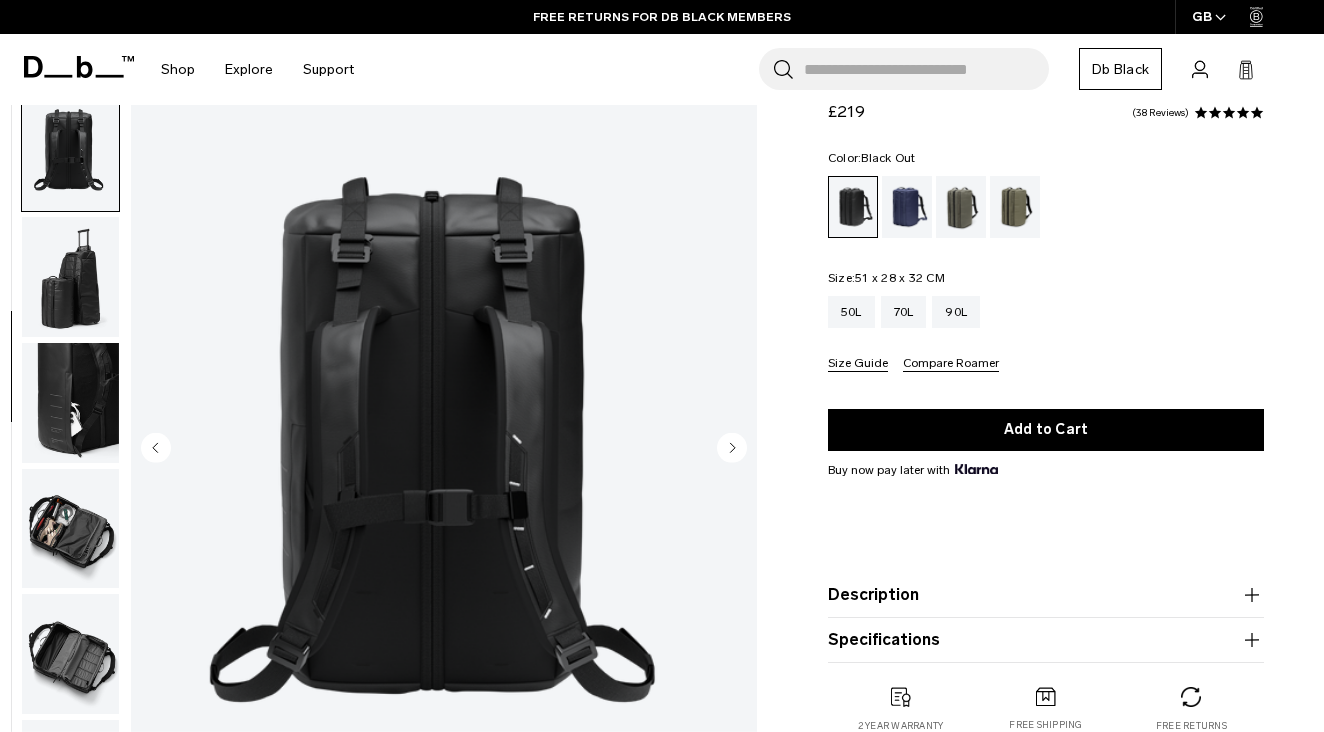 click at bounding box center (70, 277) 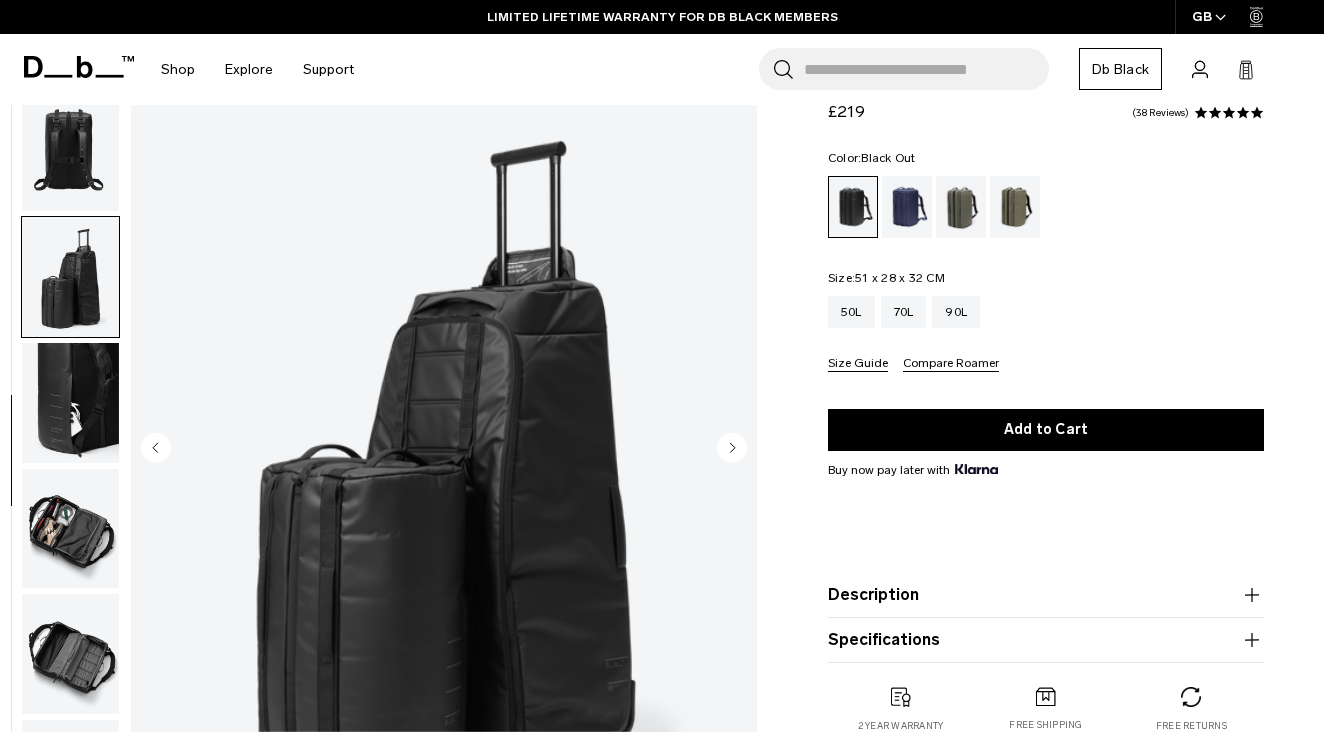 click at bounding box center (70, 403) 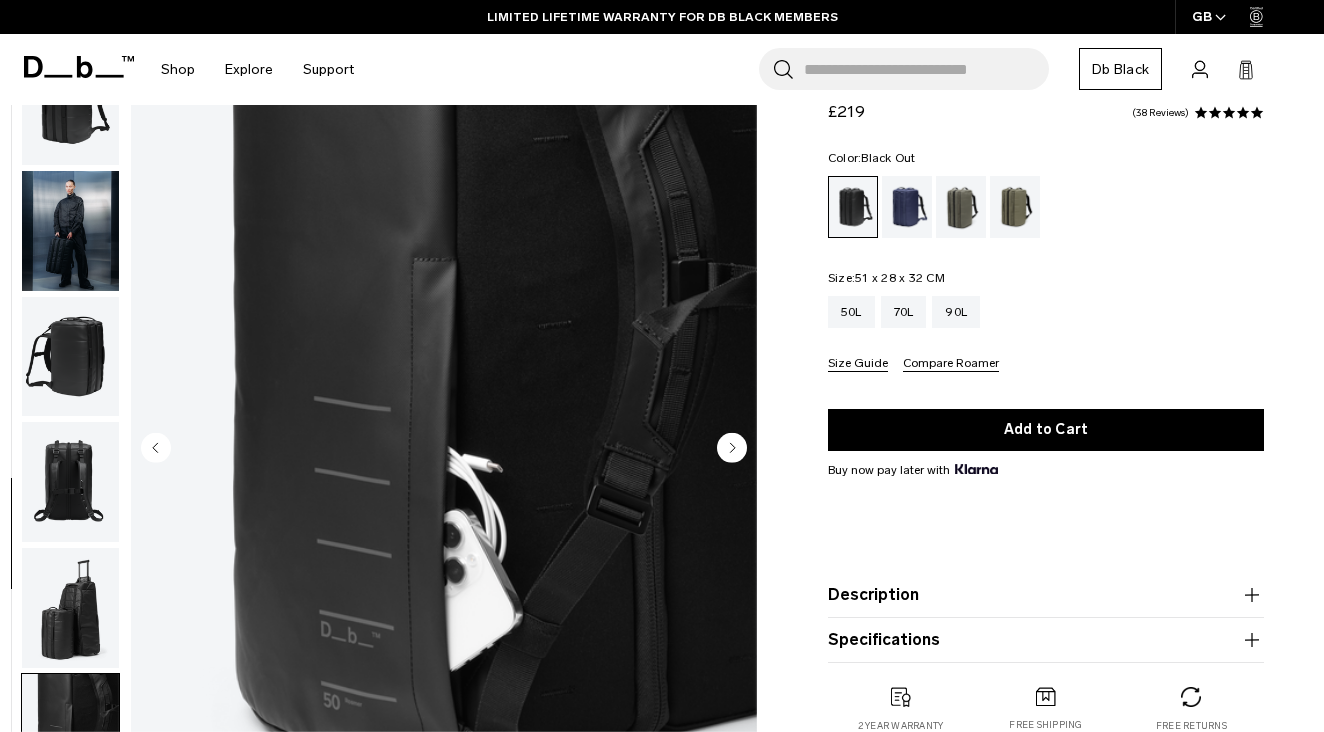 scroll, scrollTop: 14, scrollLeft: 0, axis: vertical 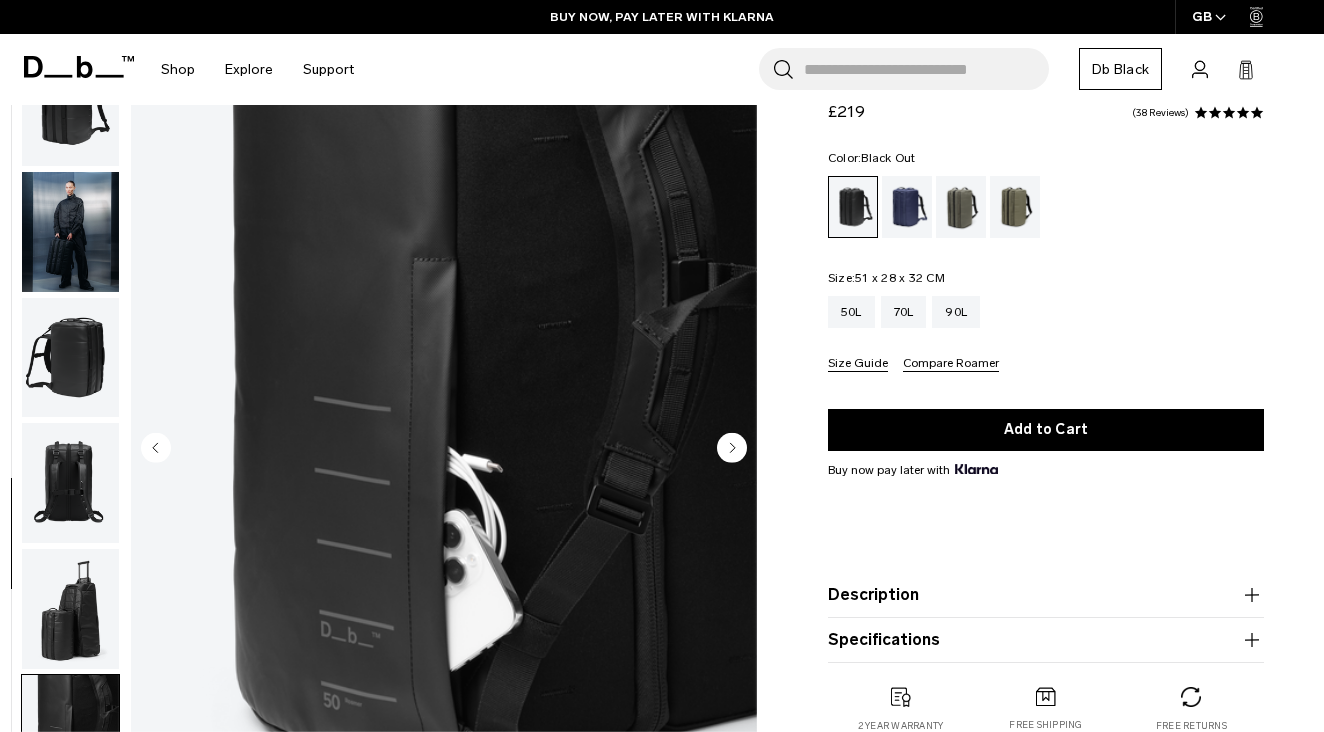 click at bounding box center (70, 483) 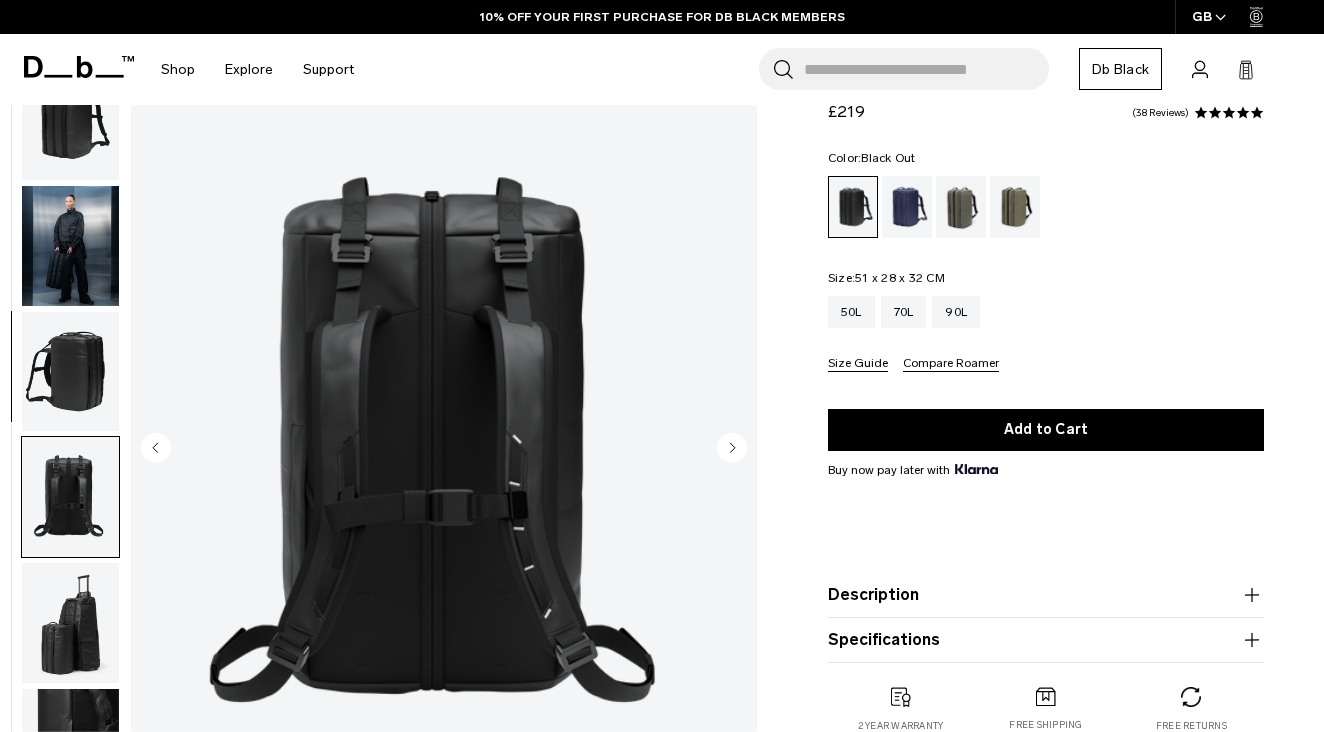 scroll, scrollTop: 0, scrollLeft: 0, axis: both 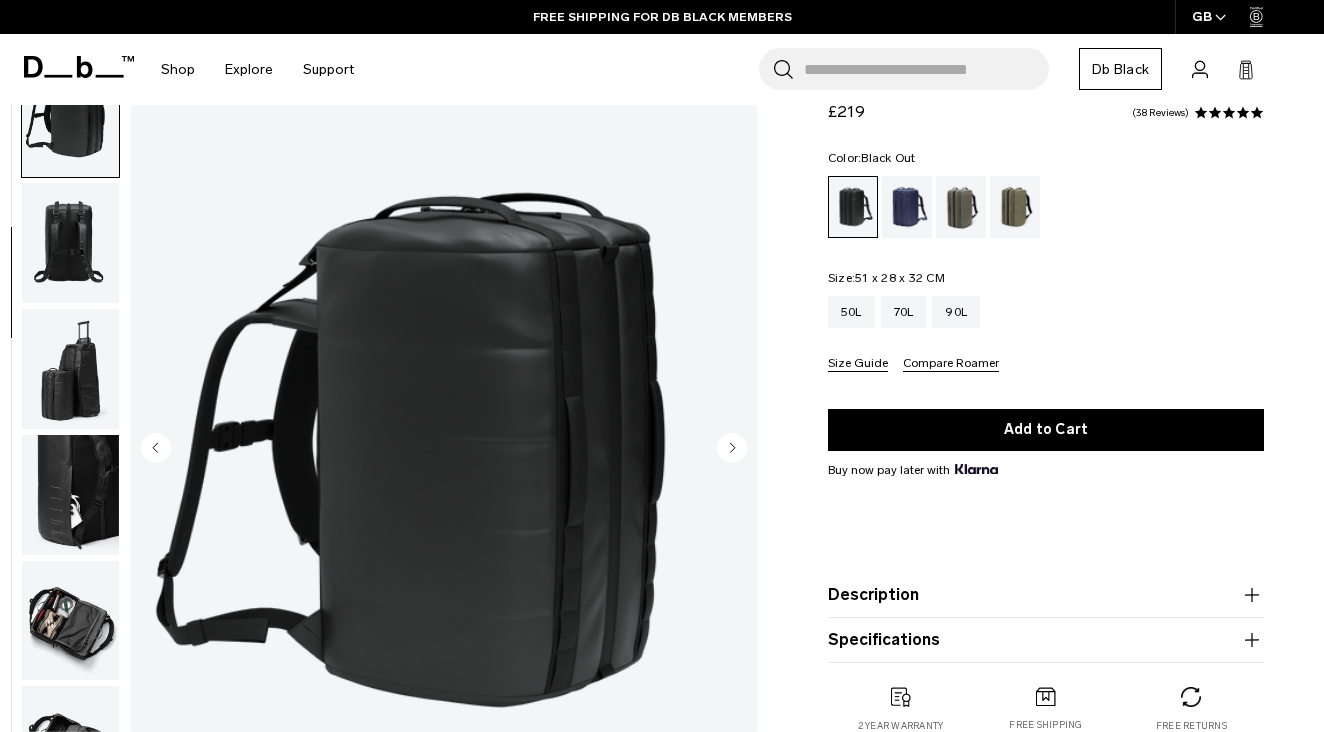click at bounding box center [70, 621] 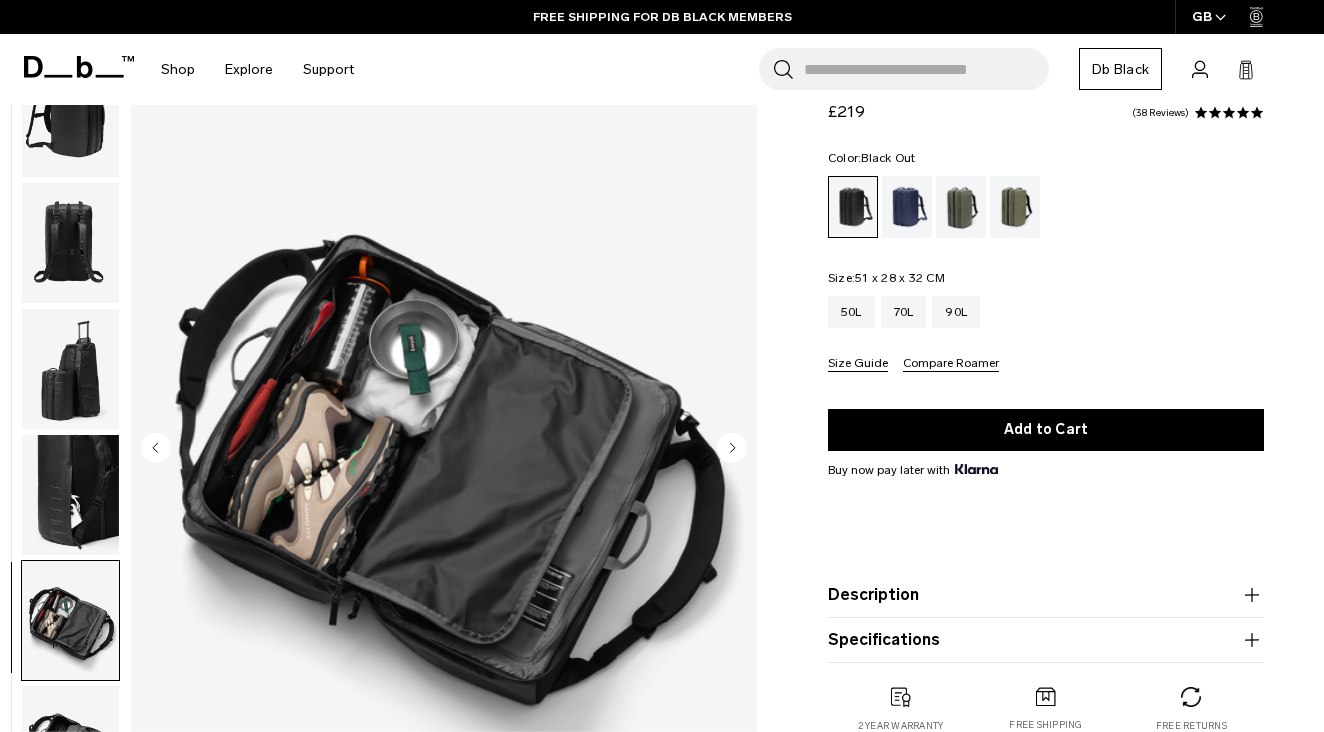scroll, scrollTop: 357, scrollLeft: 0, axis: vertical 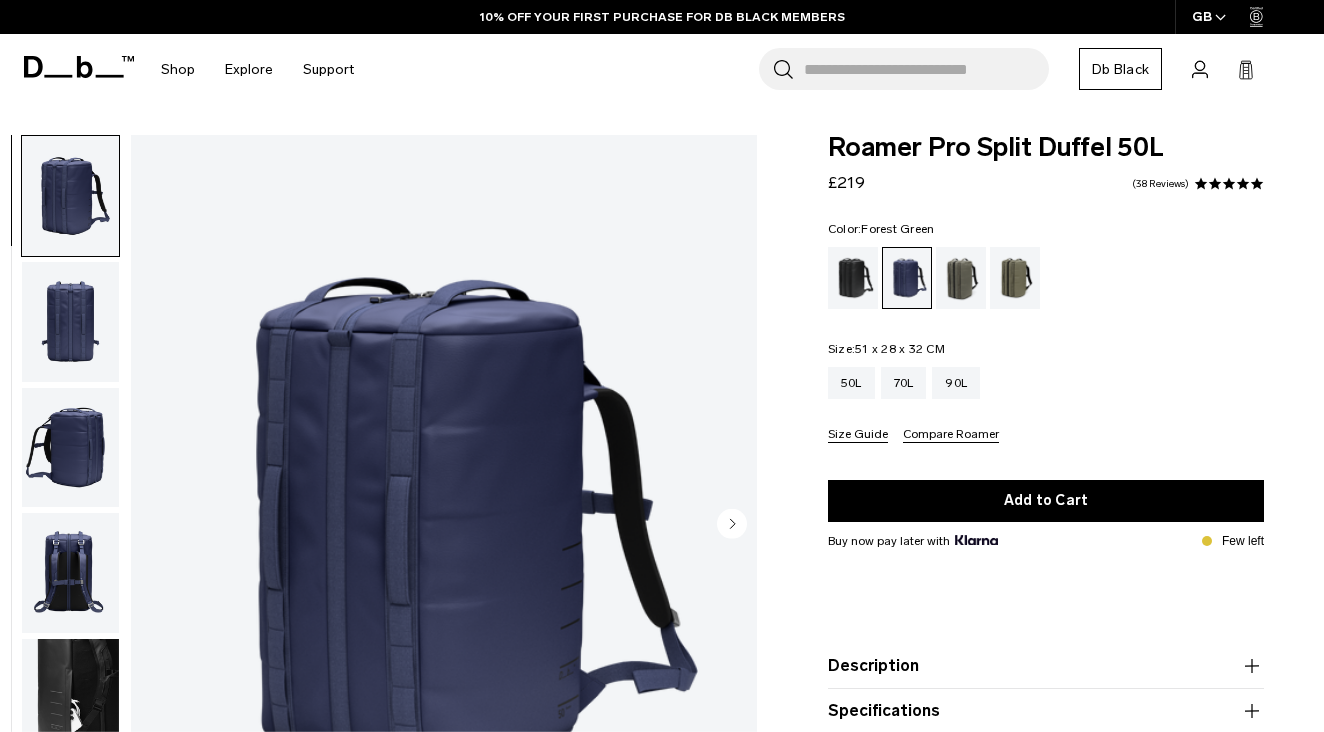 click at bounding box center [961, 278] 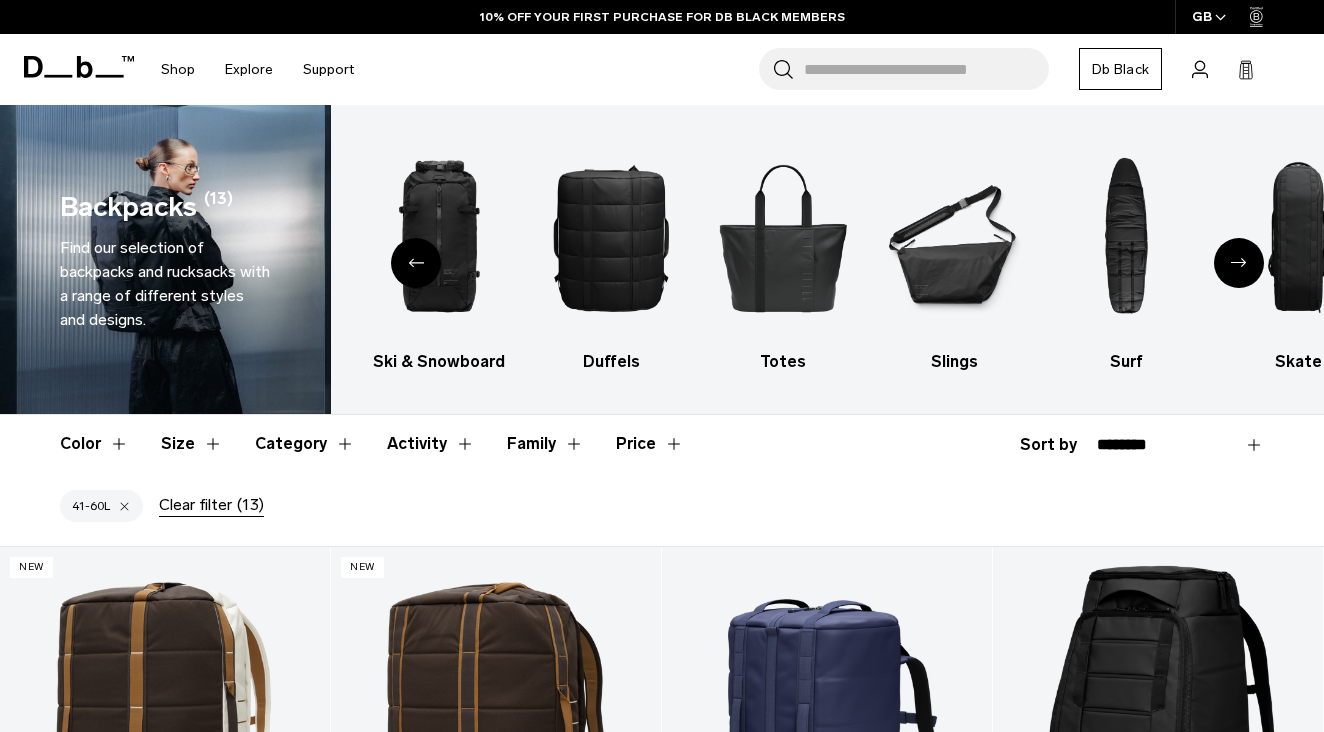 scroll, scrollTop: 409, scrollLeft: 0, axis: vertical 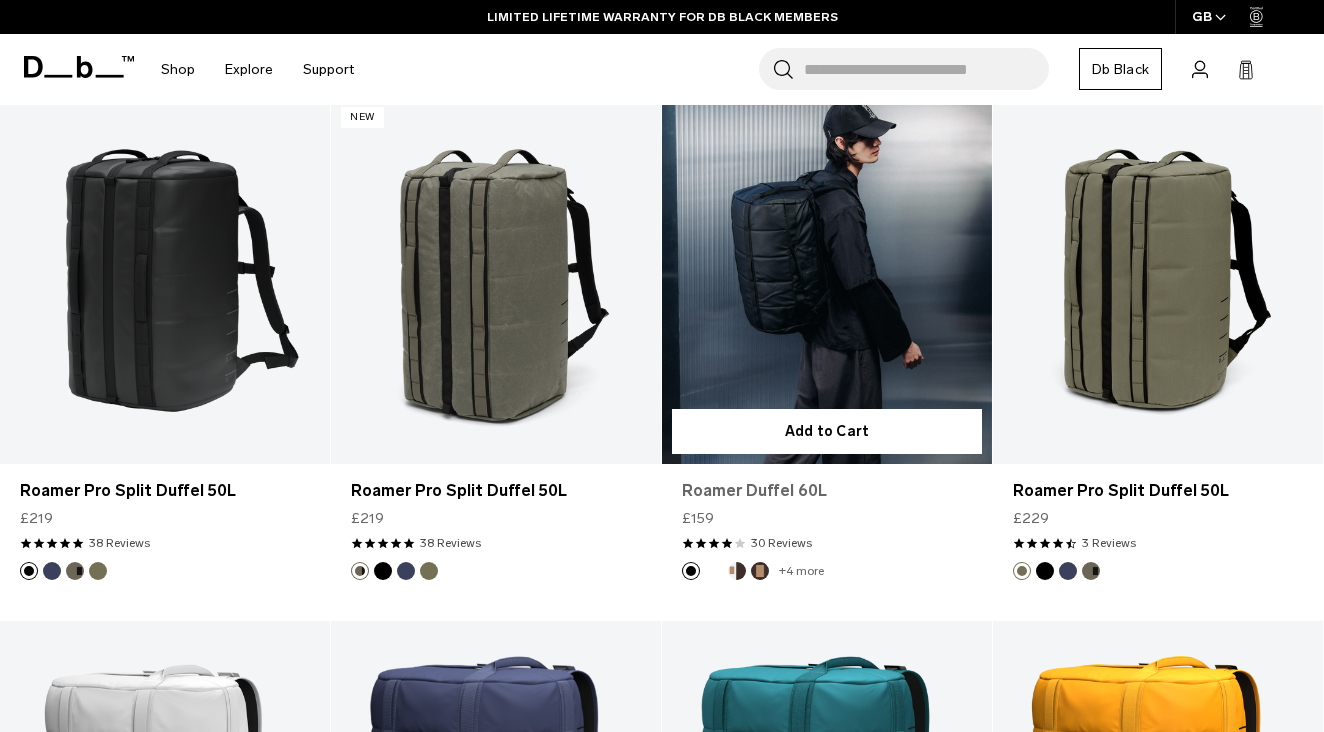 click on "Roamer Duffel 60L" at bounding box center (827, 491) 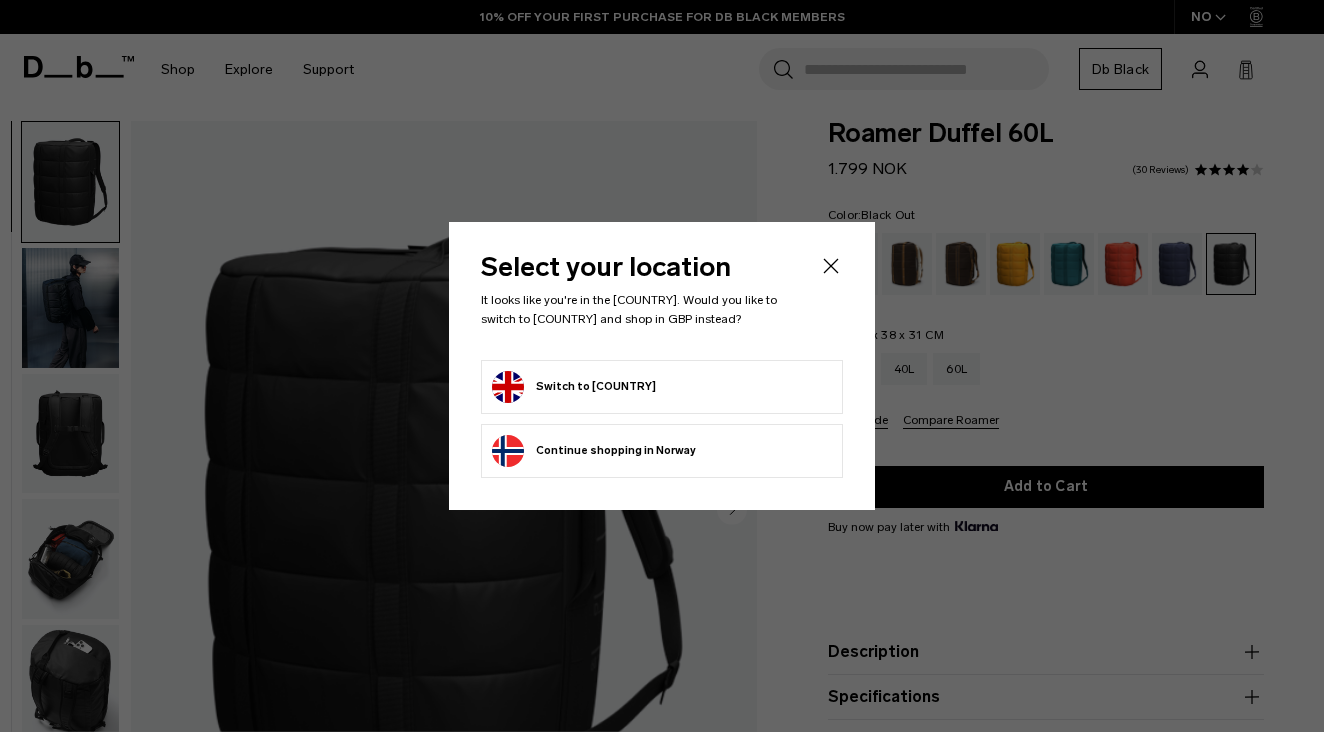 scroll, scrollTop: 14, scrollLeft: 0, axis: vertical 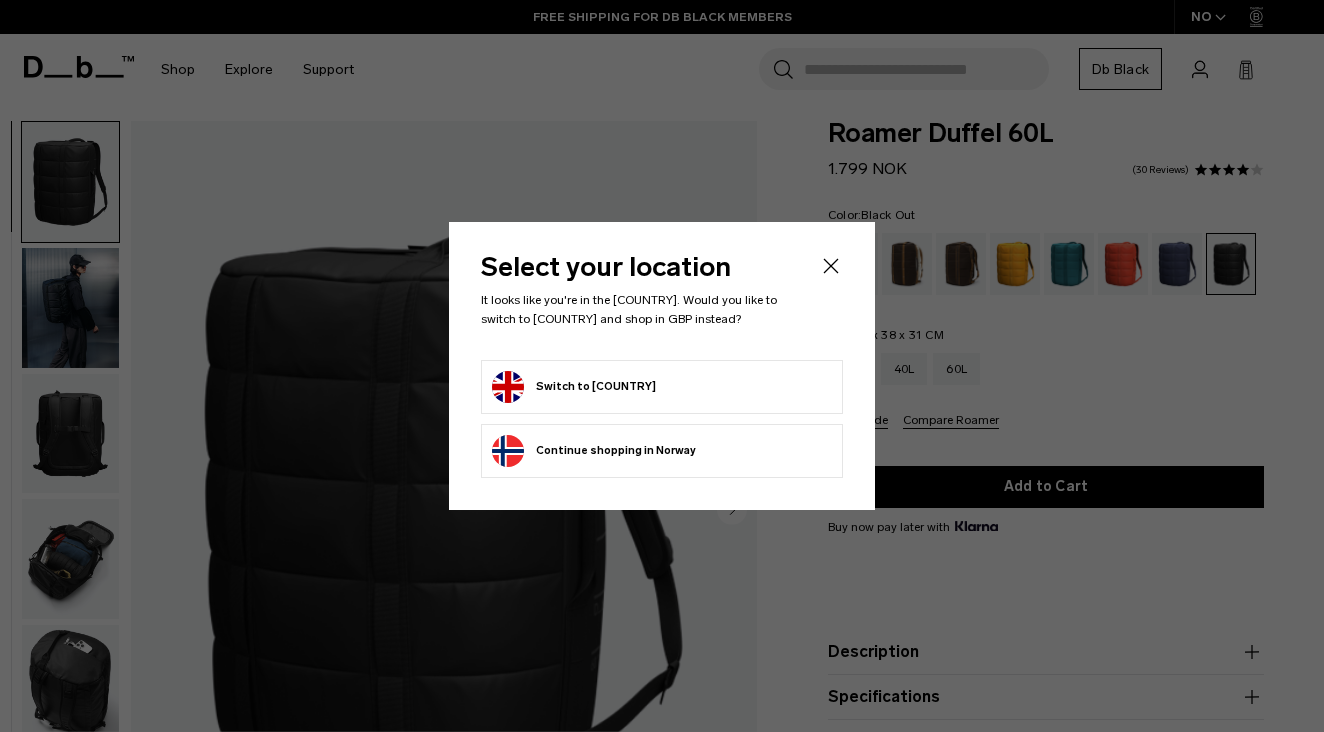 click on "Switch to United Kingdom" at bounding box center (574, 387) 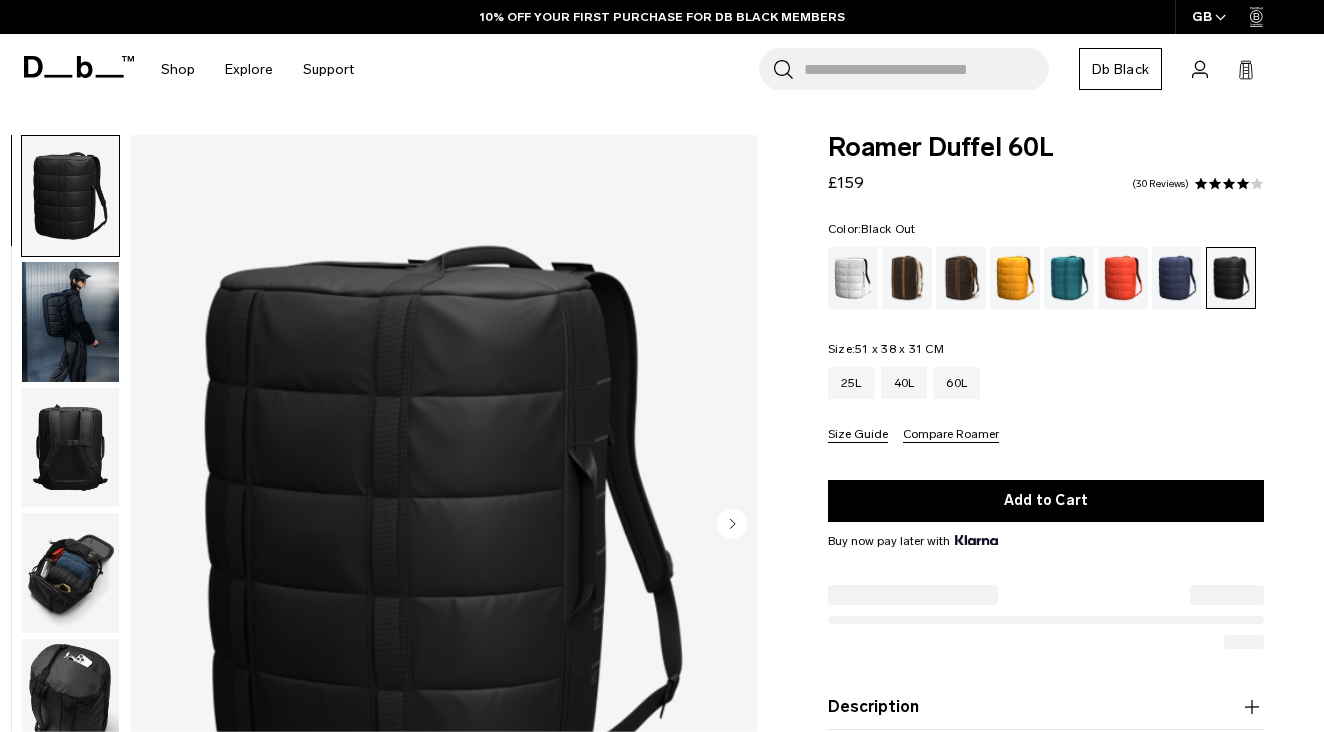 scroll, scrollTop: 0, scrollLeft: 0, axis: both 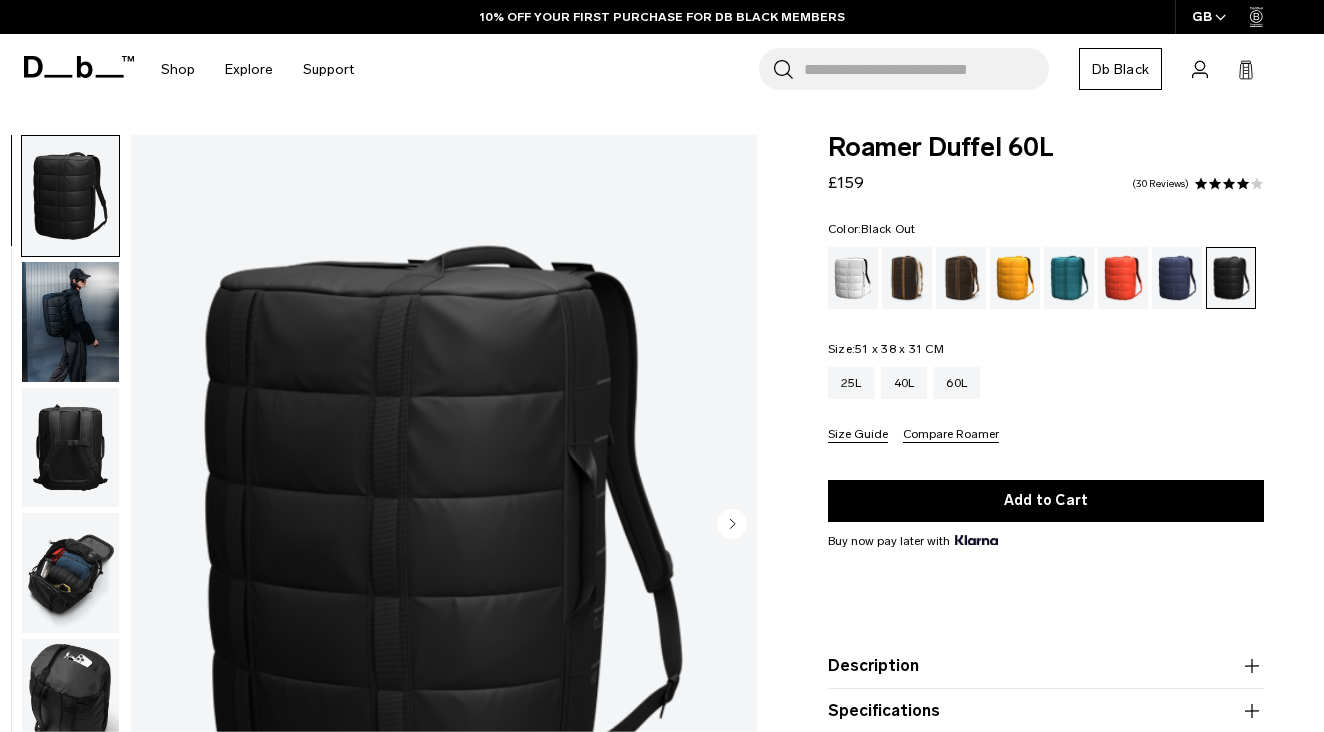 click at bounding box center [70, 322] 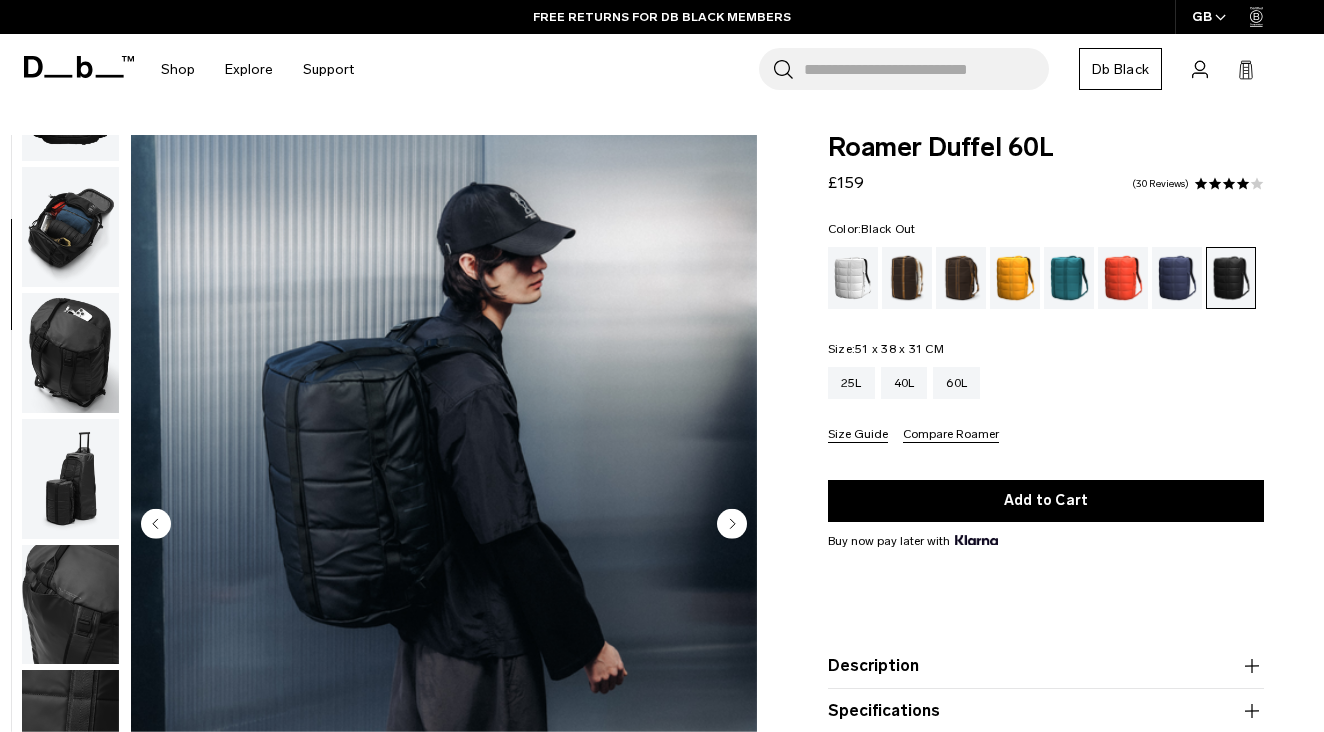 scroll, scrollTop: 357, scrollLeft: 0, axis: vertical 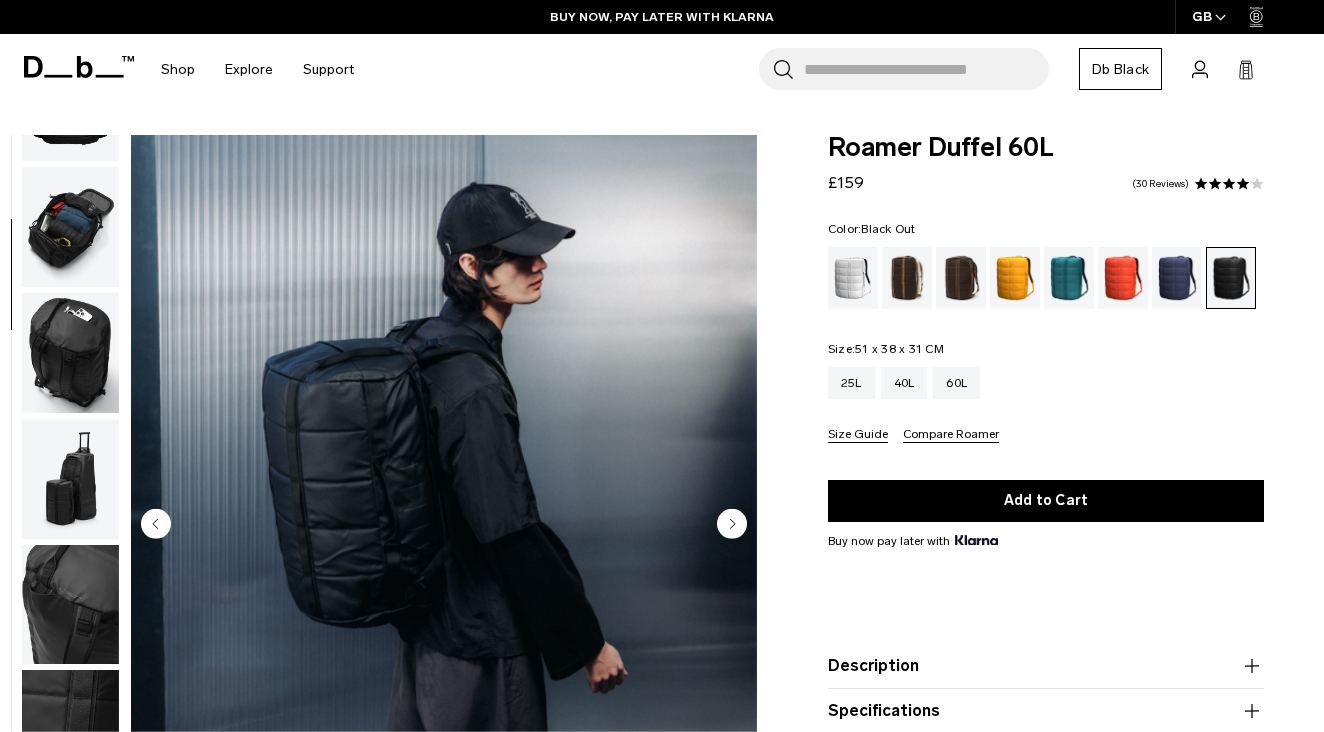 click at bounding box center (70, 479) 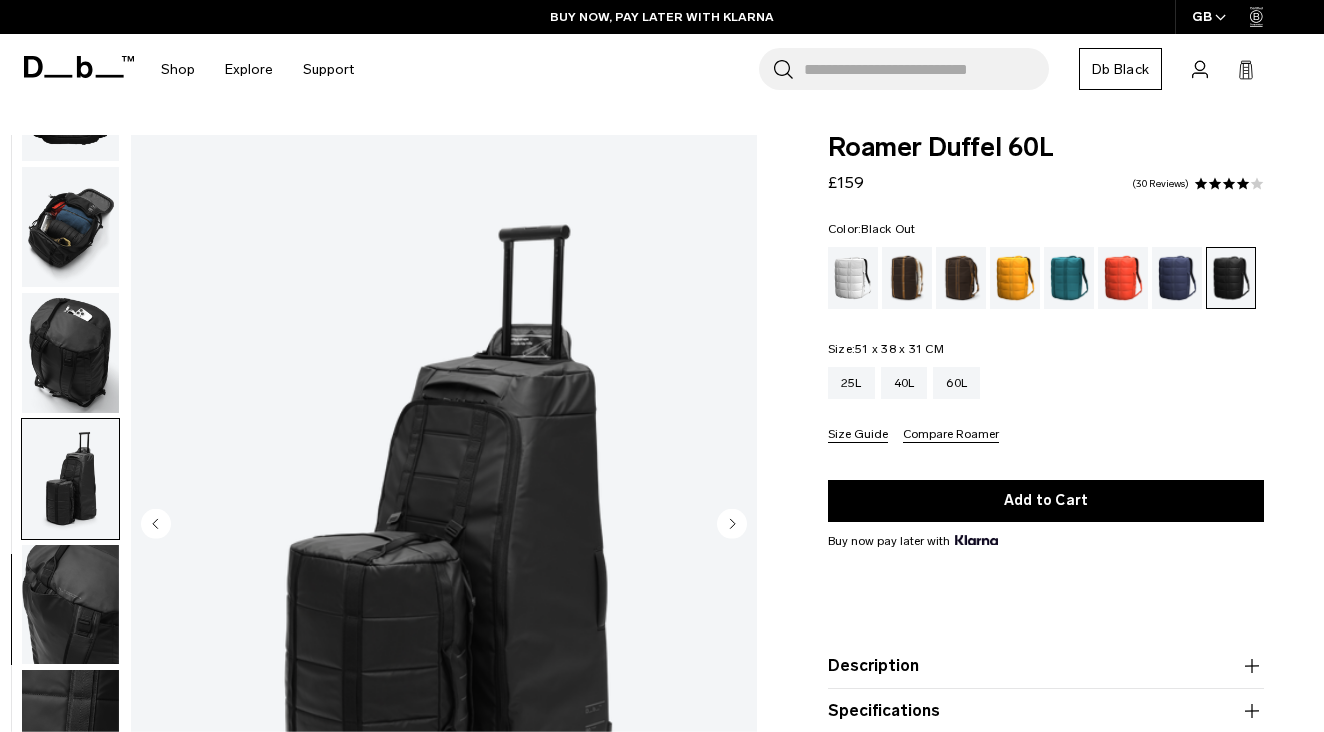 scroll, scrollTop: 207, scrollLeft: 0, axis: vertical 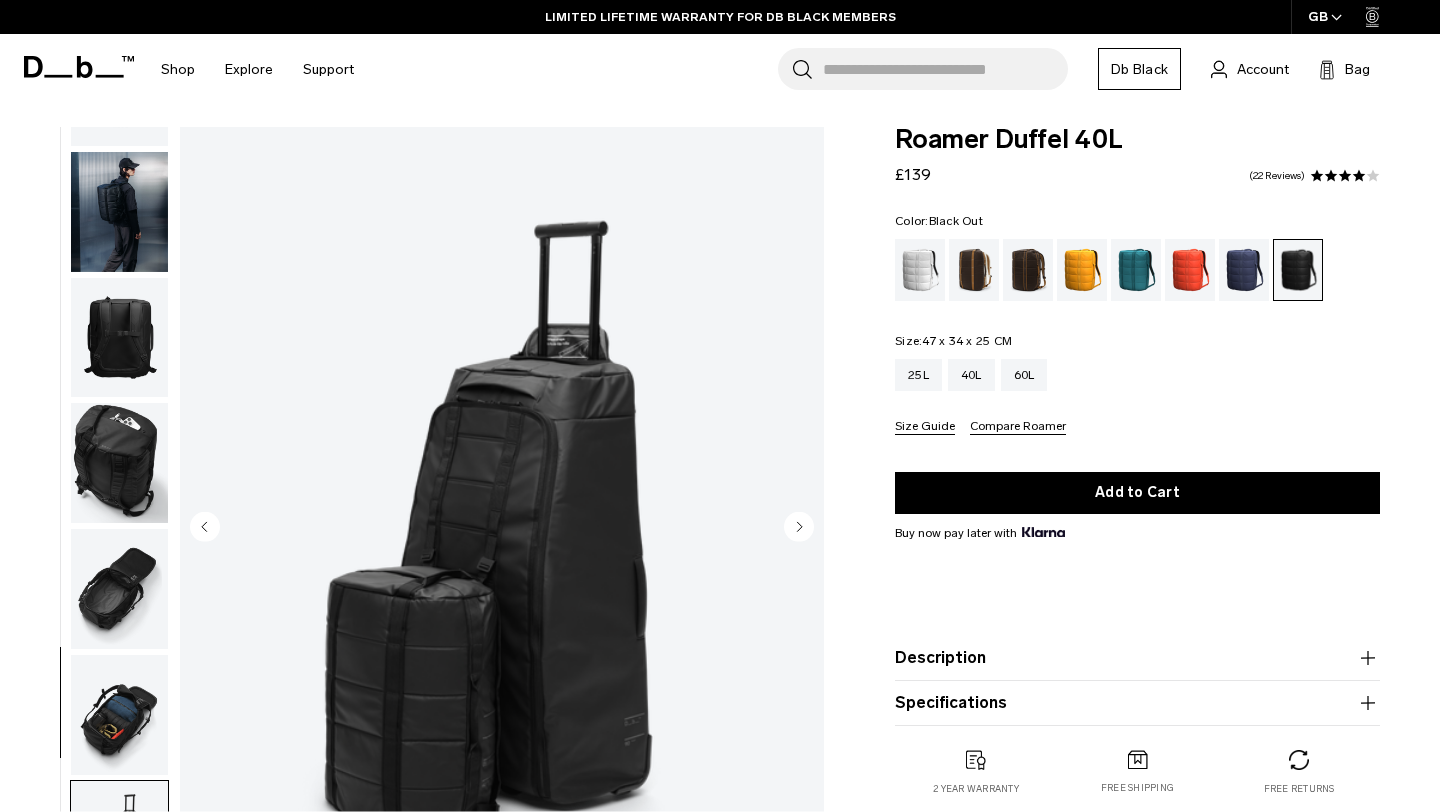 click at bounding box center [119, 589] 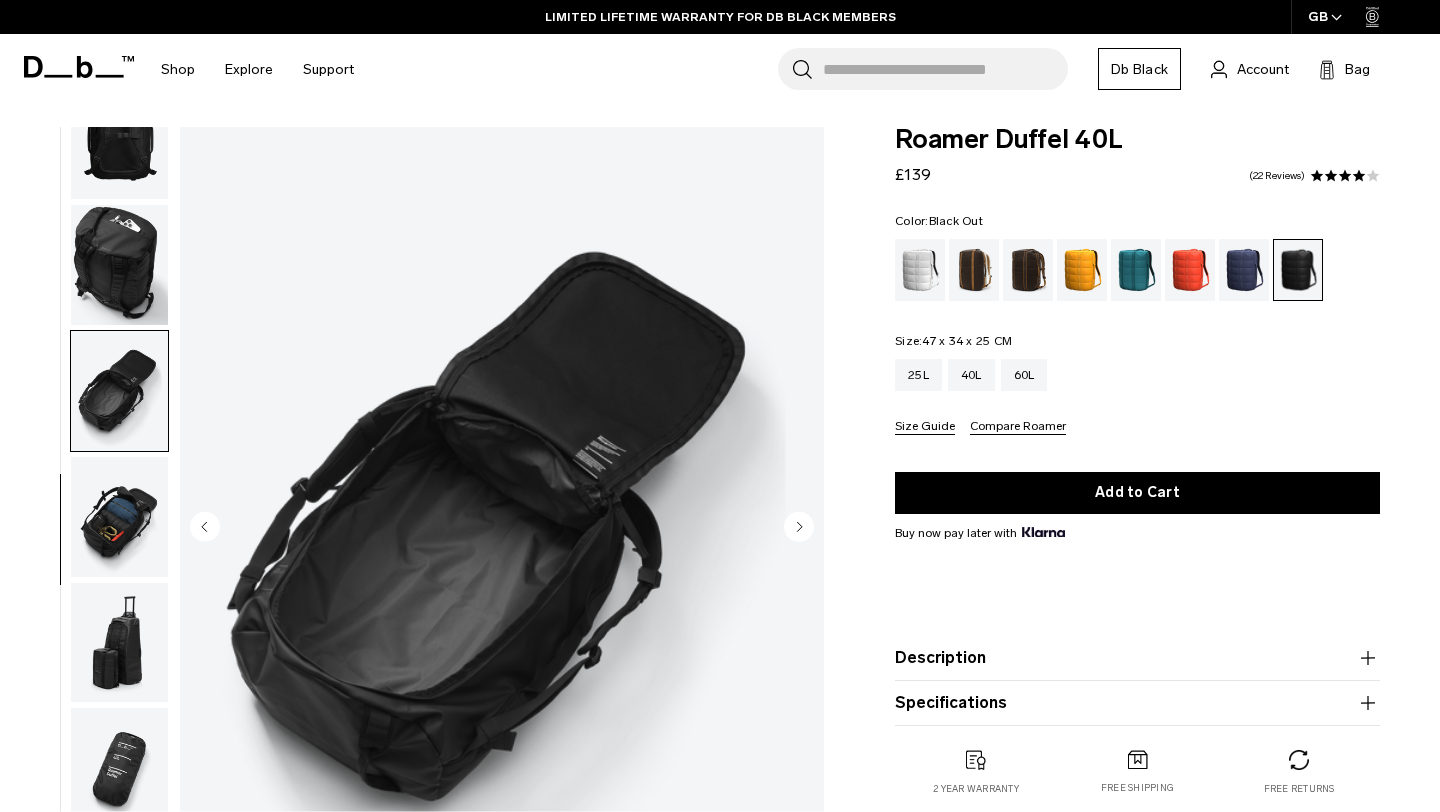 scroll, scrollTop: 335, scrollLeft: 0, axis: vertical 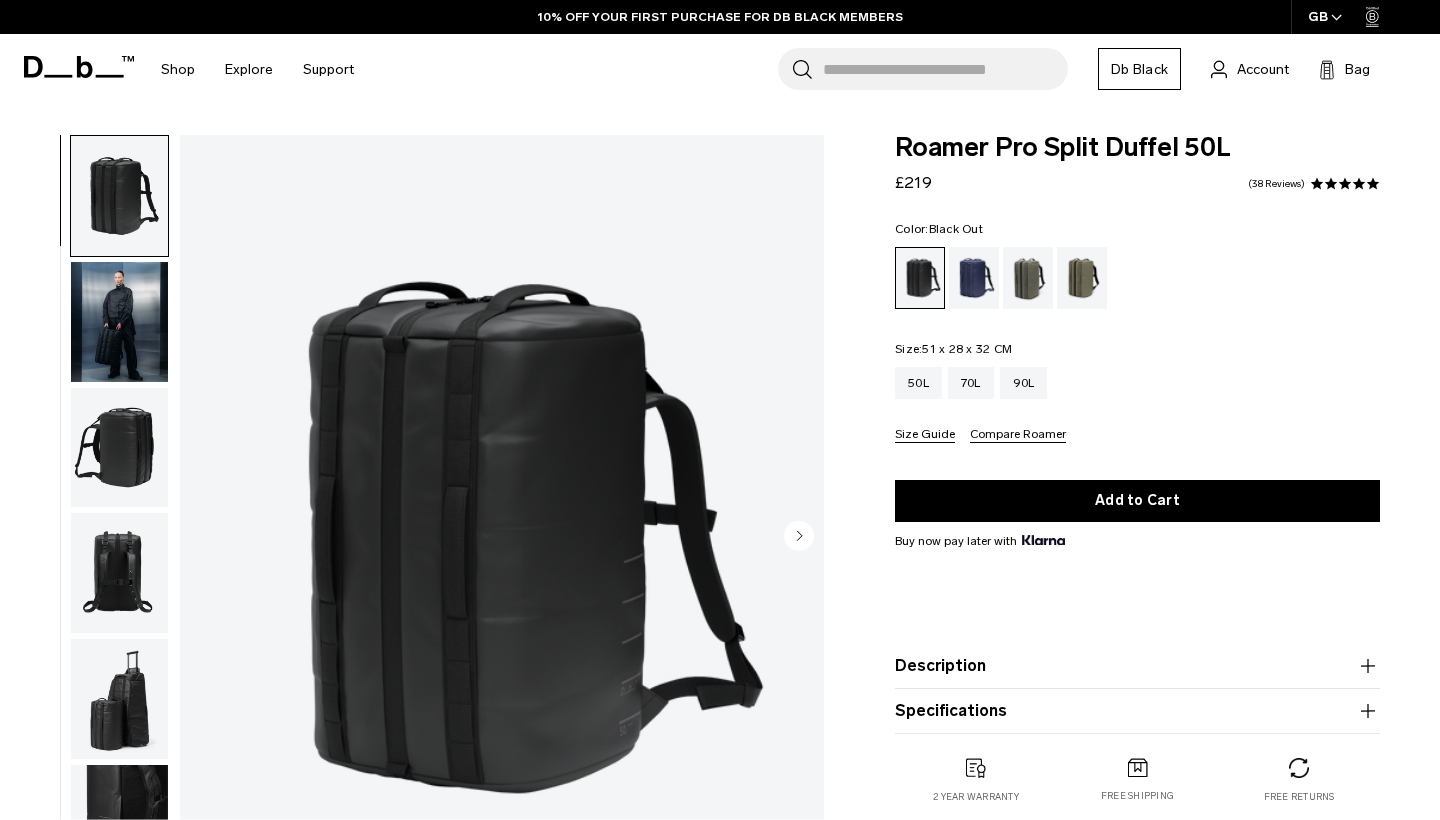 click on "Description" at bounding box center [1137, 666] 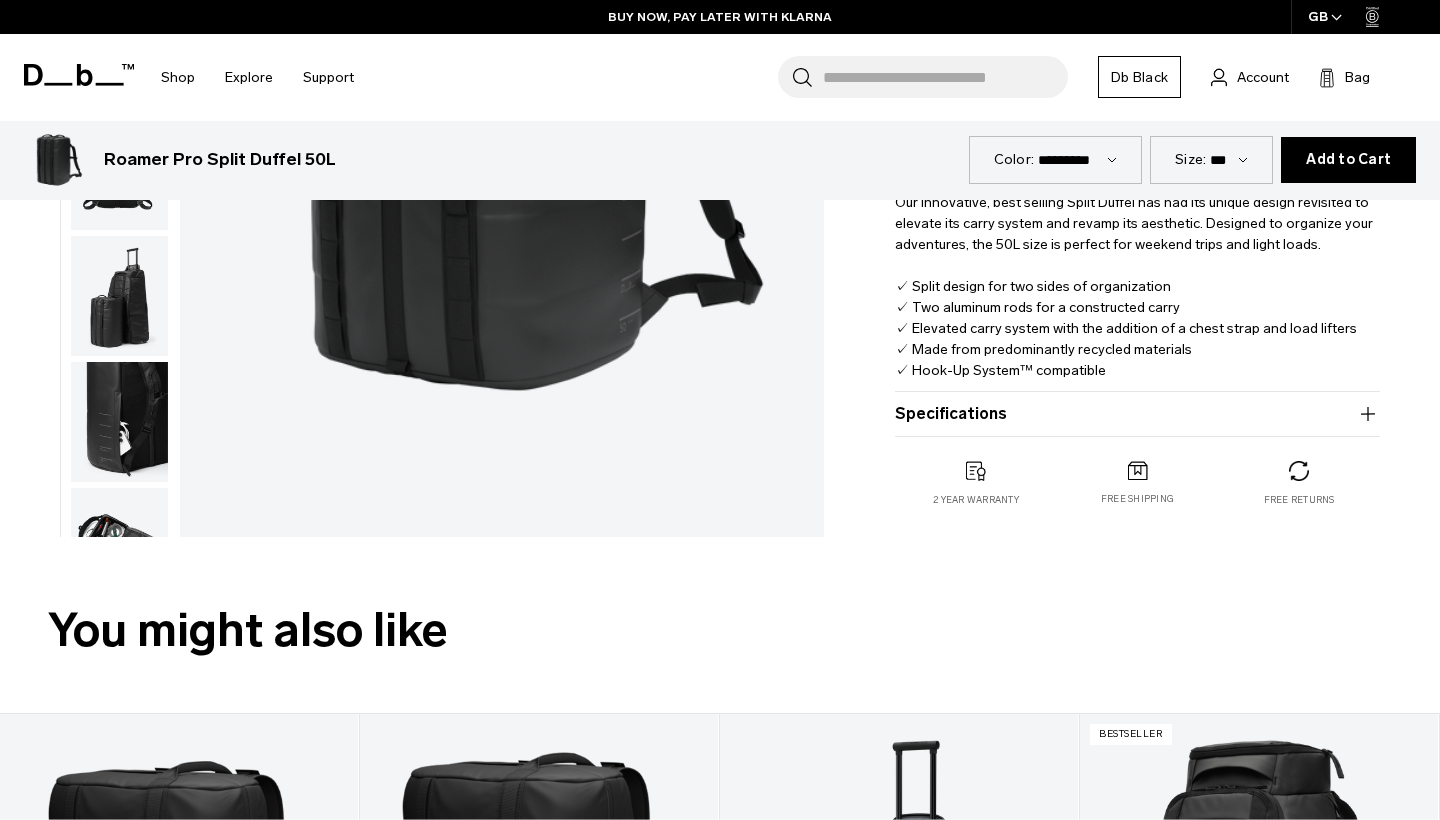 scroll, scrollTop: 601, scrollLeft: 0, axis: vertical 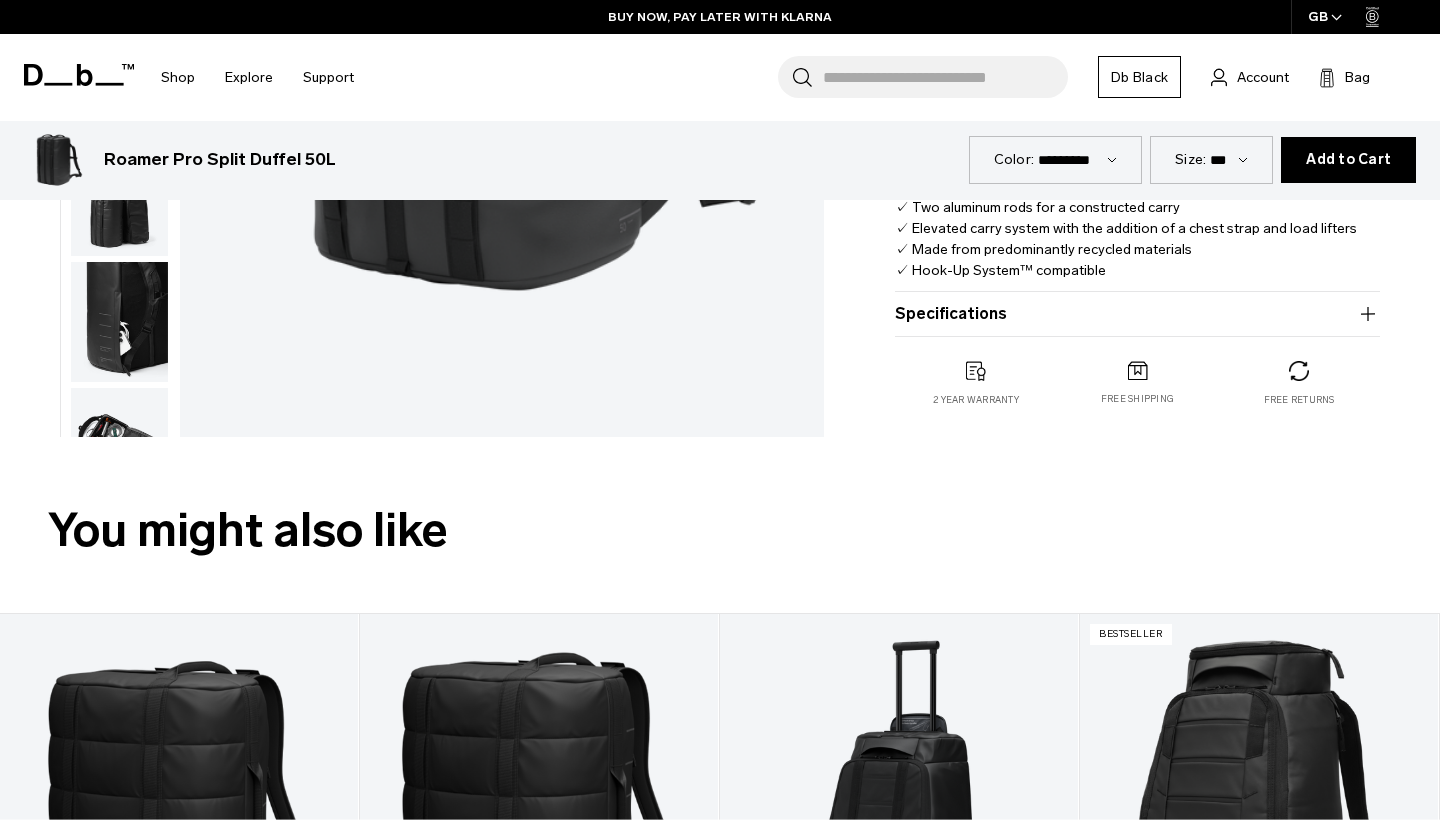 click on "Specifications" at bounding box center [1137, 314] 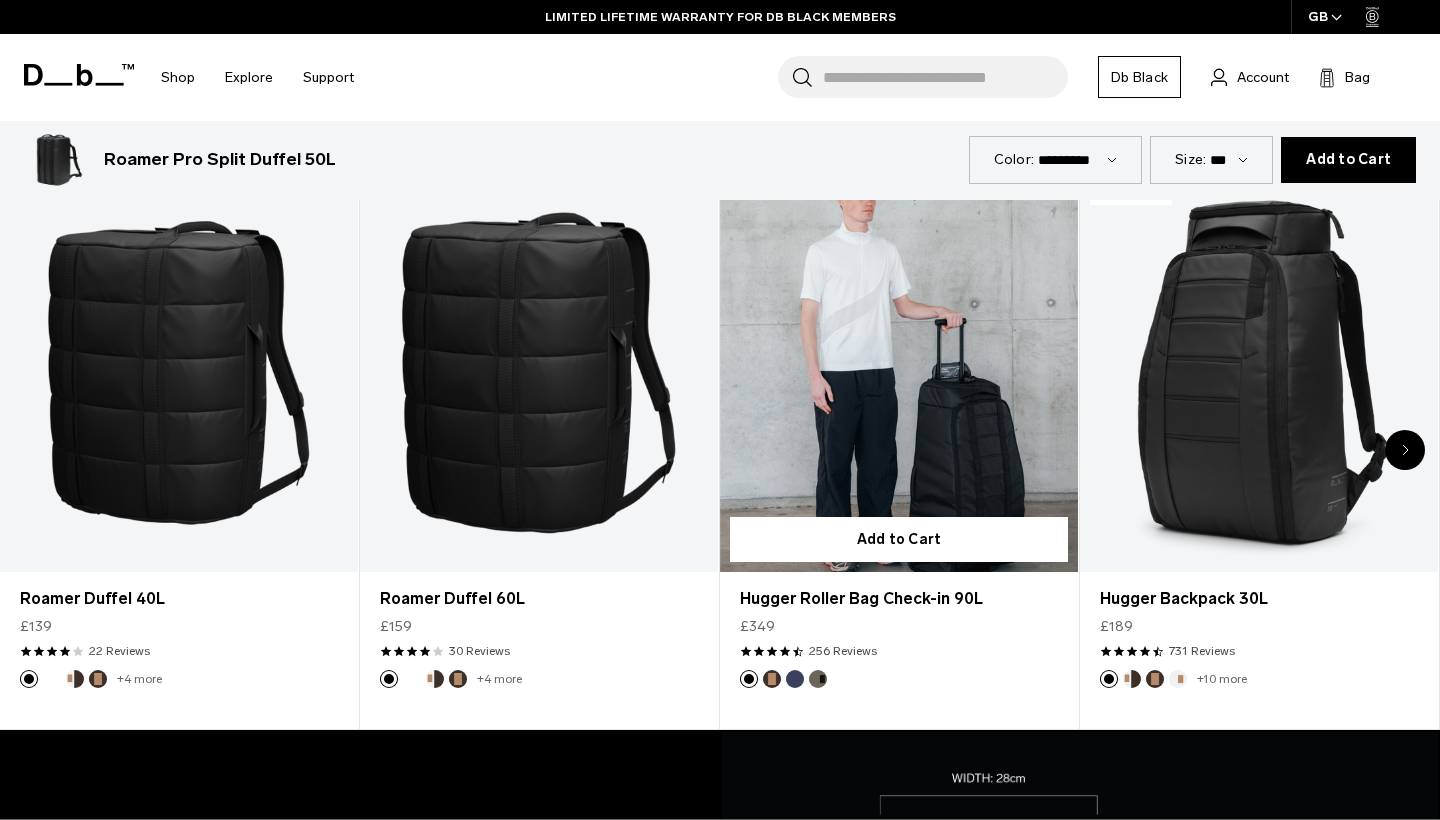 scroll, scrollTop: 1116, scrollLeft: 0, axis: vertical 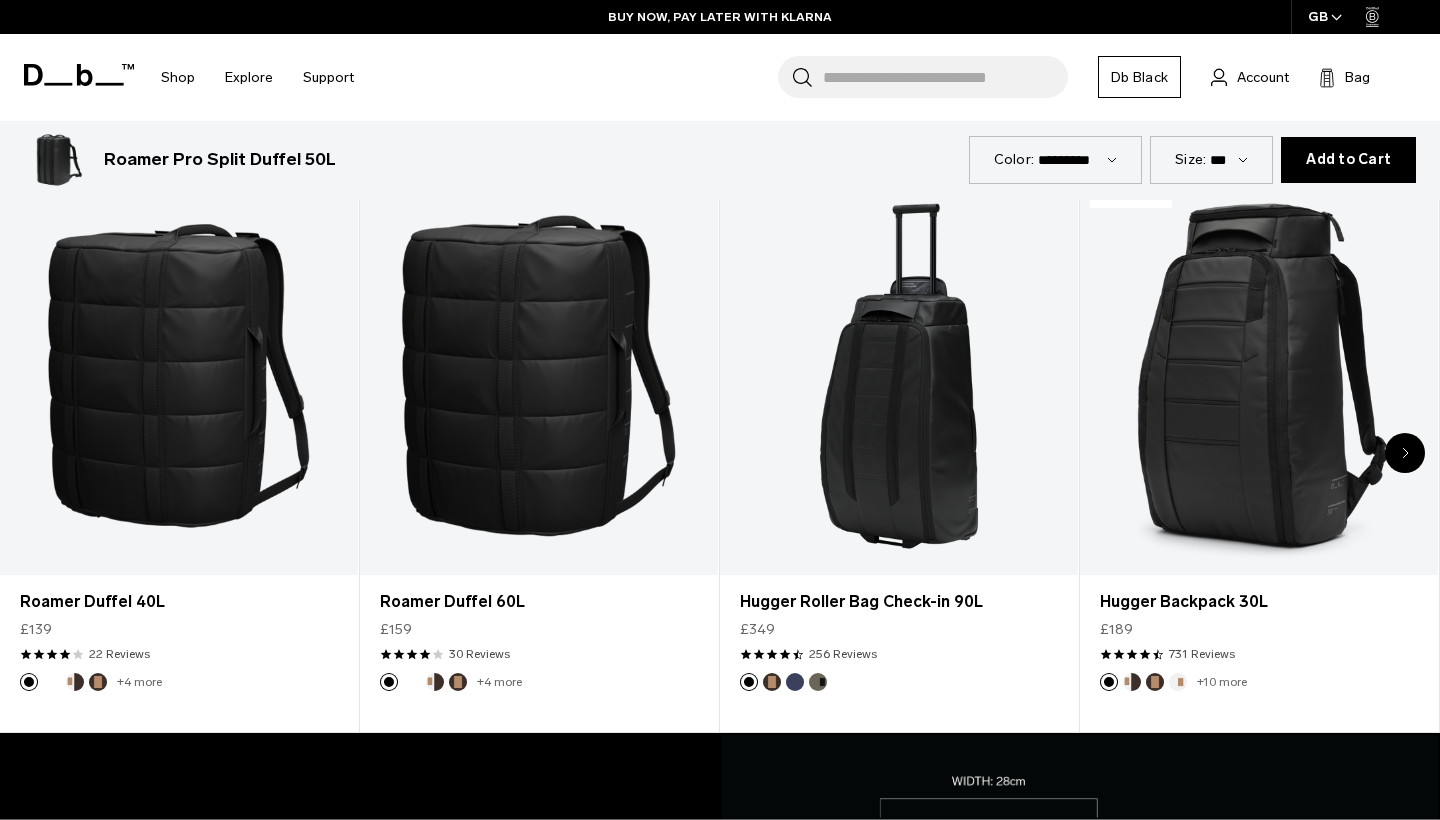 click at bounding box center [1405, 453] 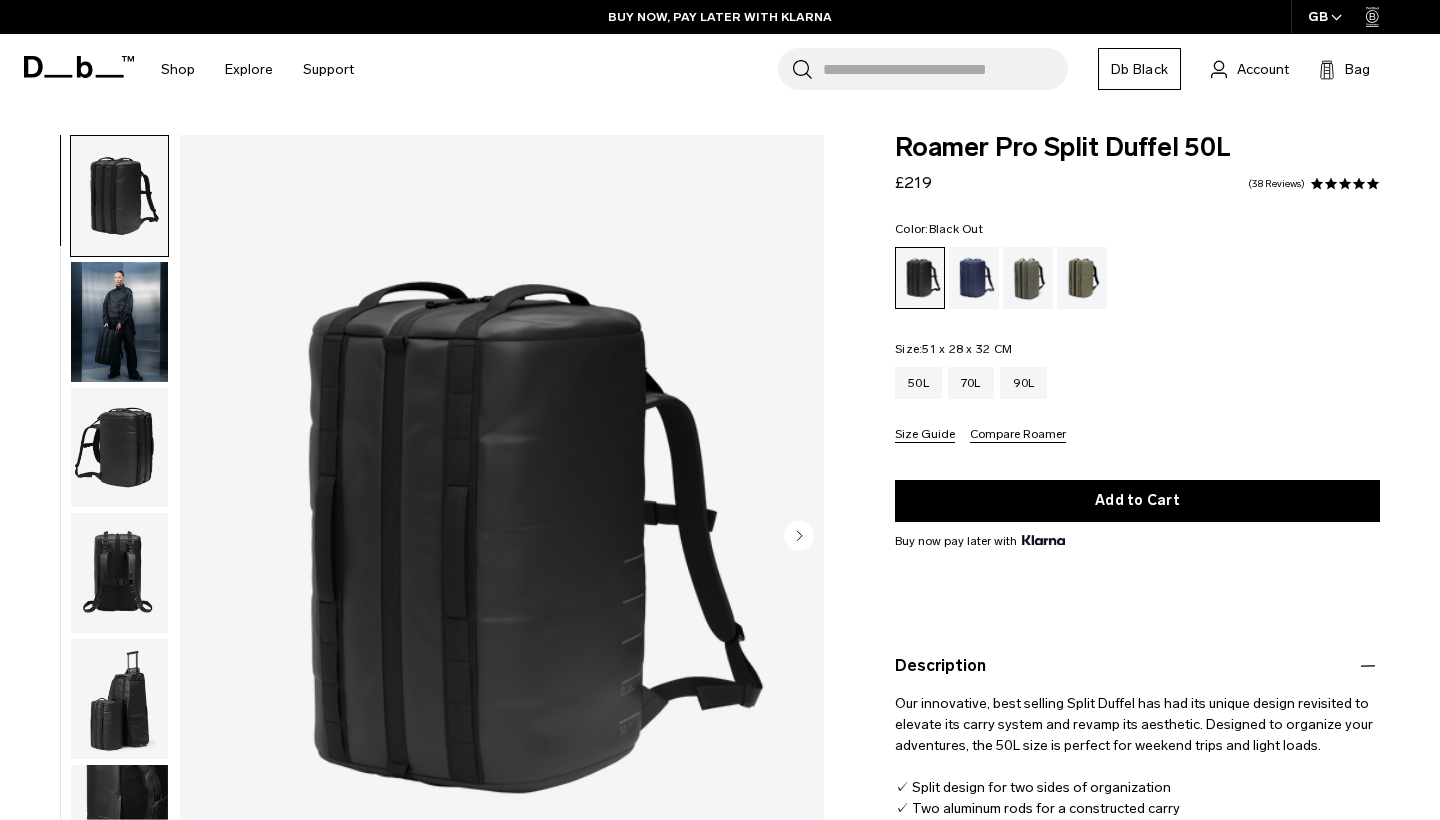 scroll, scrollTop: 0, scrollLeft: 0, axis: both 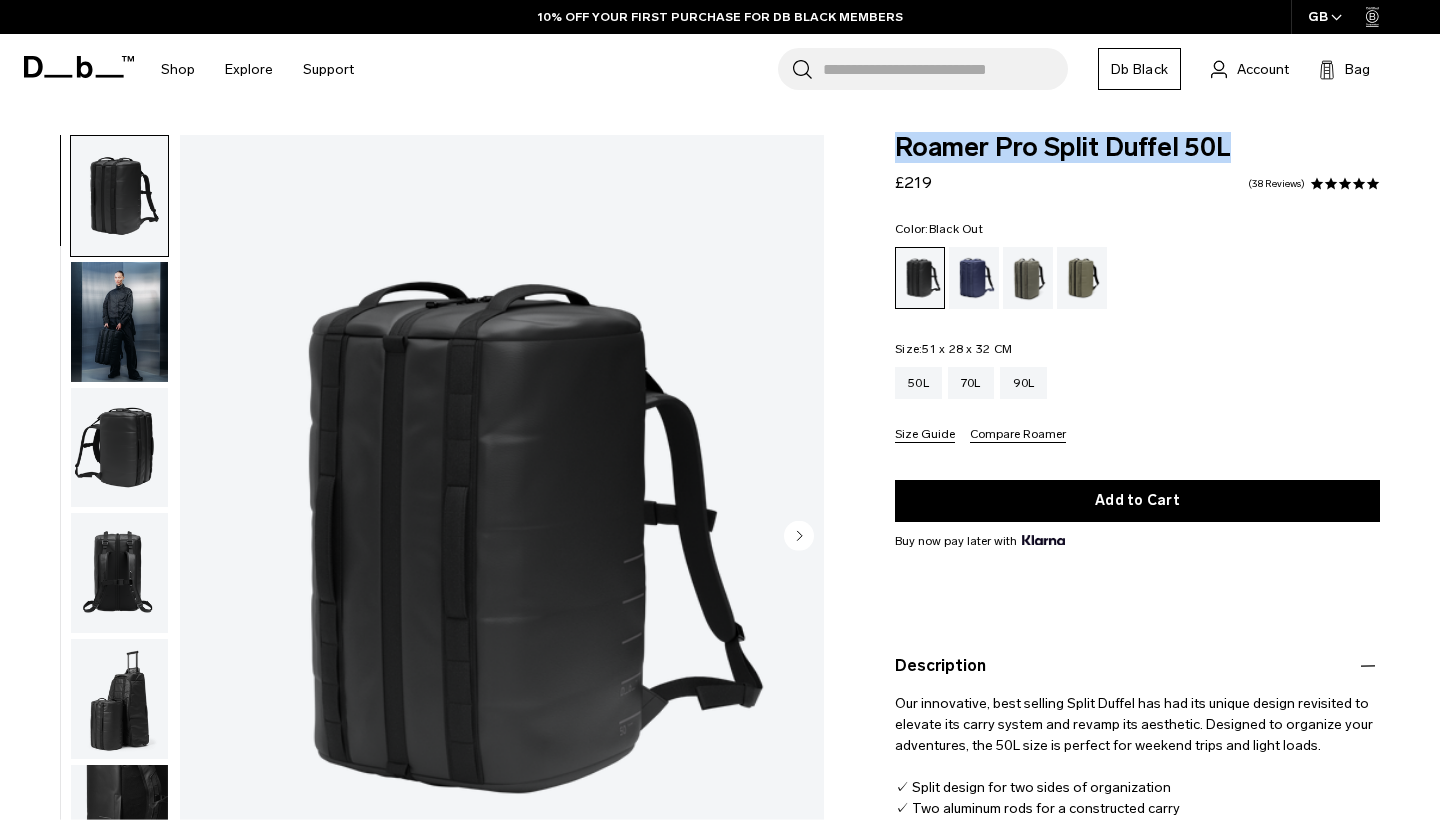 drag, startPoint x: 901, startPoint y: 147, endPoint x: 1214, endPoint y: 163, distance: 313.4087 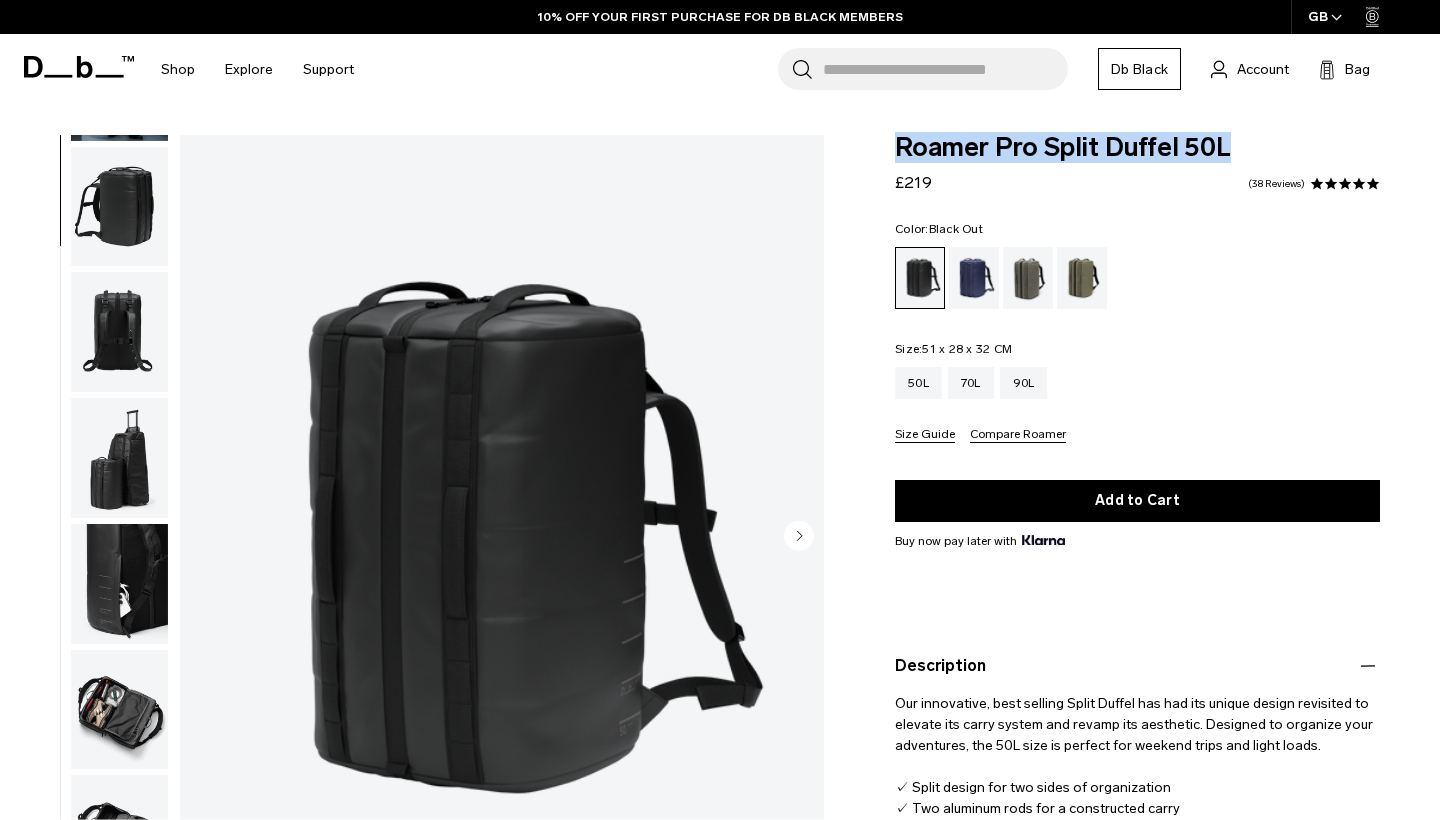 click at bounding box center (119, 458) 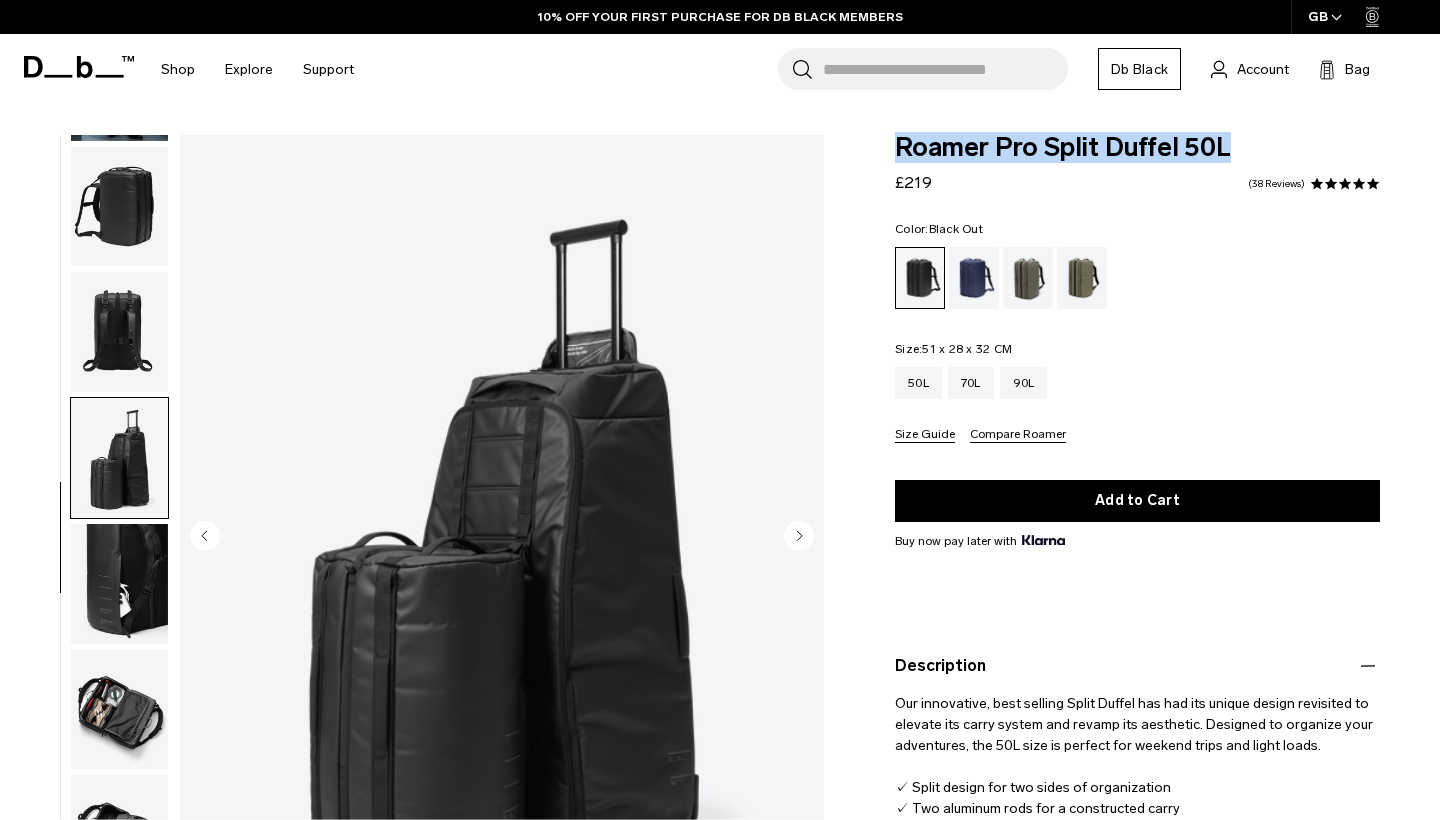 scroll, scrollTop: 334, scrollLeft: 0, axis: vertical 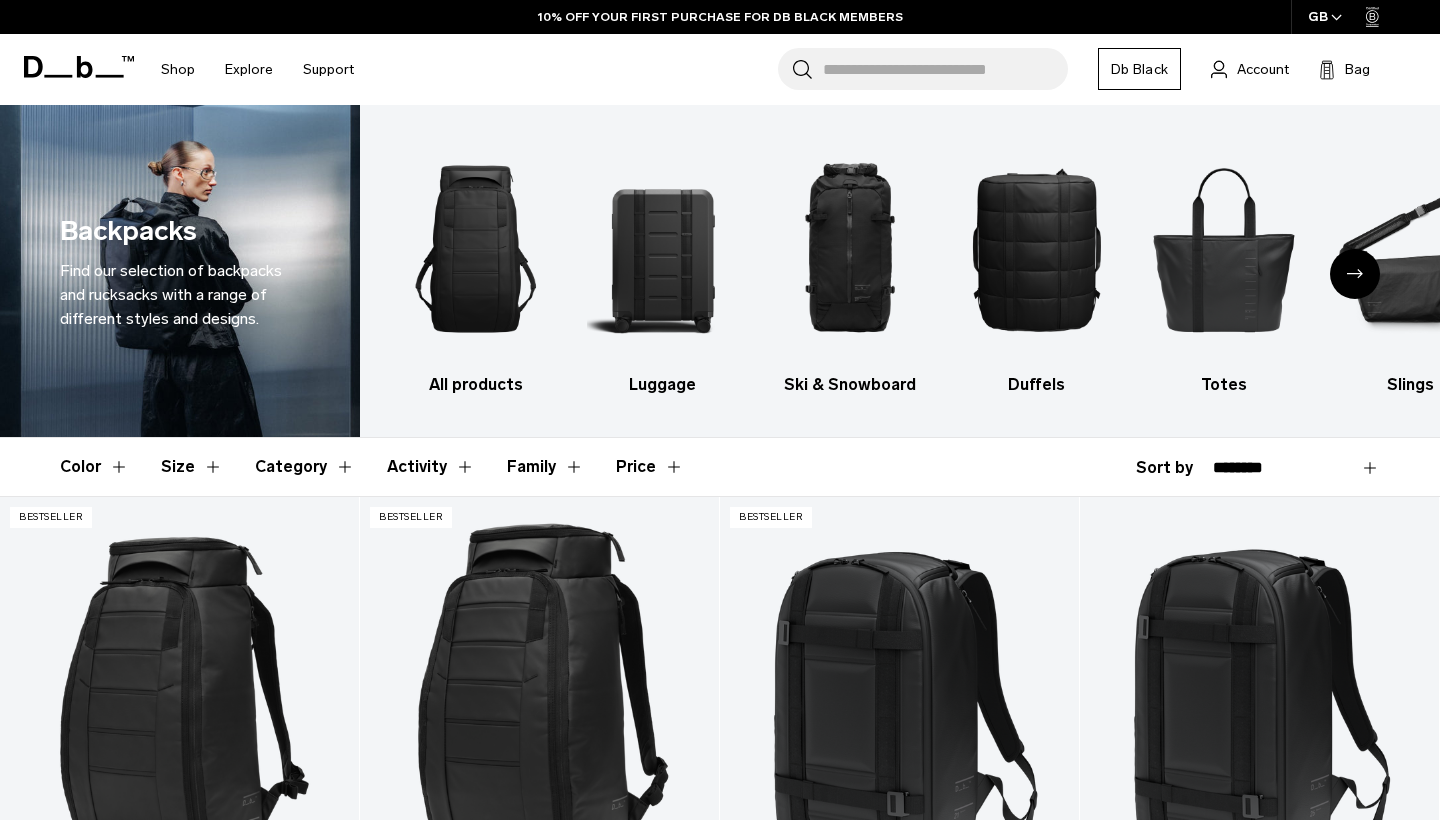 click on "Size" at bounding box center [192, 467] 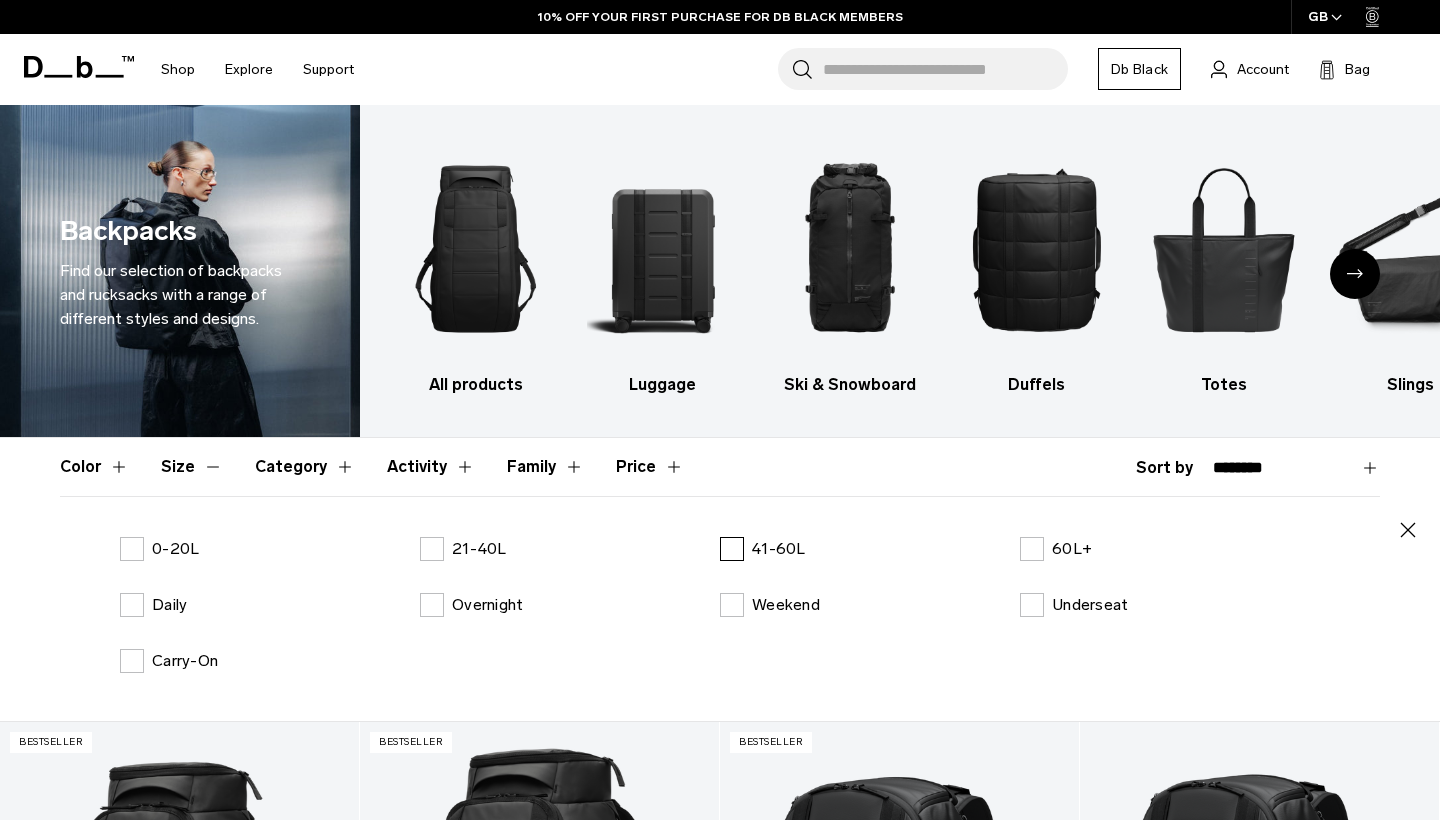 click on "41-60L" at bounding box center (763, 549) 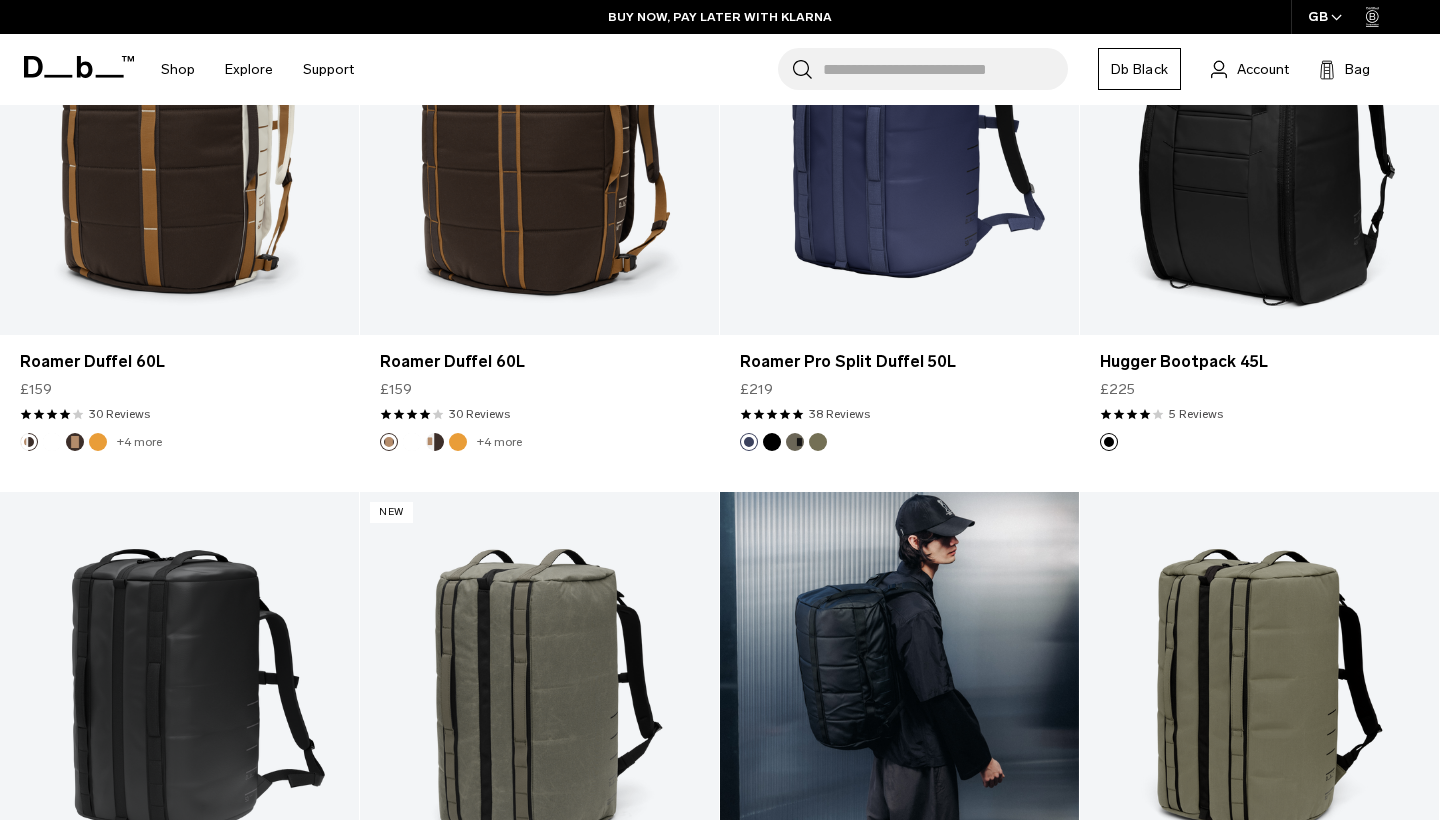 scroll, scrollTop: 749, scrollLeft: 0, axis: vertical 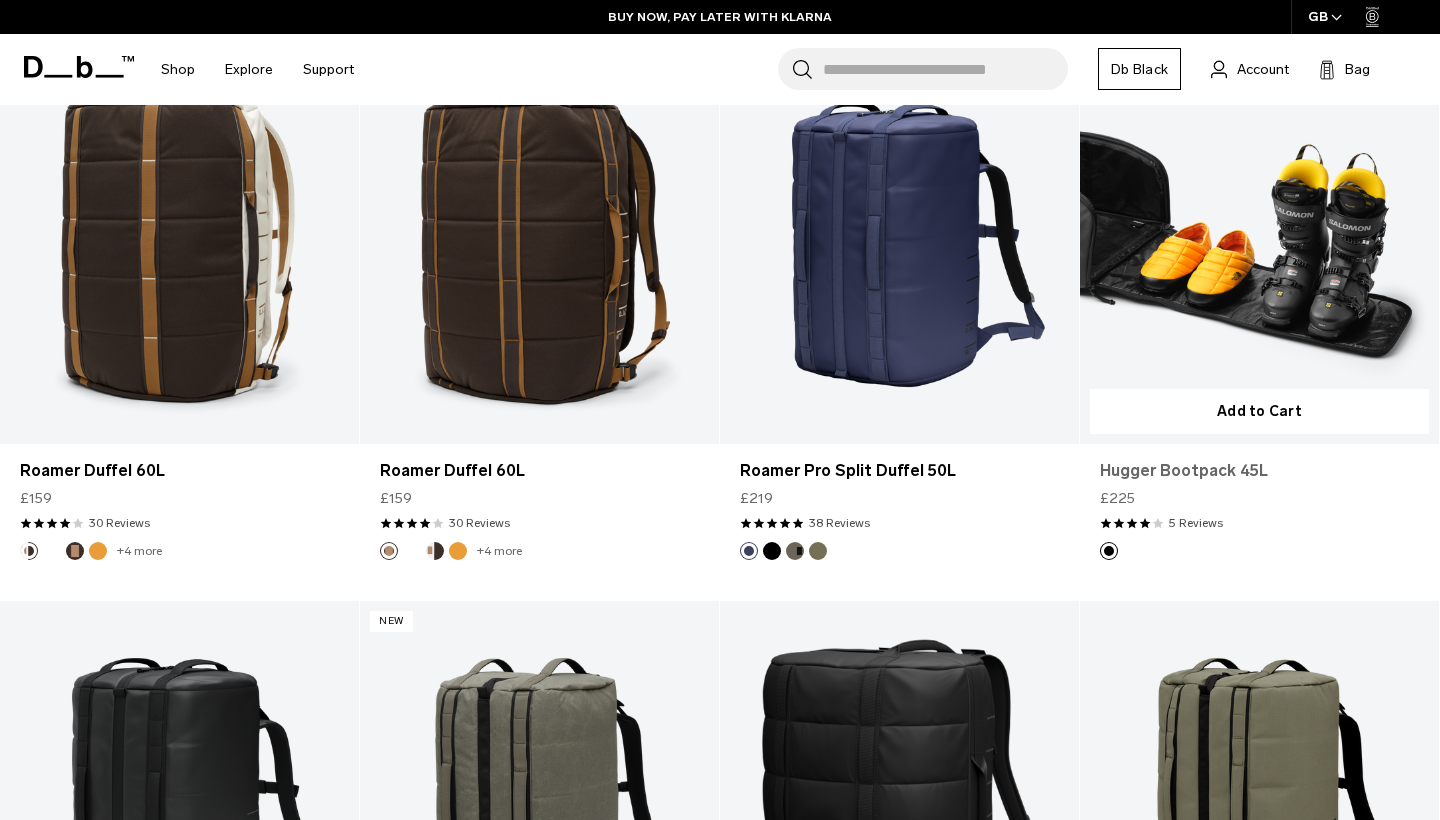 click on "Hugger Bootpack 45L" at bounding box center [1259, 471] 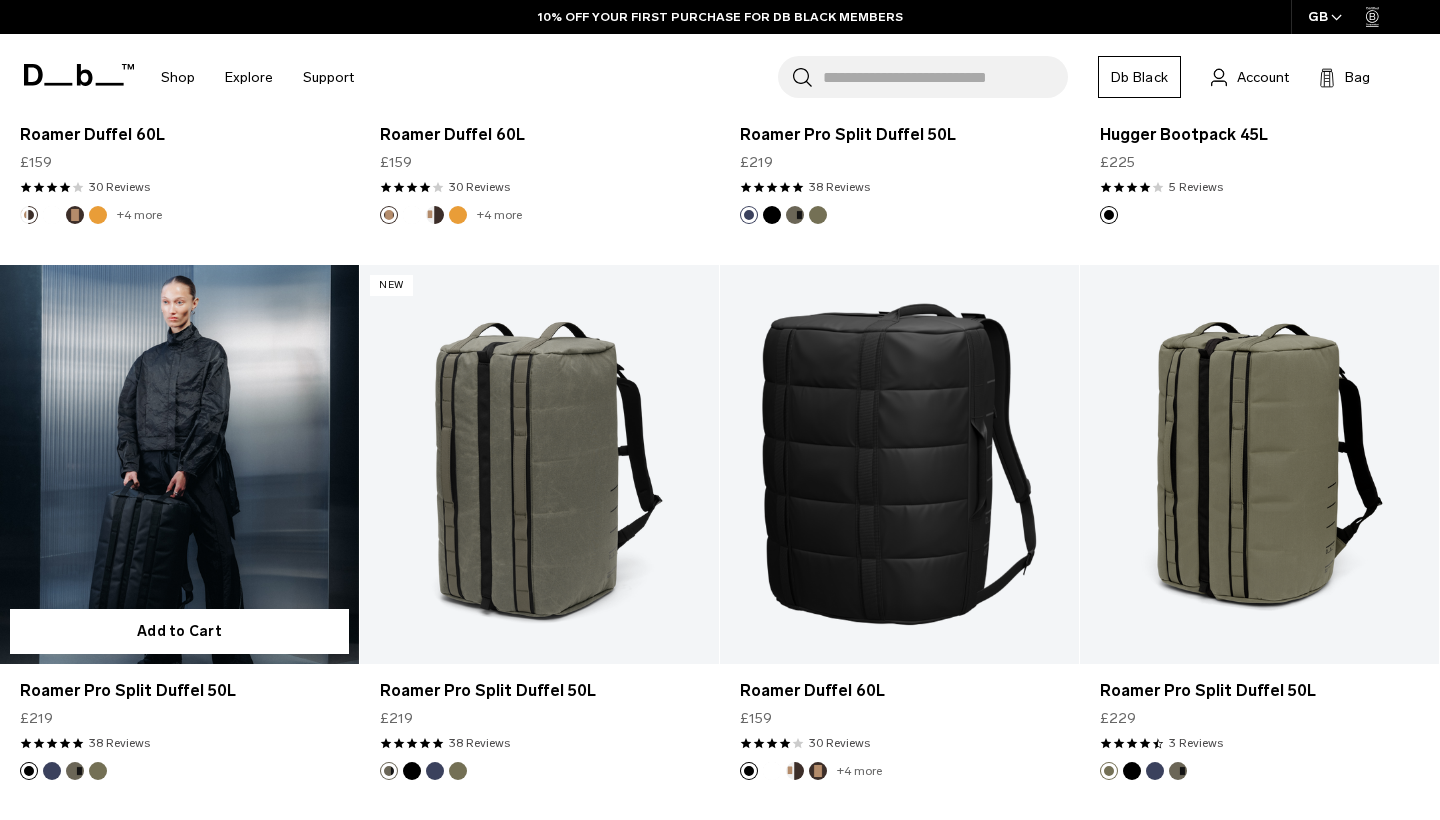 scroll, scrollTop: 861, scrollLeft: 0, axis: vertical 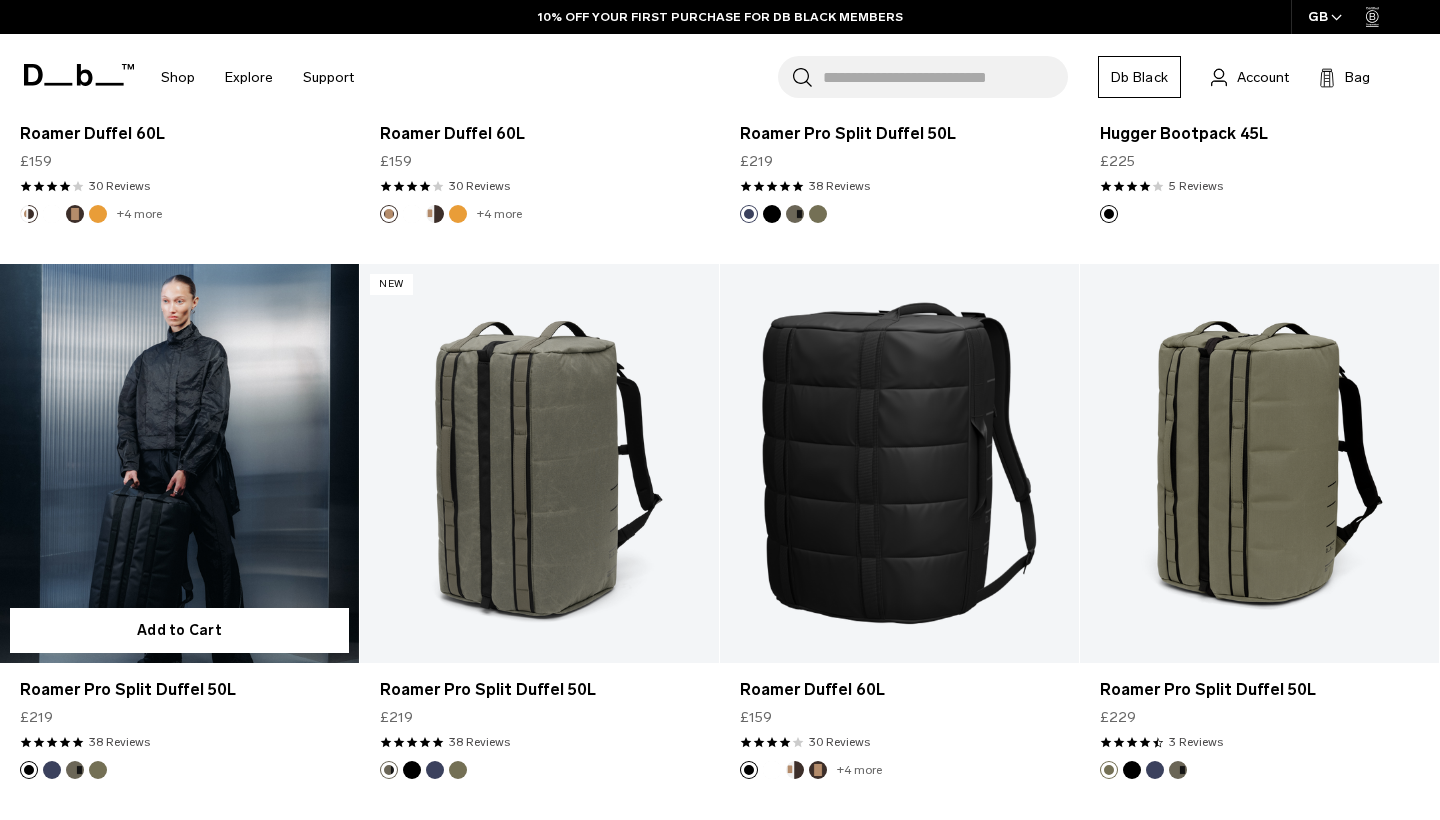 click on "Roamer Pro Split Duffel 50L
£219
4.8 star rating      38 Reviews" at bounding box center (179, 712) 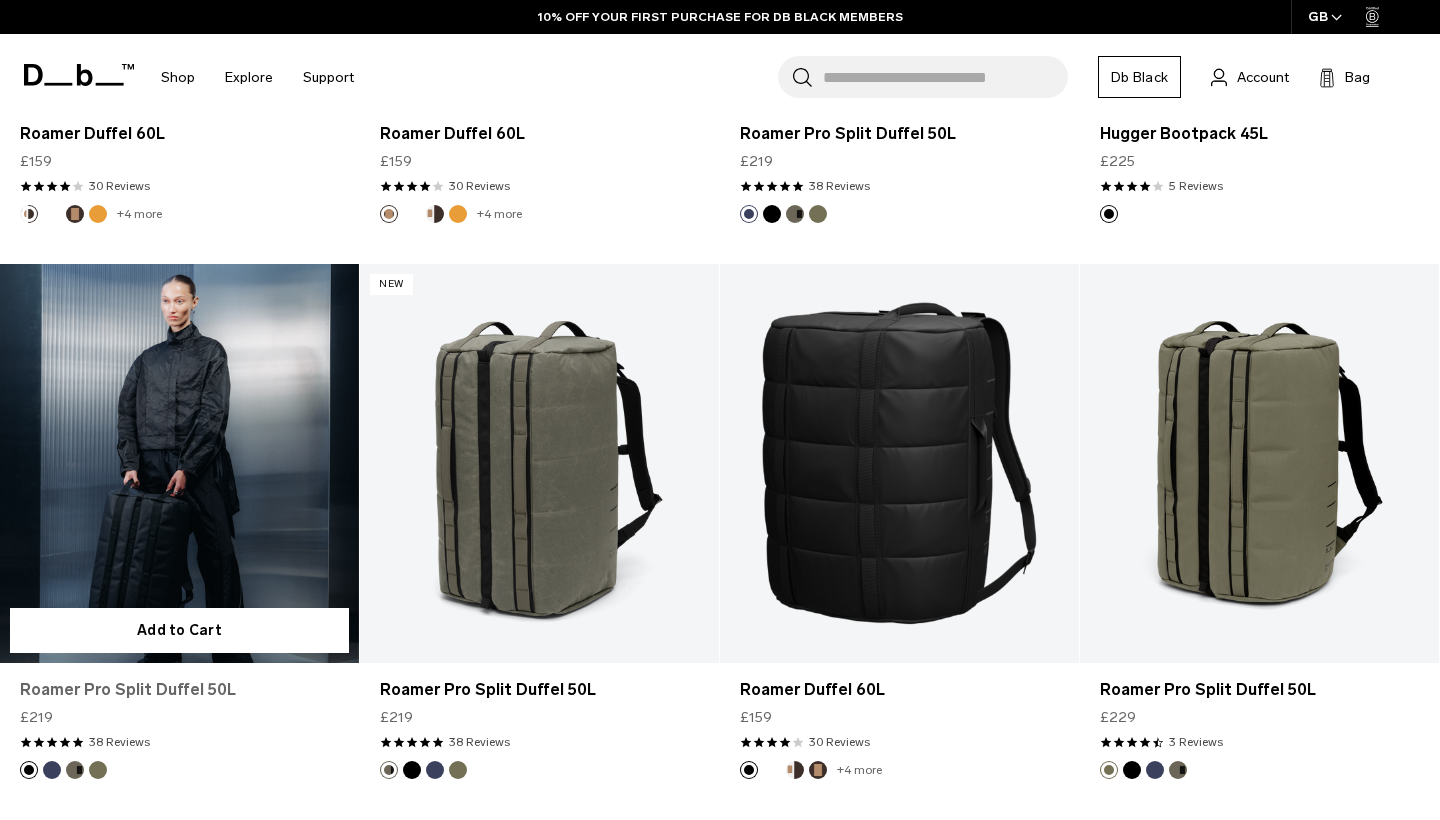 click on "Roamer Pro Split Duffel 50L" at bounding box center (179, 690) 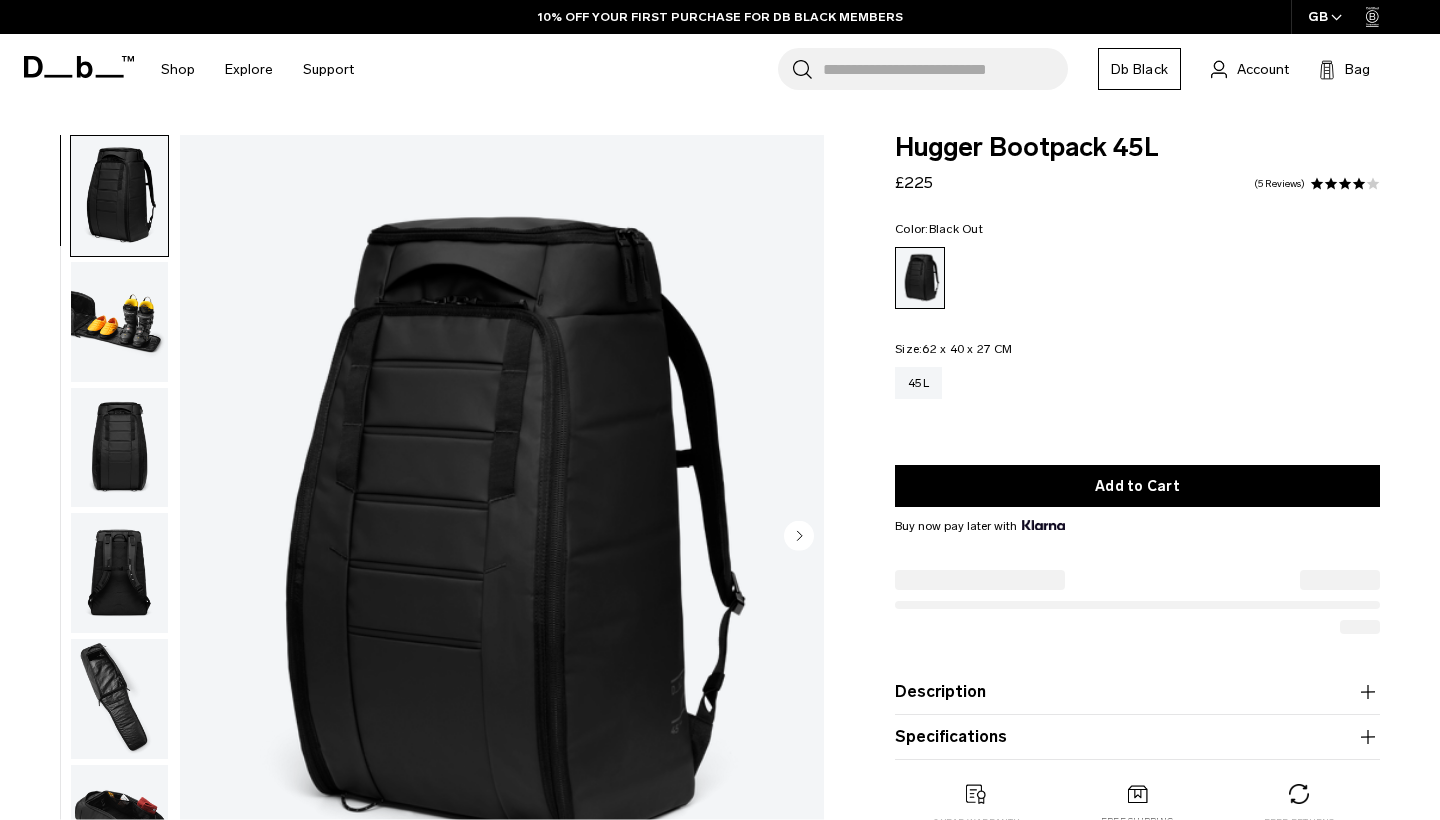 scroll, scrollTop: 0, scrollLeft: 0, axis: both 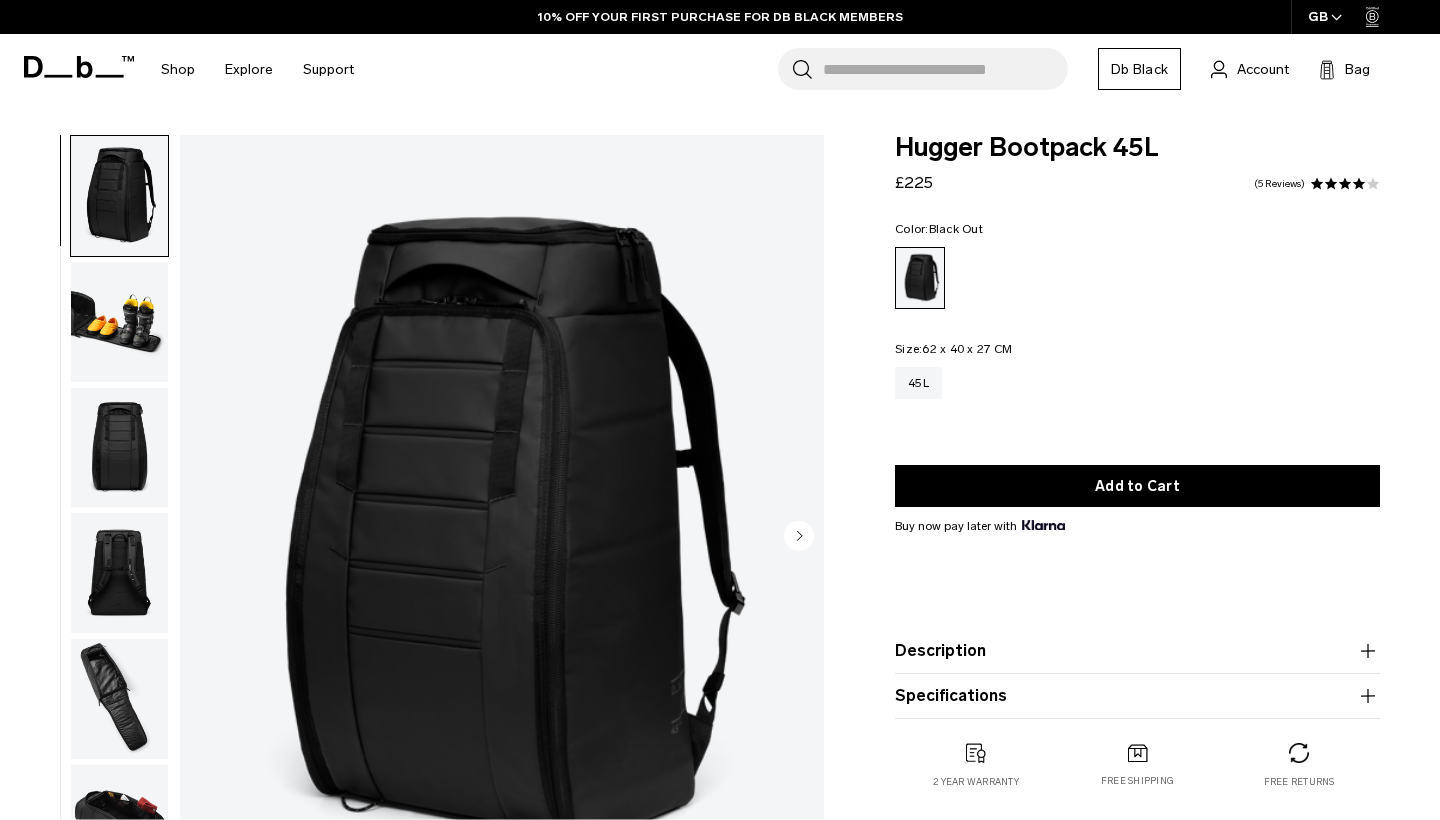 click at bounding box center [119, 699] 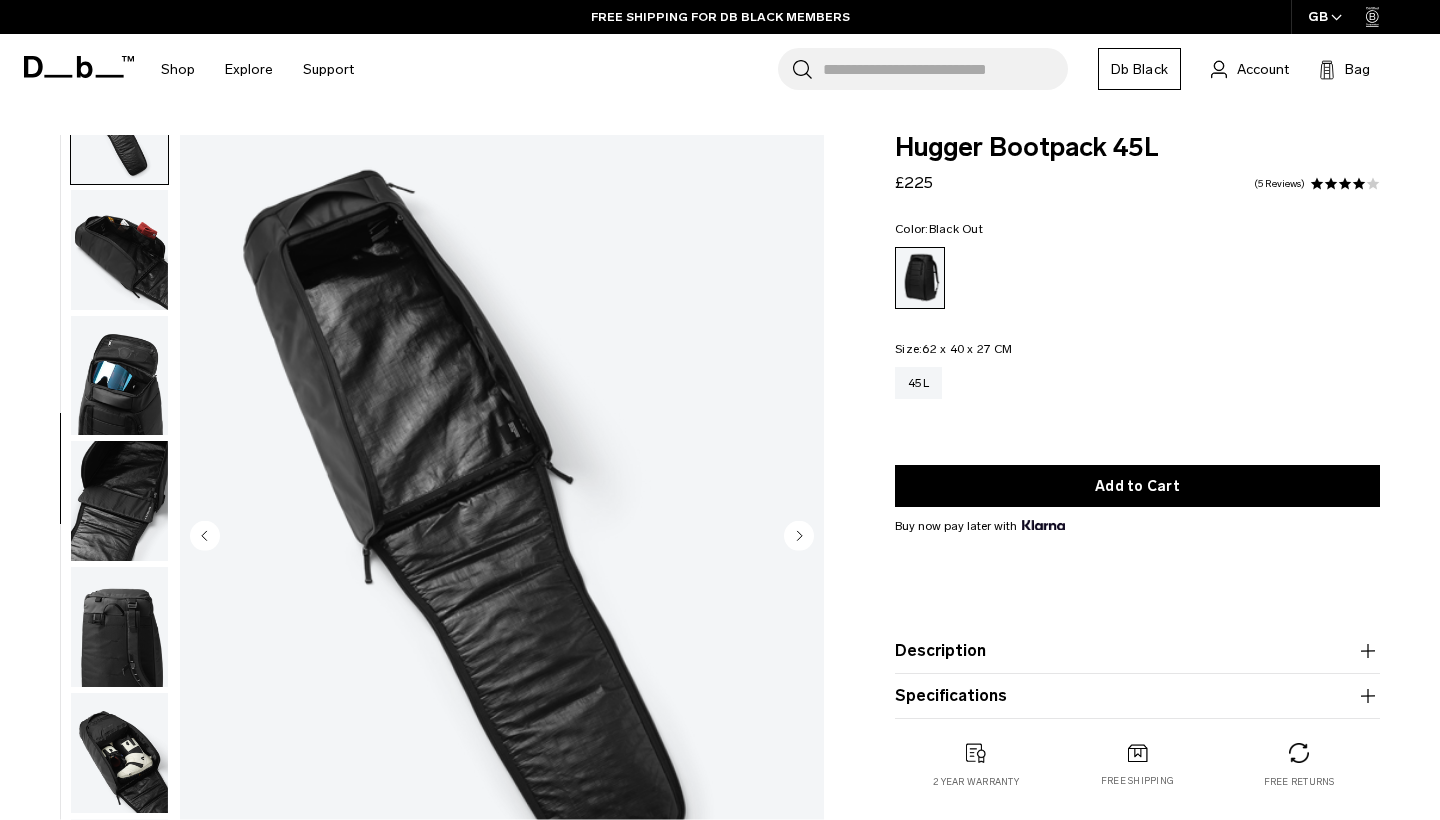scroll, scrollTop: 588, scrollLeft: 0, axis: vertical 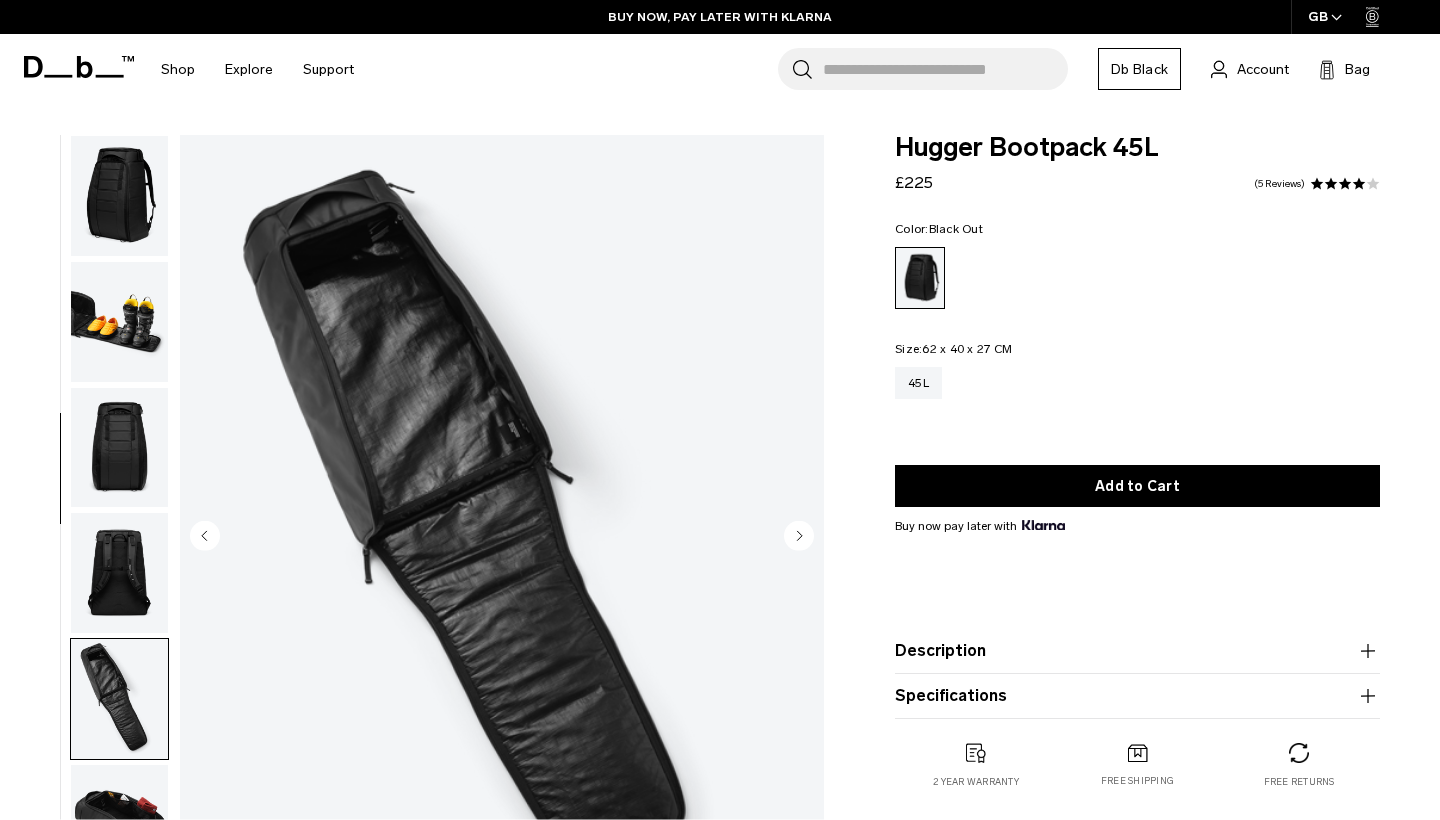 click at bounding box center (119, 573) 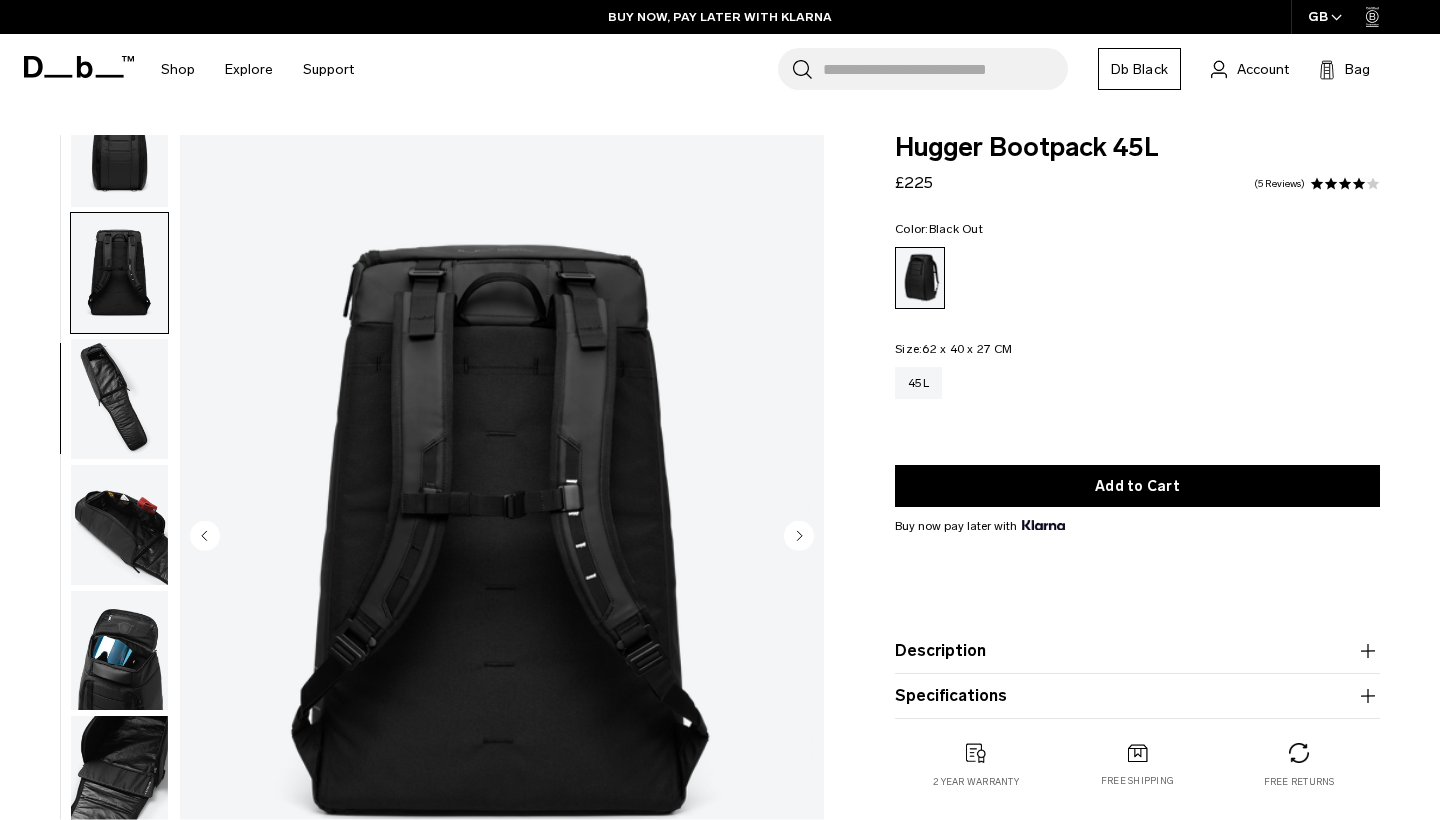 scroll, scrollTop: 381, scrollLeft: 0, axis: vertical 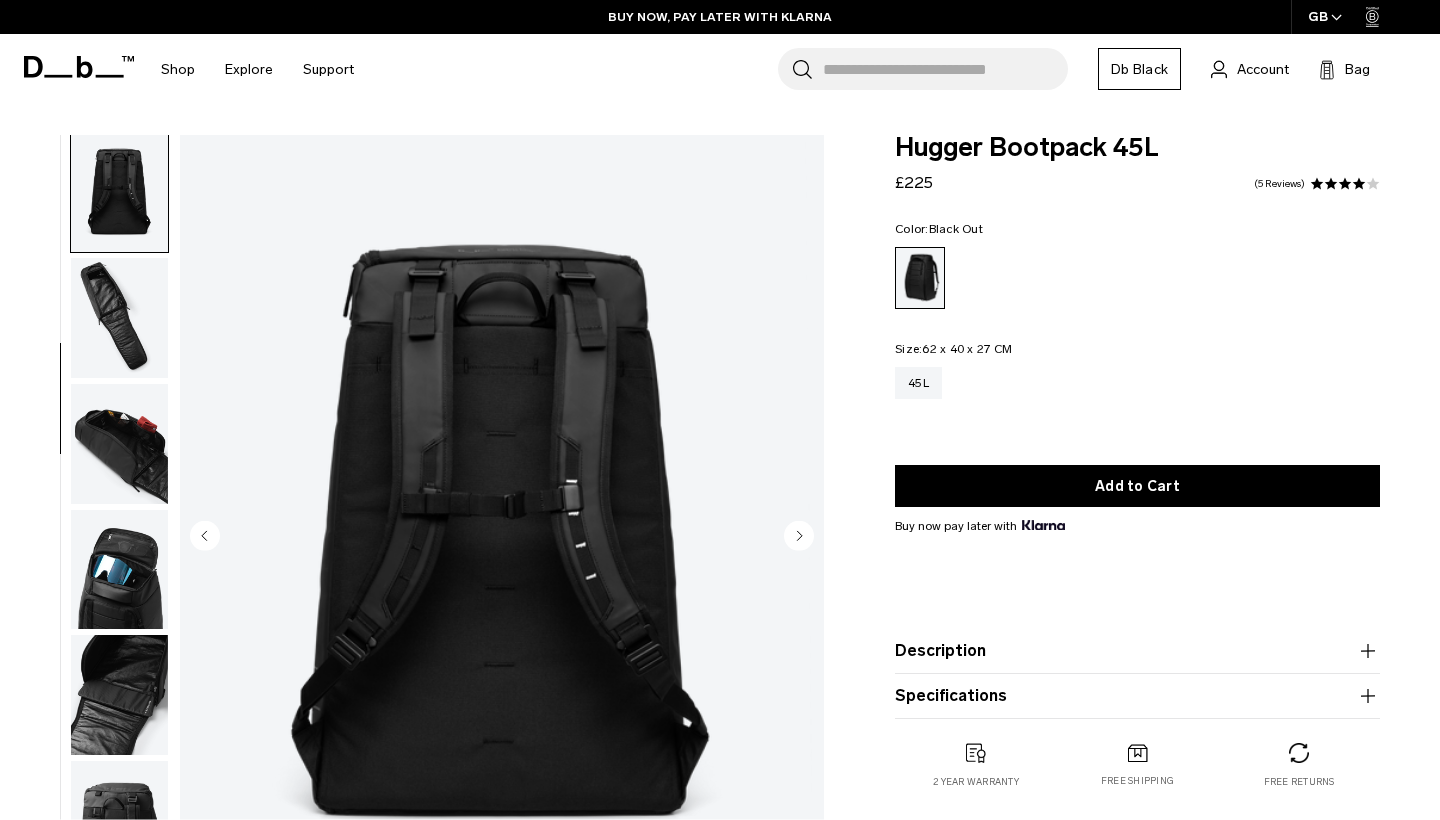 click at bounding box center [119, 570] 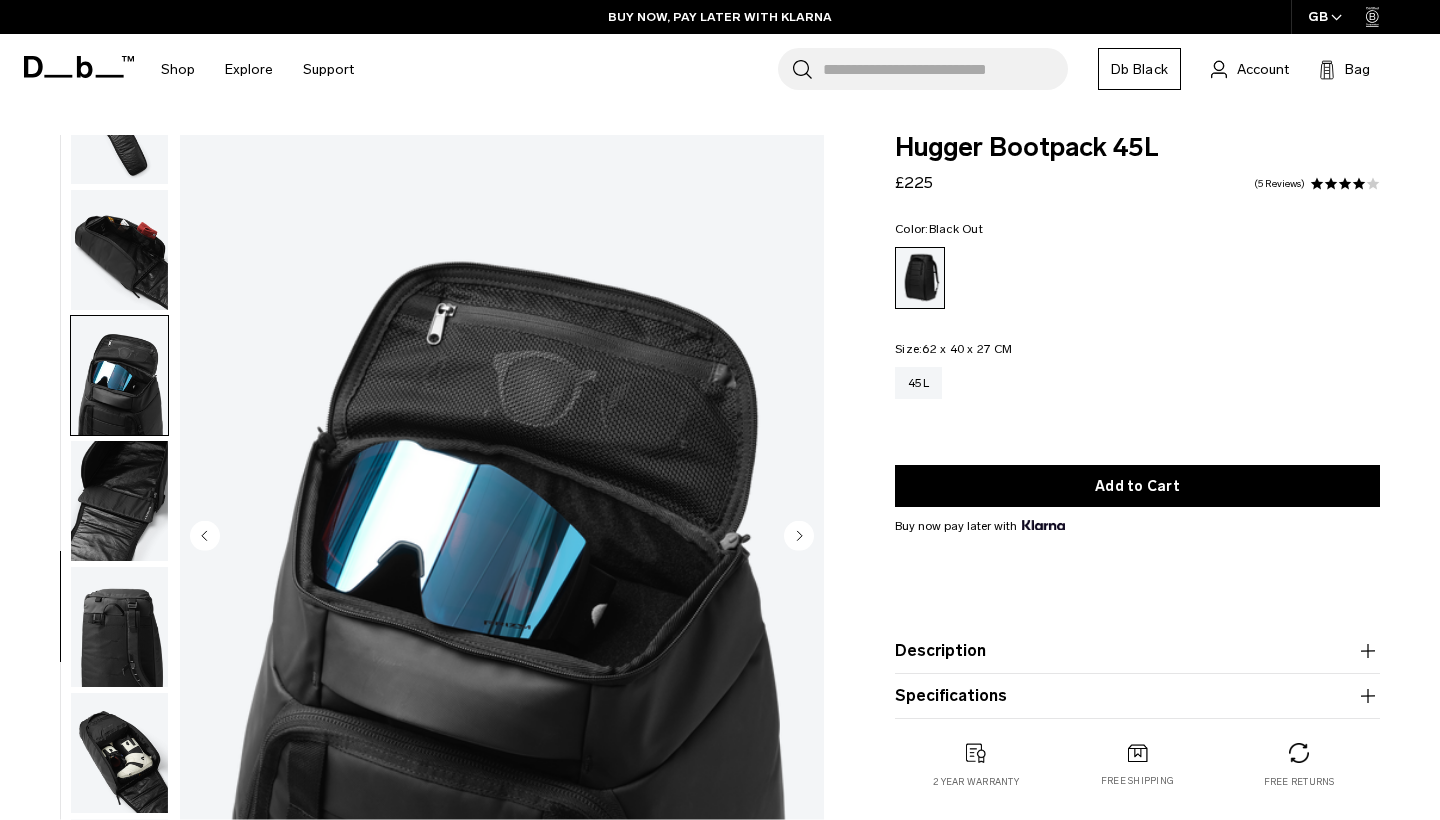 scroll, scrollTop: 588, scrollLeft: 0, axis: vertical 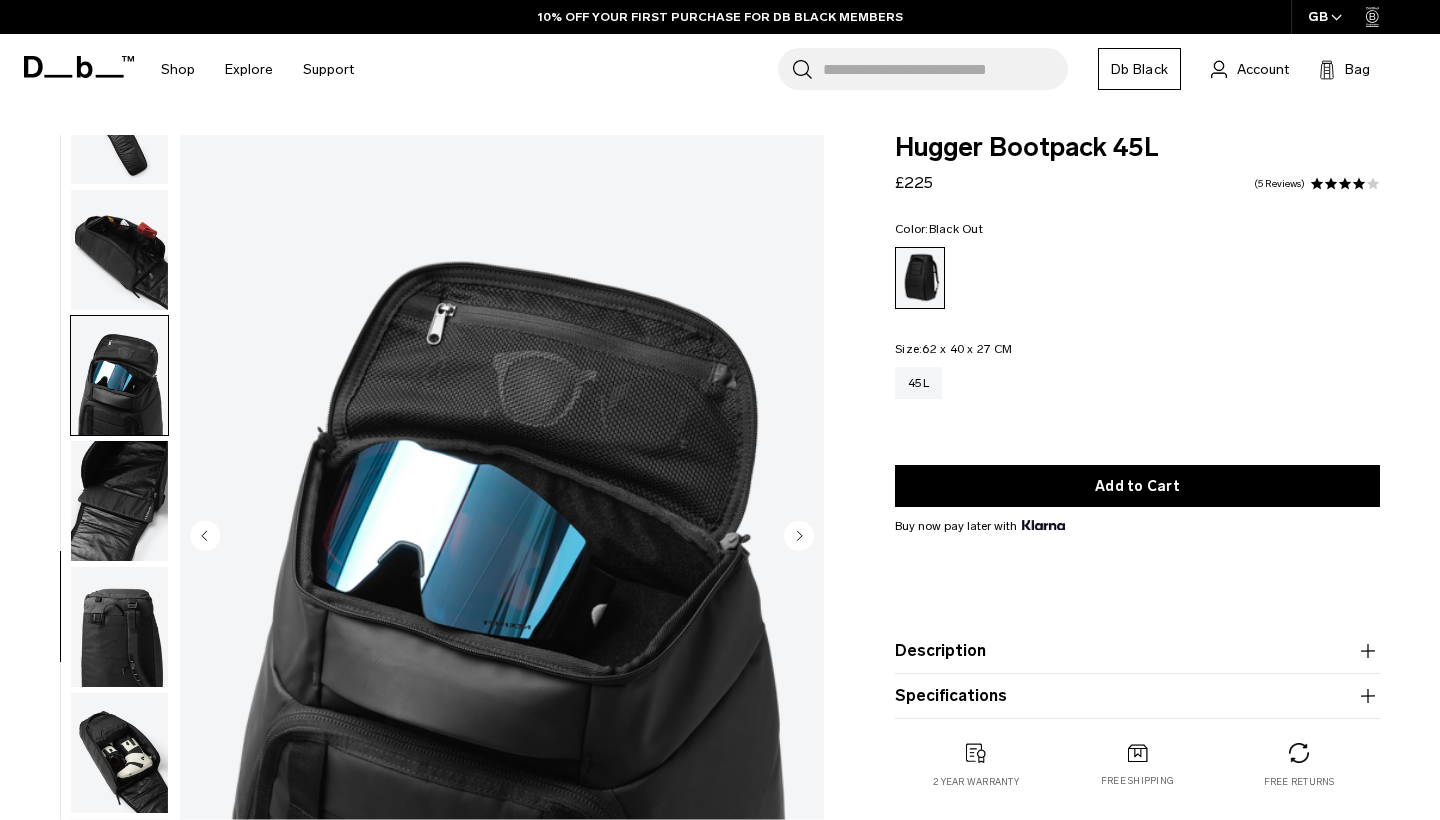 click at bounding box center (119, 627) 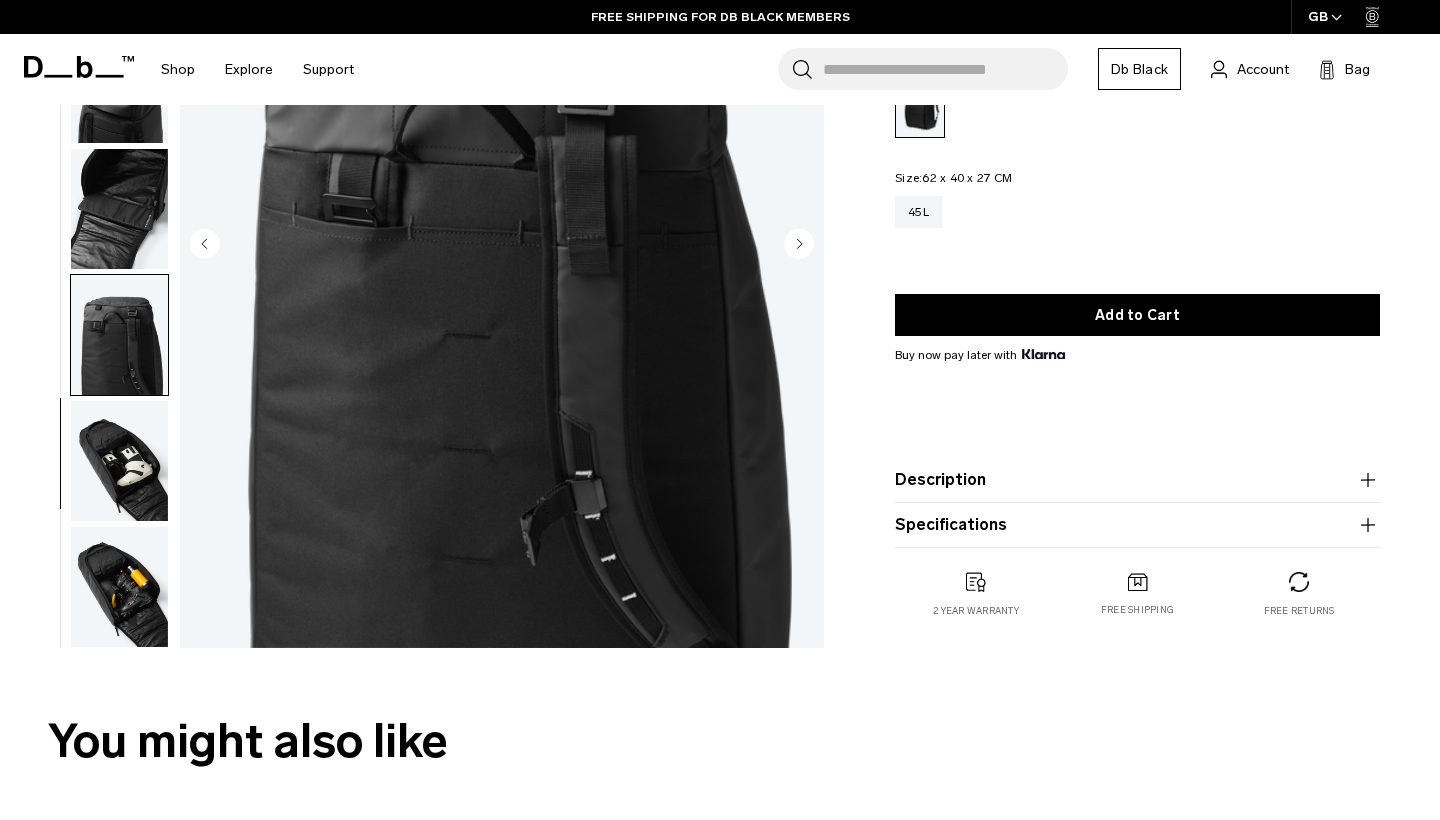 scroll, scrollTop: 0, scrollLeft: 0, axis: both 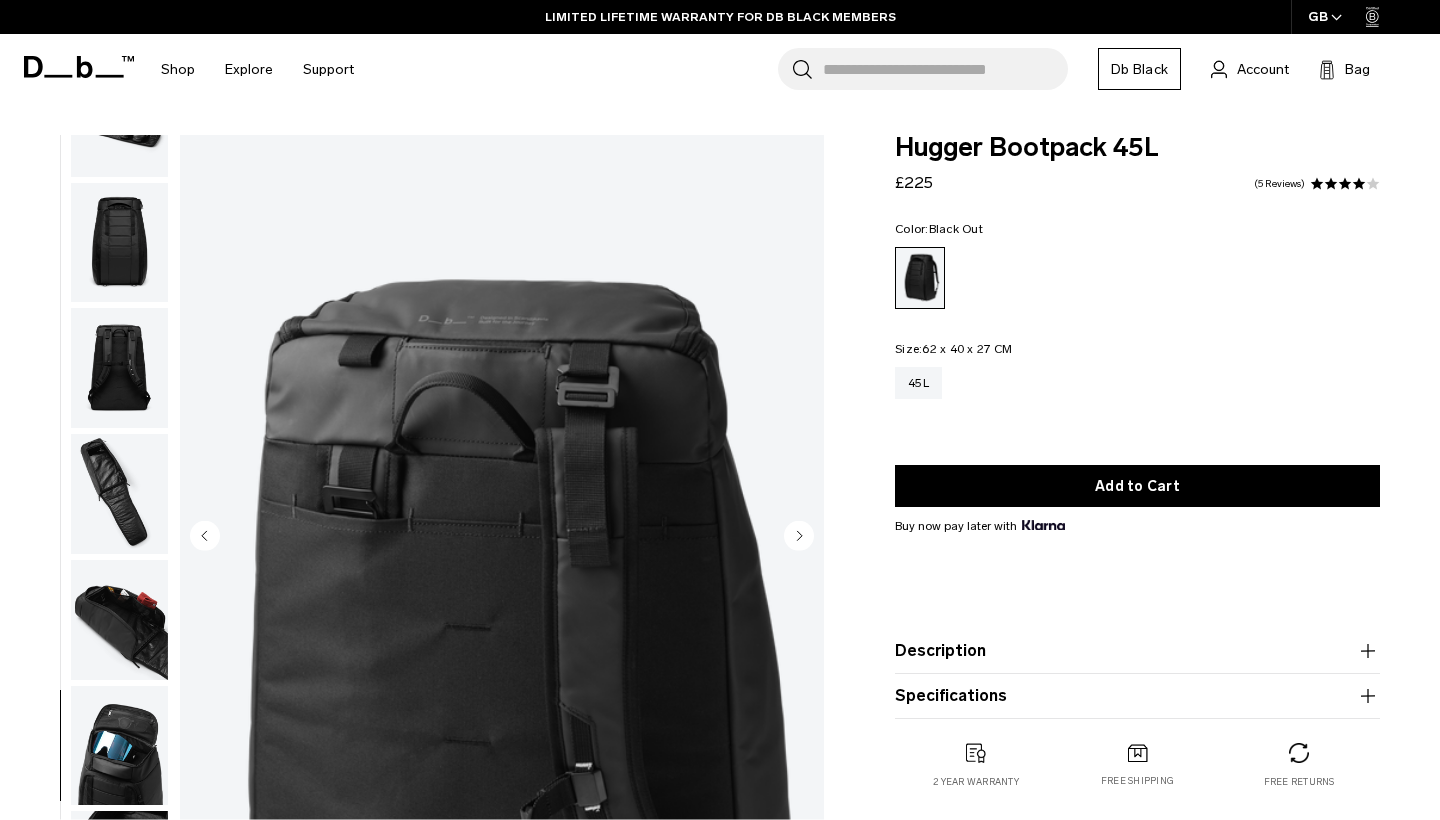 click at bounding box center (119, 494) 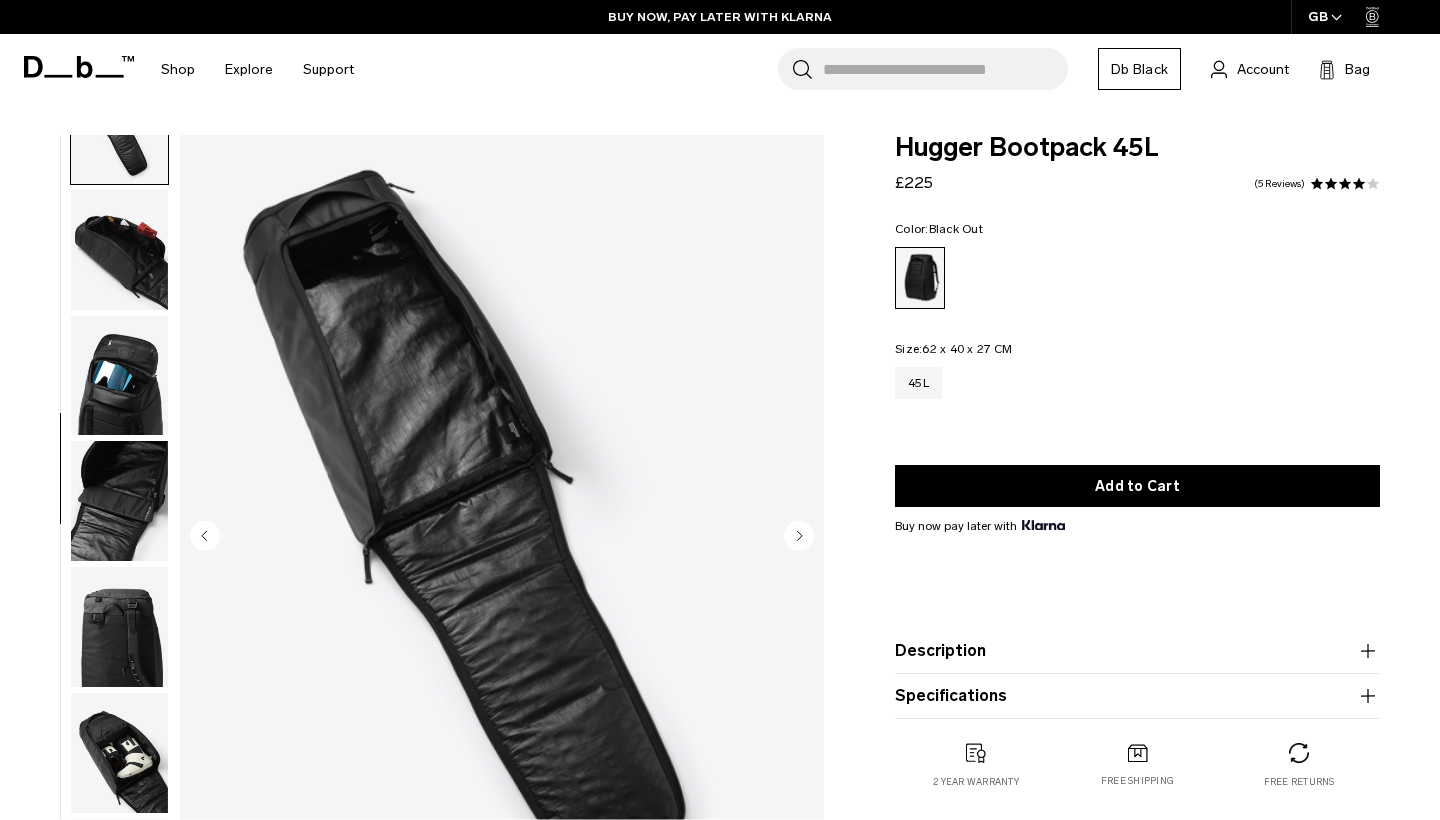 scroll, scrollTop: 588, scrollLeft: 0, axis: vertical 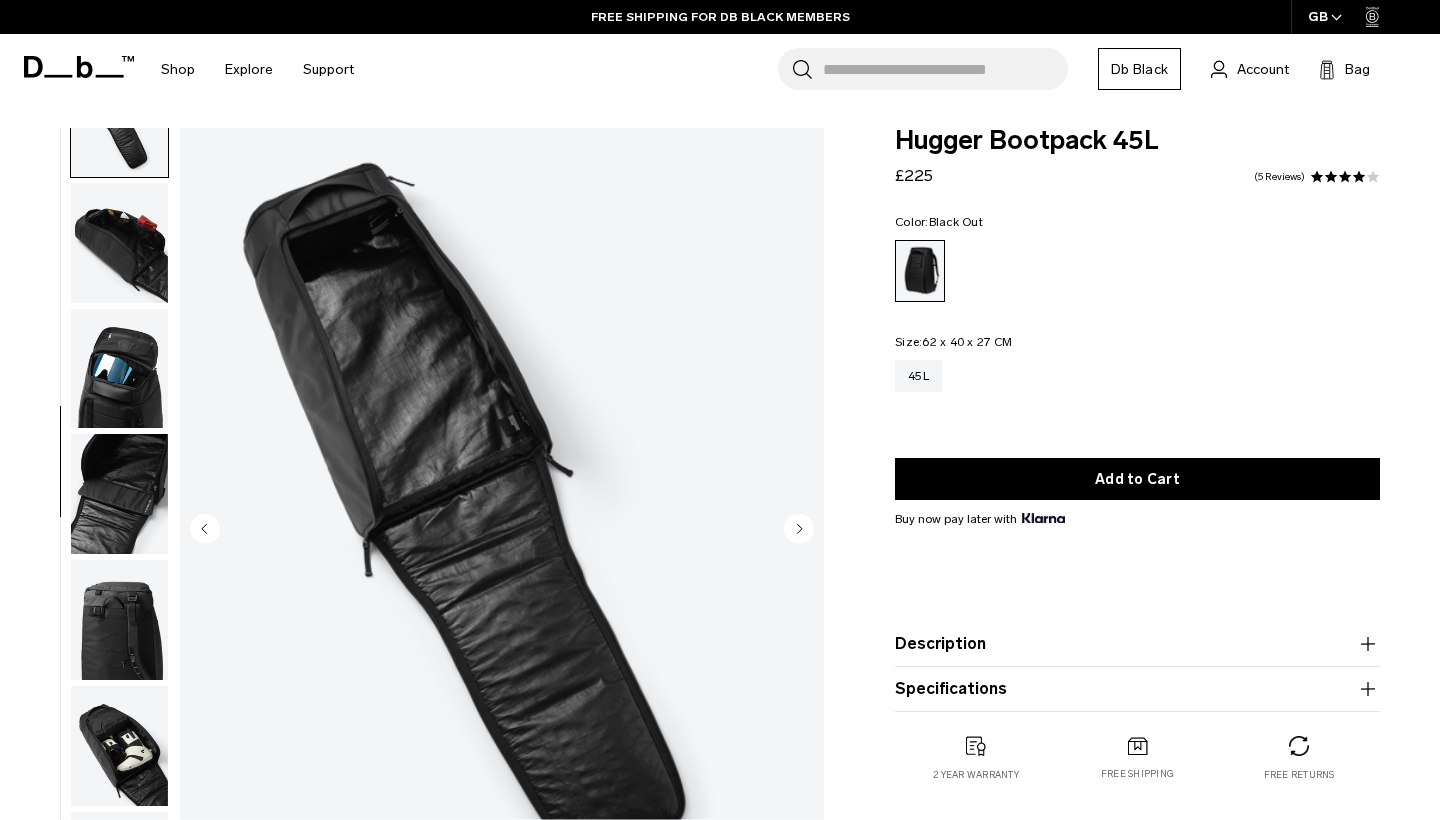 click at bounding box center [502, 530] 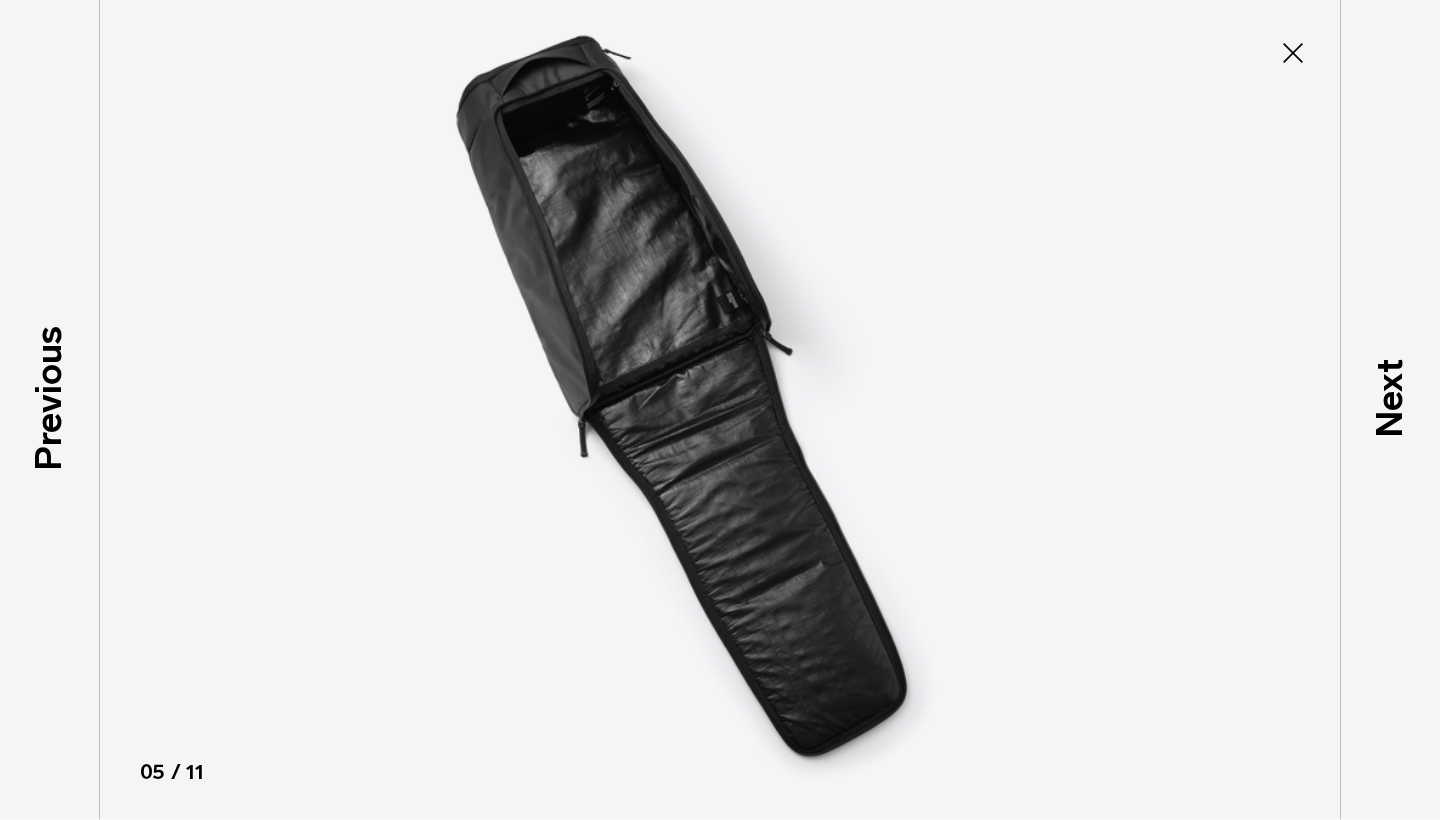 click 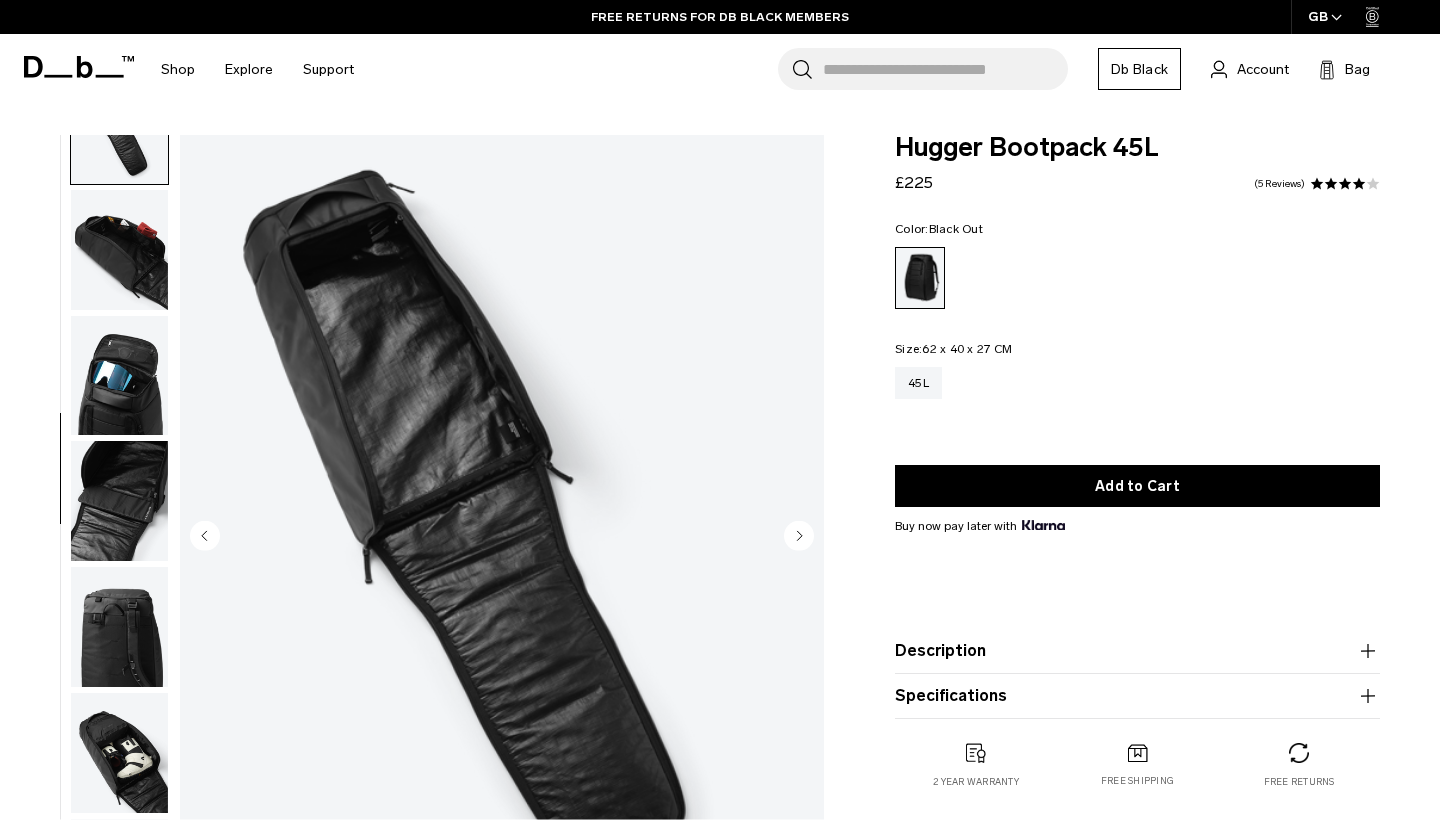 scroll, scrollTop: 0, scrollLeft: 0, axis: both 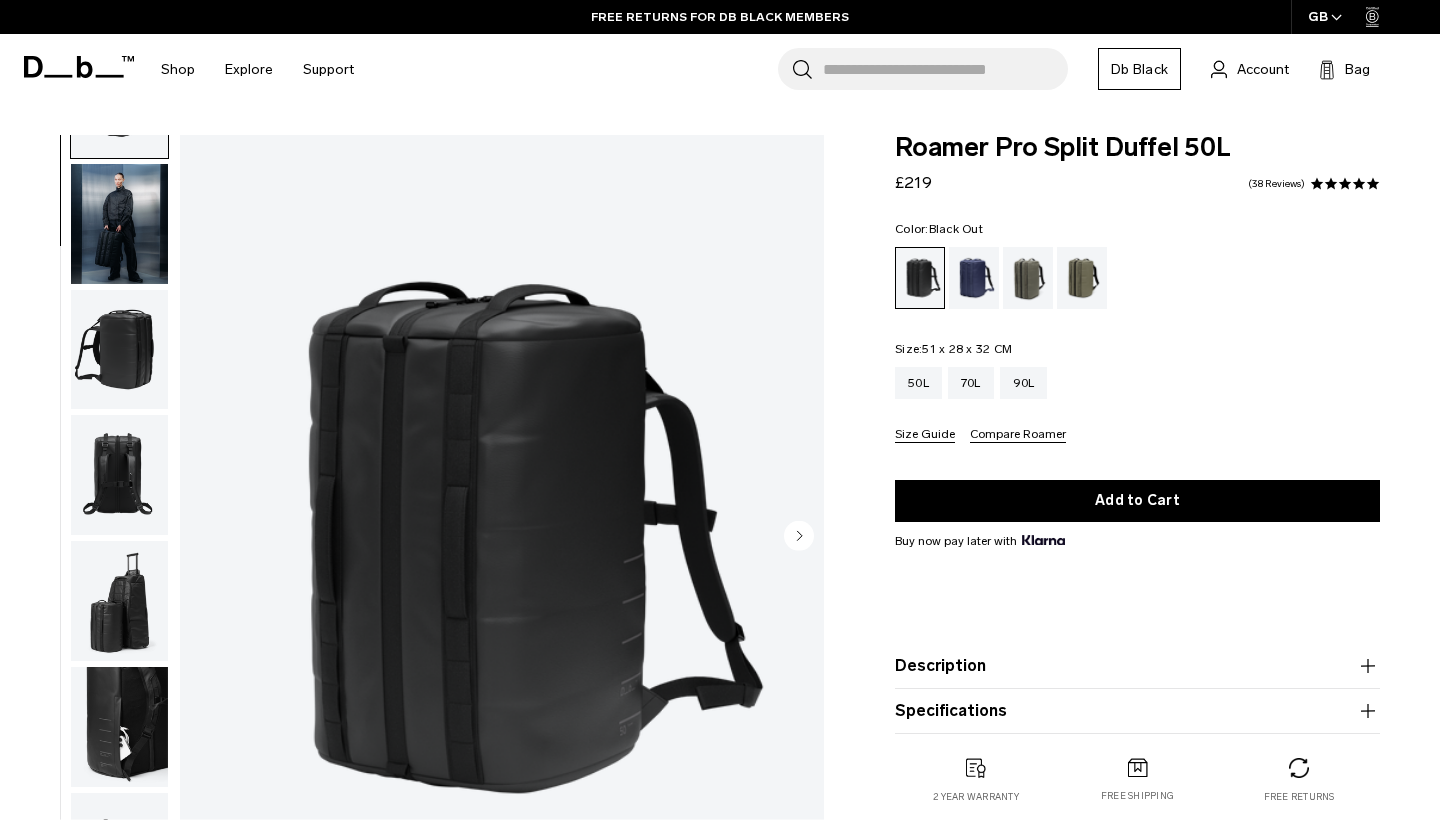 click at bounding box center (119, 601) 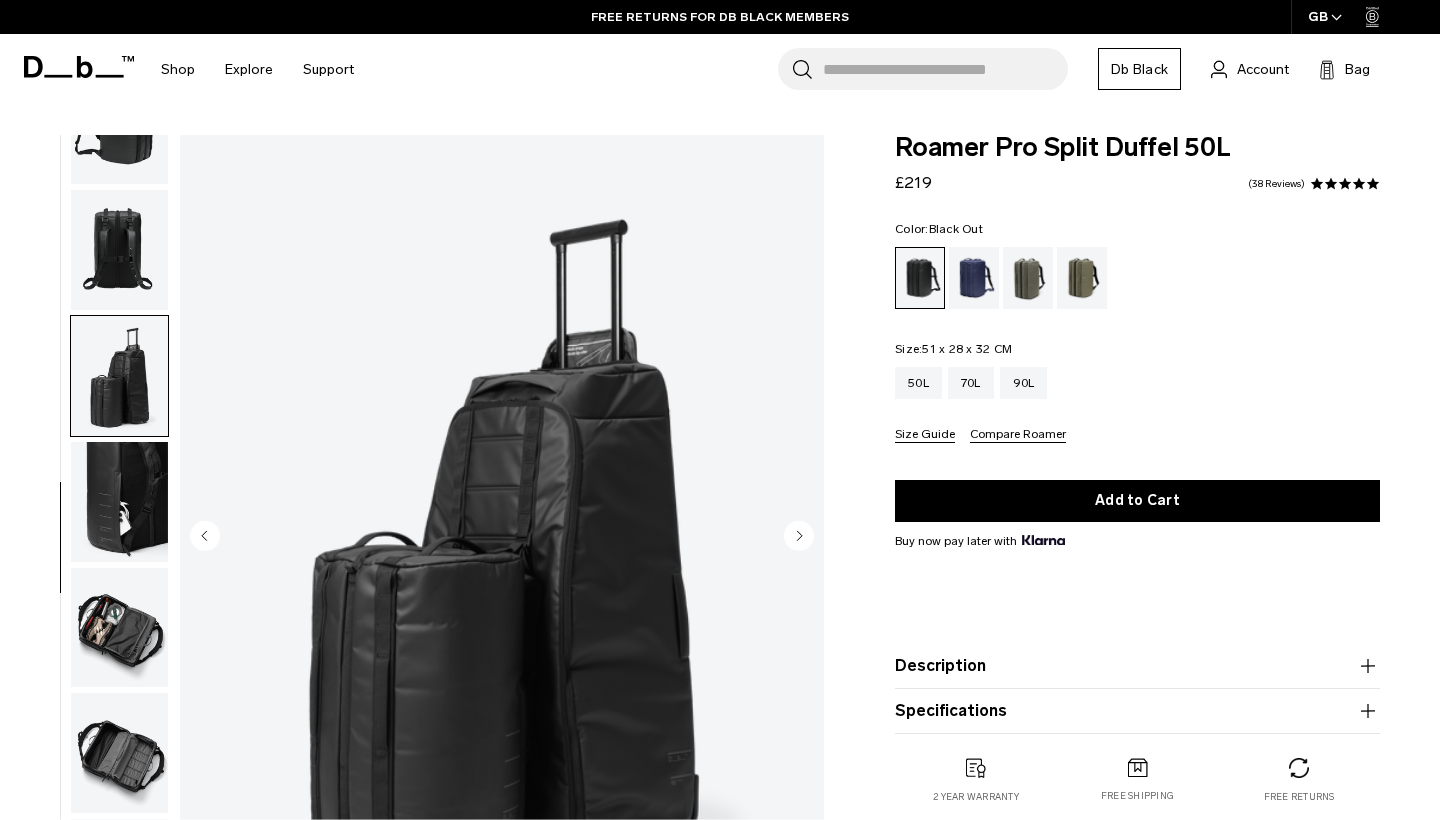 scroll, scrollTop: 334, scrollLeft: 0, axis: vertical 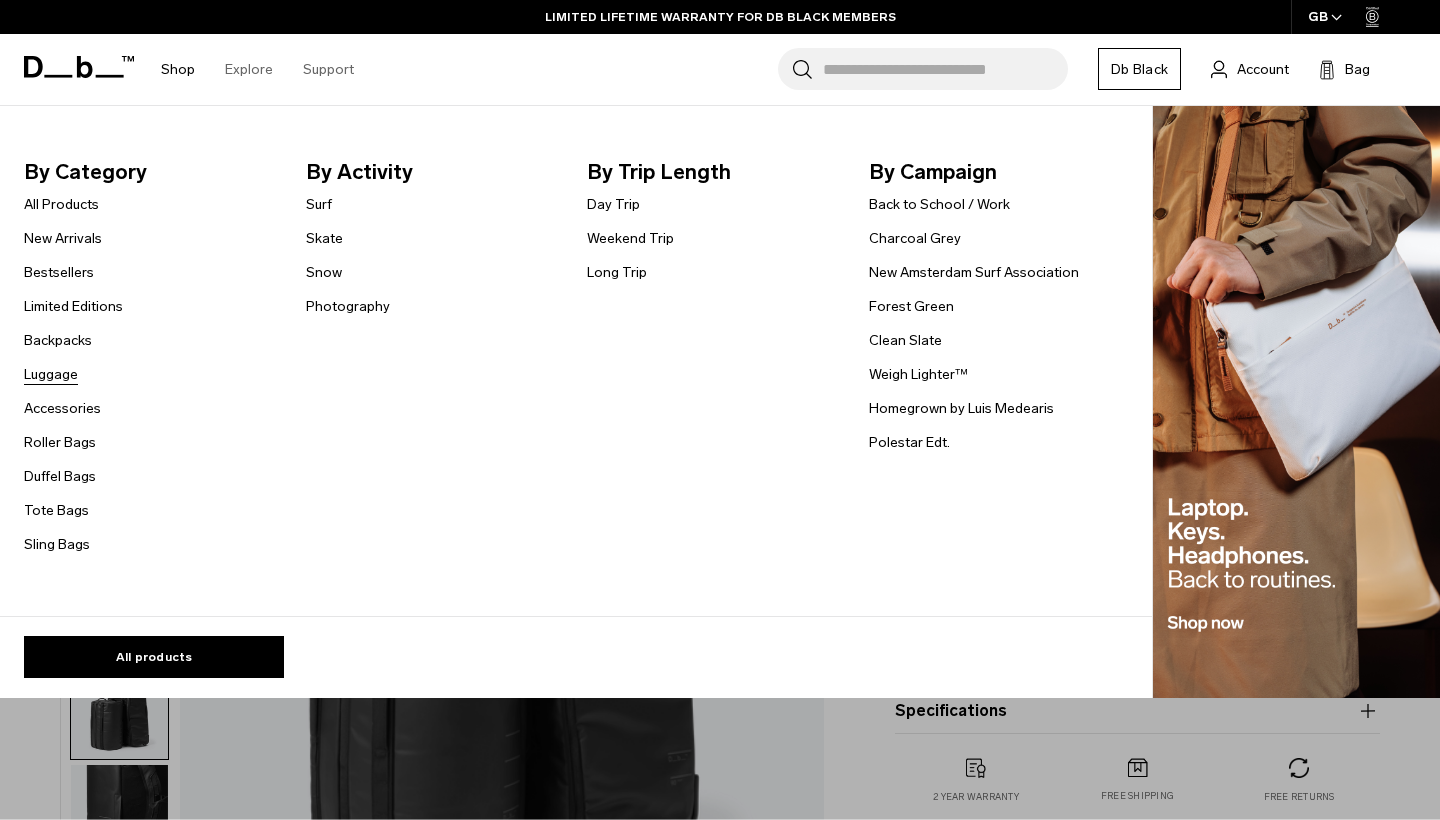 click on "Luggage" at bounding box center (51, 374) 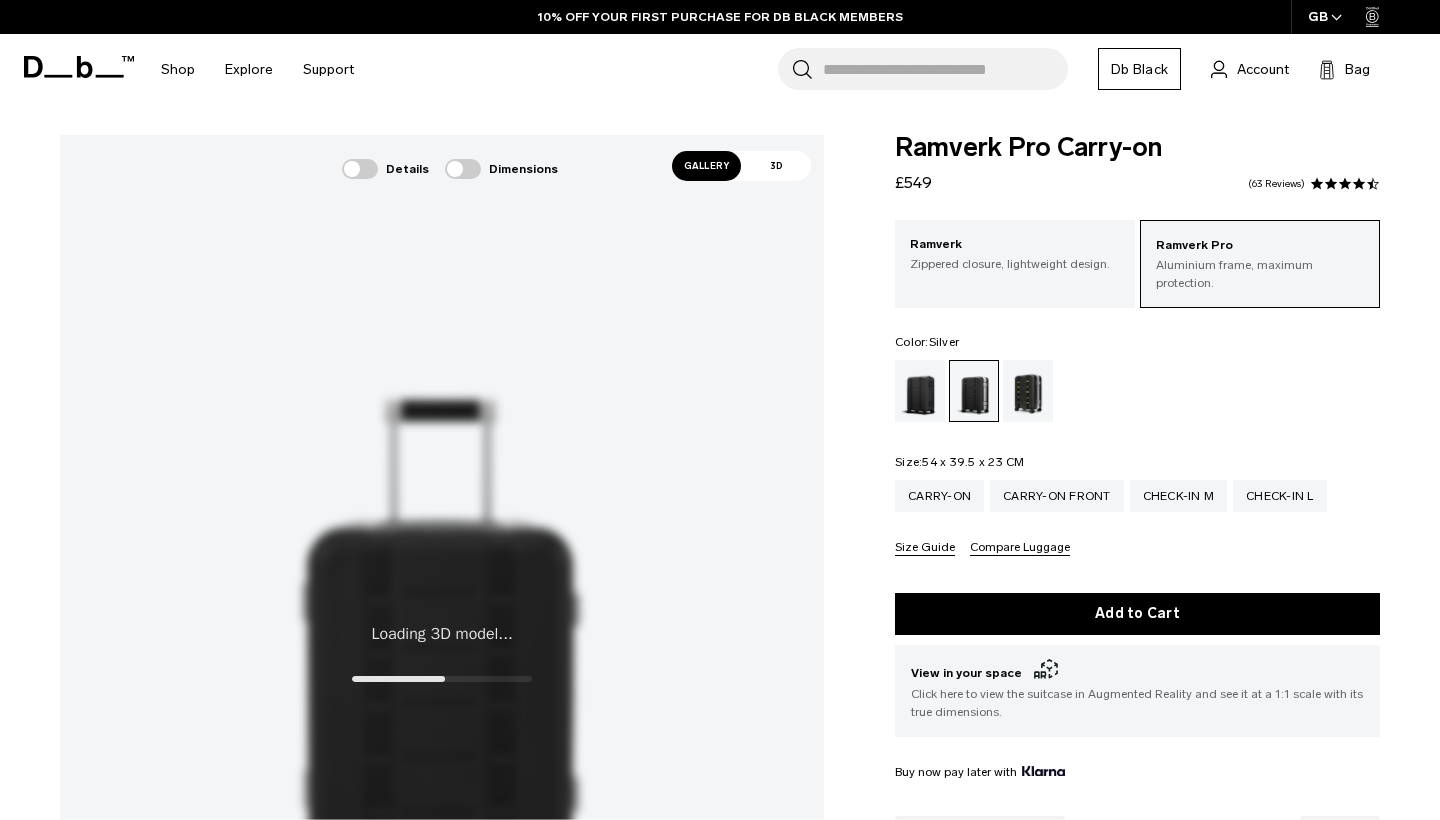 scroll, scrollTop: 35, scrollLeft: 0, axis: vertical 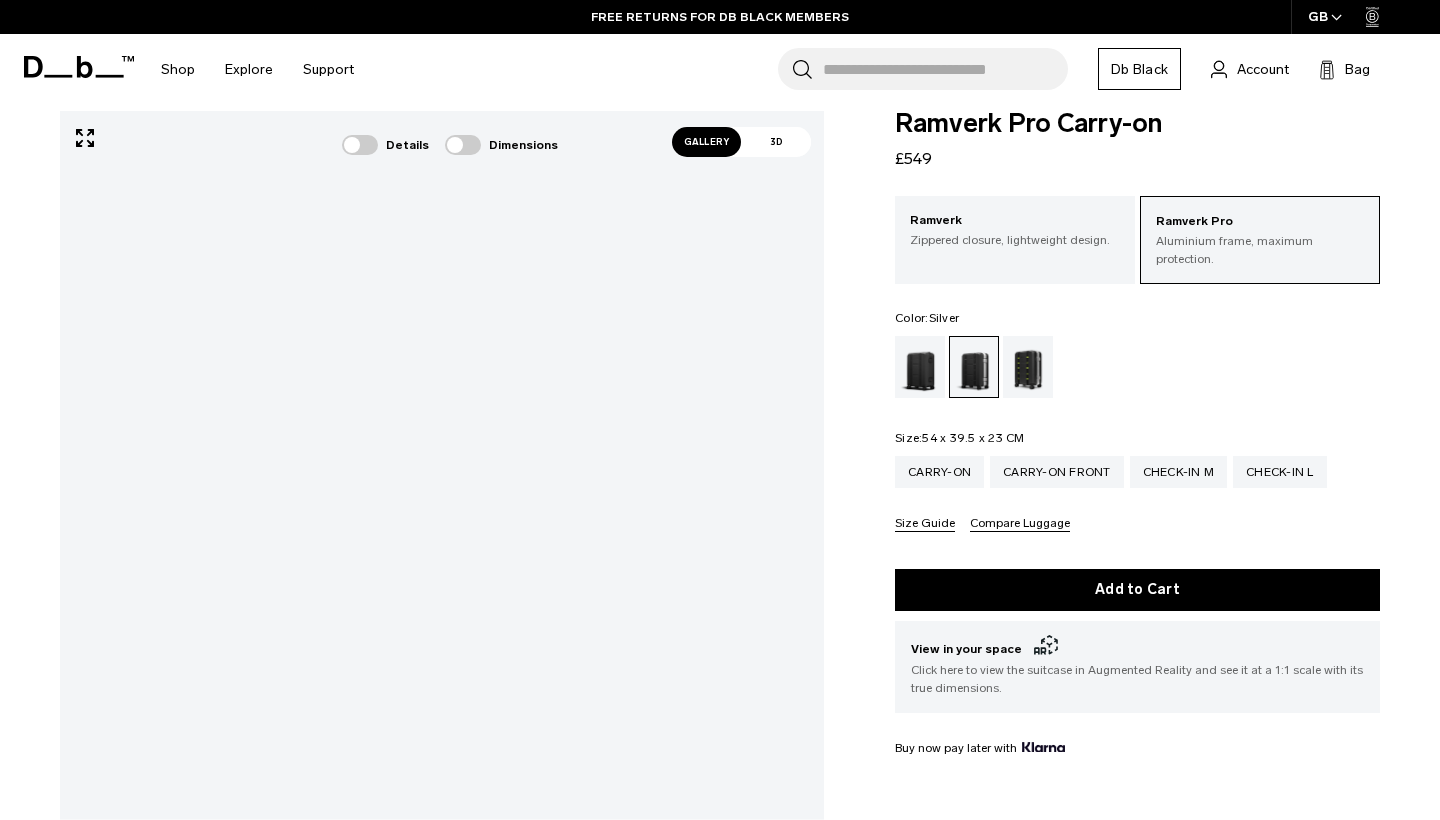 click on "Gallery" at bounding box center (707, 142) 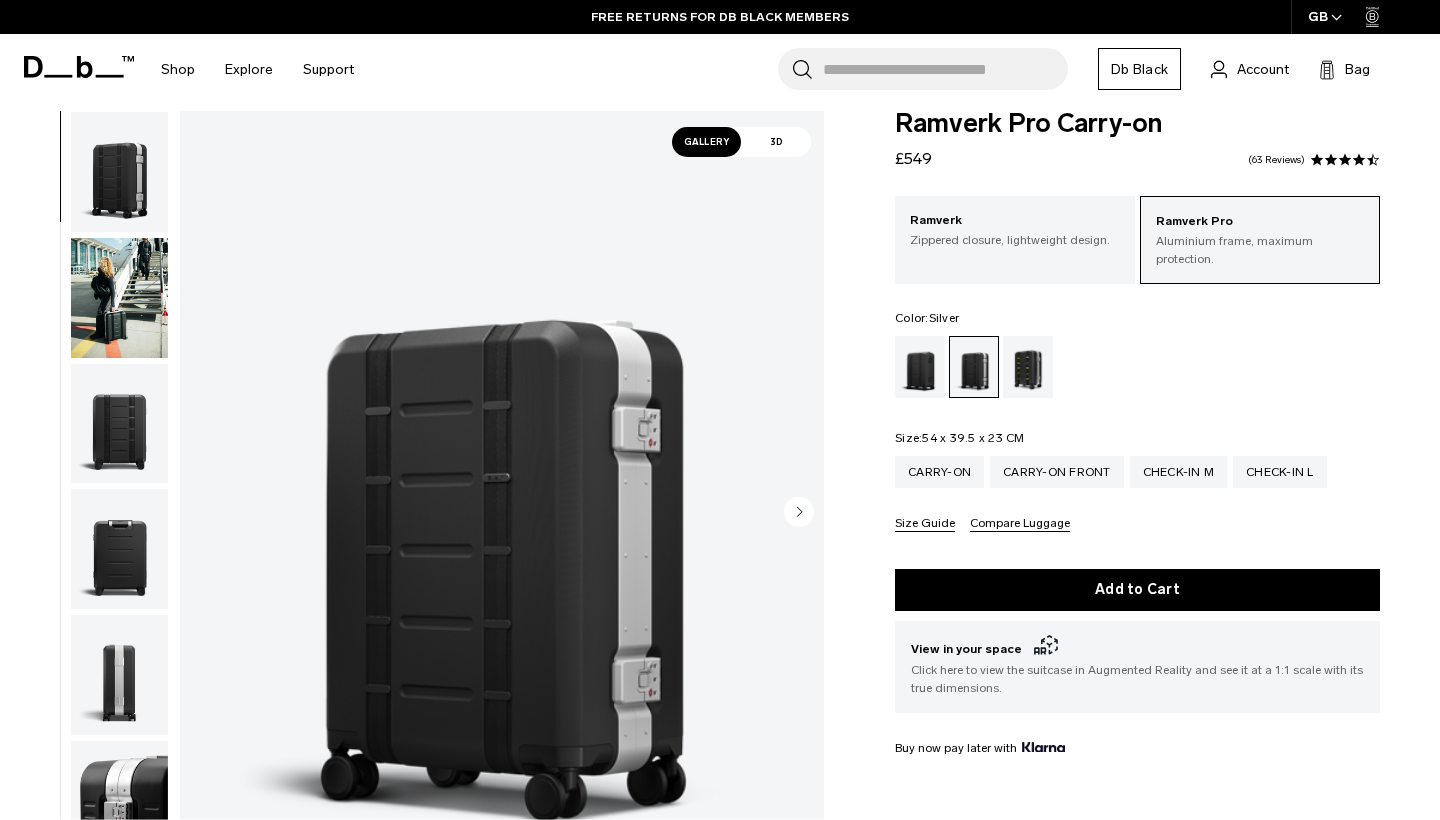 scroll, scrollTop: 61, scrollLeft: 0, axis: vertical 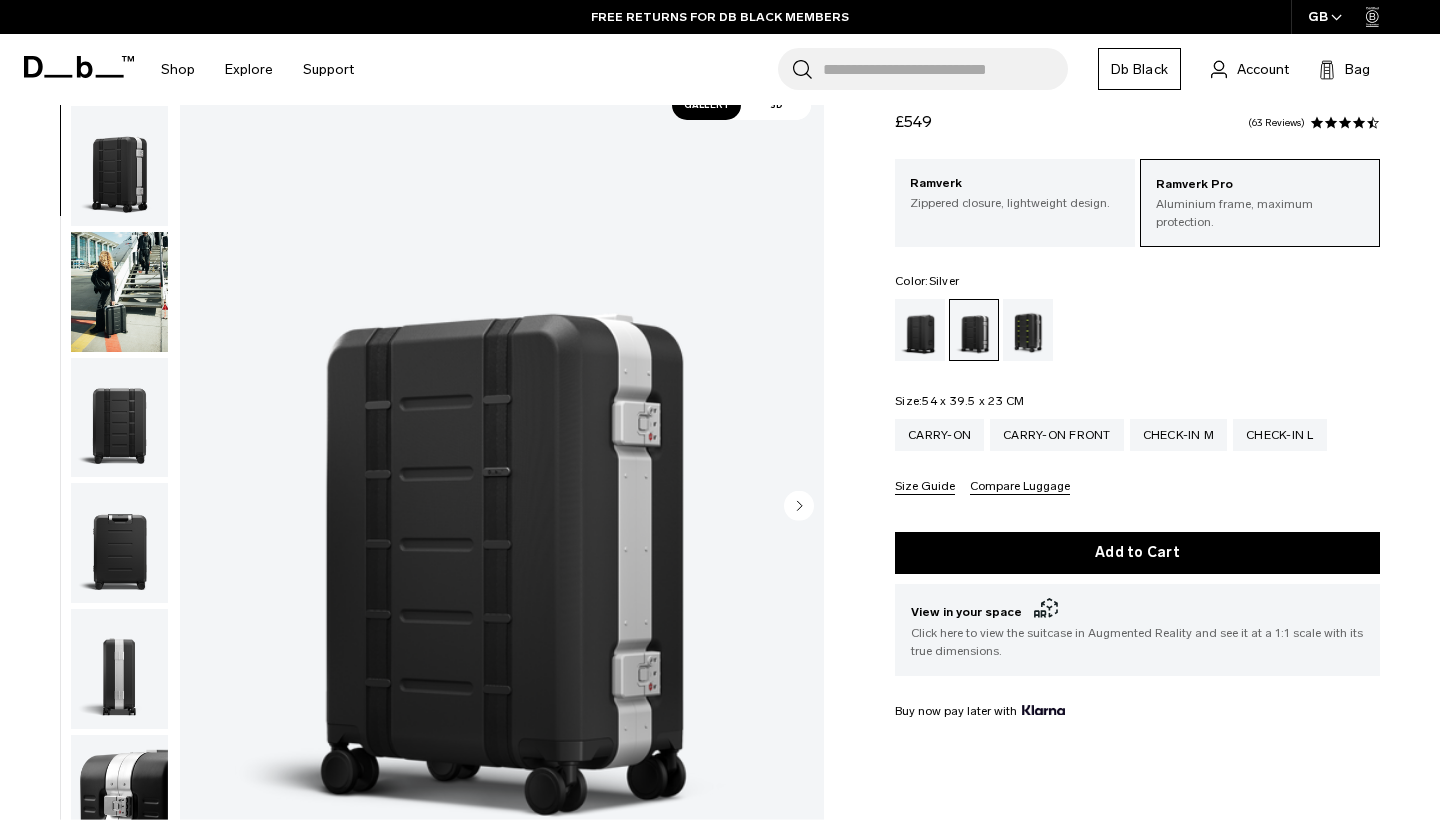 click at bounding box center [119, 292] 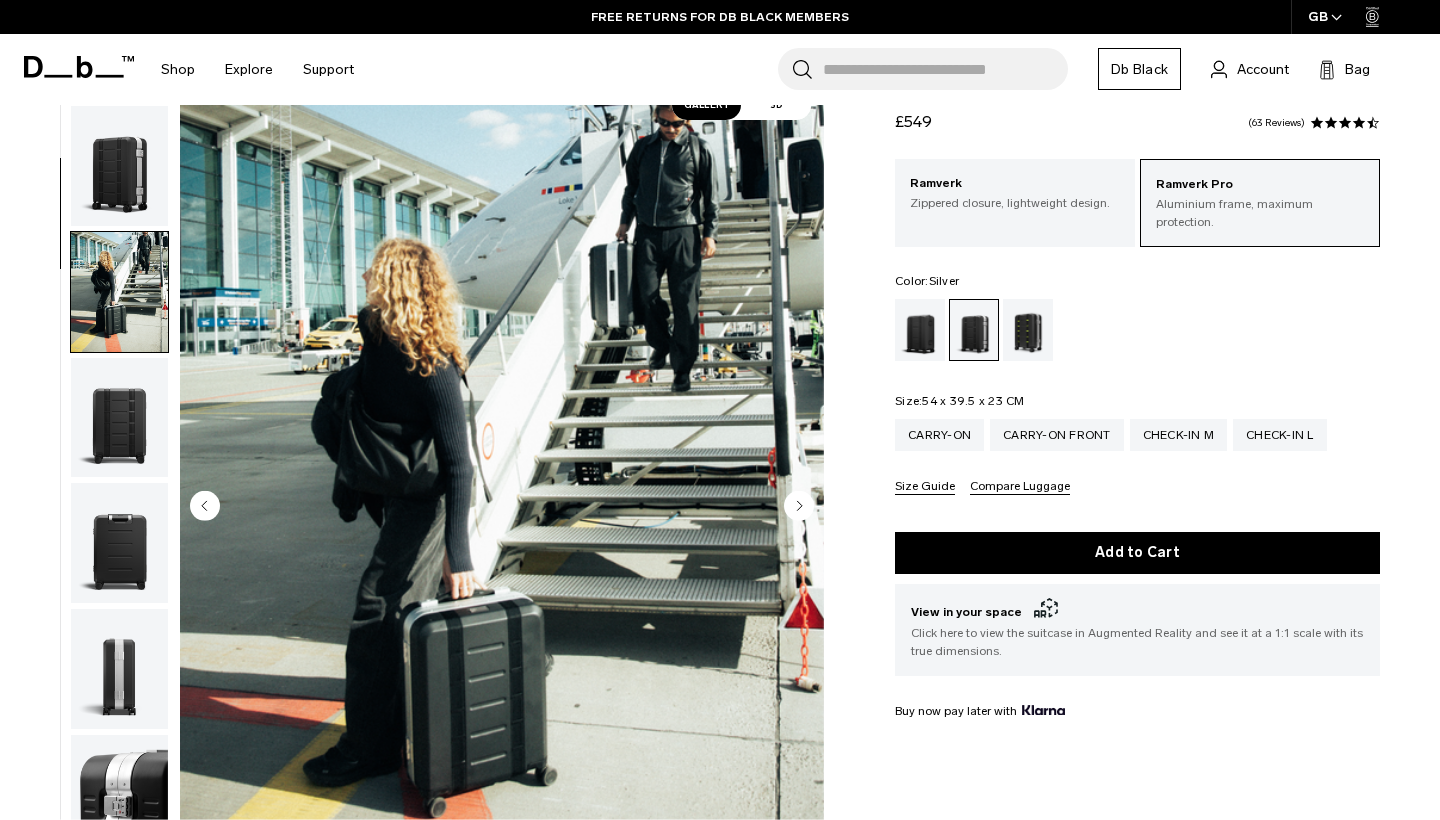 scroll, scrollTop: 127, scrollLeft: 0, axis: vertical 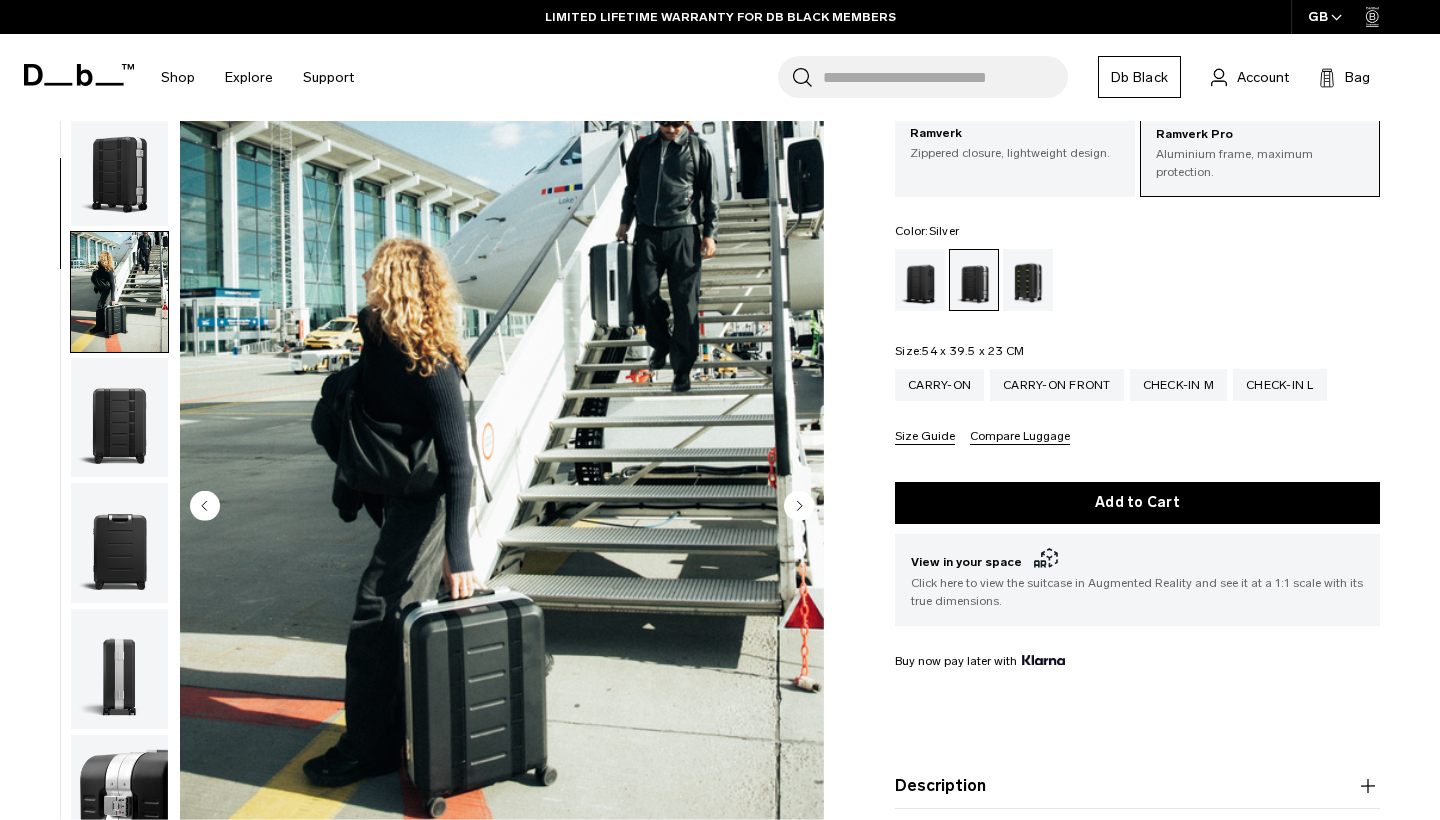click at bounding box center [119, 166] 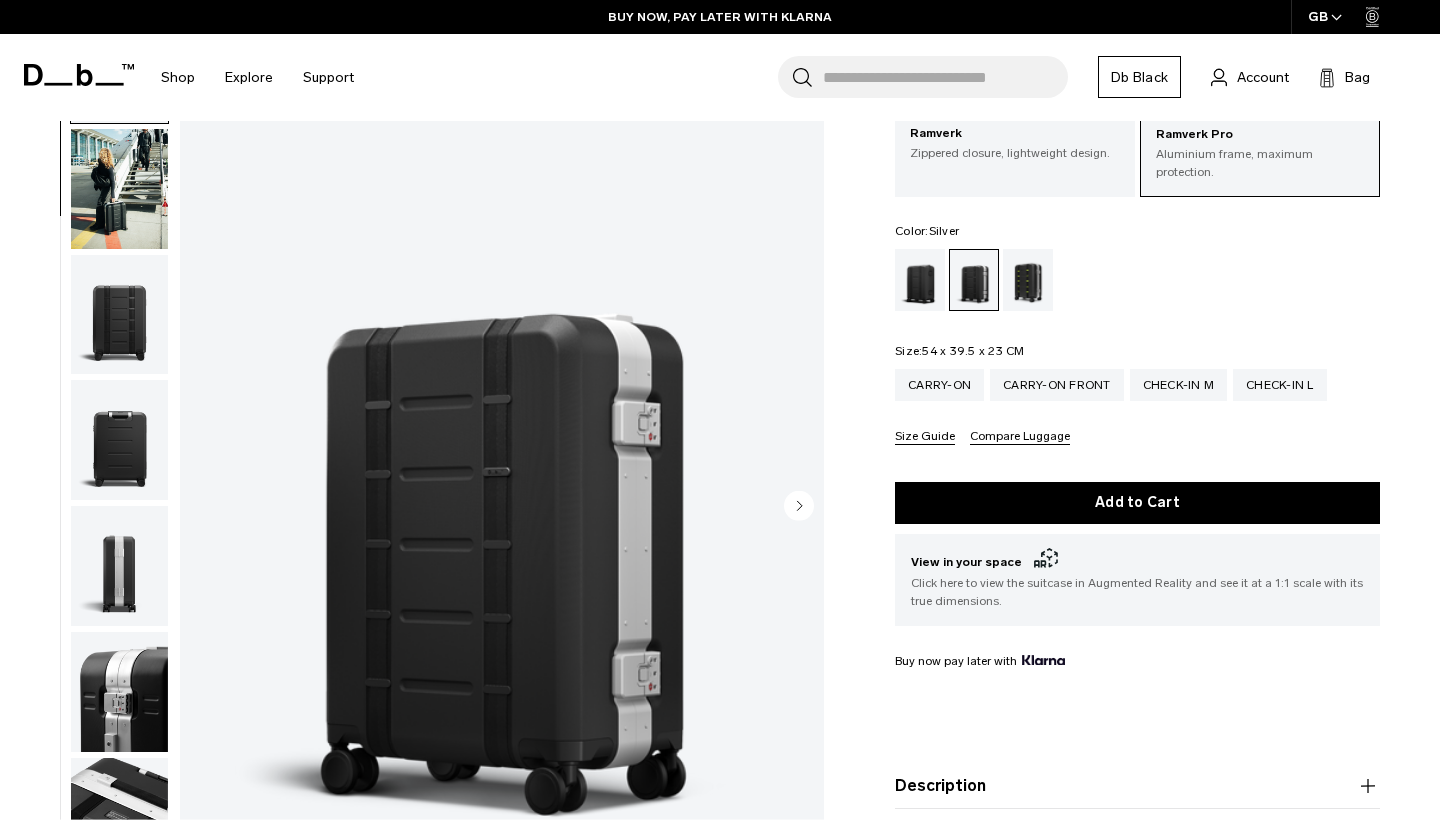 scroll, scrollTop: 104, scrollLeft: 0, axis: vertical 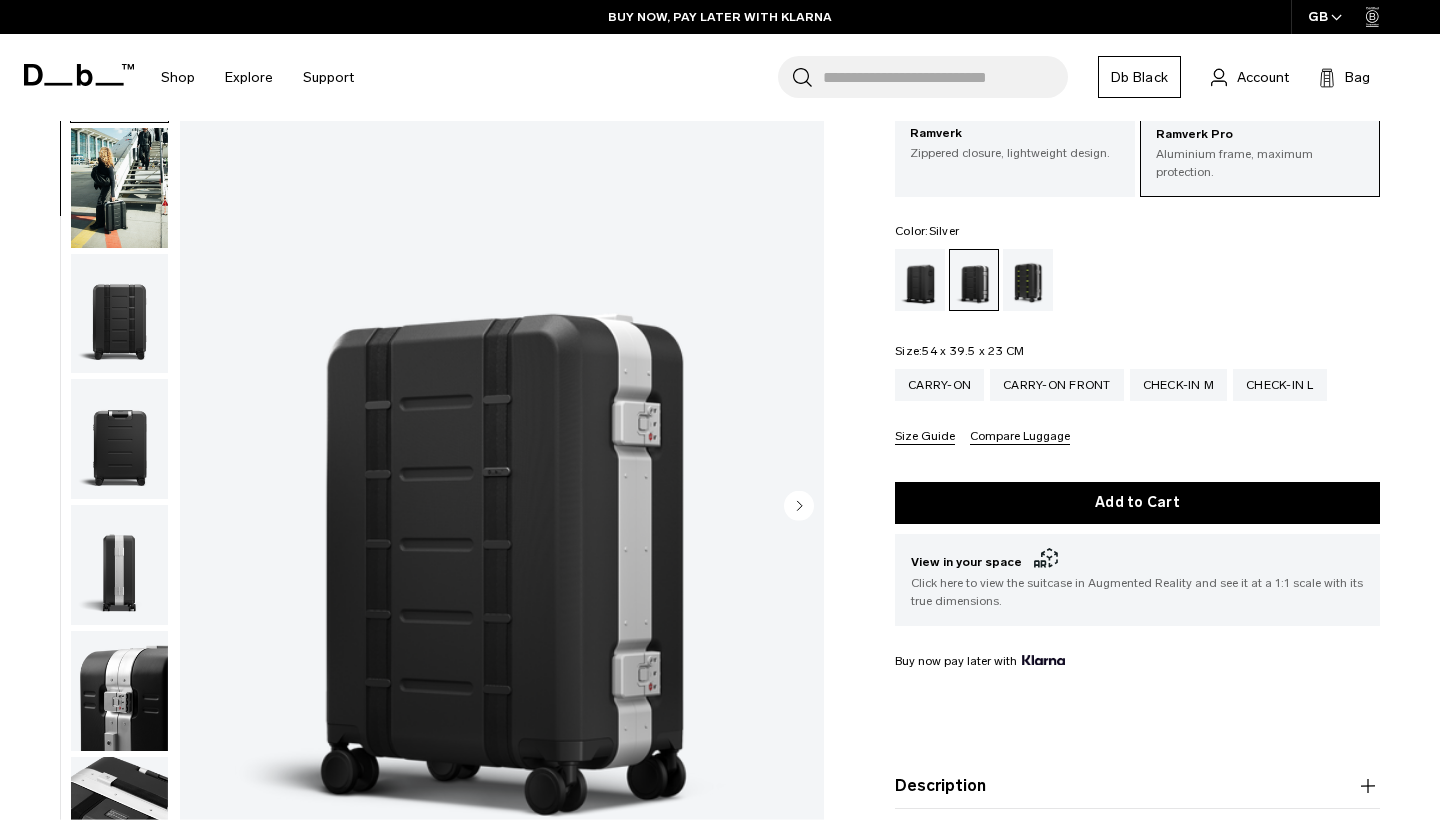 click at bounding box center (119, 691) 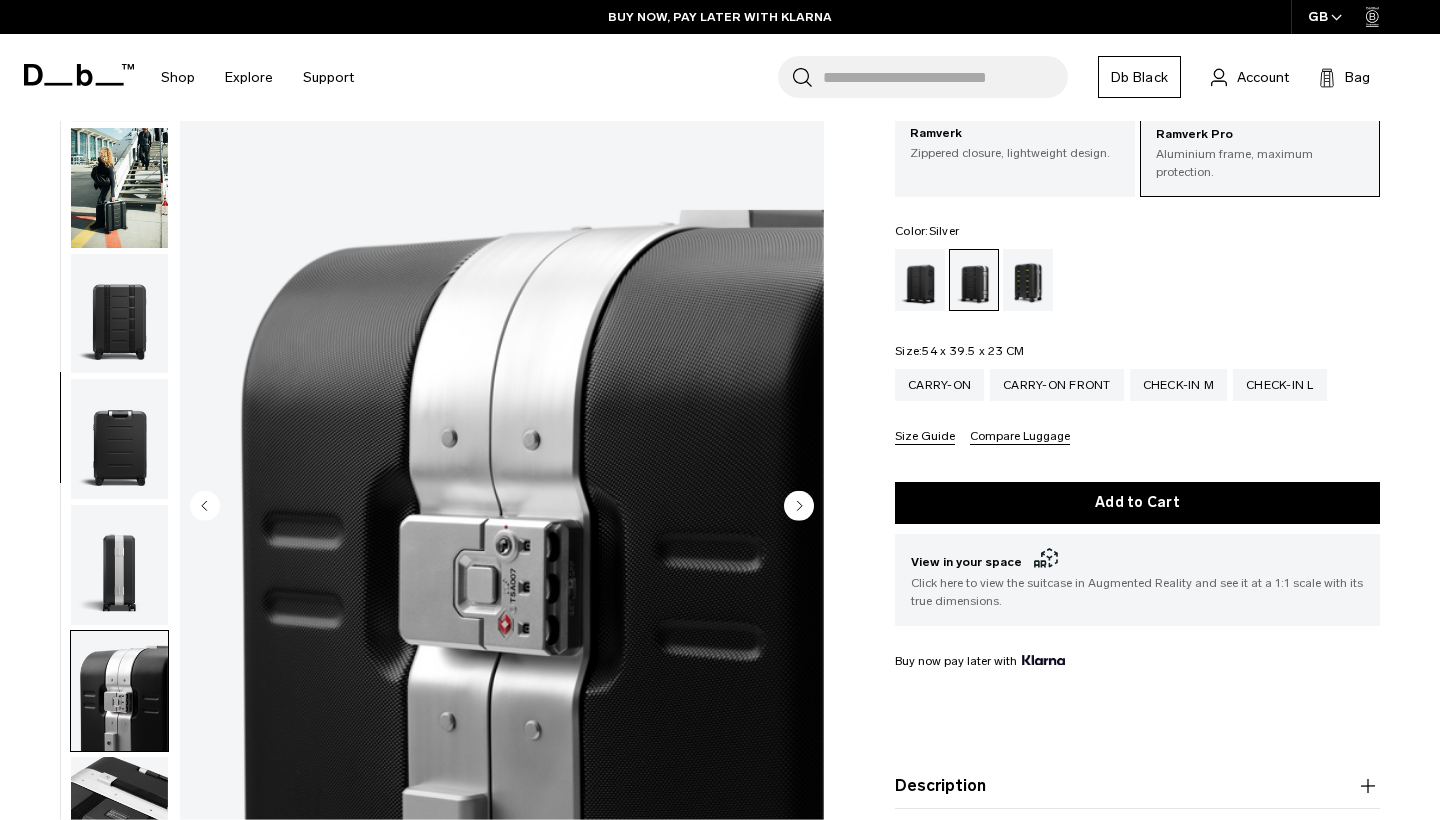 scroll, scrollTop: 635, scrollLeft: 0, axis: vertical 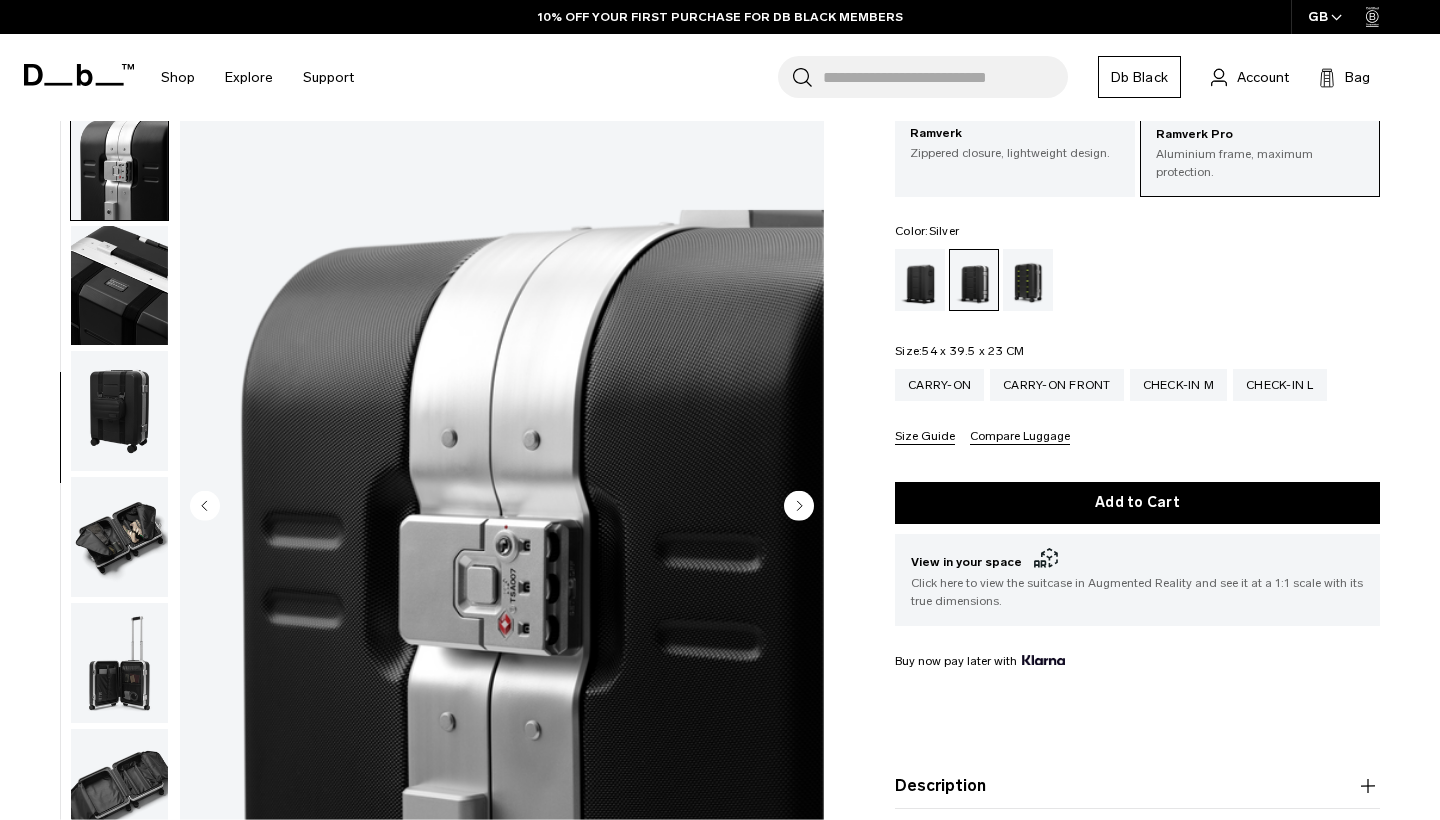 click at bounding box center [119, 663] 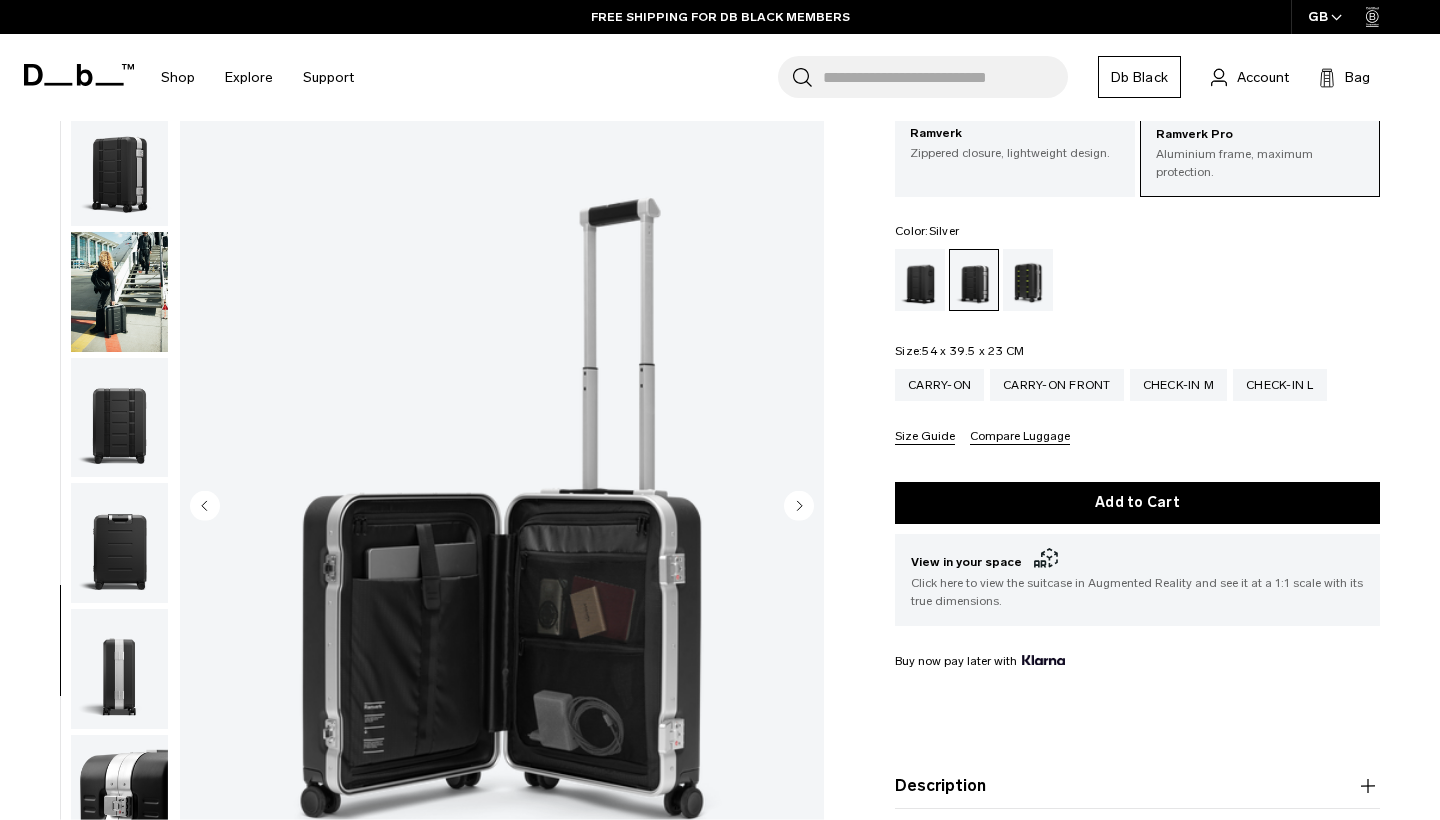 scroll, scrollTop: 0, scrollLeft: 0, axis: both 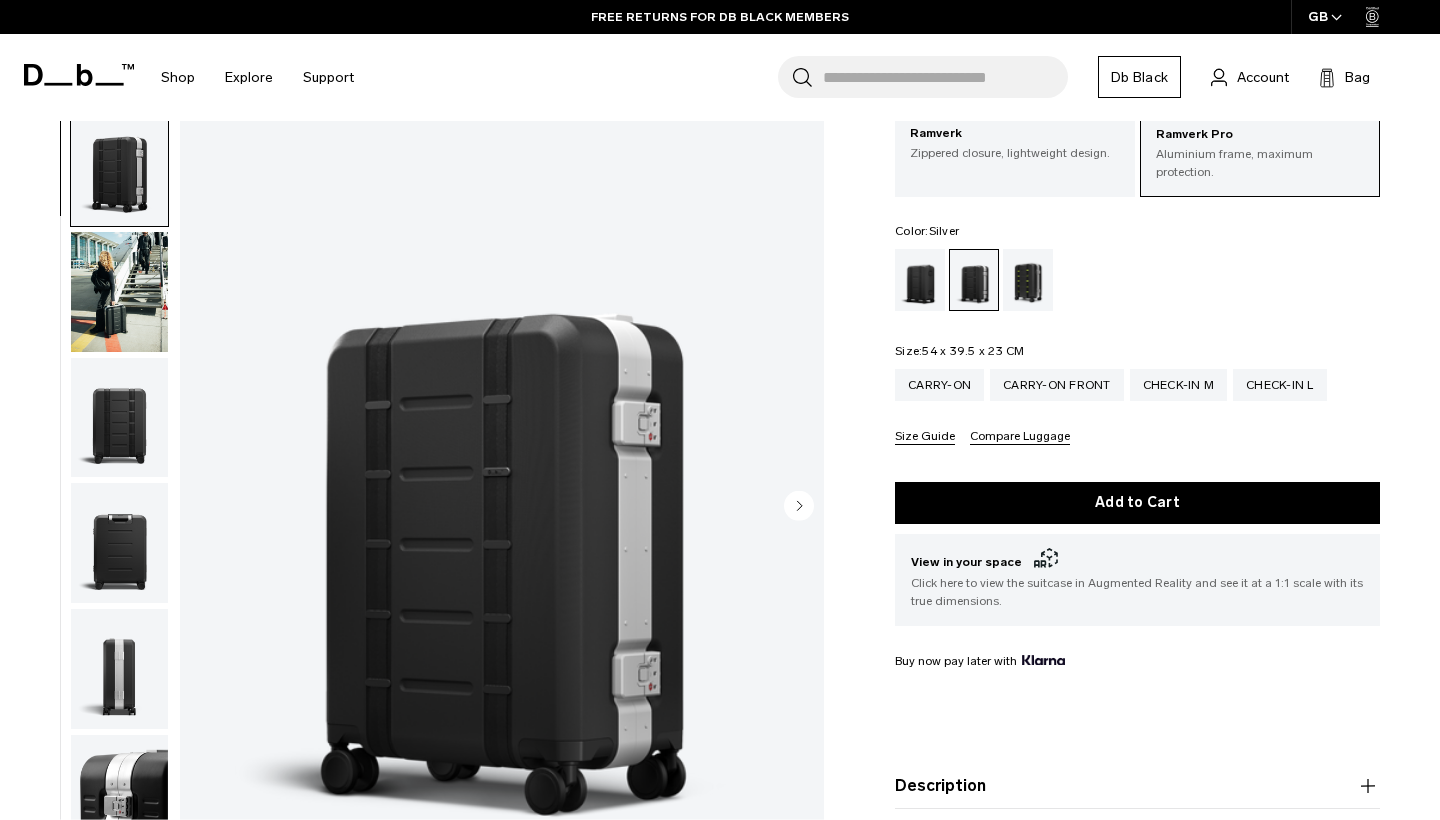 click at bounding box center (119, 292) 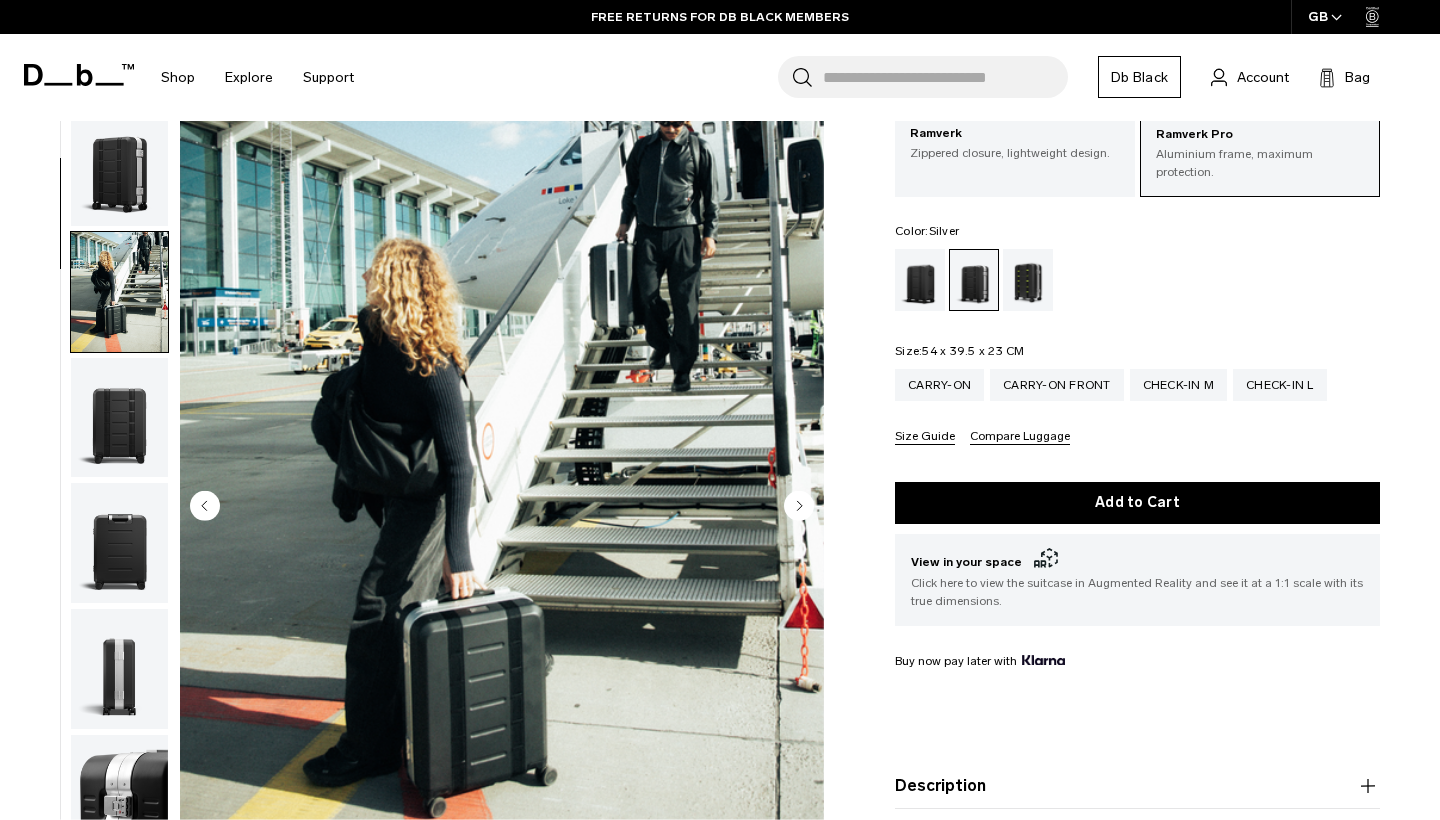scroll, scrollTop: 0, scrollLeft: 0, axis: both 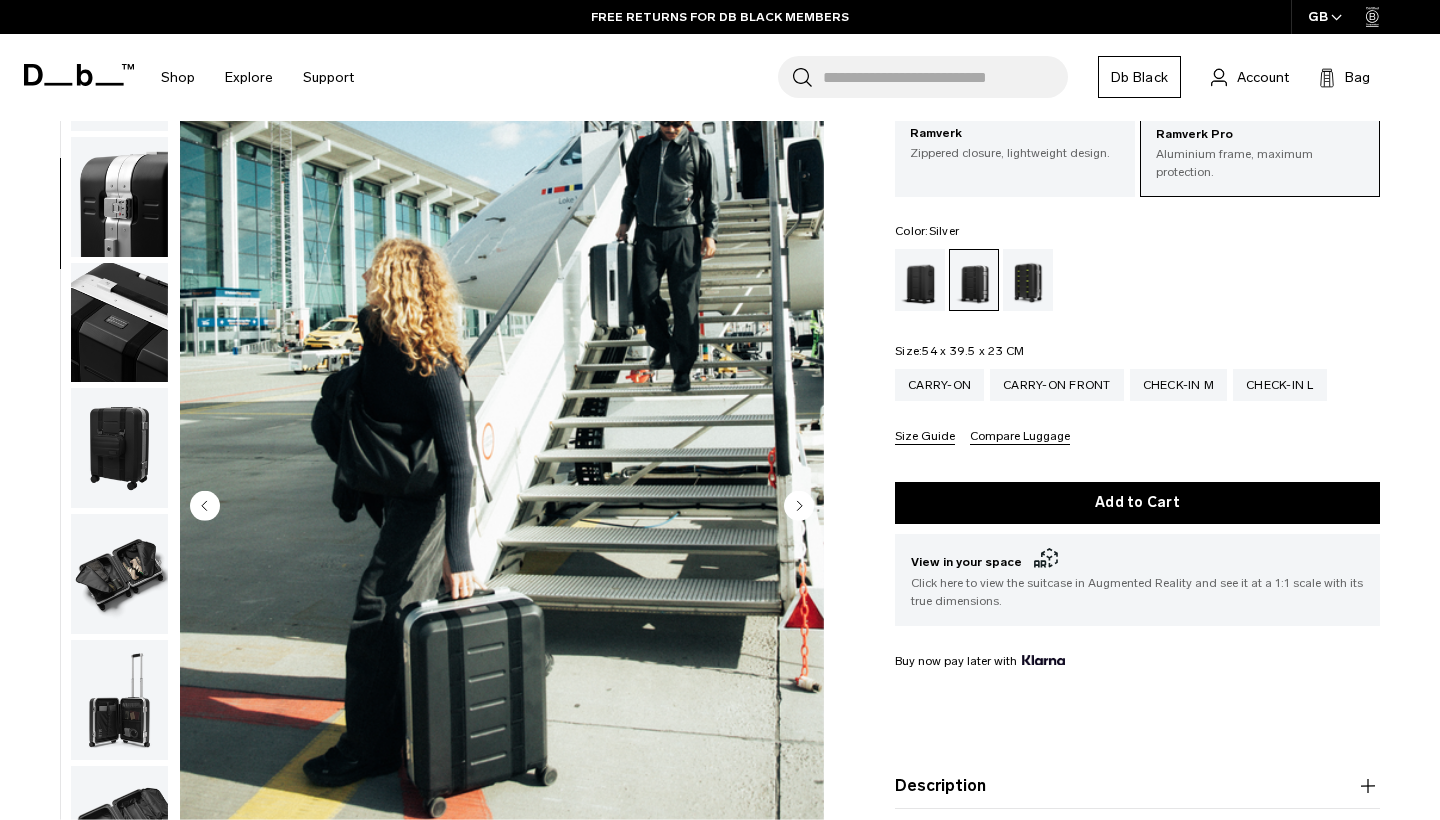 click at bounding box center (119, 700) 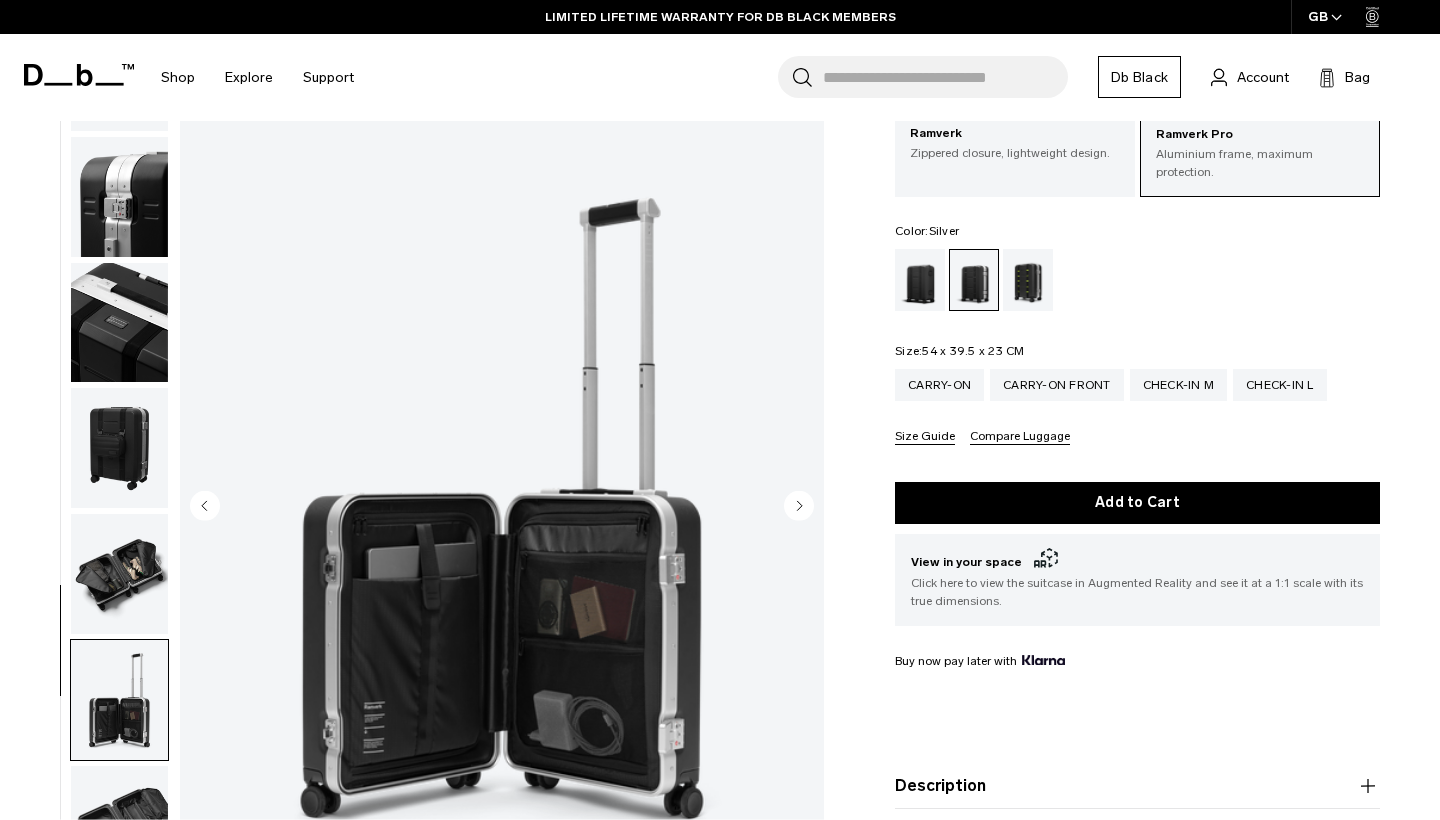 scroll, scrollTop: 969, scrollLeft: 0, axis: vertical 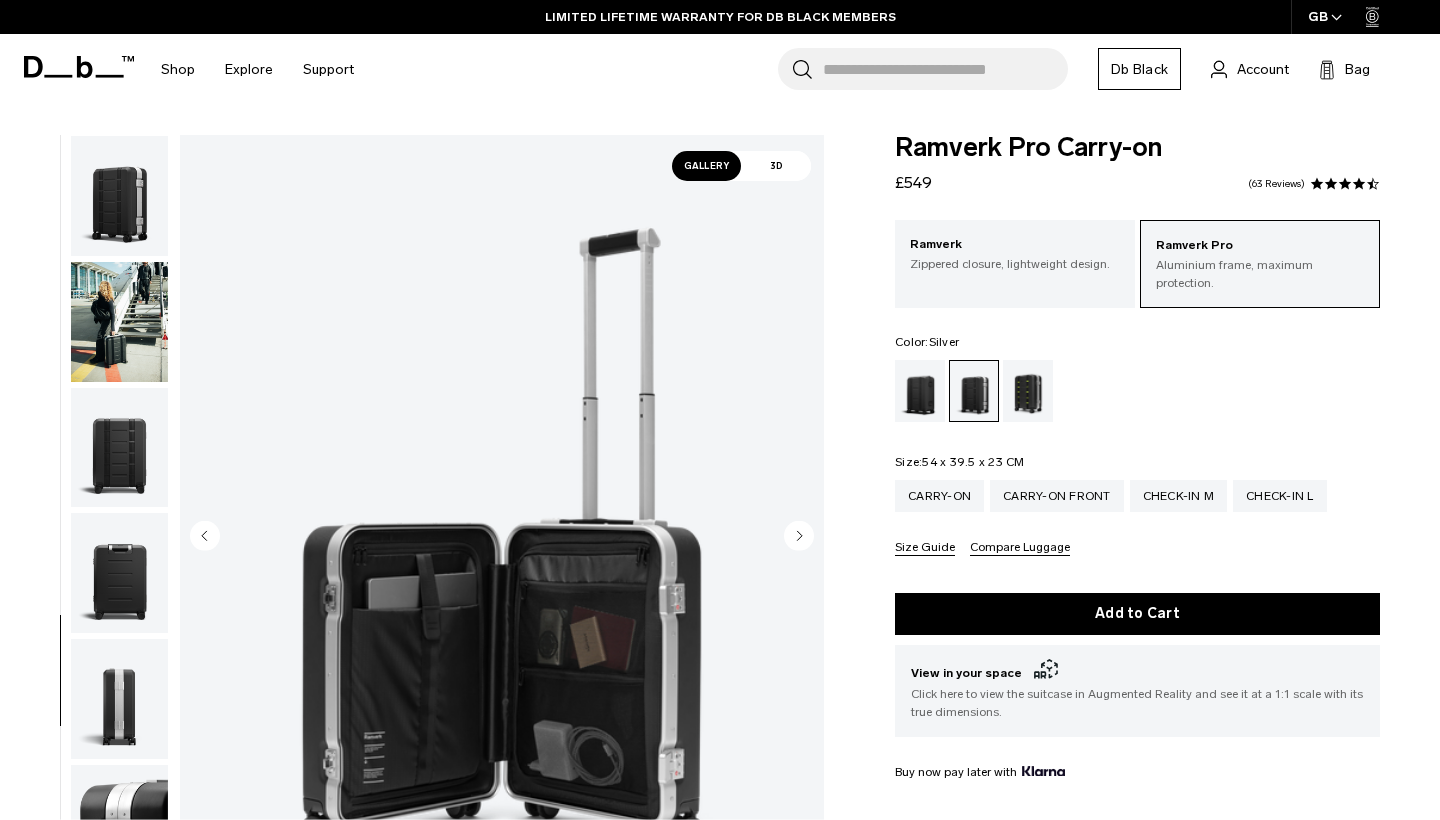 click at bounding box center (119, 322) 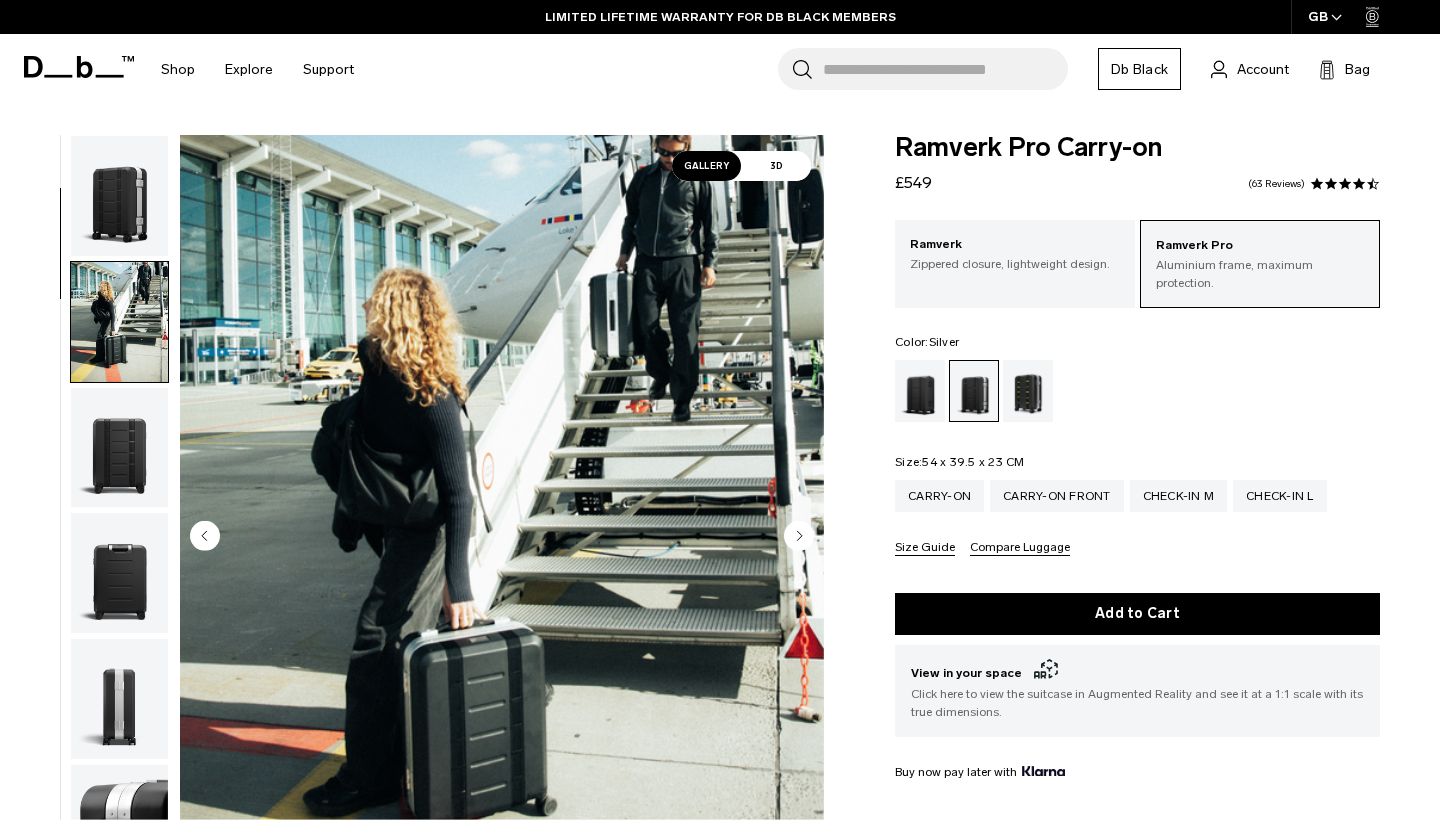 scroll, scrollTop: 127, scrollLeft: 0, axis: vertical 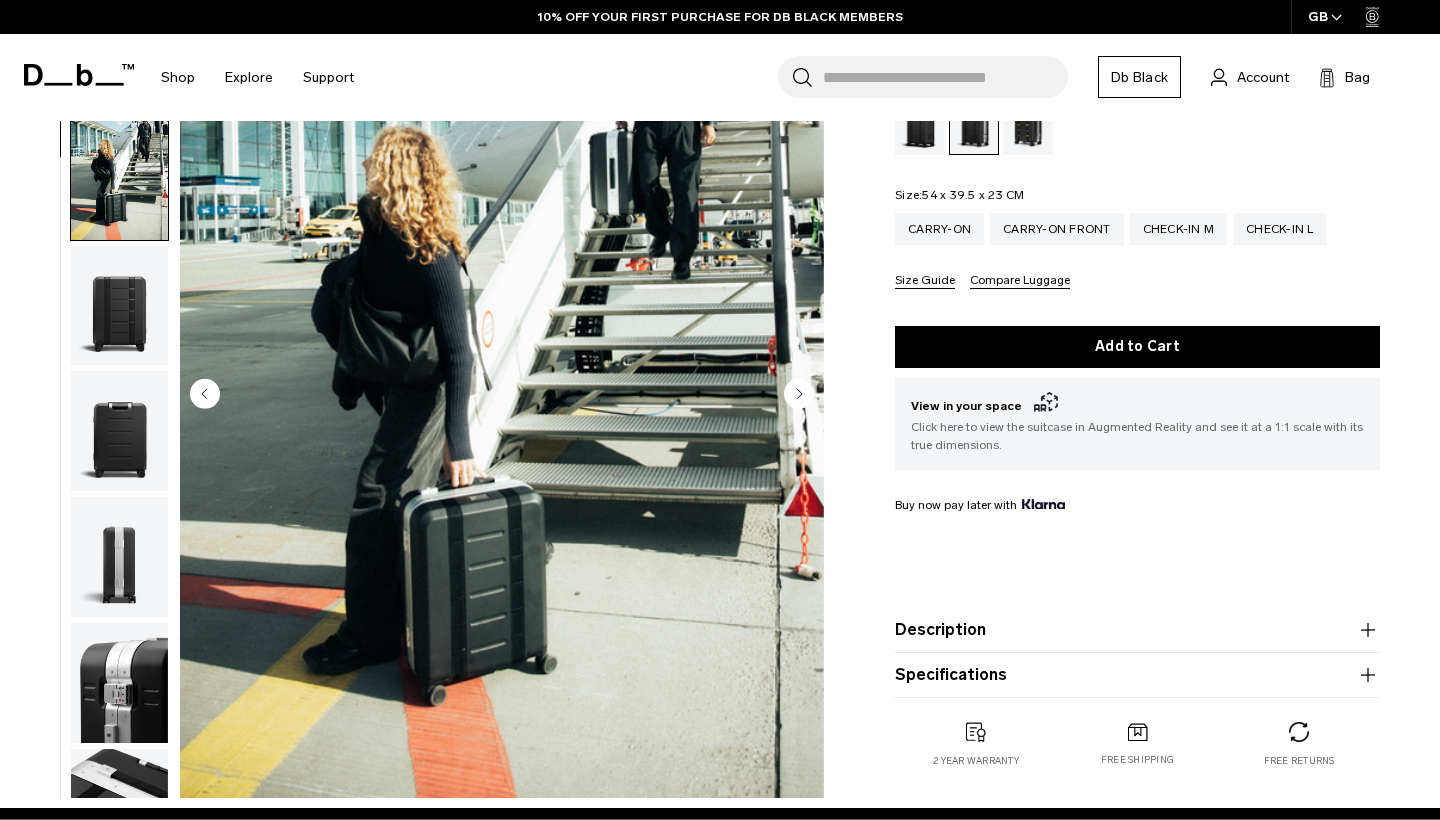 click at bounding box center [119, 180] 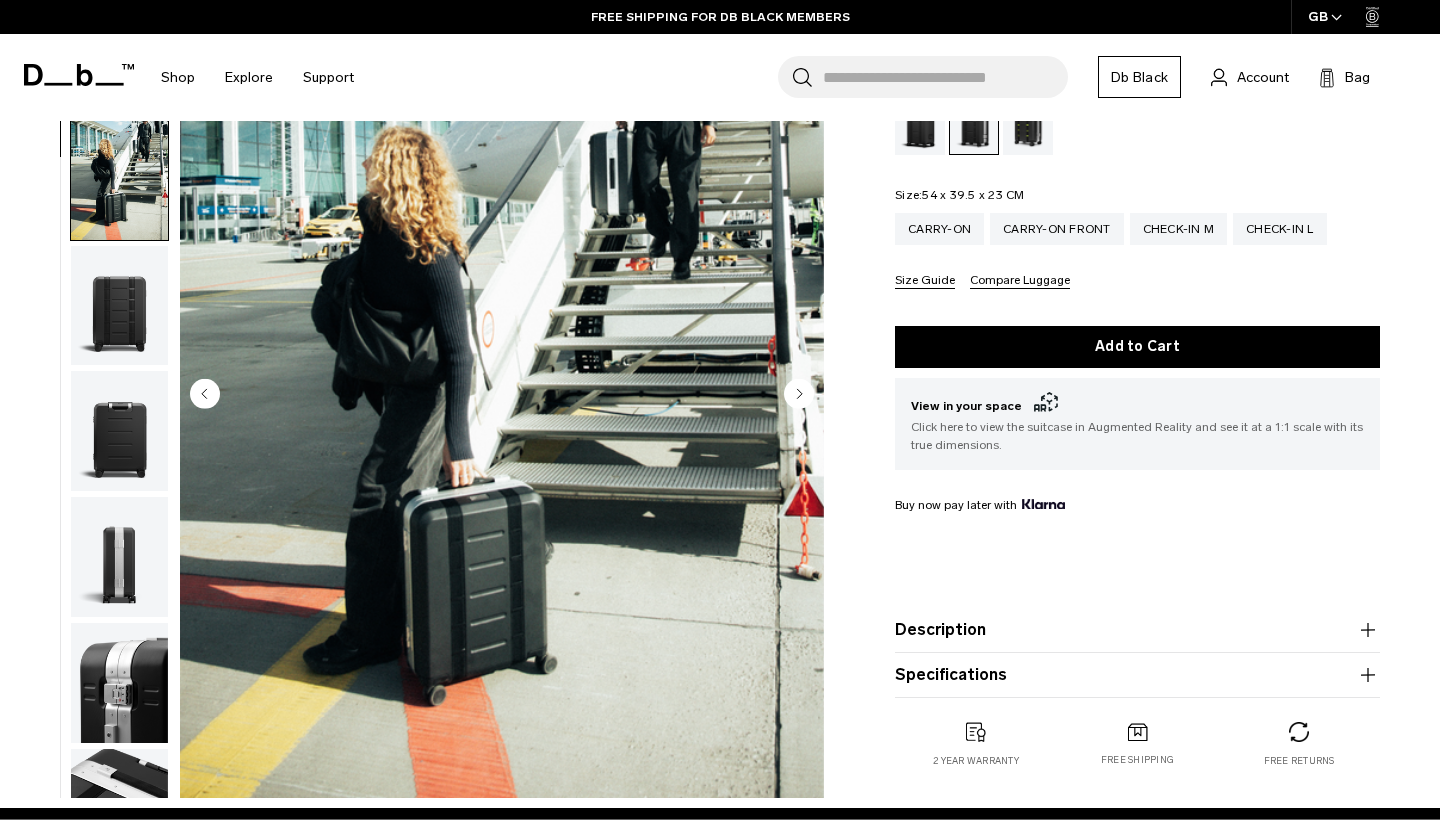 click at bounding box center (119, 180) 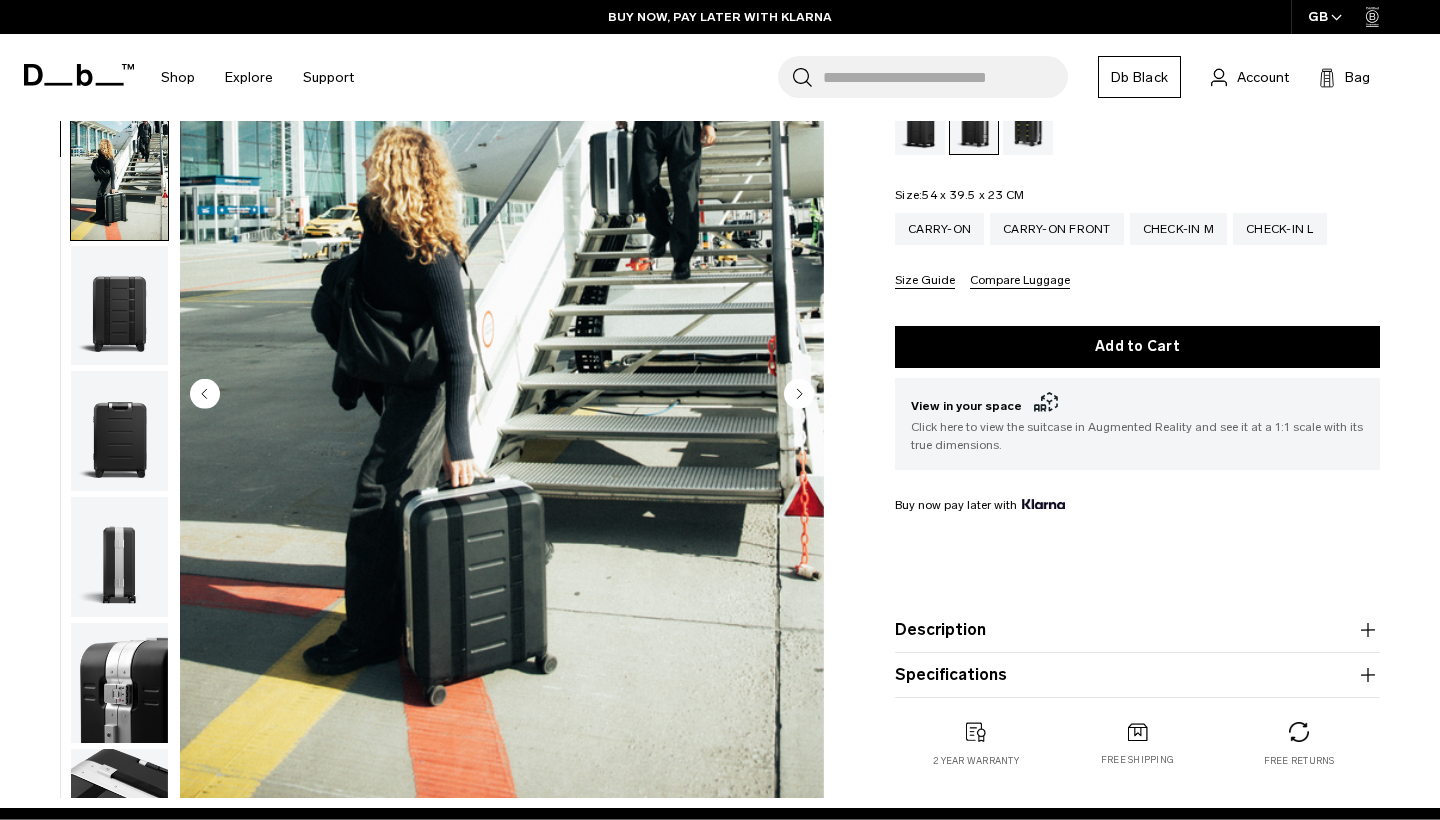 scroll, scrollTop: 0, scrollLeft: 0, axis: both 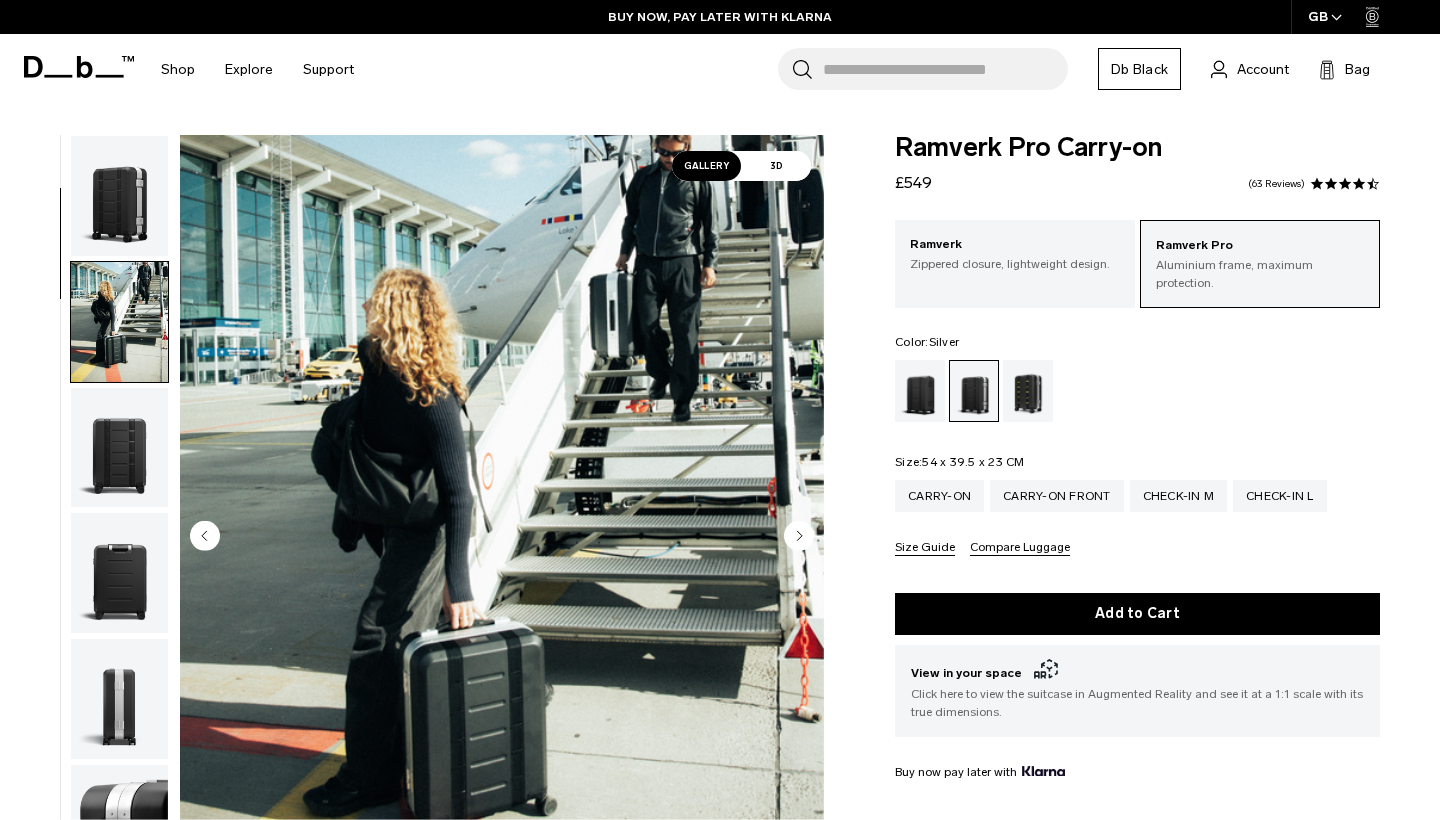 click at bounding box center [119, 196] 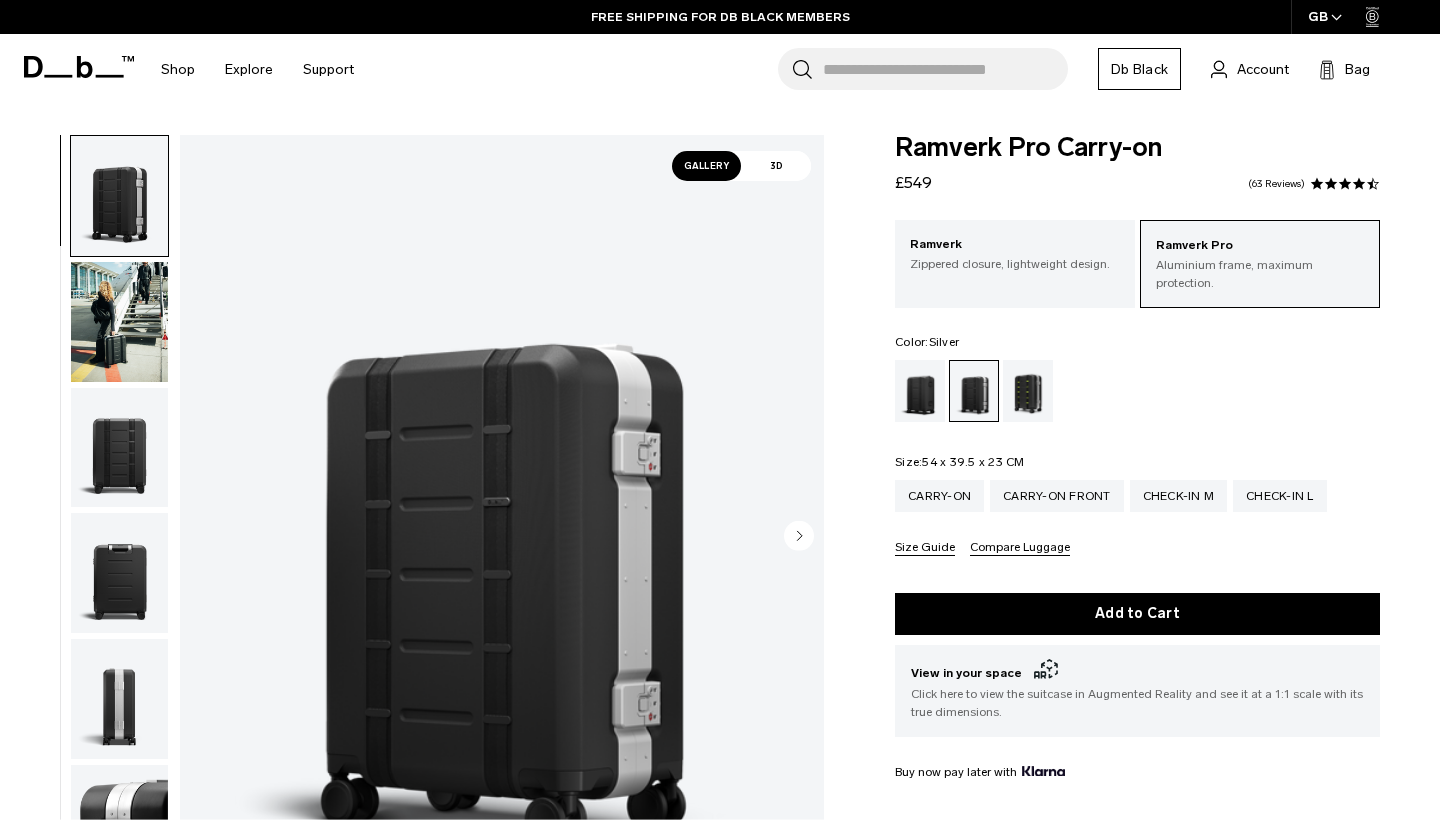scroll, scrollTop: 0, scrollLeft: 0, axis: both 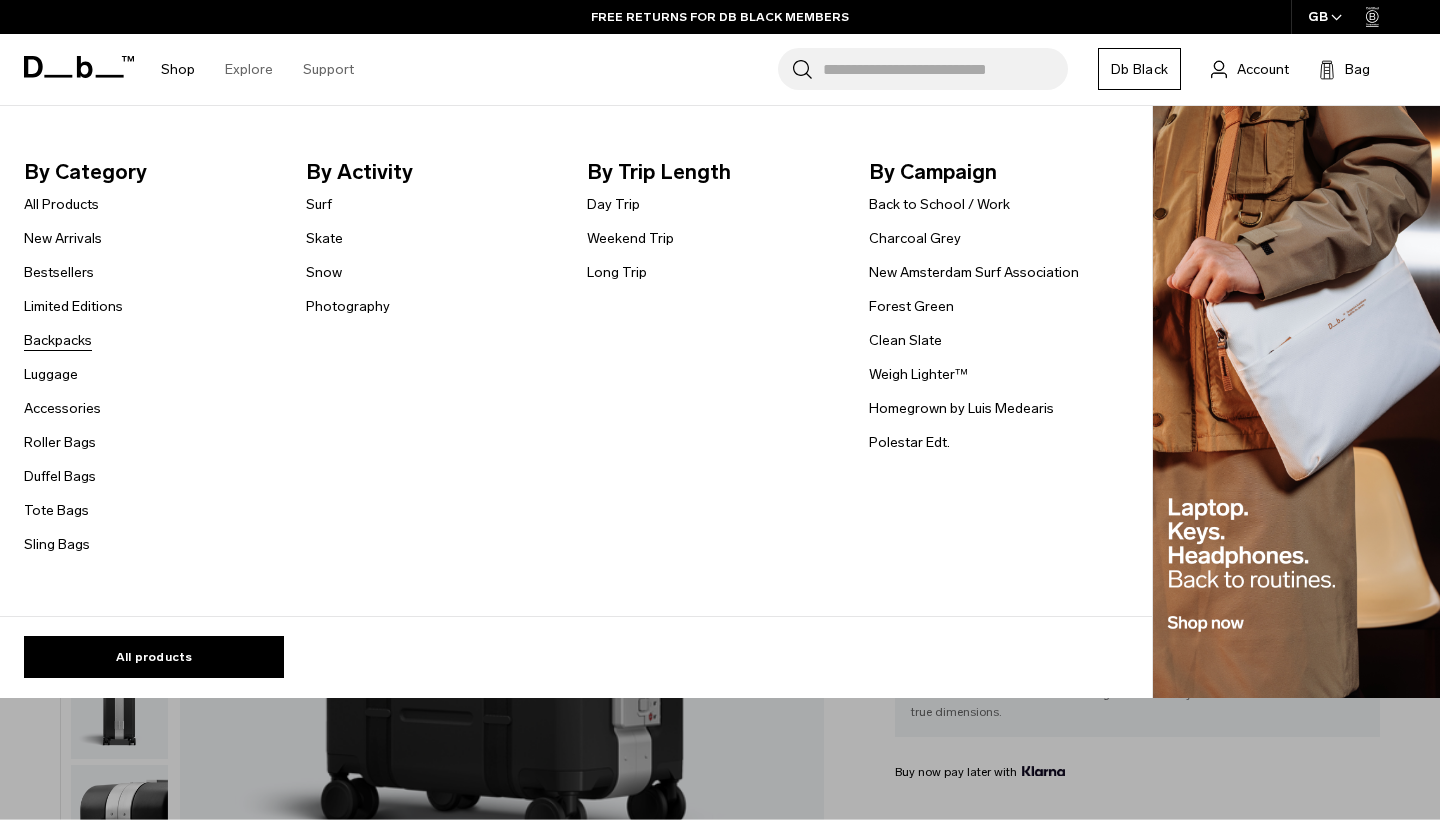 click on "Backpacks" at bounding box center (58, 340) 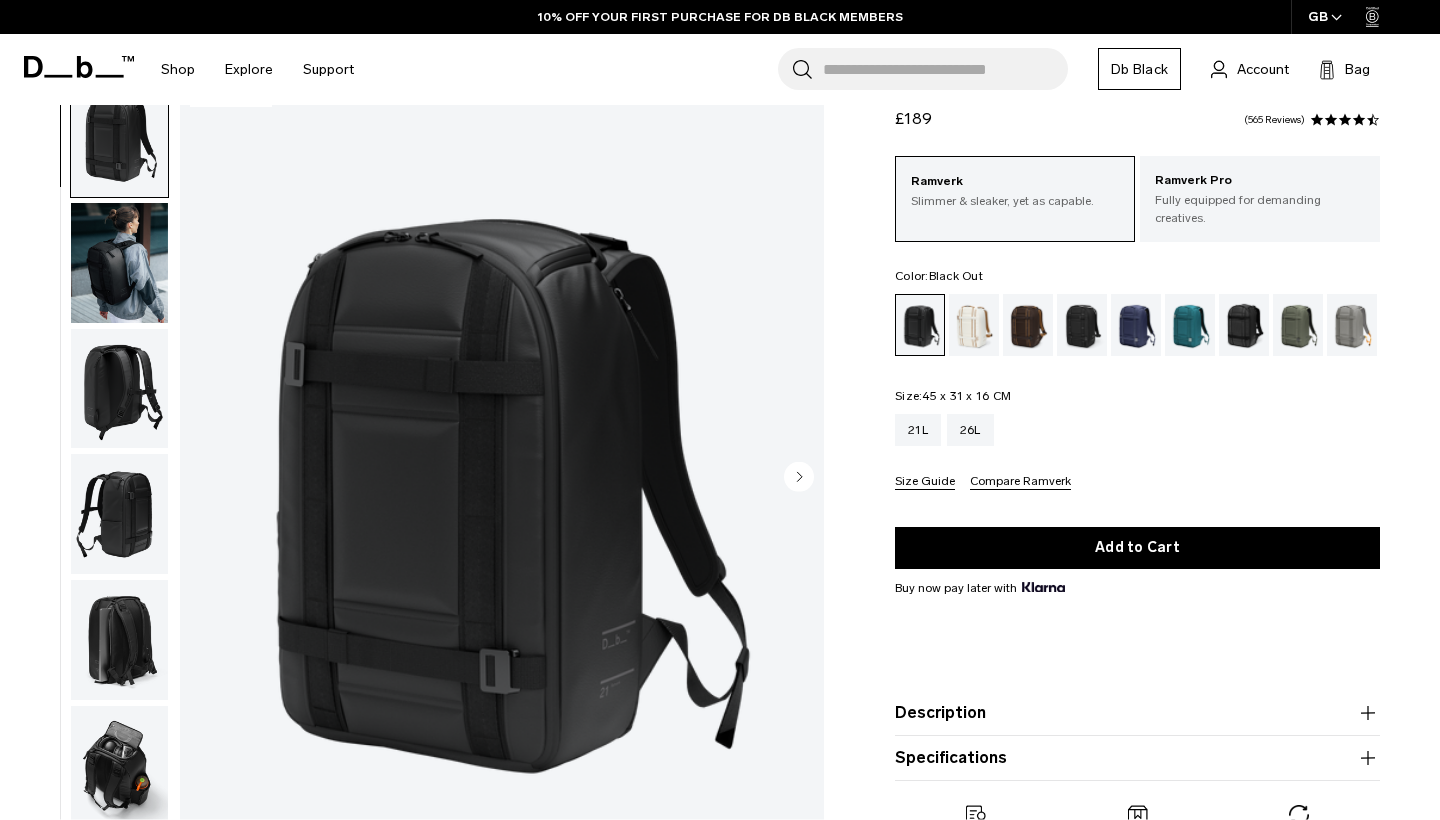 scroll, scrollTop: 64, scrollLeft: 0, axis: vertical 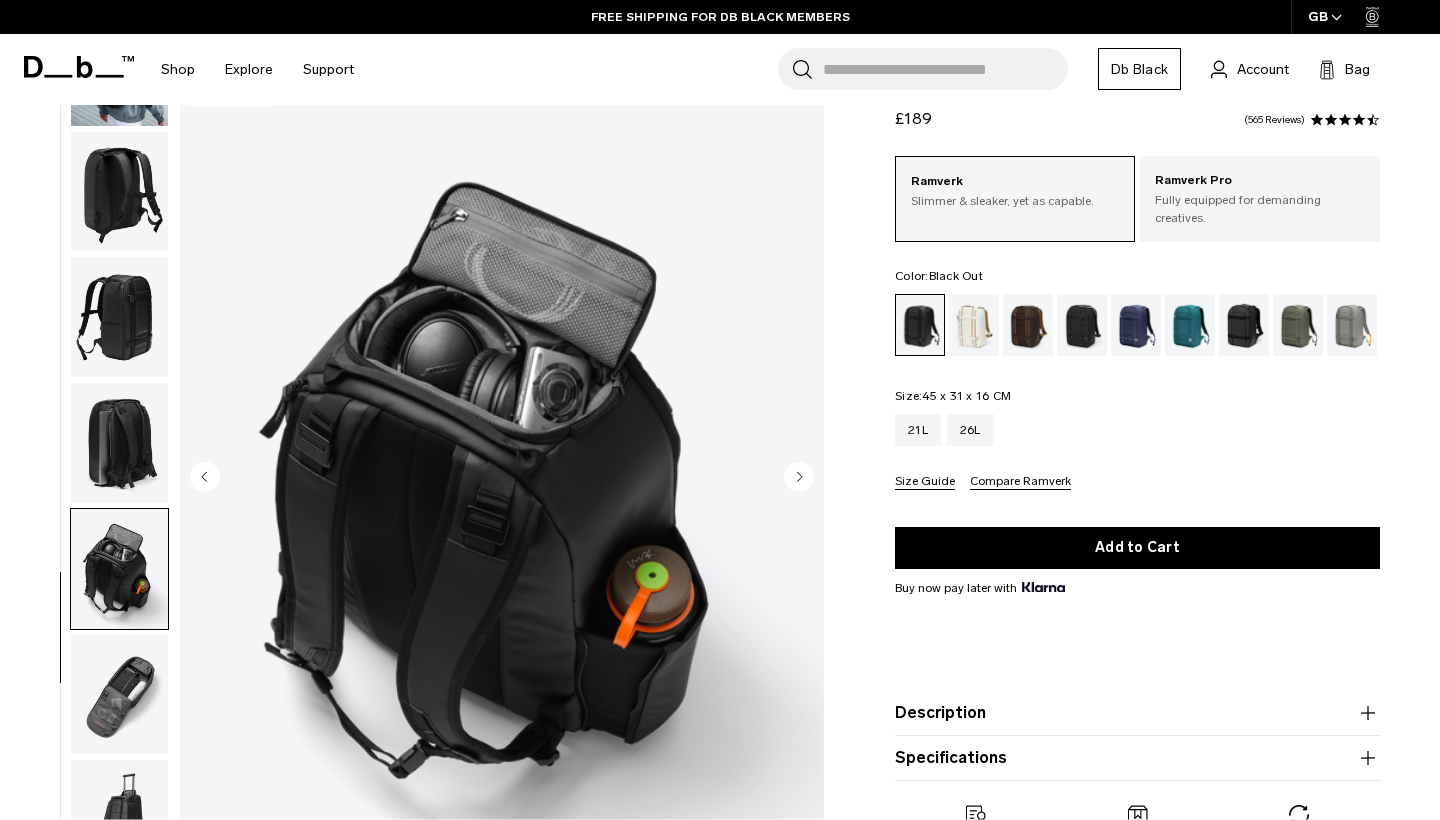 click at bounding box center (119, 443) 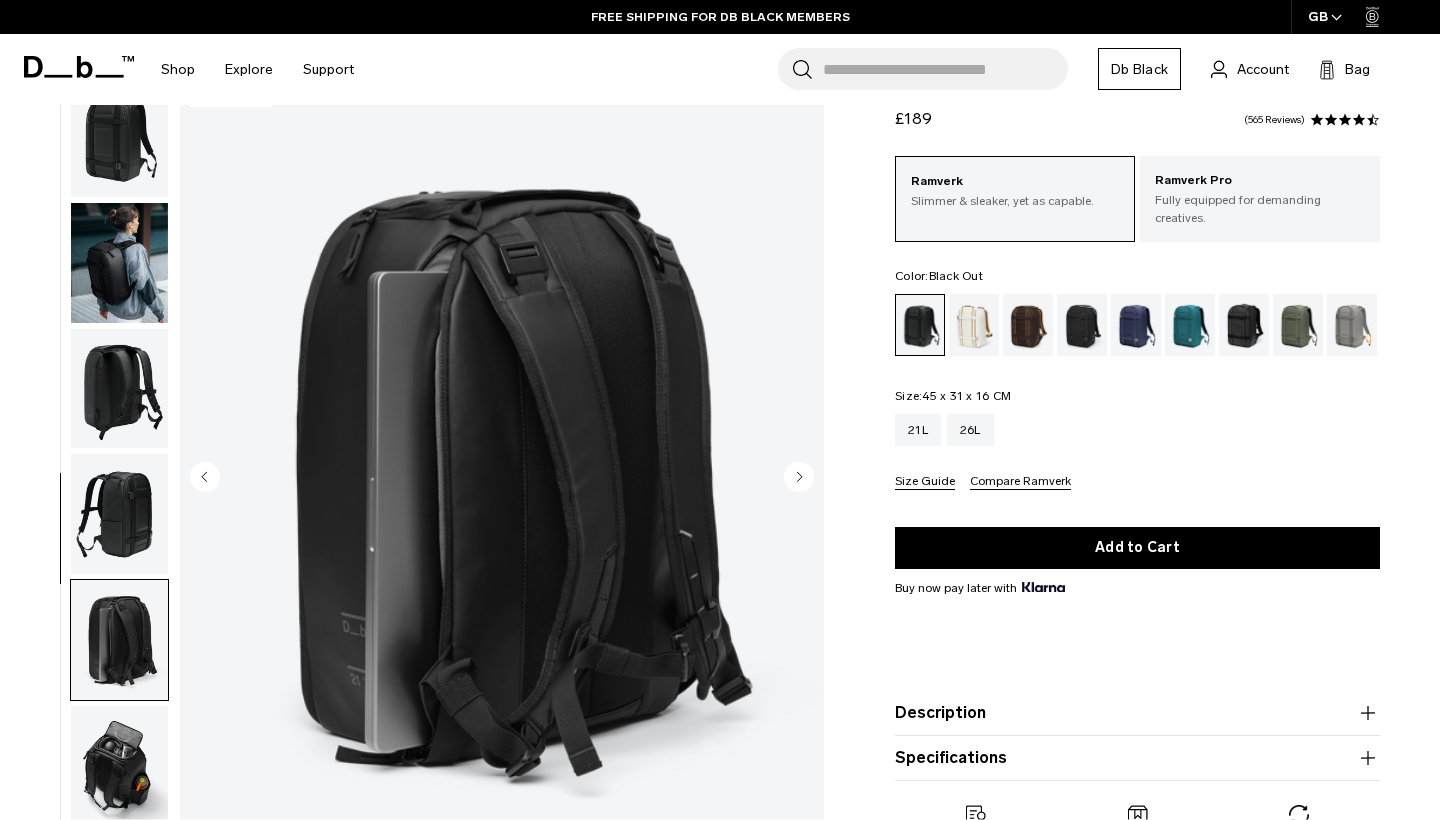 scroll, scrollTop: 0, scrollLeft: 0, axis: both 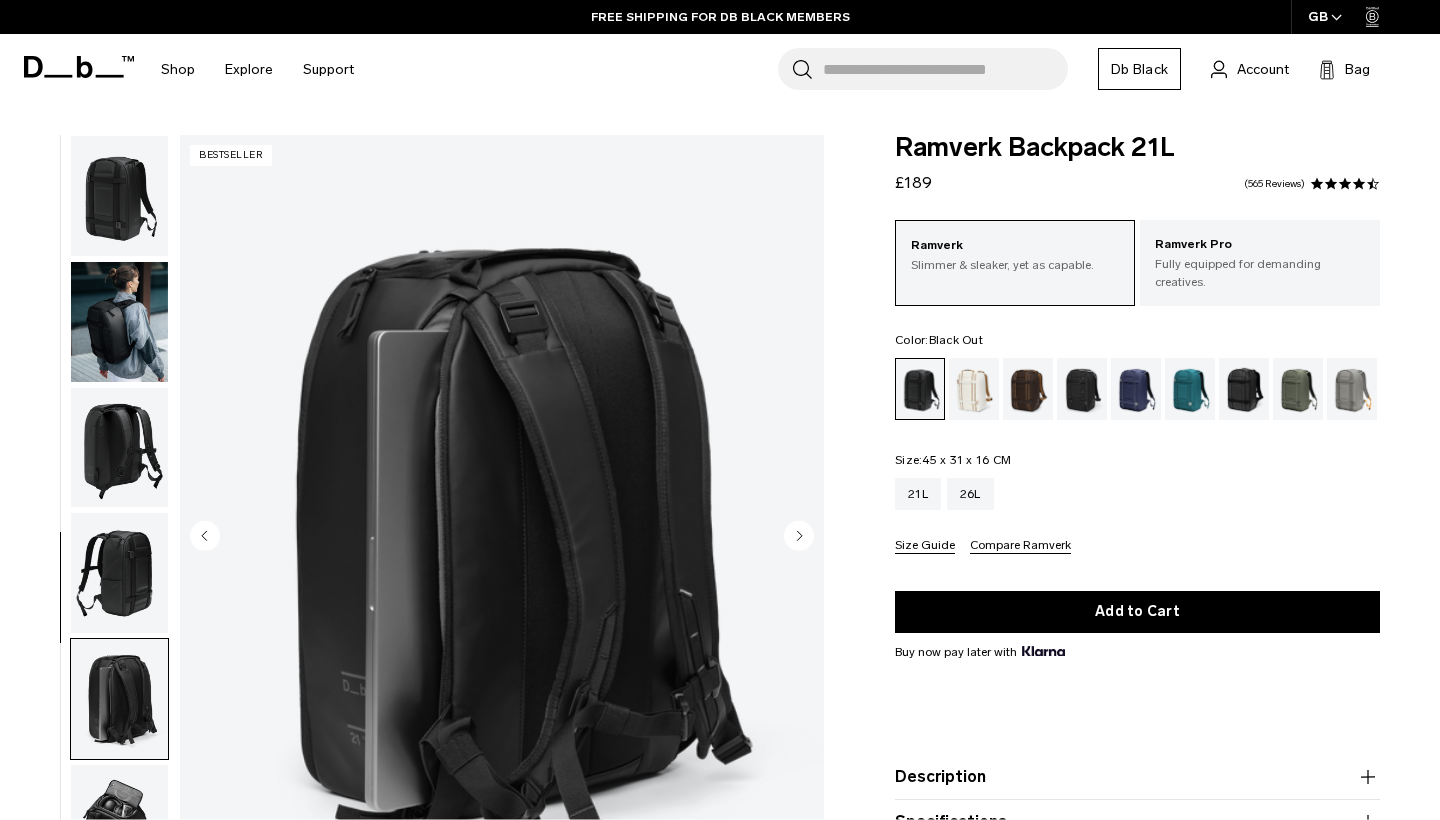 click at bounding box center (119, 322) 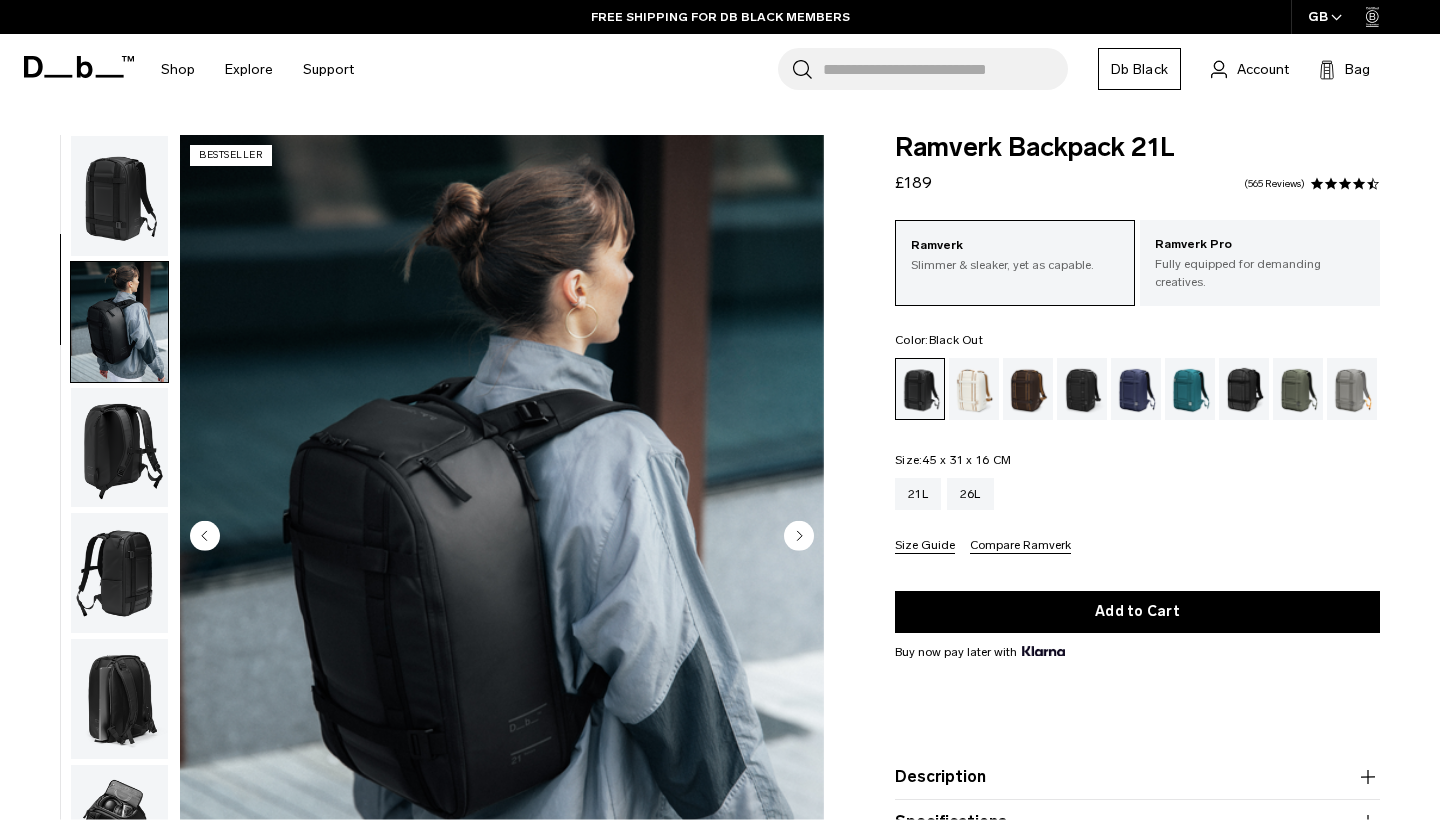 scroll, scrollTop: 127, scrollLeft: 0, axis: vertical 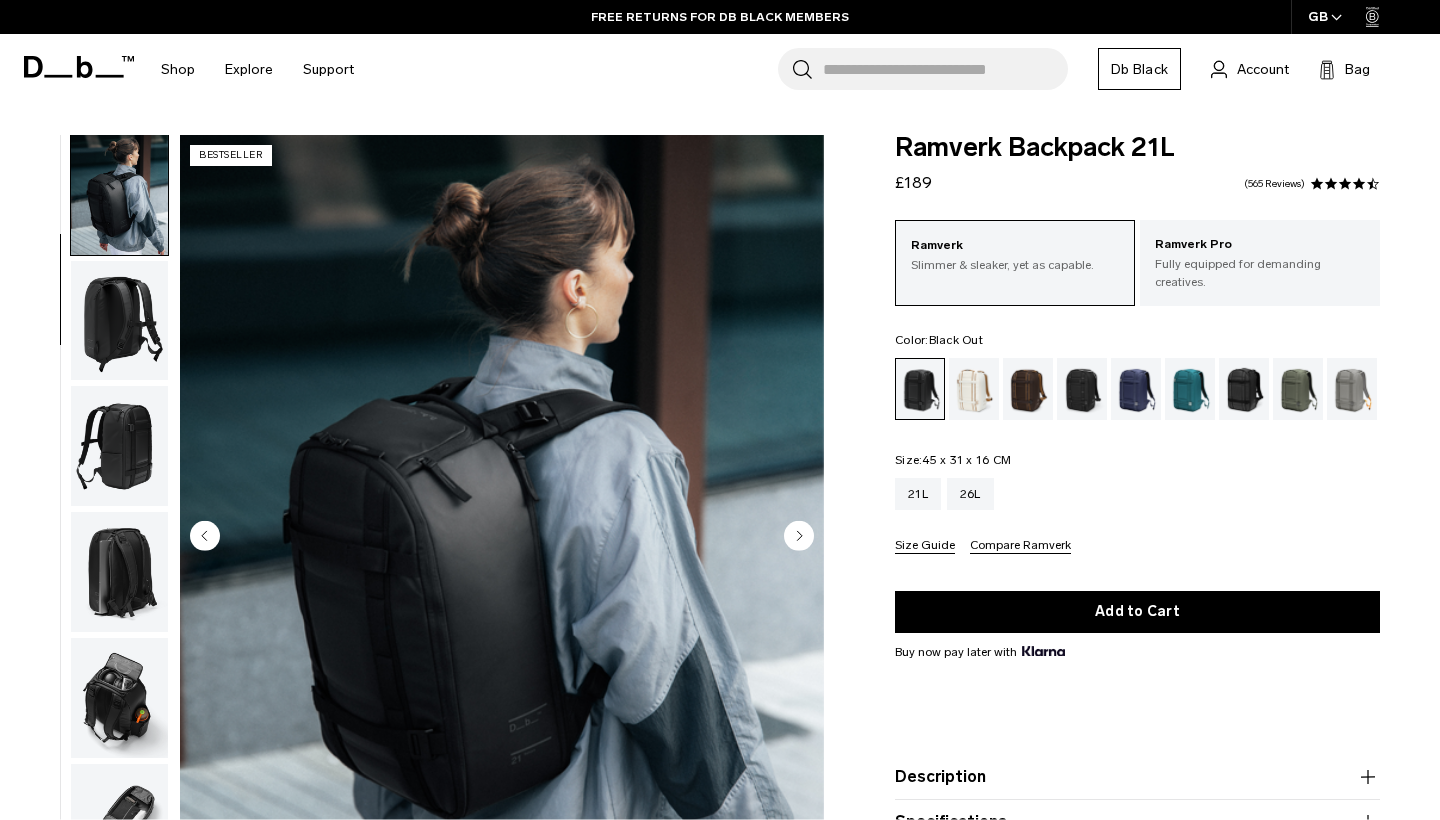 click at bounding box center [119, 195] 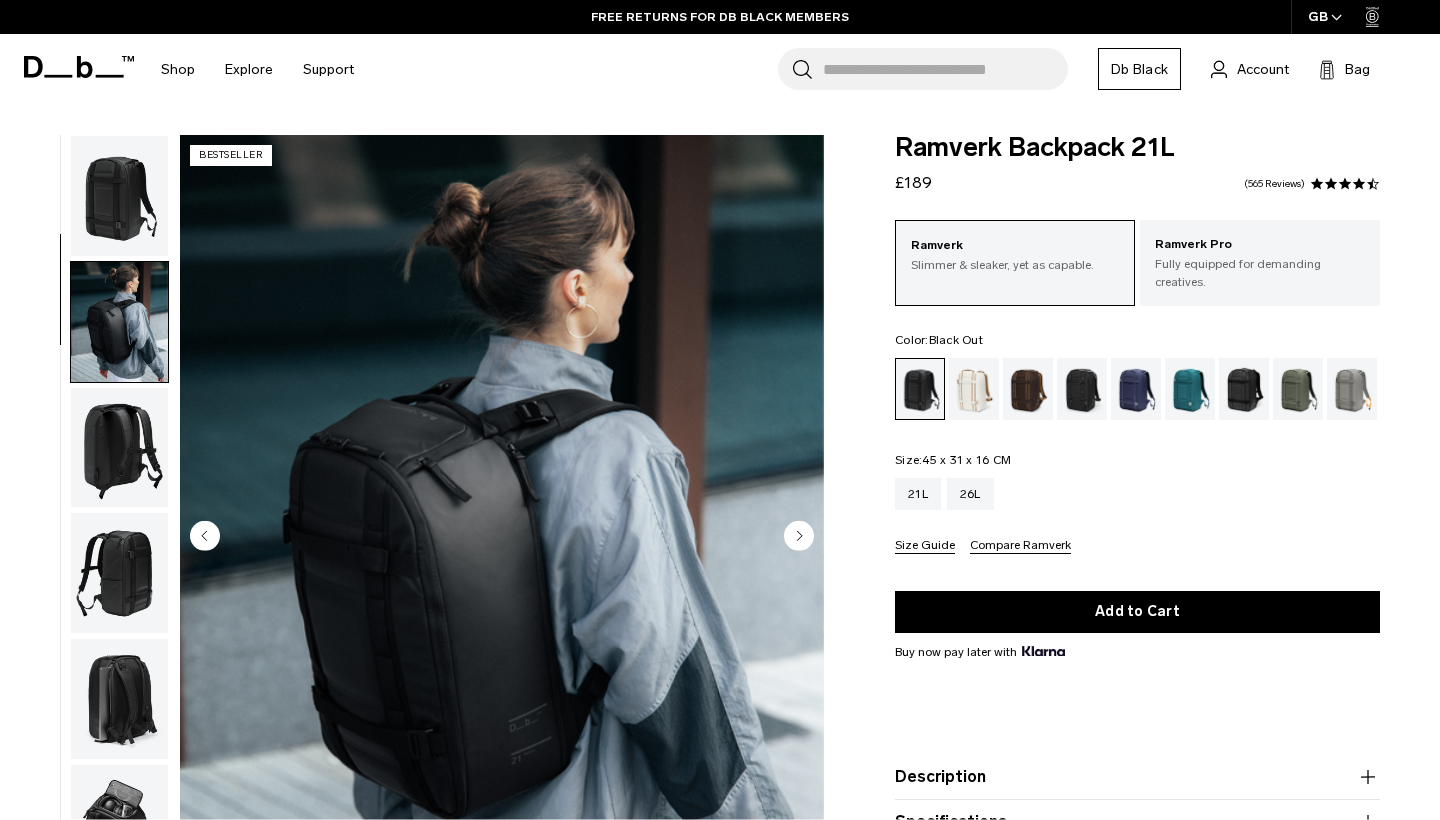scroll, scrollTop: -1, scrollLeft: 0, axis: vertical 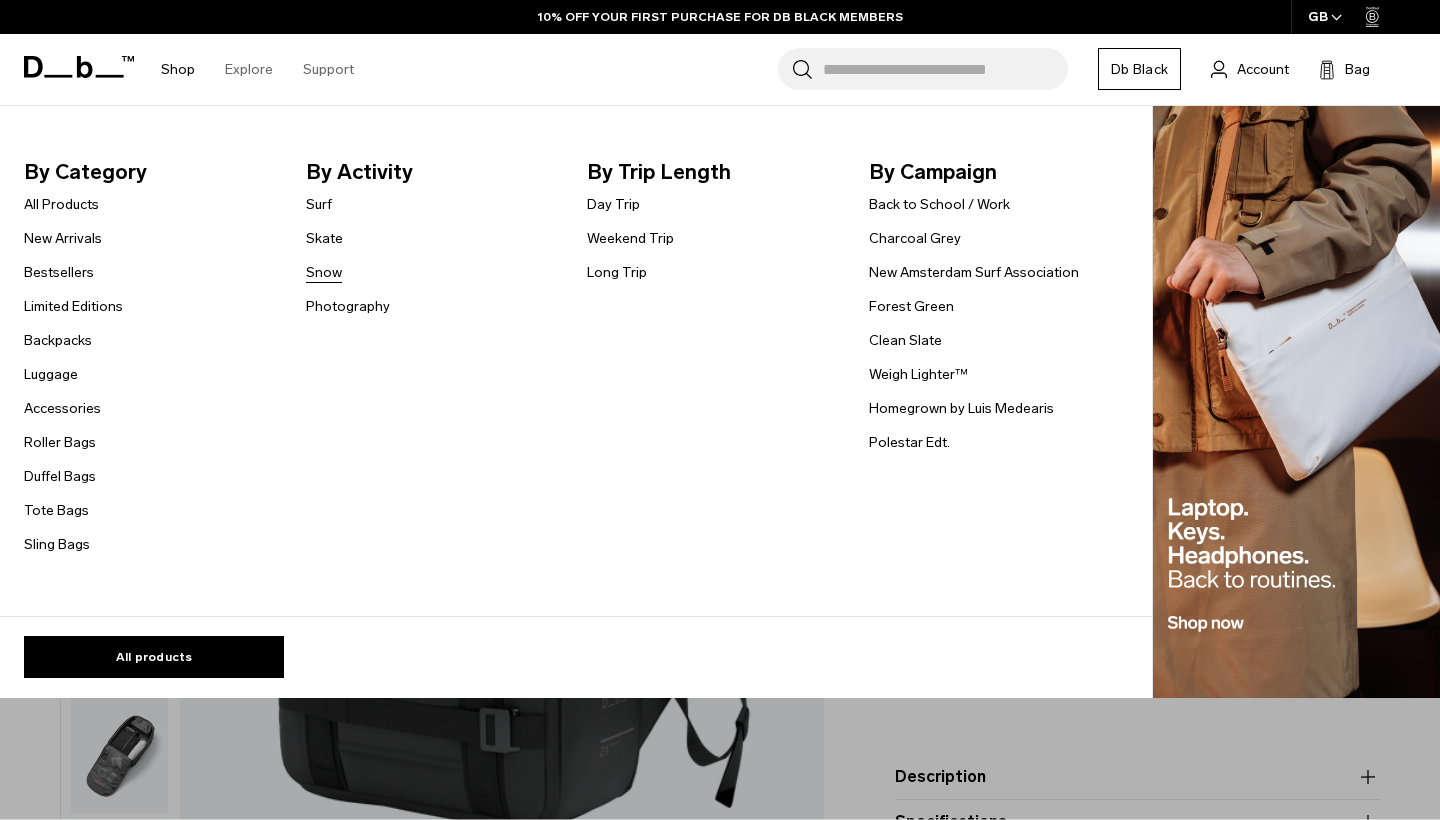 click on "Snow" at bounding box center (324, 272) 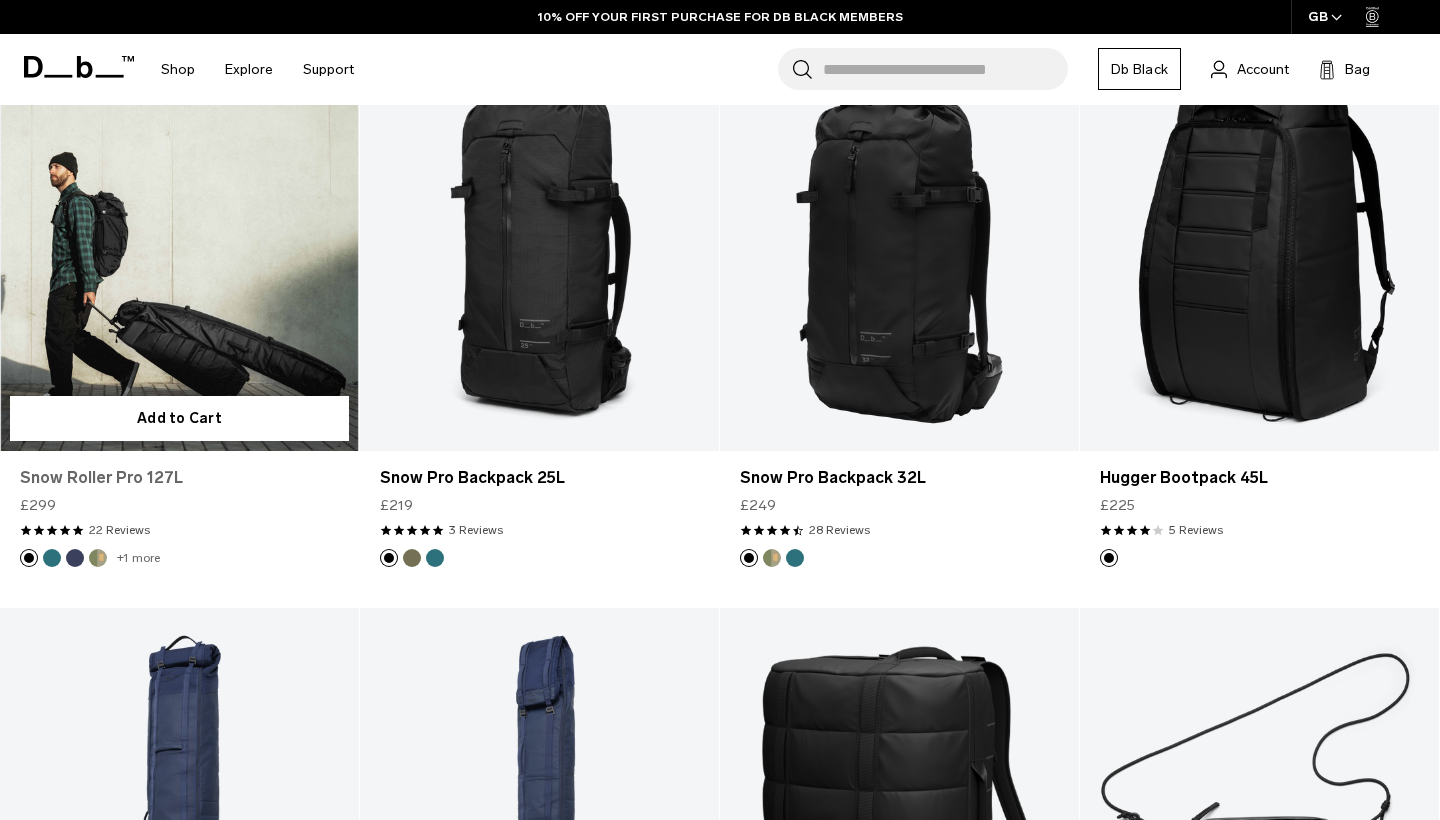 click on "Snow Roller Pro 127L" at bounding box center (179, 478) 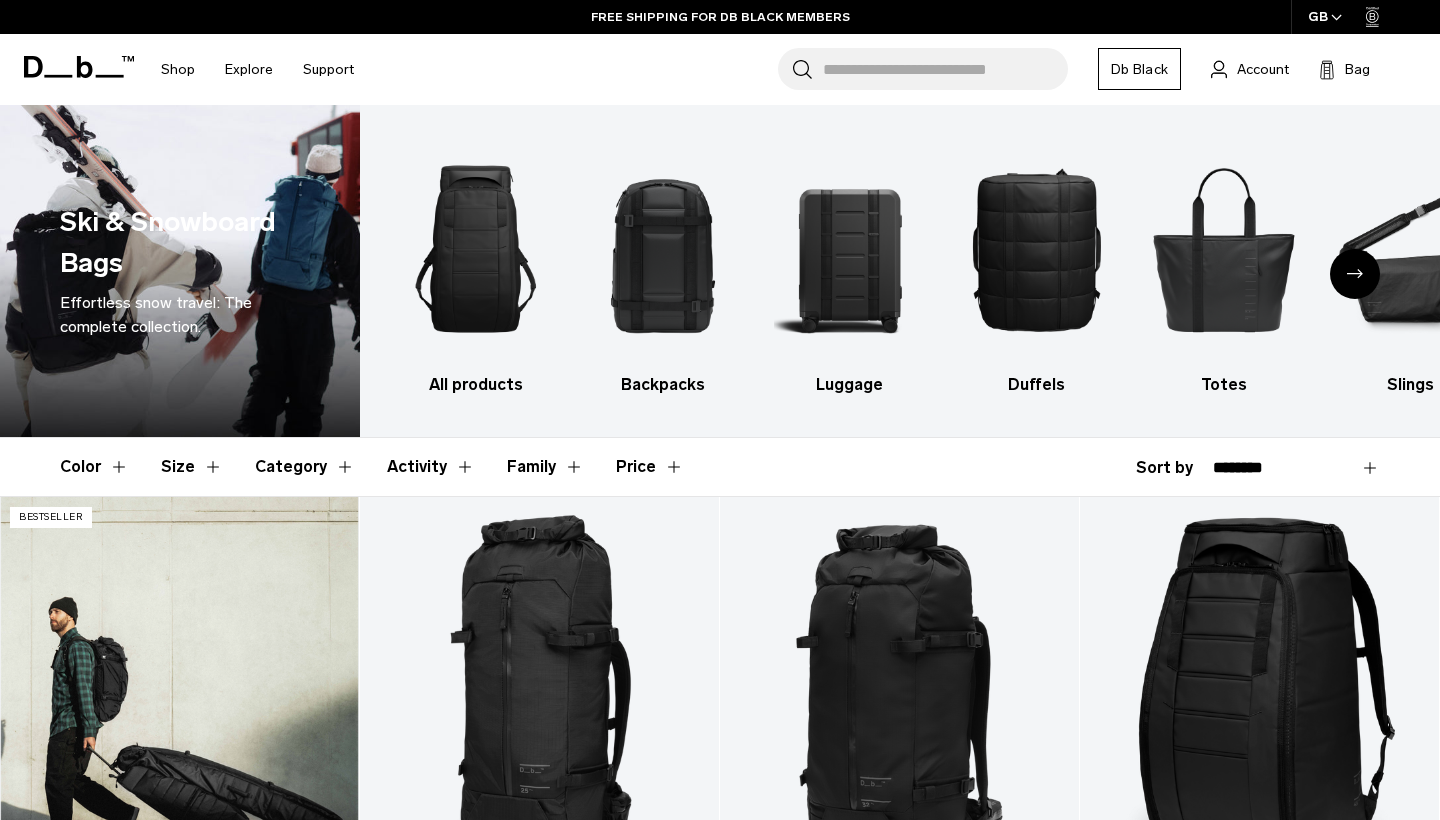 scroll, scrollTop: 0, scrollLeft: 0, axis: both 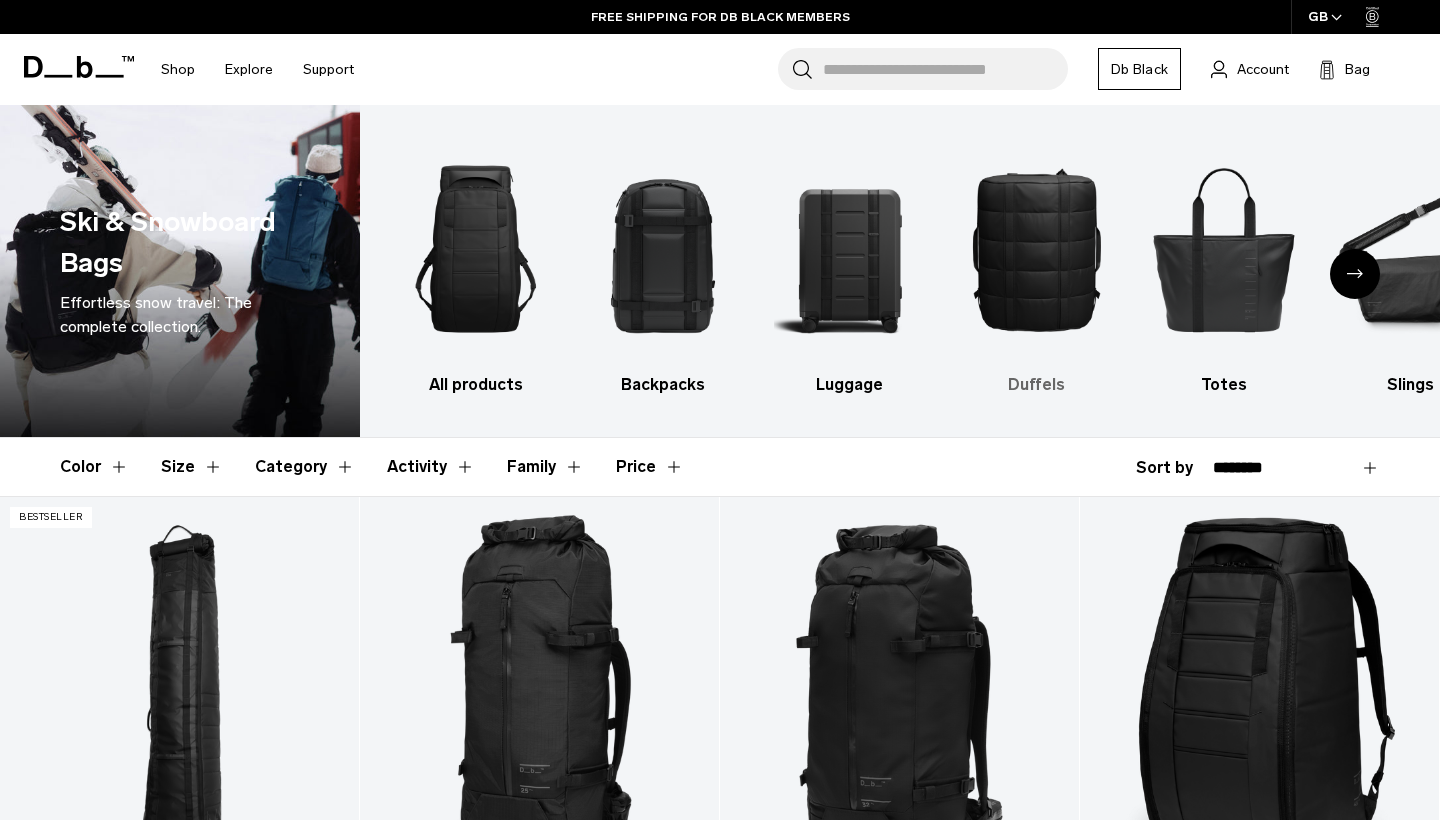 click at bounding box center (1037, 249) 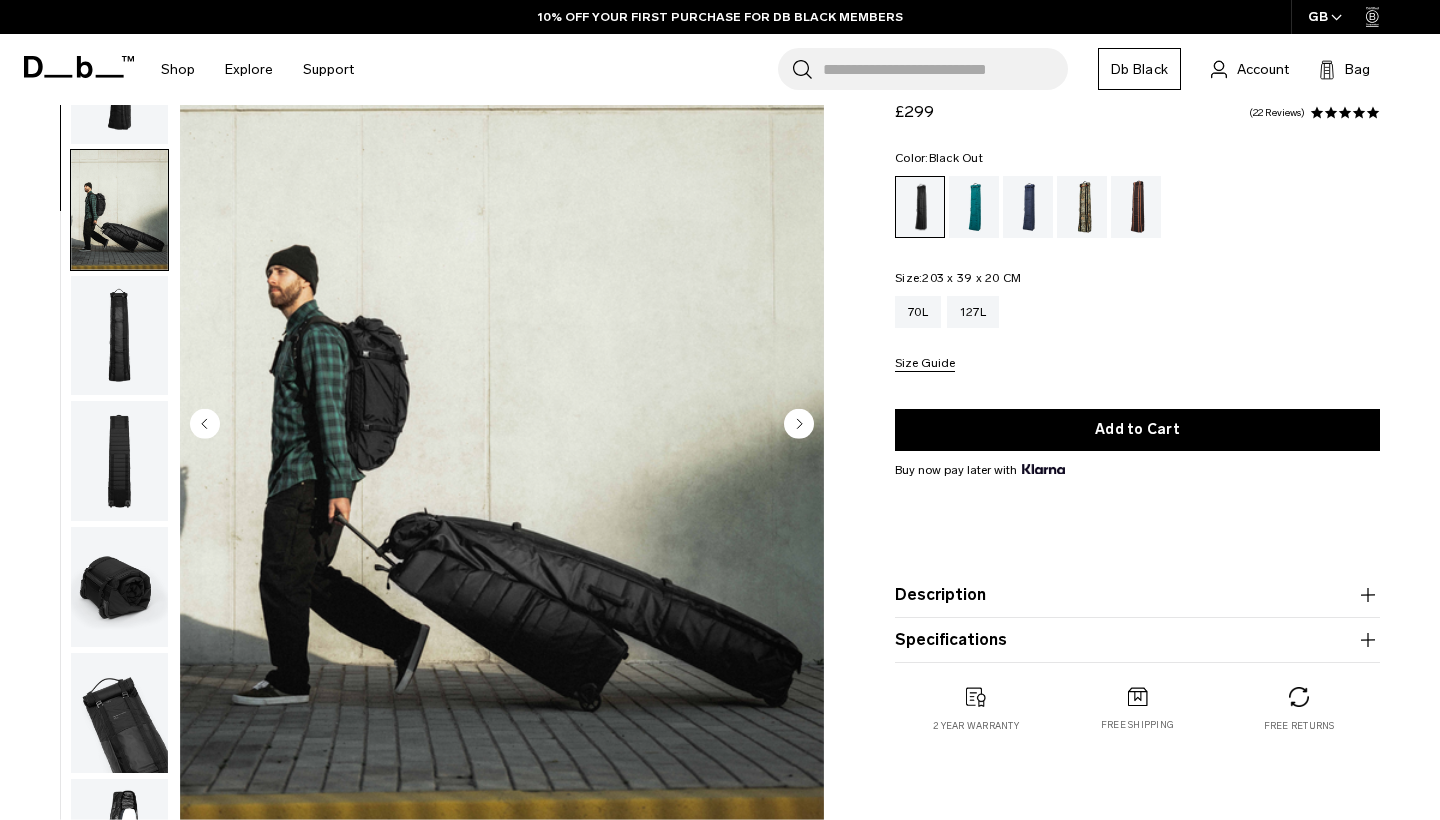 scroll, scrollTop: 112, scrollLeft: 0, axis: vertical 